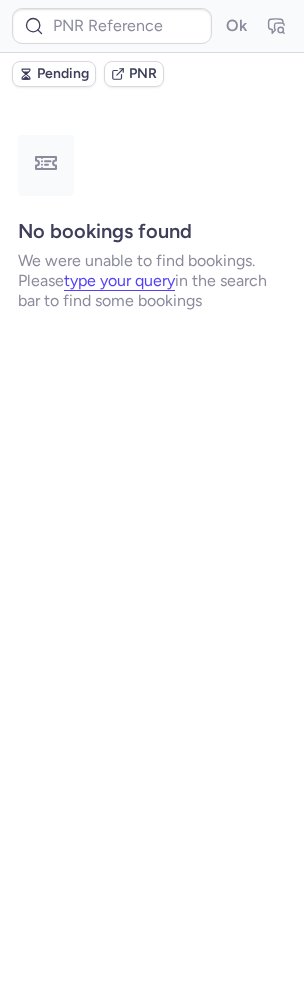 scroll, scrollTop: 0, scrollLeft: 0, axis: both 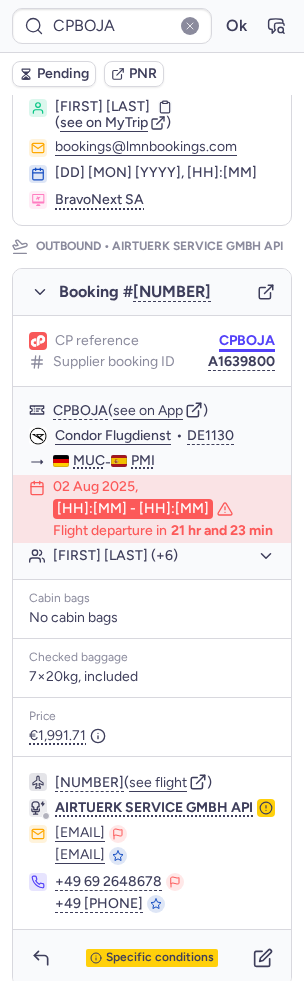 click on "CPBOJA" at bounding box center [247, 341] 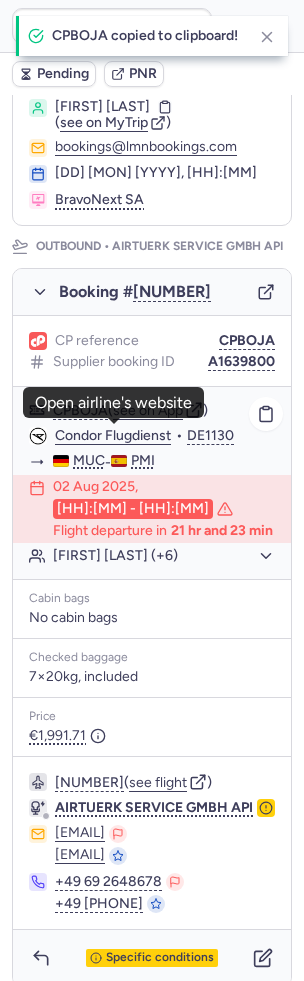 click on "Condor Flugdienst" 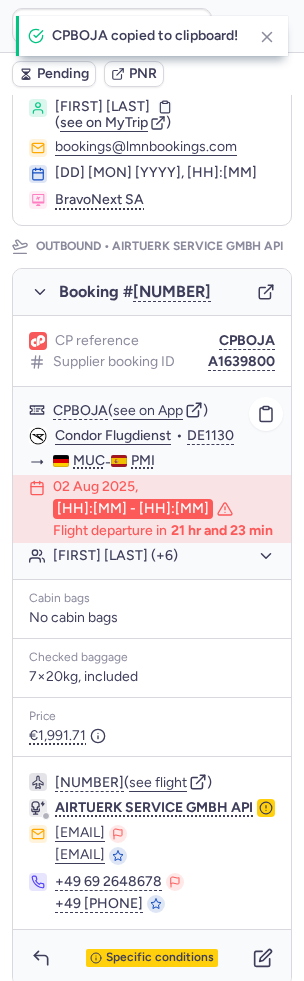 type on "NF7764" 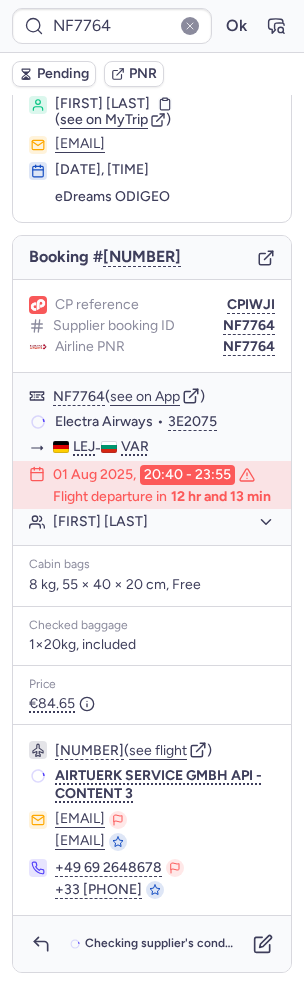 scroll, scrollTop: 47, scrollLeft: 0, axis: vertical 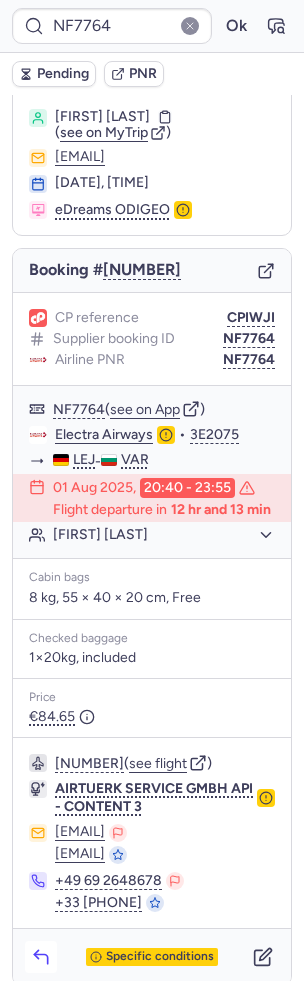 click 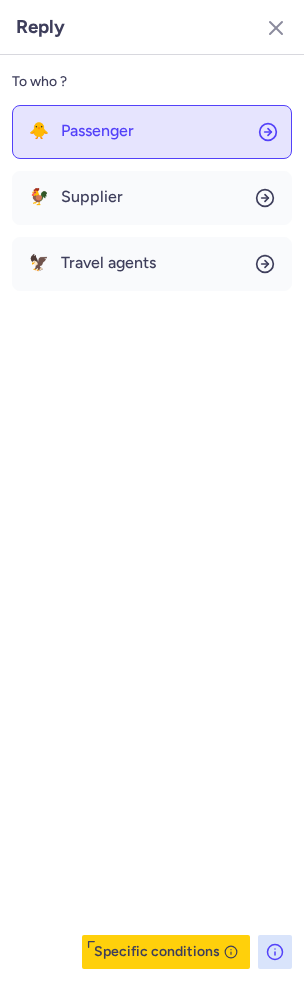 click on "Passenger" at bounding box center [97, 131] 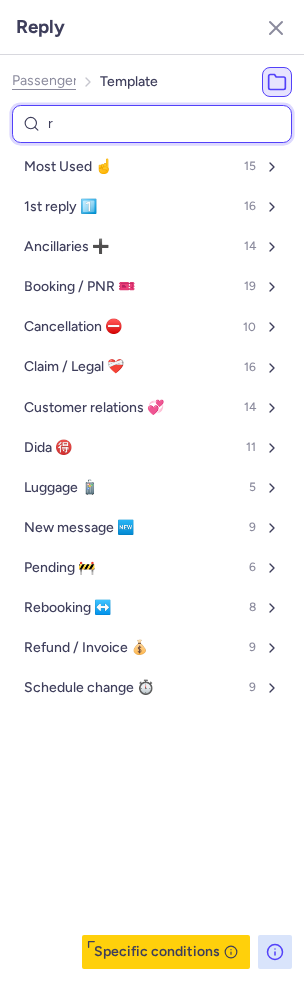 type on "re" 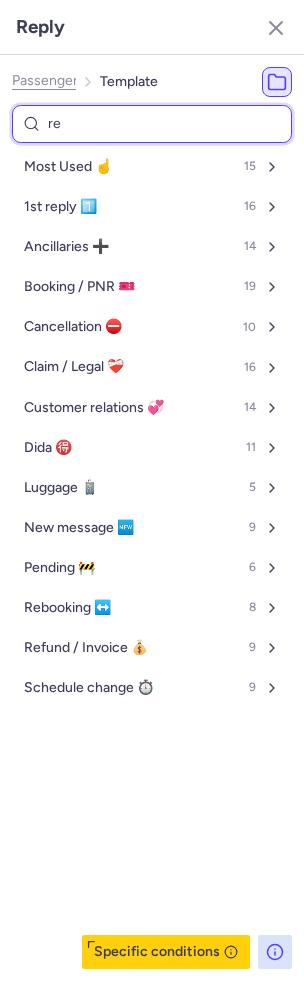 select on "en" 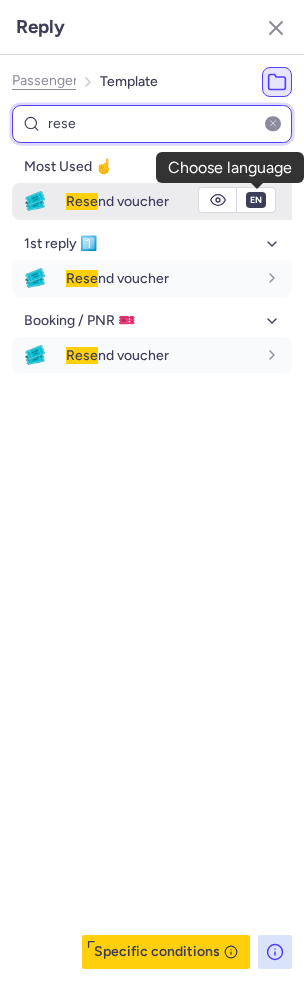 type on "rese" 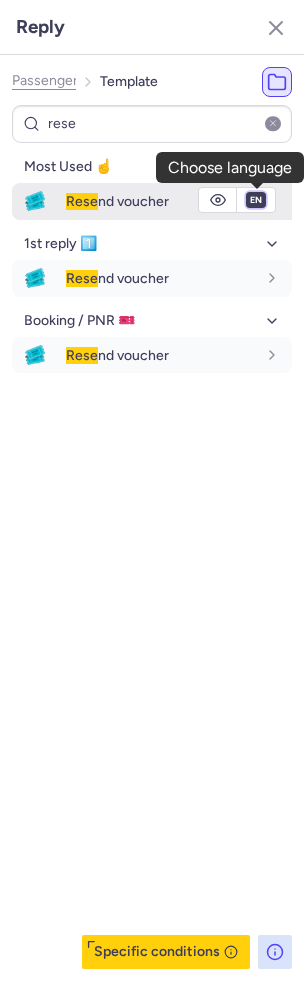 click on "fr en de nl pt es it ru" at bounding box center (256, 200) 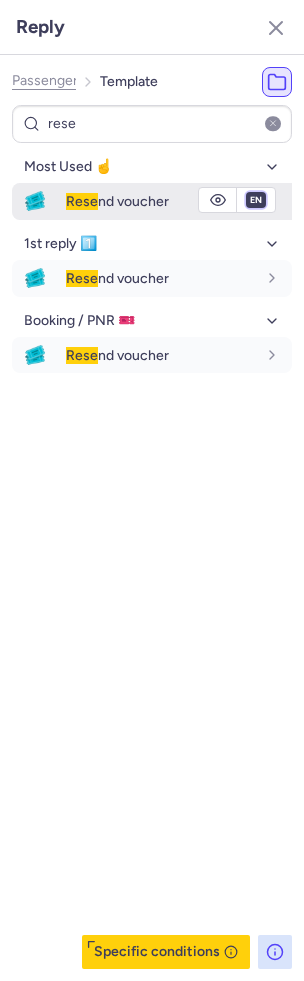 select on "de" 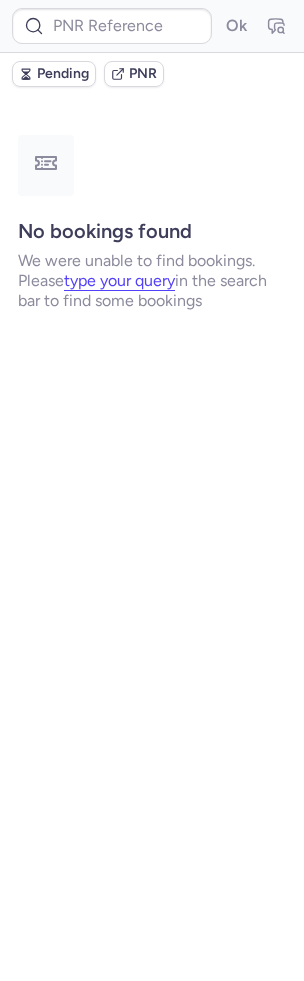 scroll, scrollTop: 0, scrollLeft: 0, axis: both 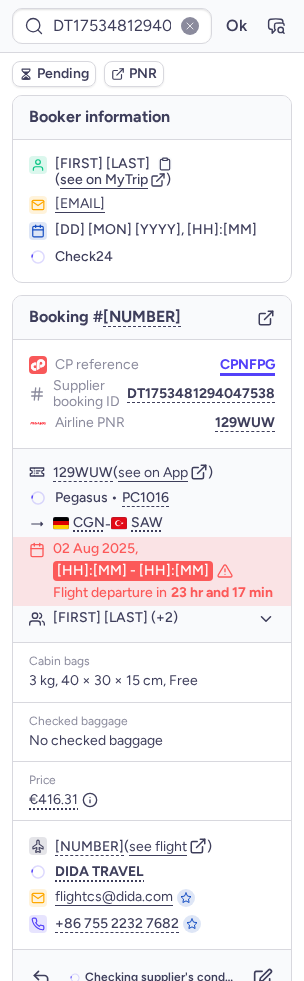 click on "CPNFPG" at bounding box center [247, 365] 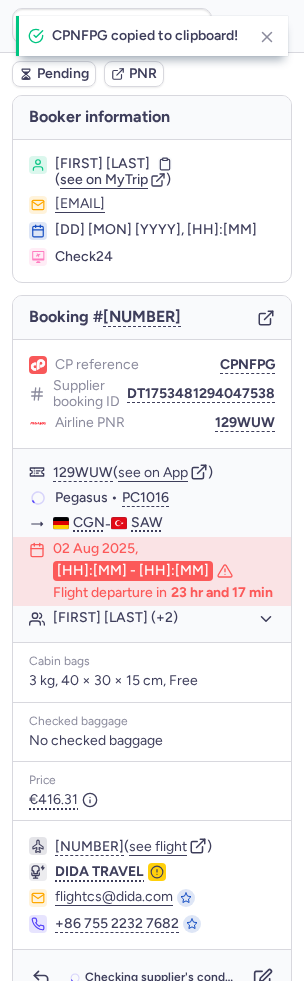 type on "CPNFPG" 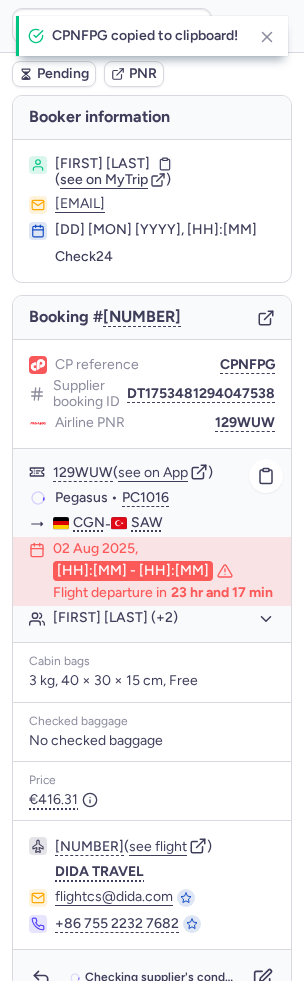 scroll, scrollTop: 32, scrollLeft: 0, axis: vertical 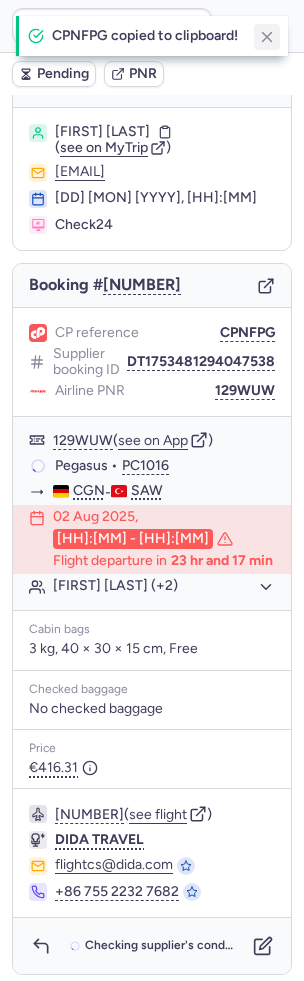 click 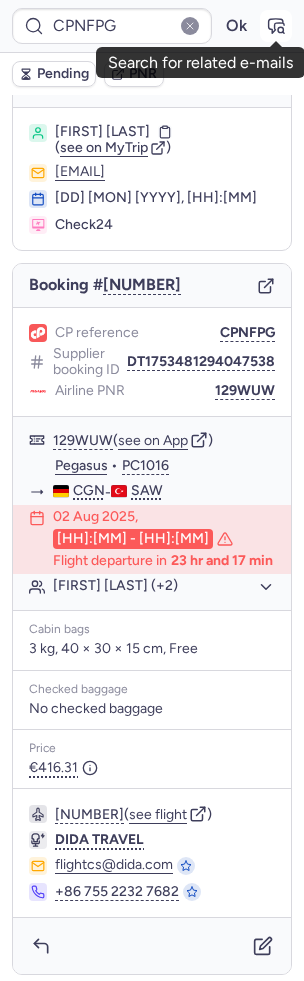 click 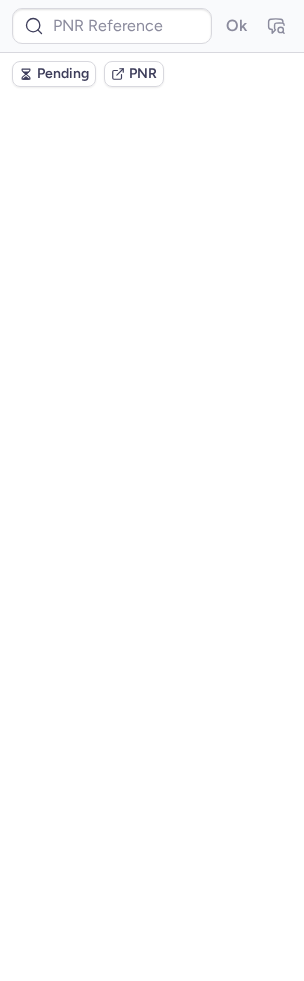 scroll, scrollTop: 0, scrollLeft: 0, axis: both 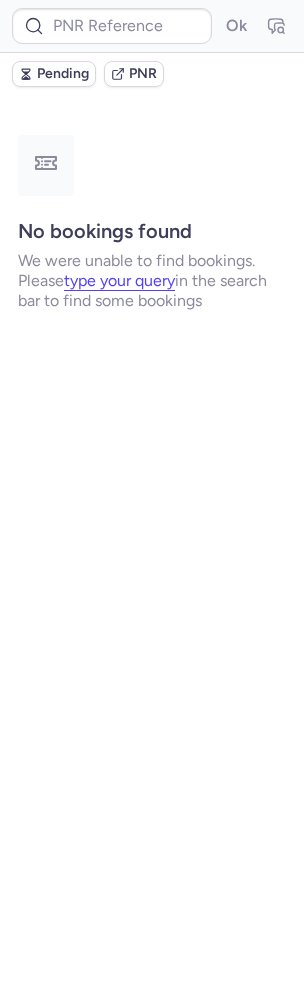 type on "CPNFPG" 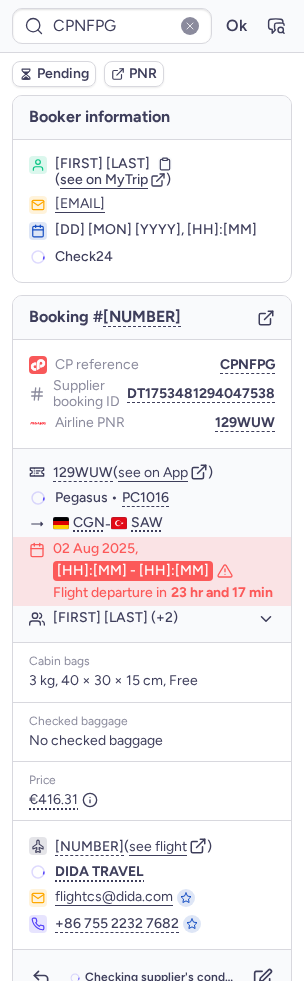 scroll, scrollTop: 32, scrollLeft: 0, axis: vertical 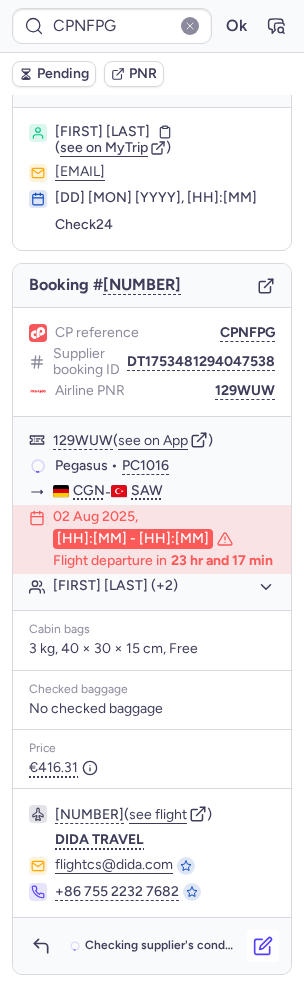 click 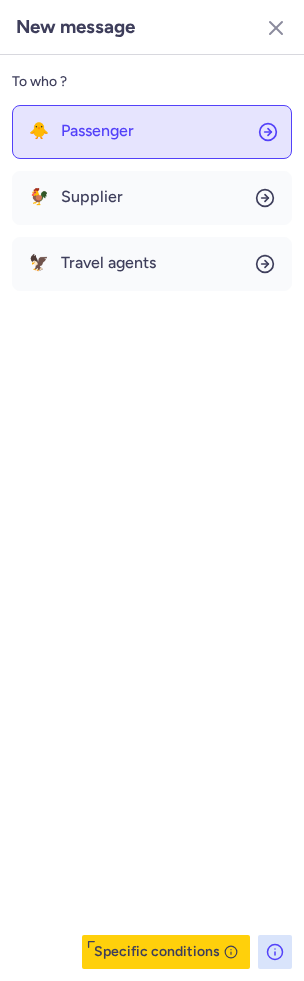 click on "🐥 Passenger" 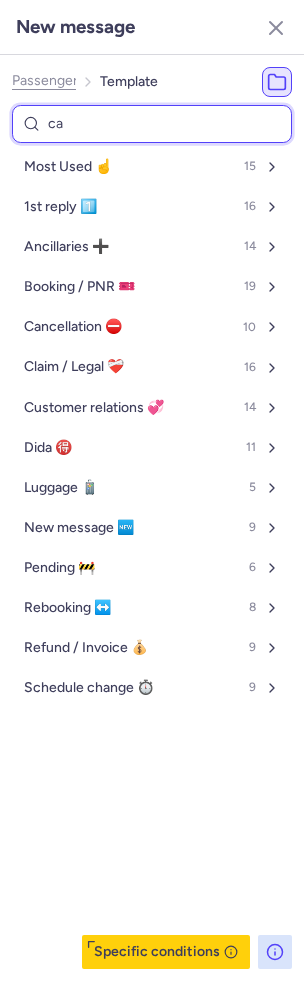 type on "can" 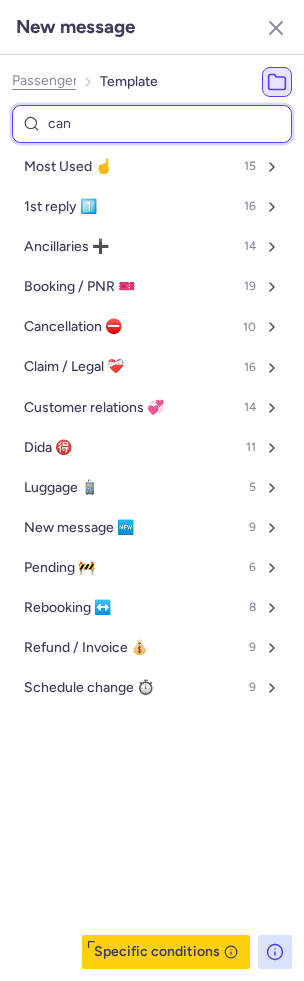 select on "en" 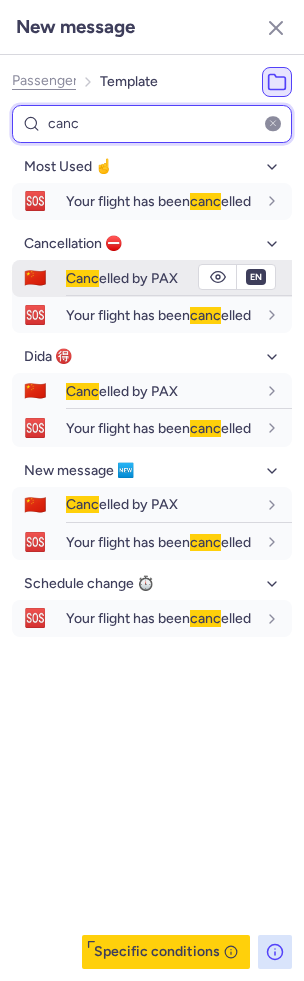 type on "canc" 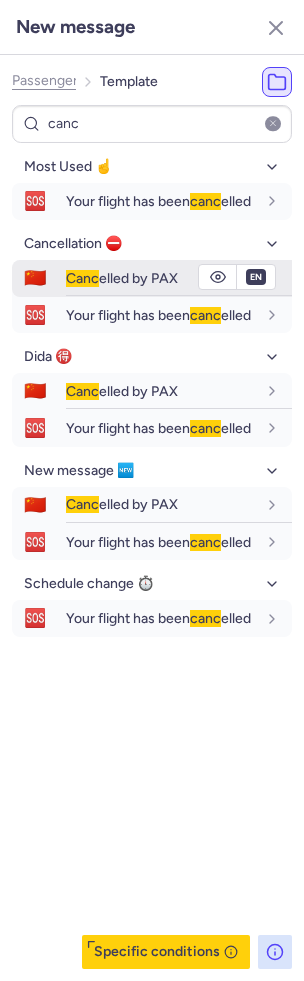 click on "Canc elled by PAX" at bounding box center (179, 278) 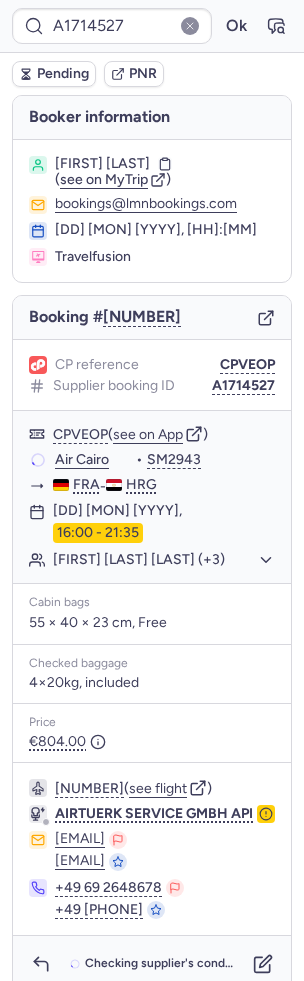 scroll, scrollTop: 30, scrollLeft: 0, axis: vertical 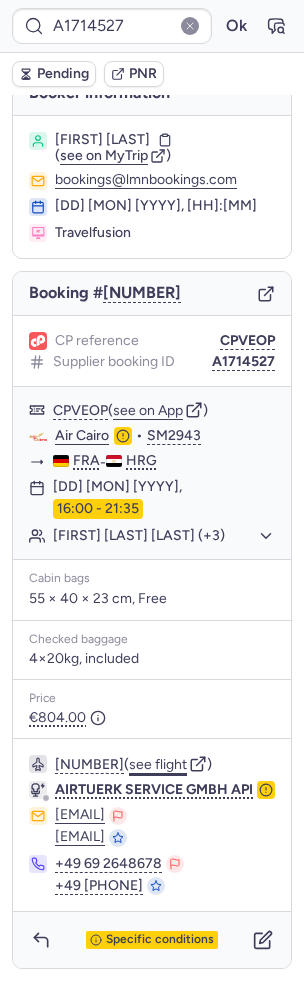 click on "see flight" 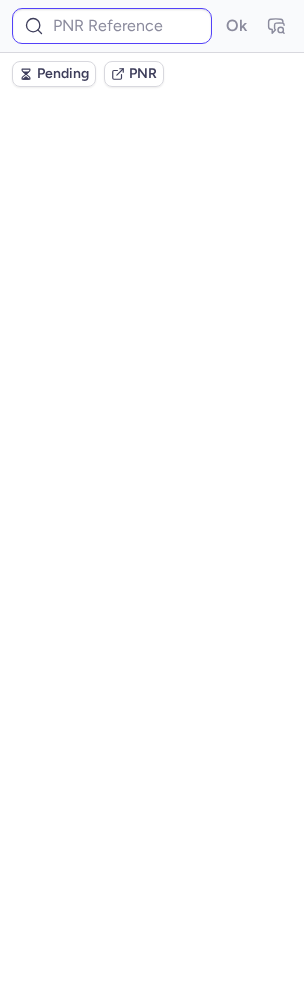 scroll, scrollTop: 0, scrollLeft: 0, axis: both 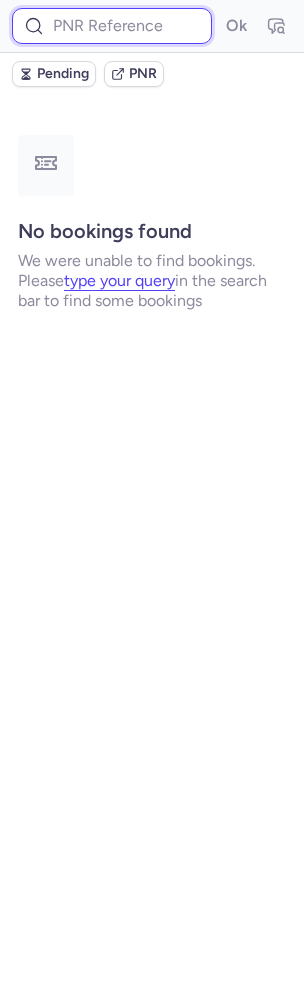click at bounding box center (112, 26) 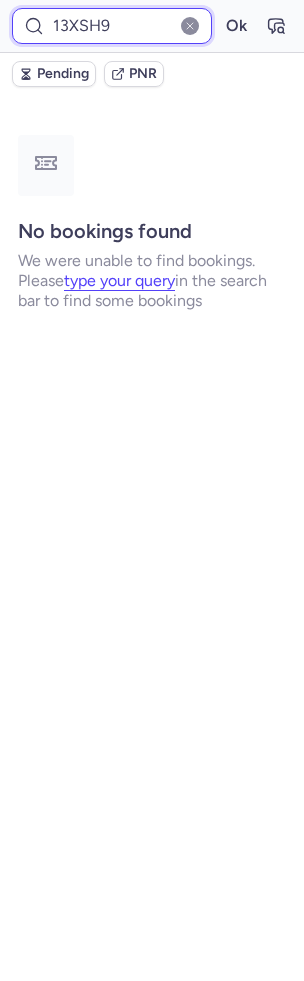 click on "Ok" at bounding box center (236, 26) 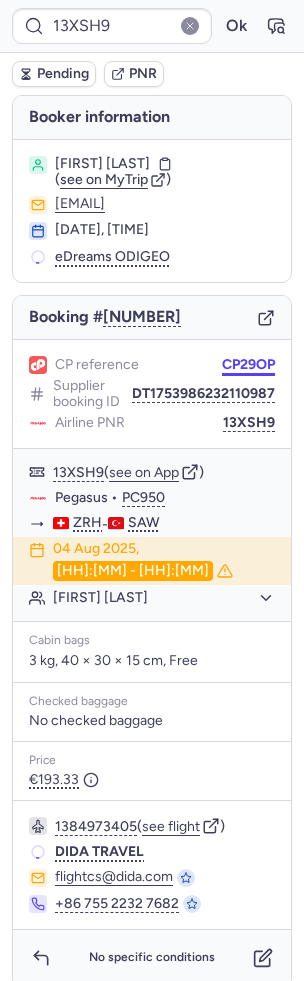 click on "CP29OP" at bounding box center (248, 365) 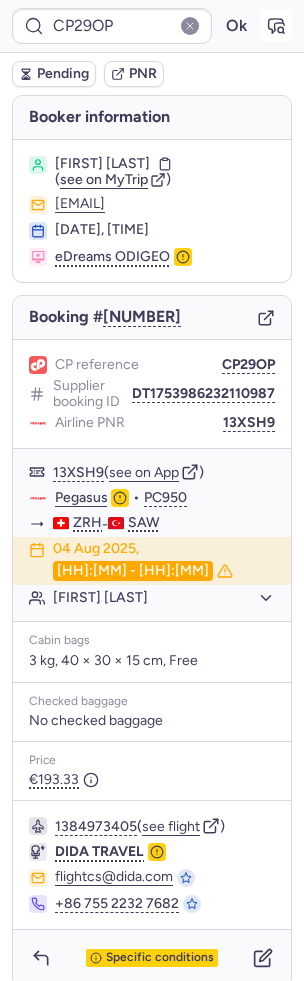 click at bounding box center (276, 26) 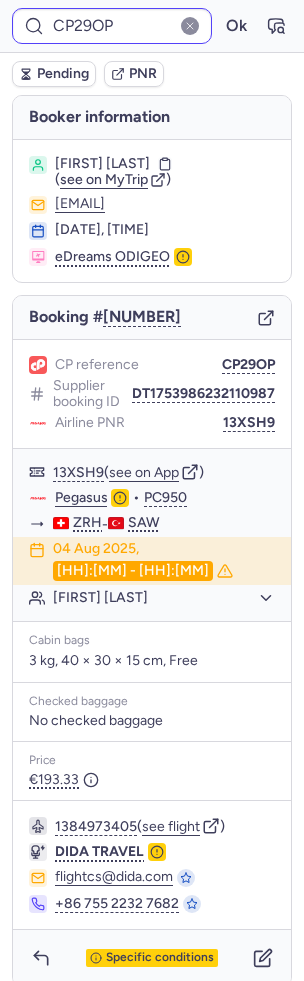 type on "CPBOJA" 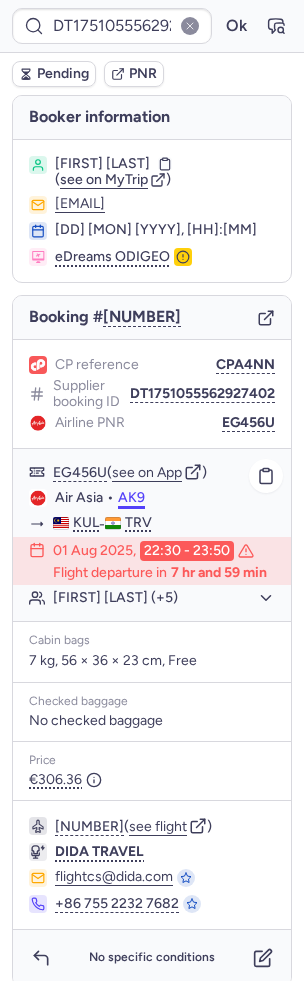 scroll, scrollTop: 12, scrollLeft: 0, axis: vertical 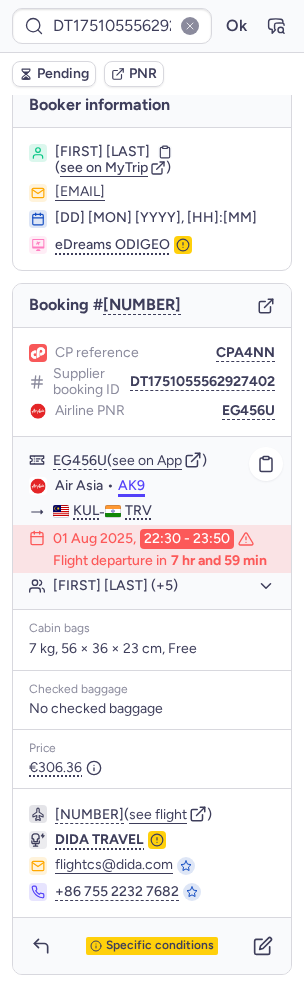 type on "CP8BJN" 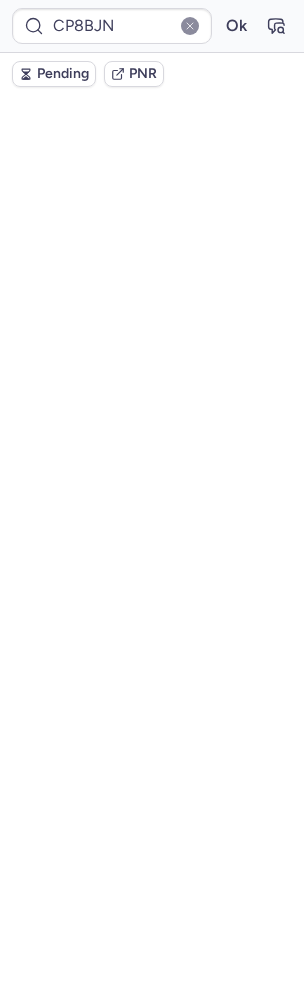 scroll, scrollTop: 52, scrollLeft: 0, axis: vertical 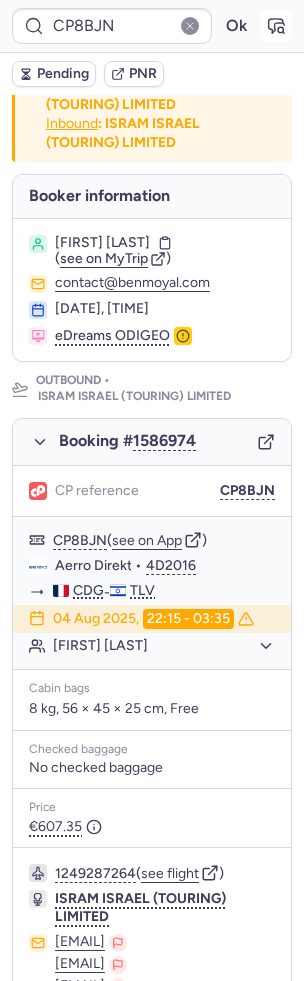 click 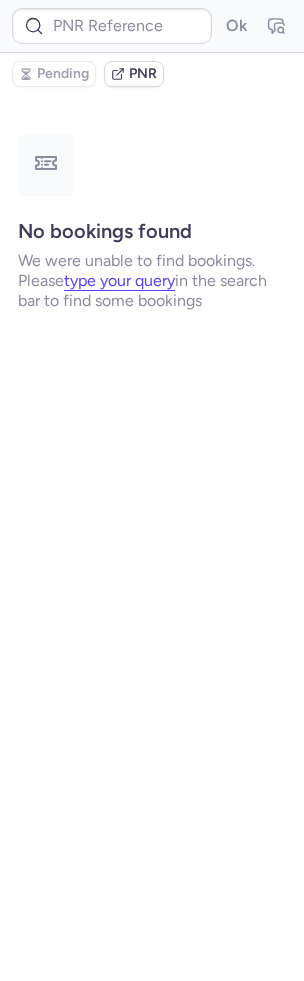 scroll, scrollTop: 0, scrollLeft: 0, axis: both 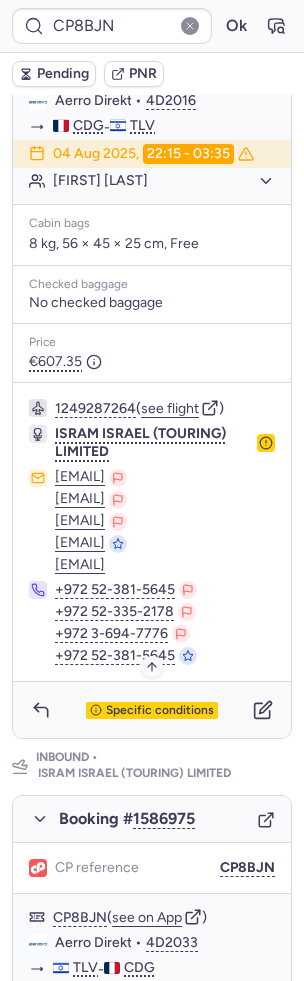 click on "Specific conditions" at bounding box center [160, 711] 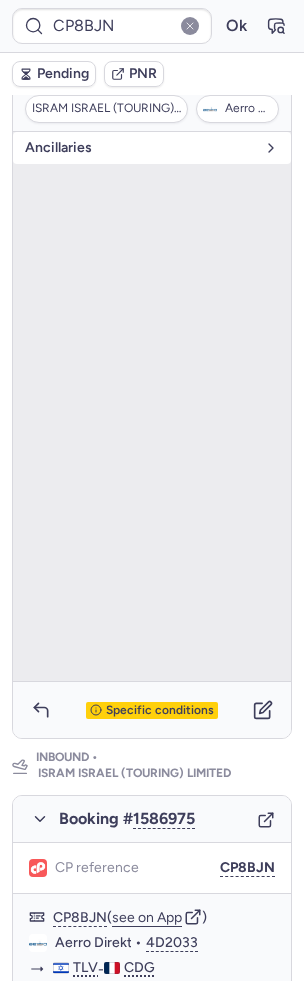 click on "Ancillaries" at bounding box center (140, 148) 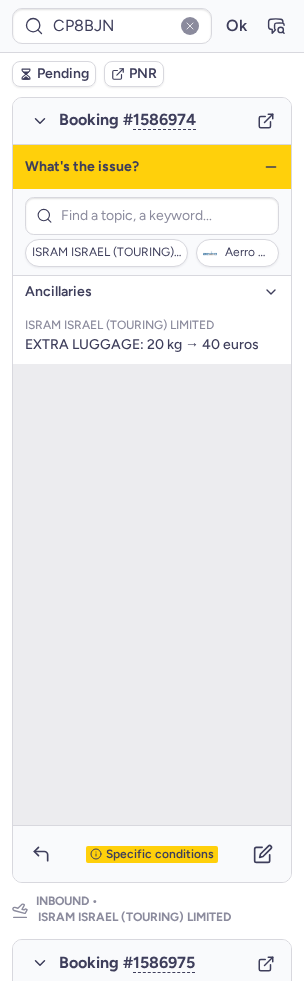 scroll, scrollTop: 353, scrollLeft: 0, axis: vertical 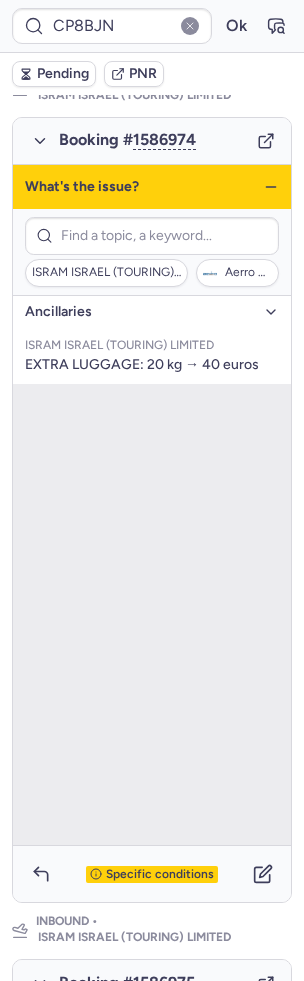 click 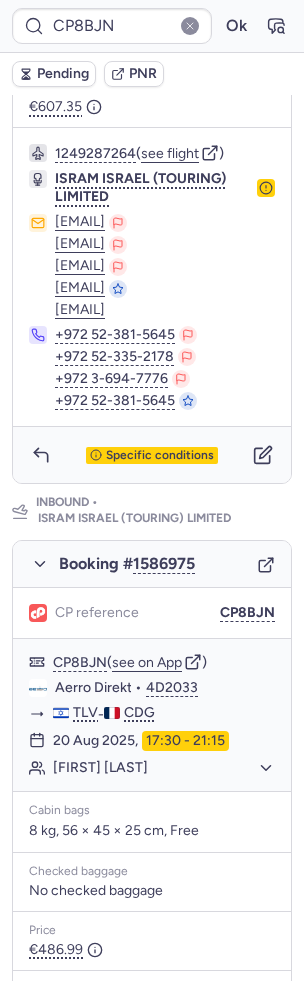 scroll, scrollTop: 1120, scrollLeft: 0, axis: vertical 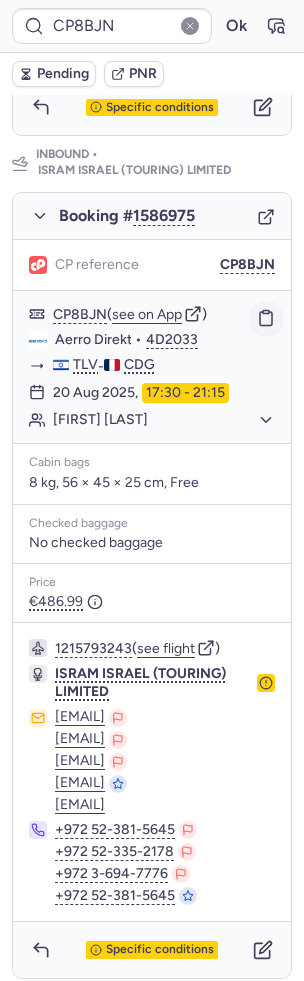 click 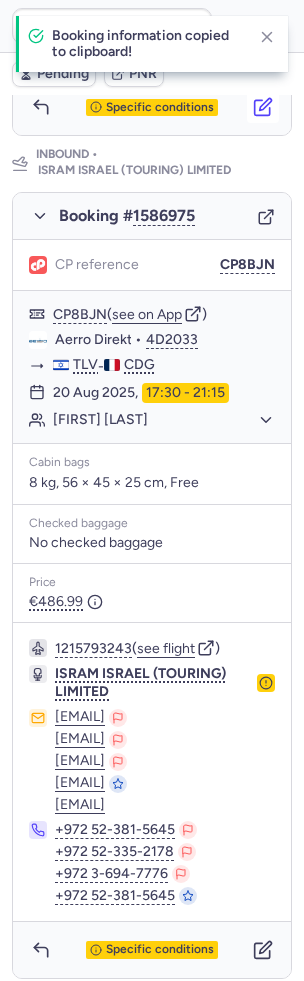 click 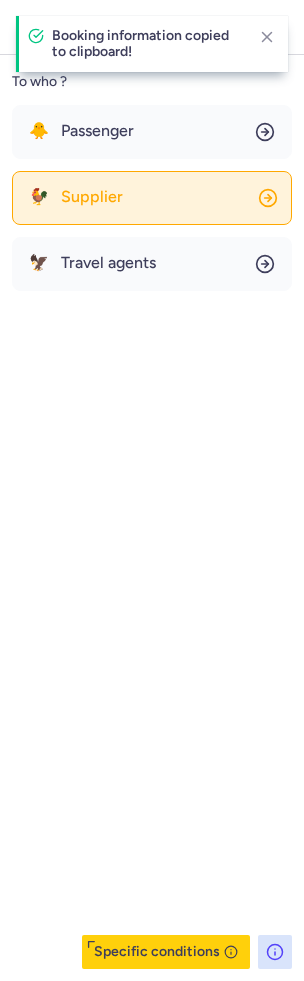 click on "🐓 Supplier" 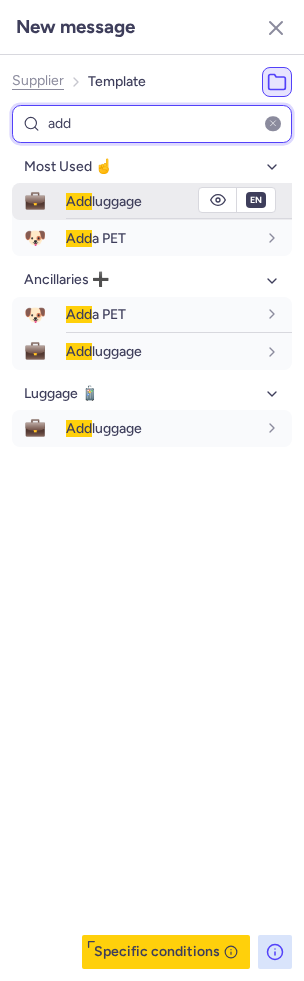 type on "add" 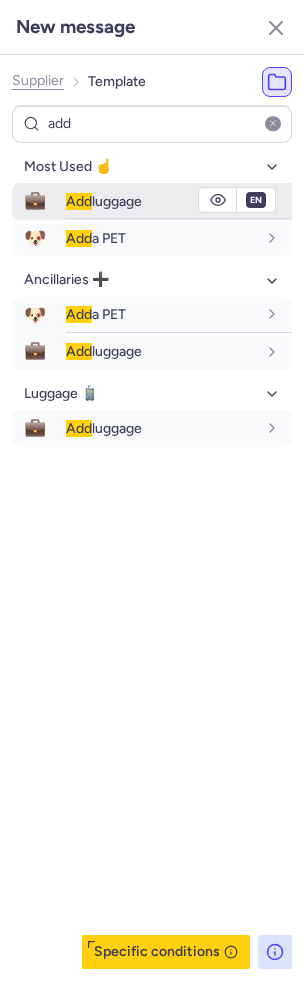 click on "Add  luggage" at bounding box center [179, 201] 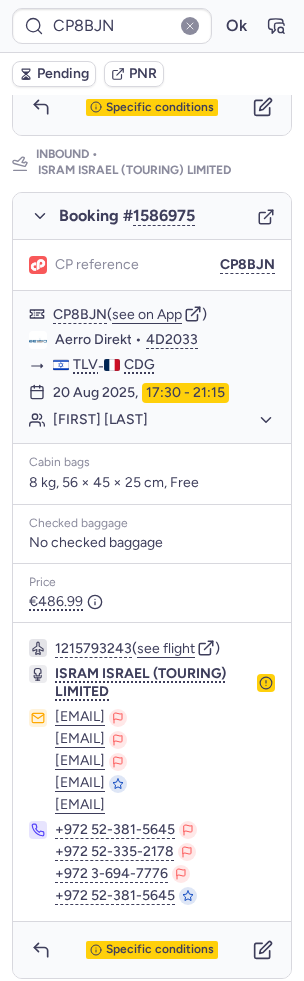 click on "Pending" at bounding box center (63, 74) 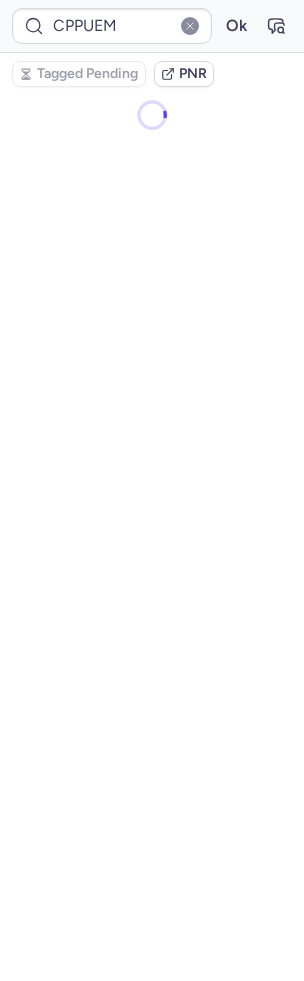 scroll, scrollTop: 0, scrollLeft: 0, axis: both 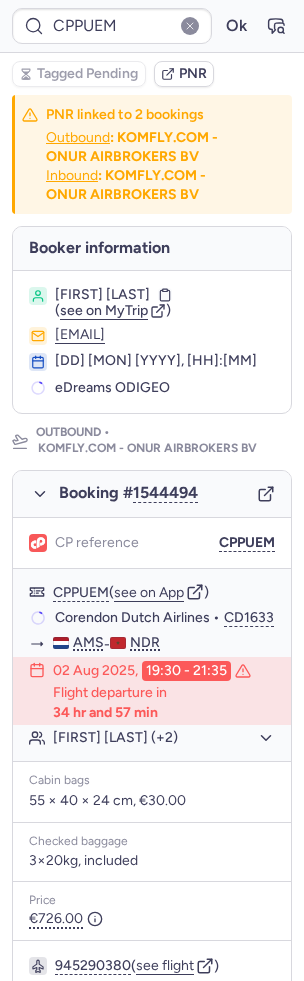 type on "CZ042298" 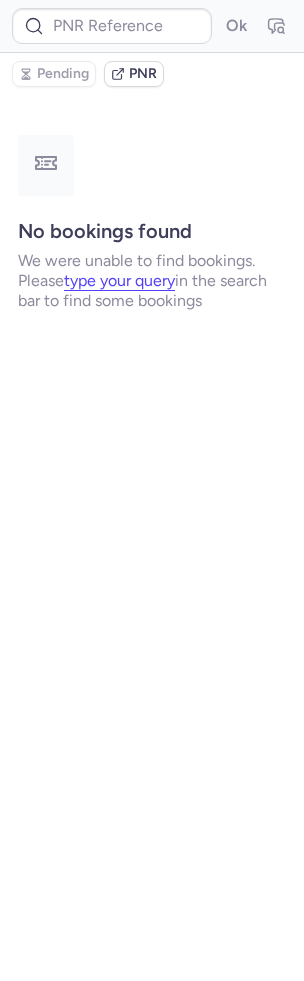 type on "CP3UCX" 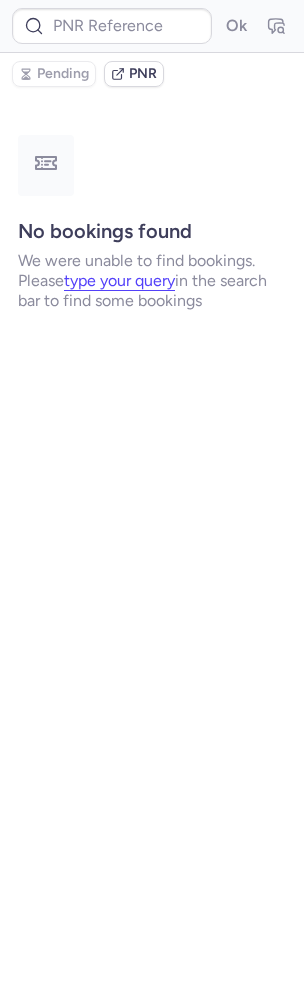 type on "CP9UD4" 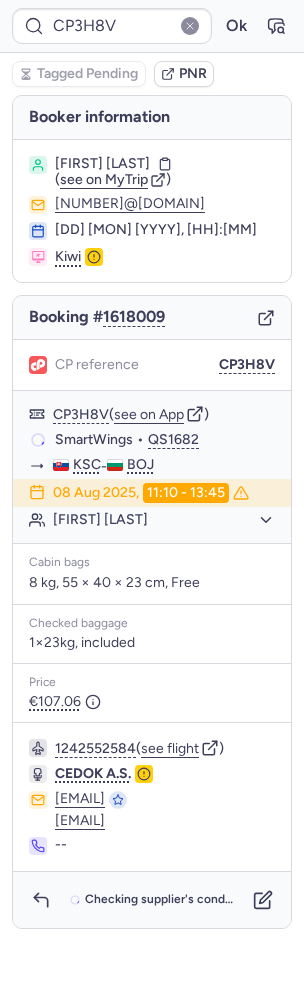 type on "CPPUEM" 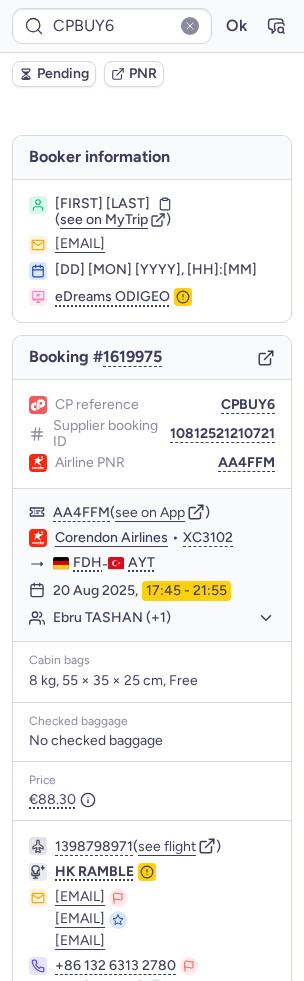 type on "CPJ8OU" 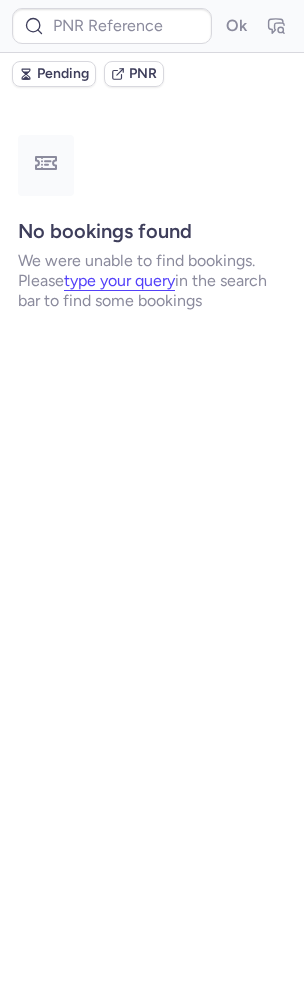 type on "CPUDGH" 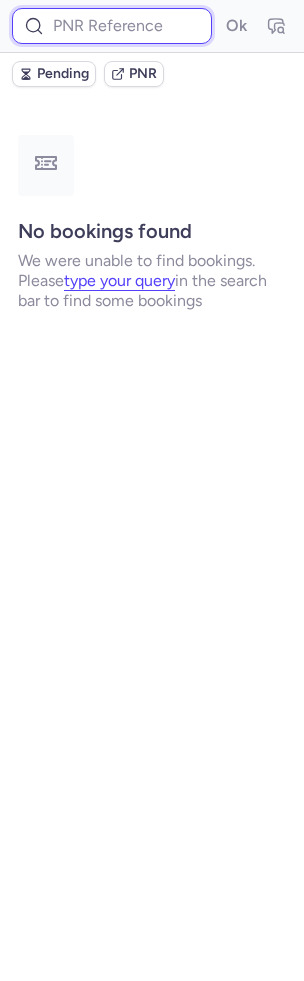 click at bounding box center (112, 26) 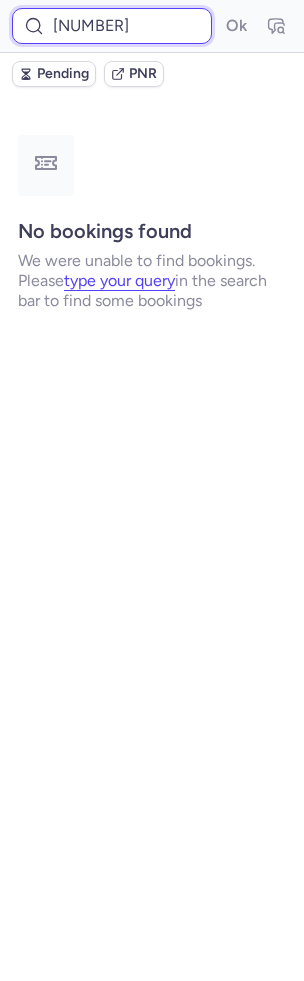 click on "Ok" at bounding box center [236, 26] 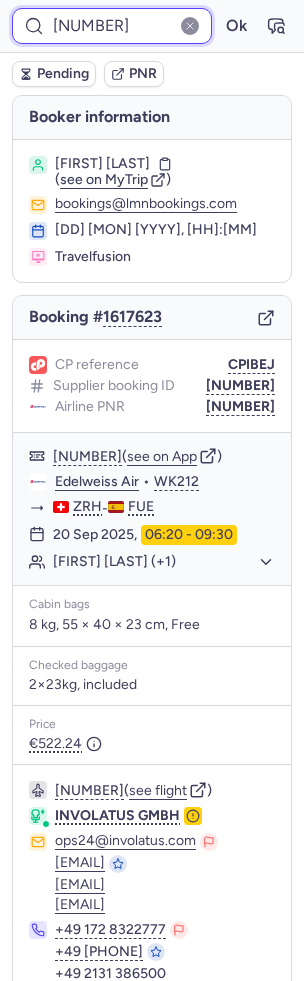 click on "7367362" at bounding box center (112, 26) 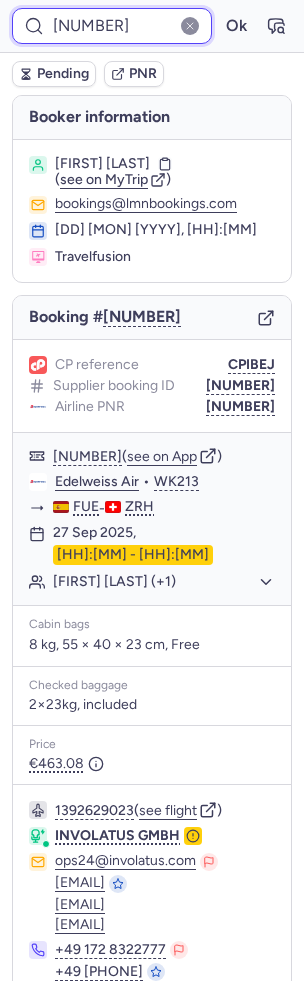 click on "7367363" at bounding box center [112, 26] 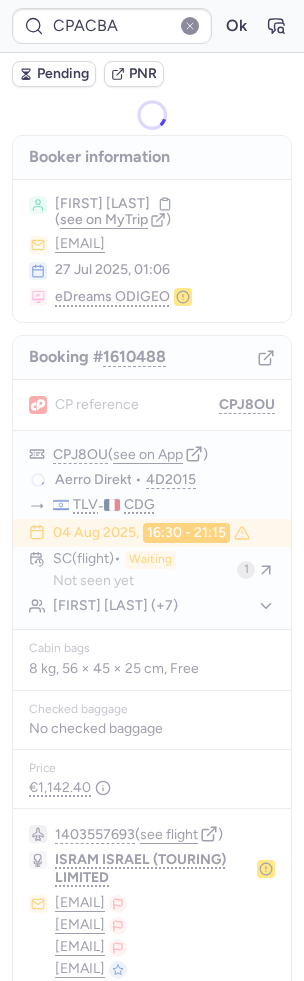 type on "CP4NK7" 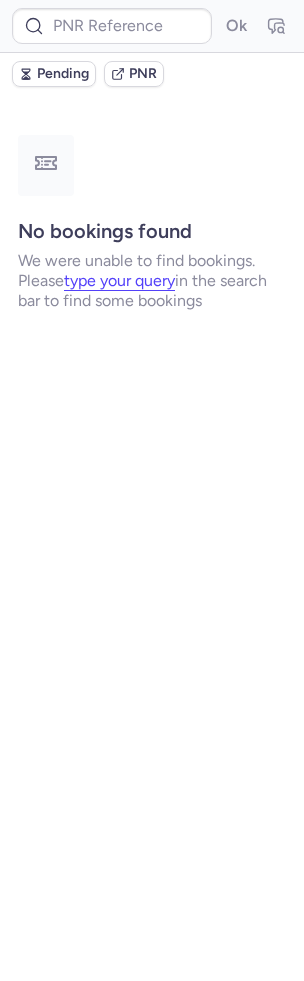 type on "CPACBA" 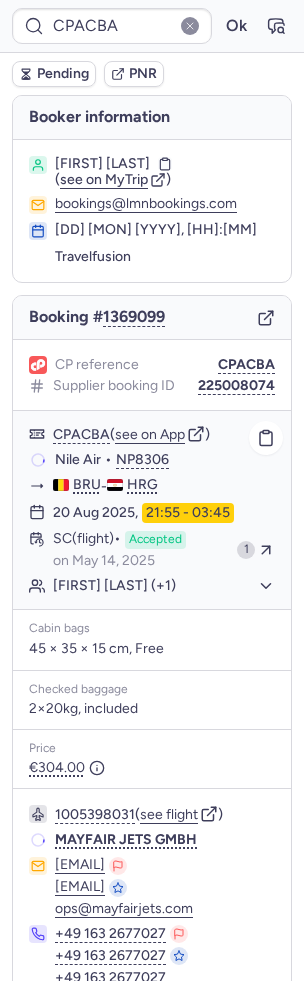 scroll, scrollTop: 106, scrollLeft: 0, axis: vertical 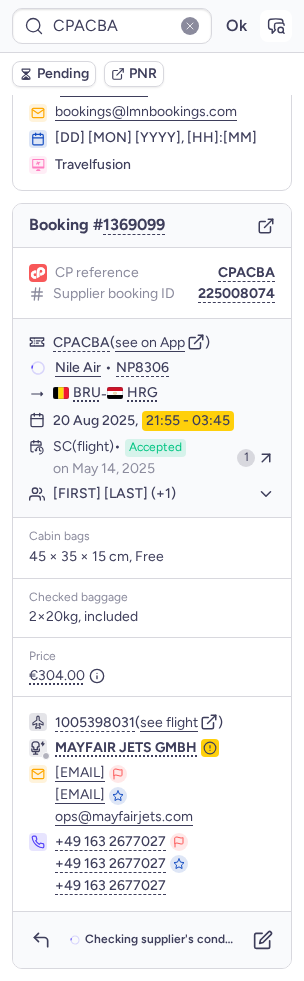 click 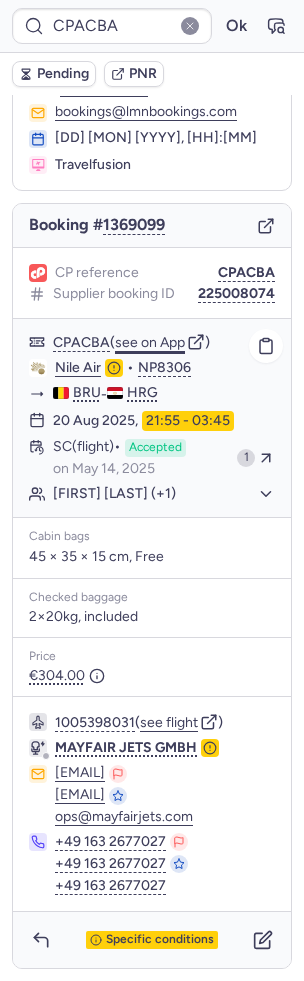 click on "see on App" 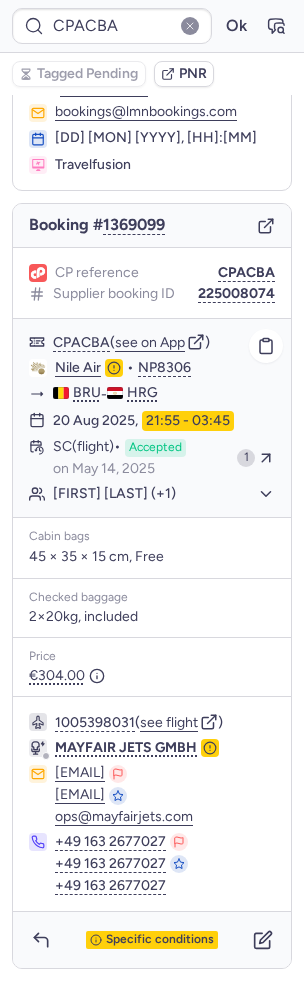 click on "Zabiegala KAITLYNE (+1)" 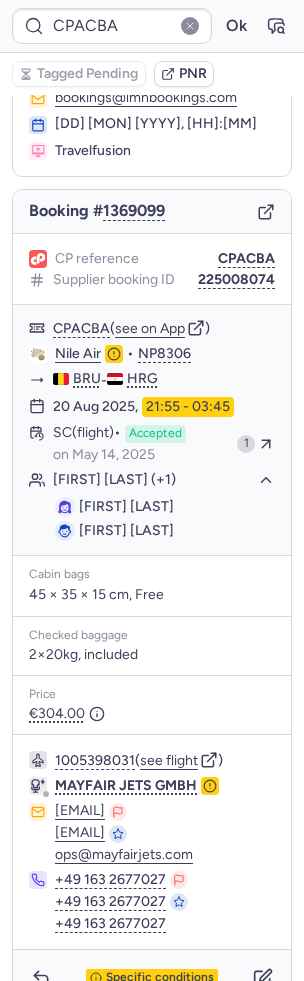 scroll, scrollTop: 158, scrollLeft: 0, axis: vertical 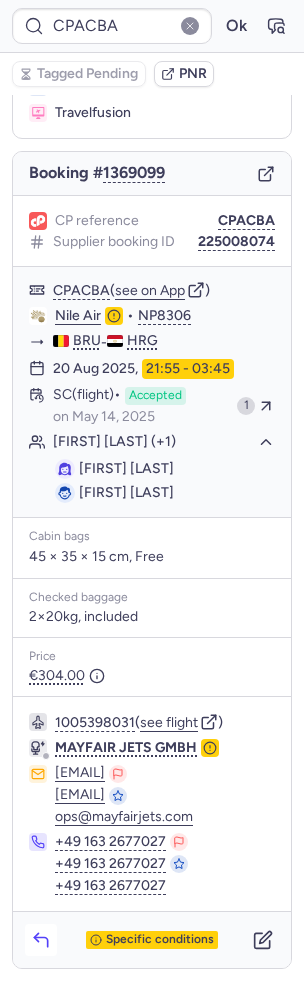 click at bounding box center [41, 940] 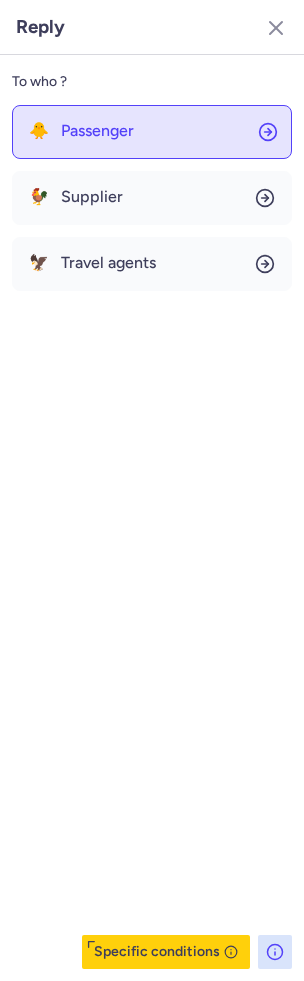 click on "🐥 Passenger" 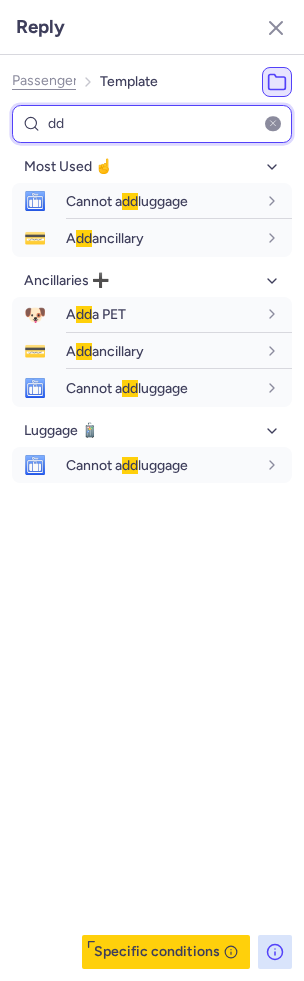 type on "d" 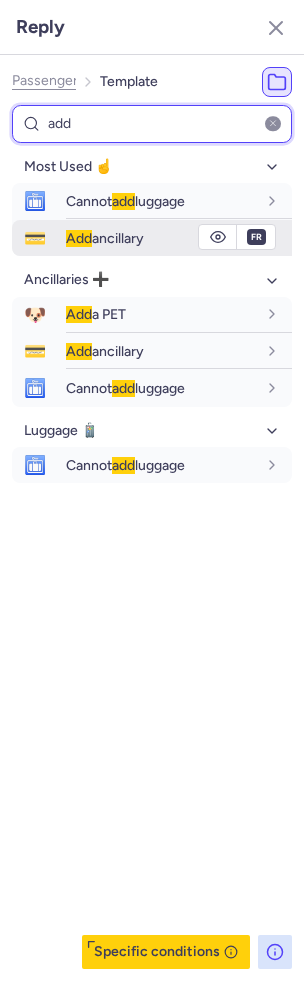 type on "add" 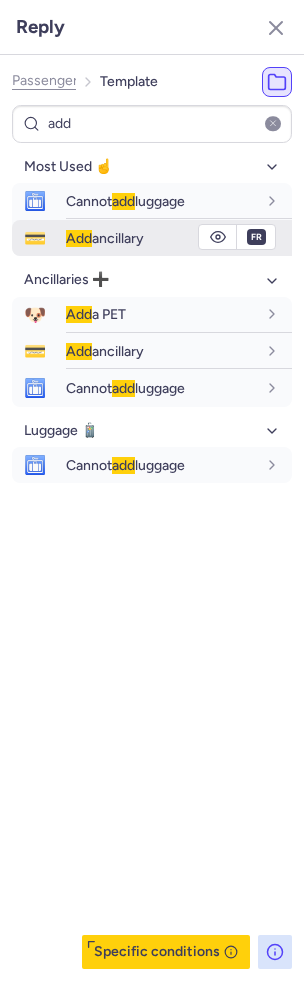 click on "Add  ancillary" at bounding box center [105, 238] 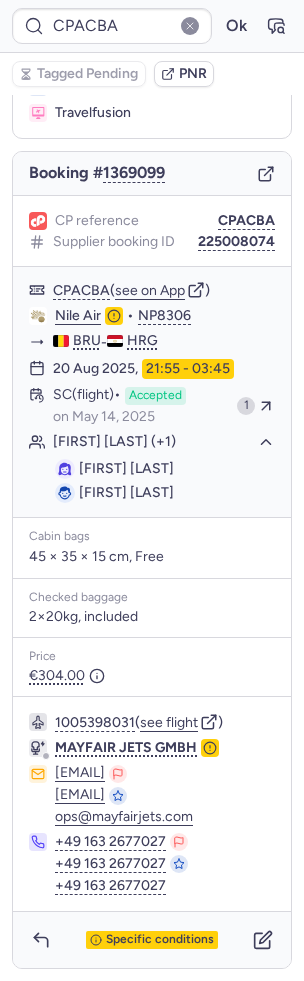 scroll, scrollTop: 0, scrollLeft: 0, axis: both 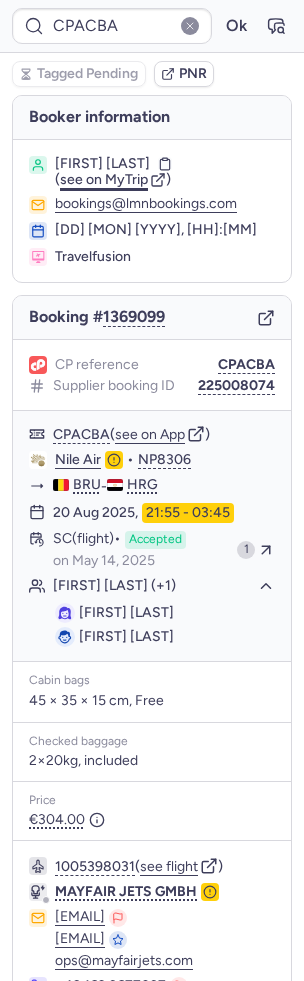 click on "see on MyTrip" at bounding box center [104, 179] 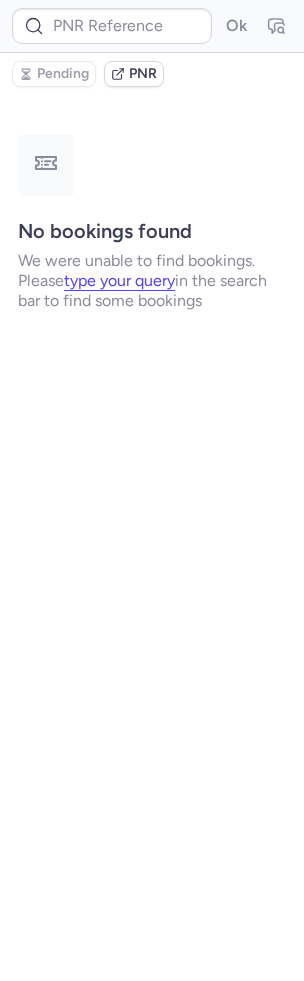 type on "CPBUY6" 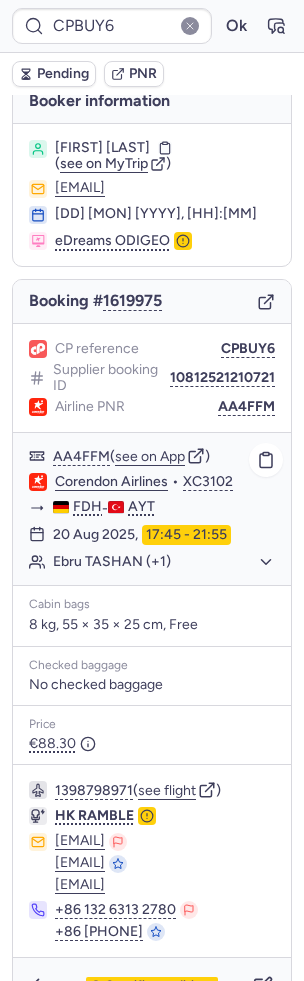 scroll, scrollTop: 96, scrollLeft: 0, axis: vertical 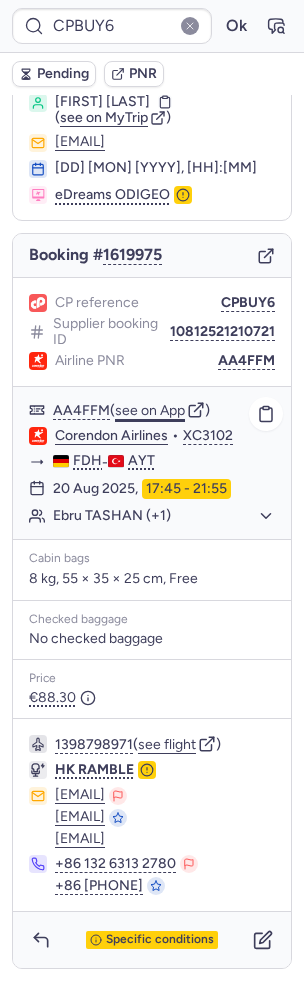 click on "see on App" 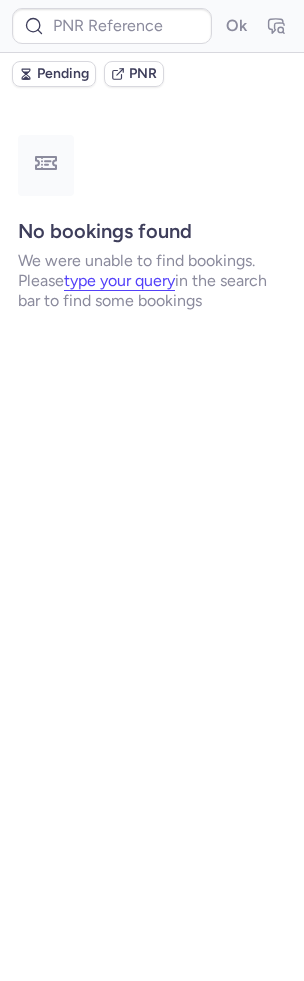 scroll, scrollTop: 0, scrollLeft: 0, axis: both 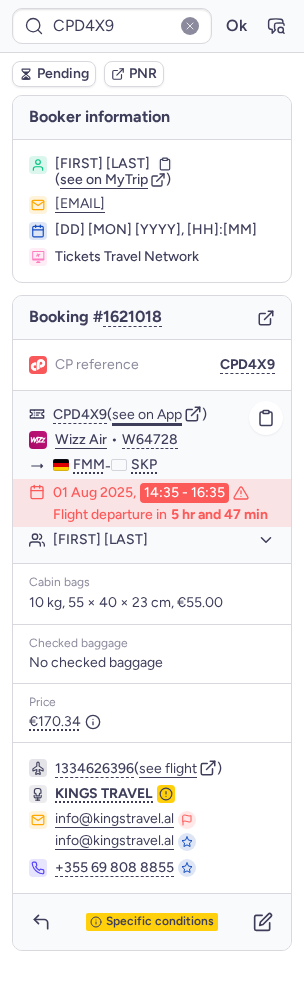 click on "see on App" 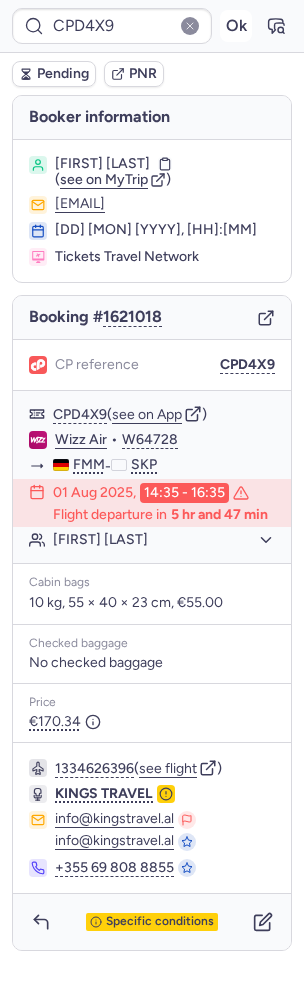 click on "Ok" at bounding box center [236, 26] 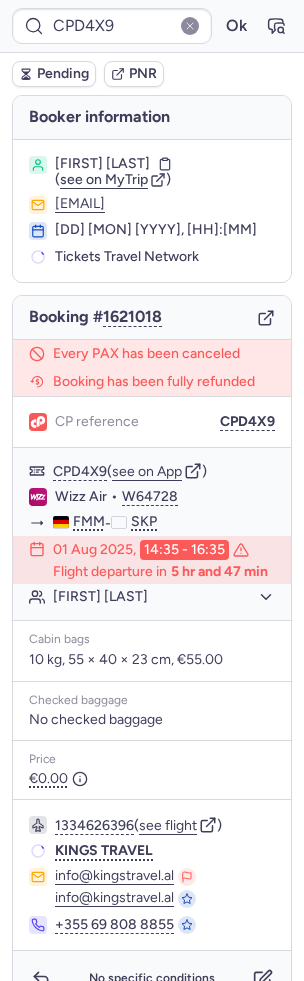 scroll, scrollTop: 33, scrollLeft: 0, axis: vertical 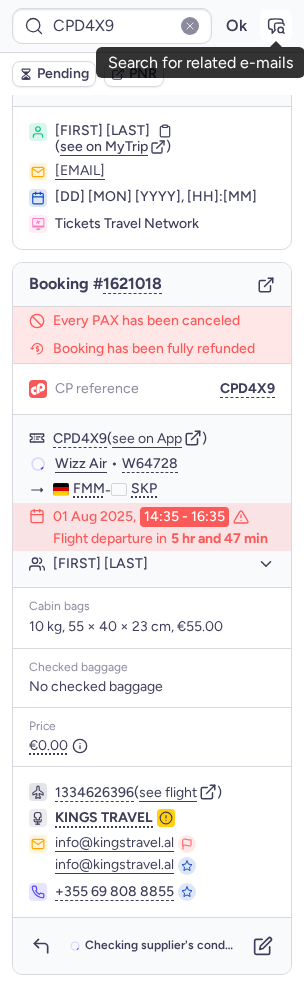 click at bounding box center [276, 26] 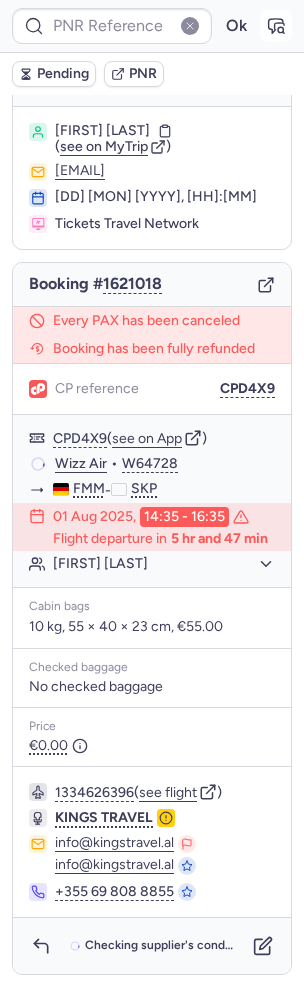 type on "CPD4X9" 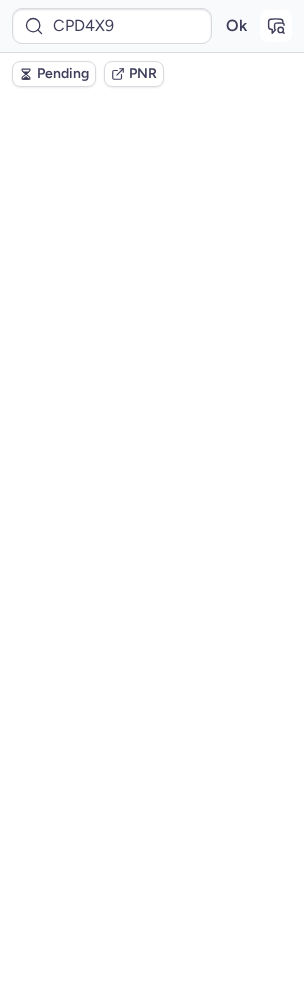 scroll, scrollTop: 0, scrollLeft: 0, axis: both 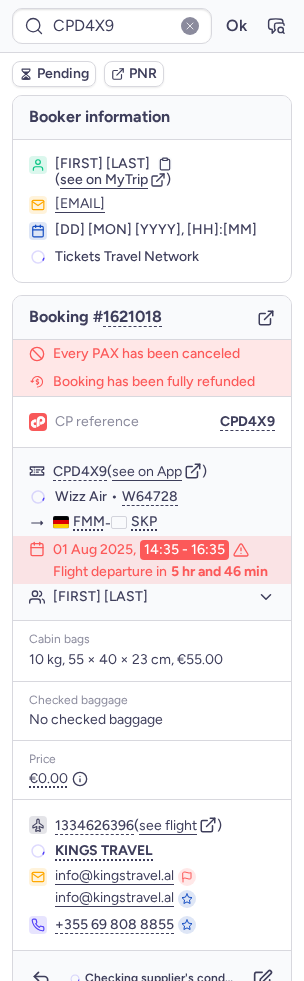 type on "CPFQXQ" 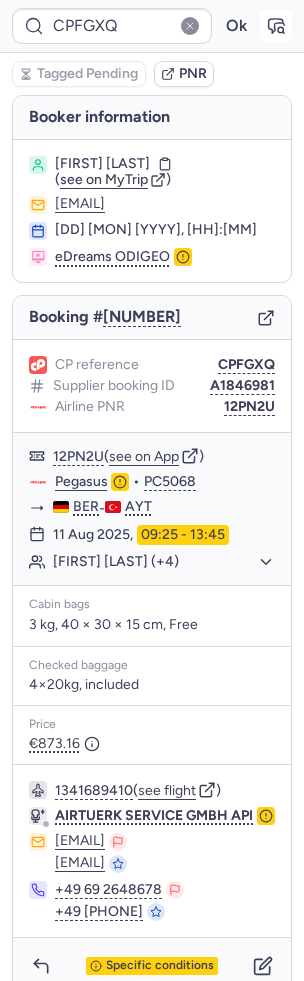 click 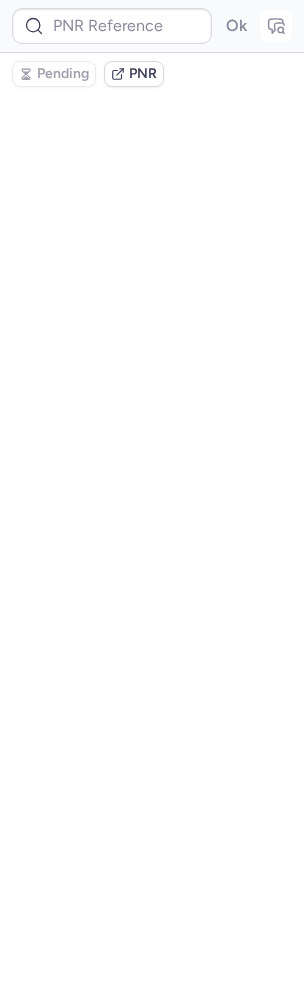 type on "CPFQXQ" 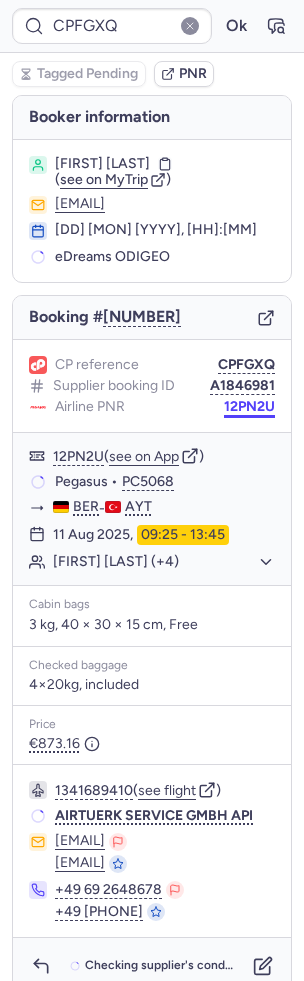 click on "12PN2U" at bounding box center [249, 407] 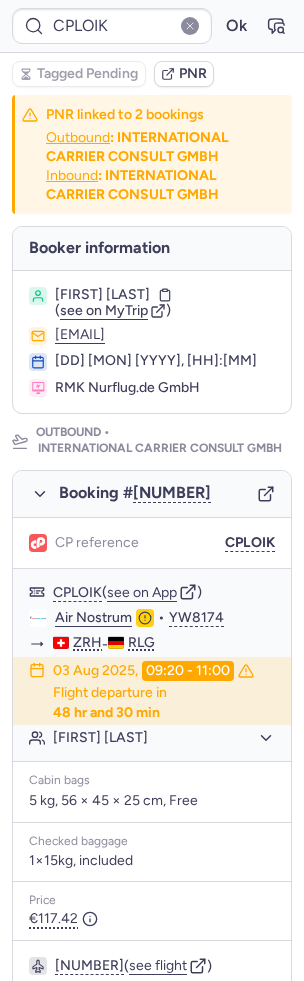 type on "CPAVJ8" 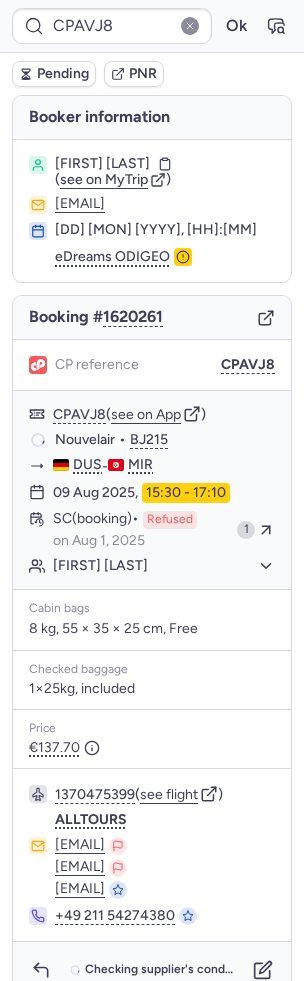 scroll, scrollTop: 24, scrollLeft: 0, axis: vertical 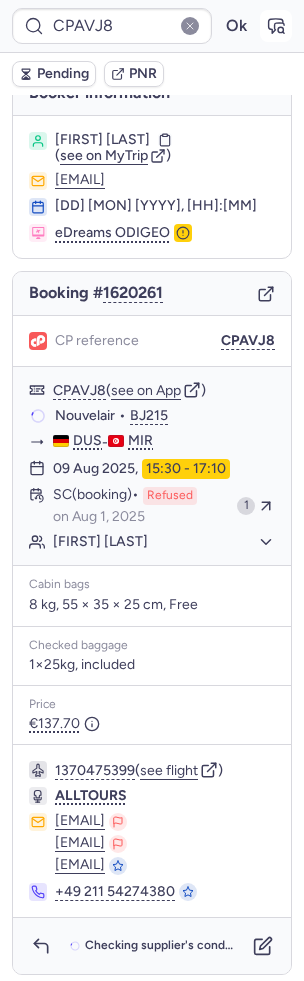 click 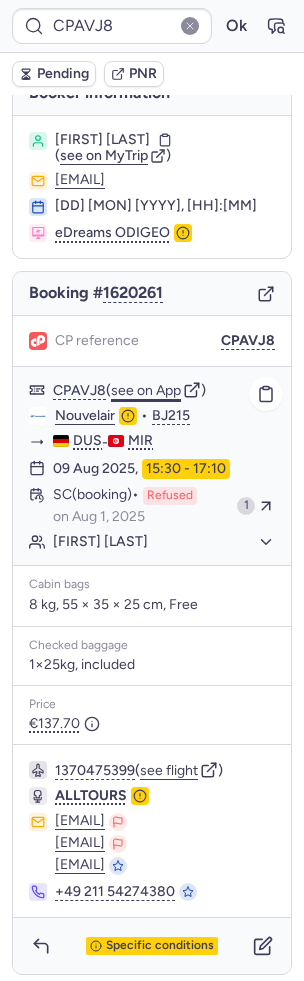 click on "see on App" 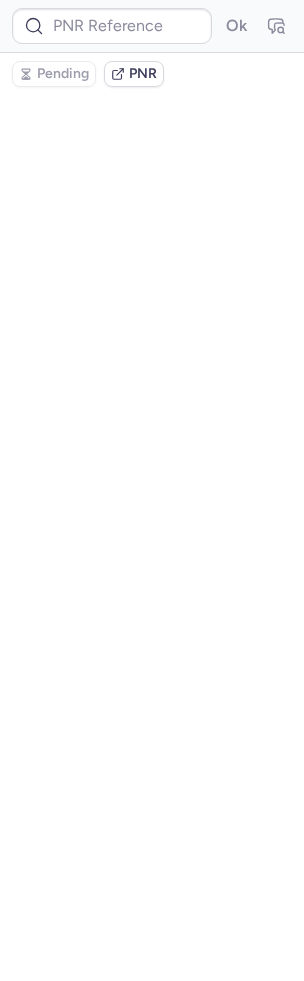 scroll, scrollTop: 0, scrollLeft: 0, axis: both 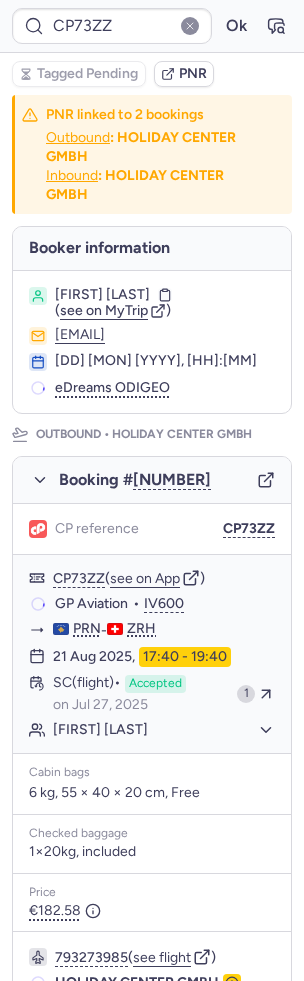 type on "CPAVJ8" 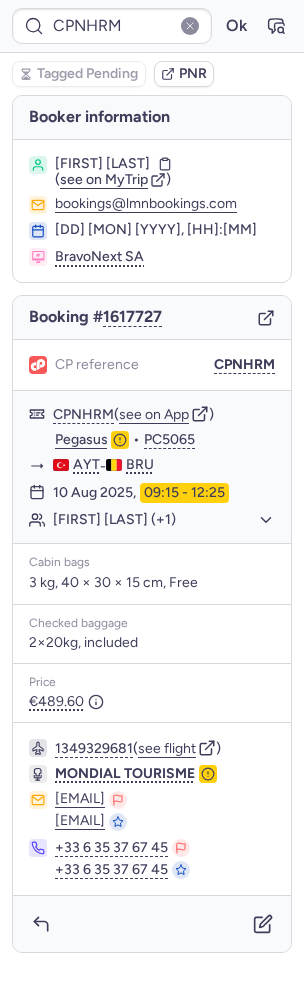 type on "CPAYNW" 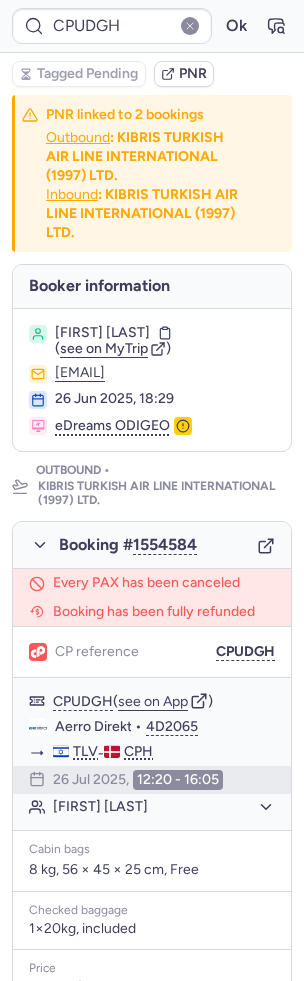 type on "CPFMHK" 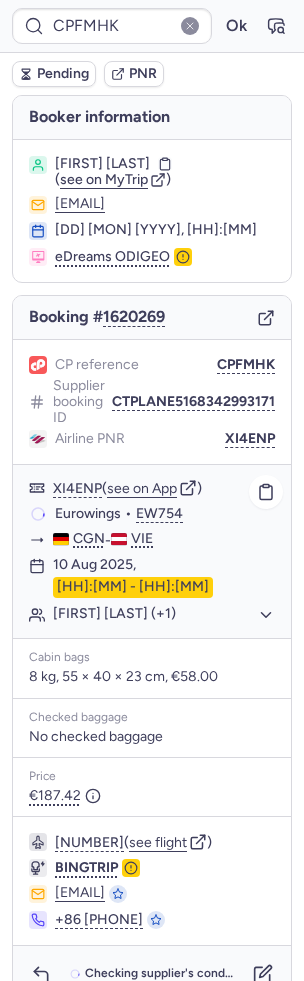 scroll, scrollTop: 8, scrollLeft: 0, axis: vertical 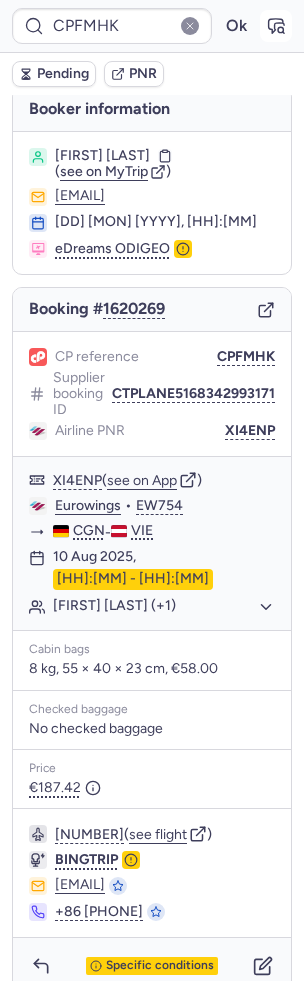 click 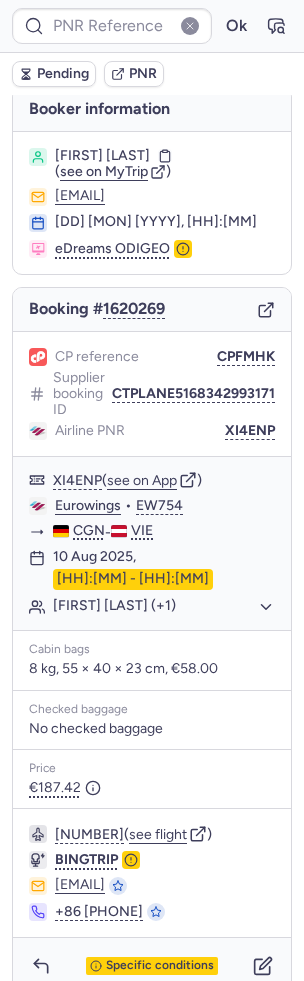 type on "CPFMHK" 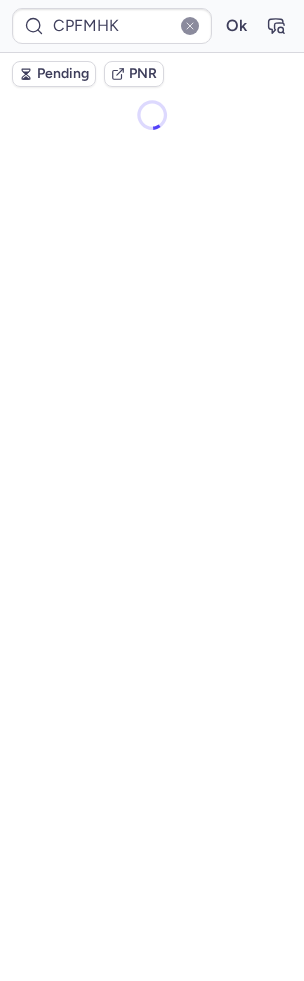 scroll, scrollTop: 0, scrollLeft: 0, axis: both 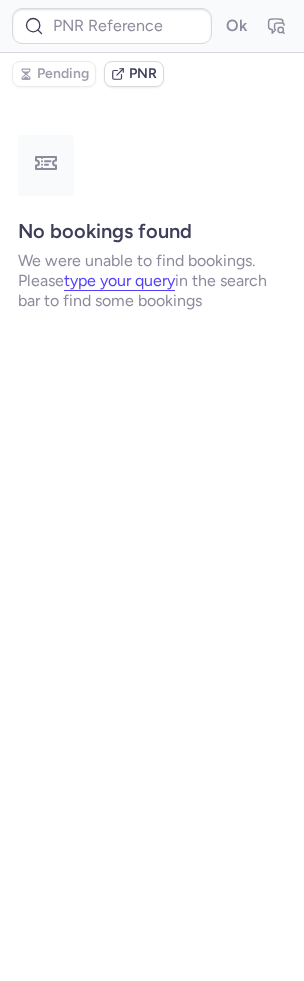 type on "CPFMHK" 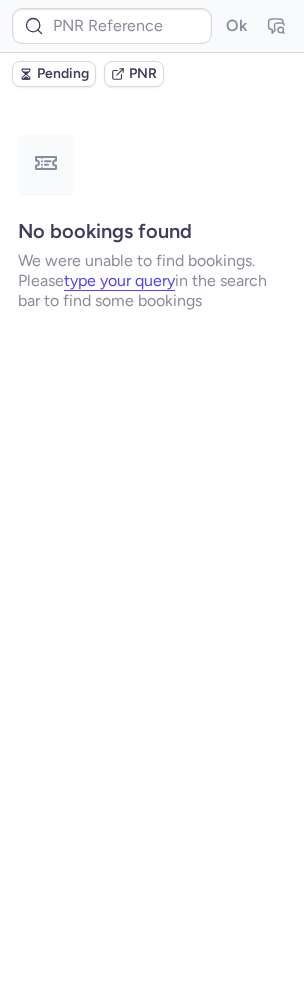 type on "CPFMHK" 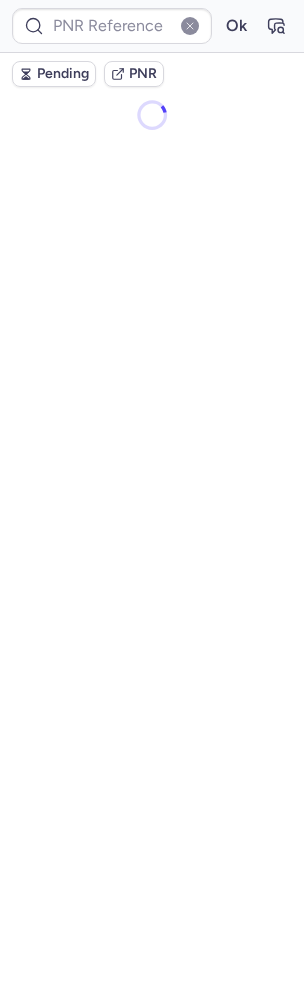 type on "CPM7CZ" 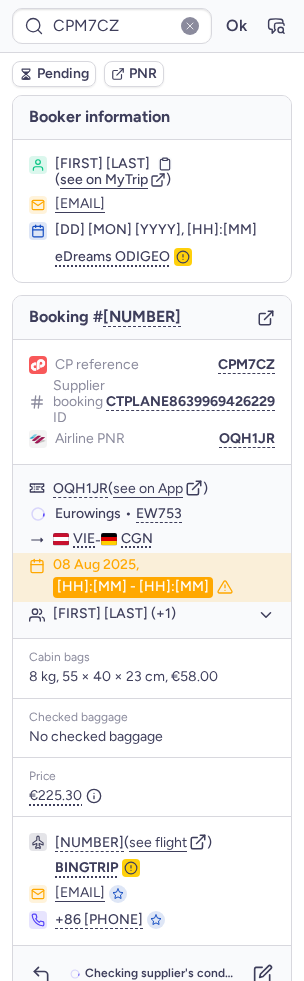 type on "CPFMHK" 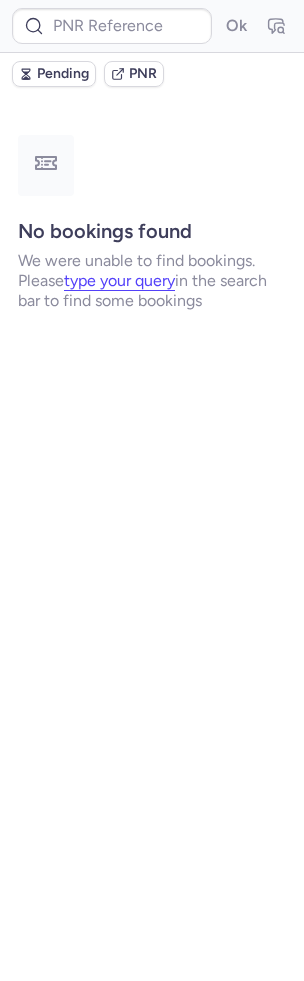 type on "CPM7CZ" 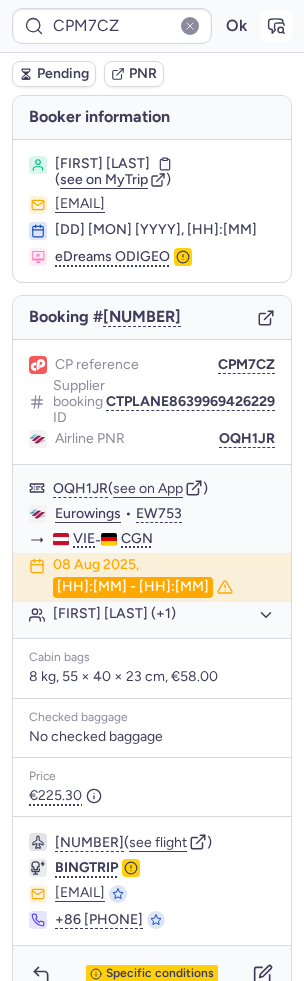 click at bounding box center [276, 26] 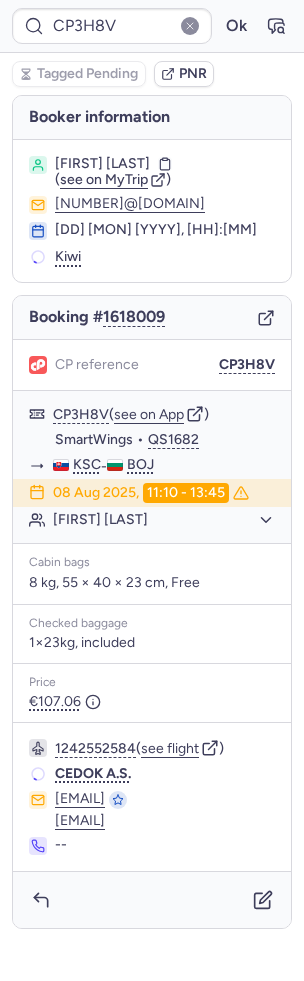type on "CP3UCX" 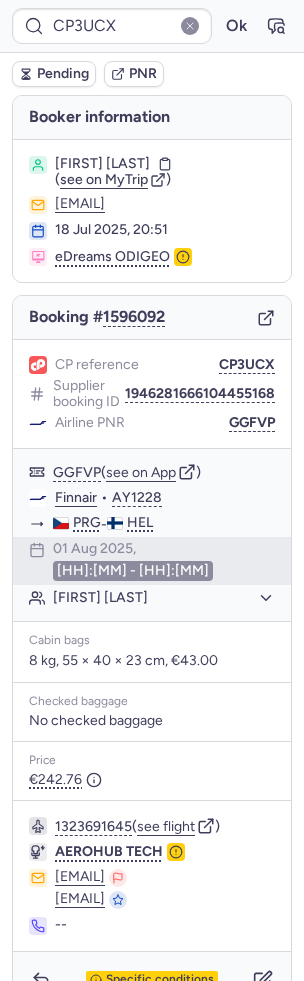 click on "Pending" at bounding box center (63, 74) 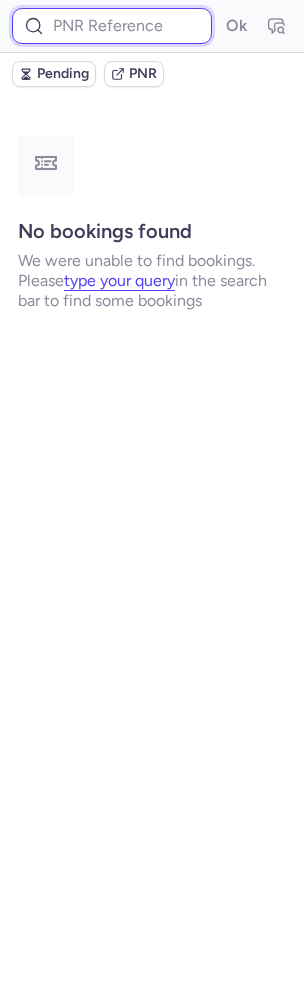 click at bounding box center (112, 26) 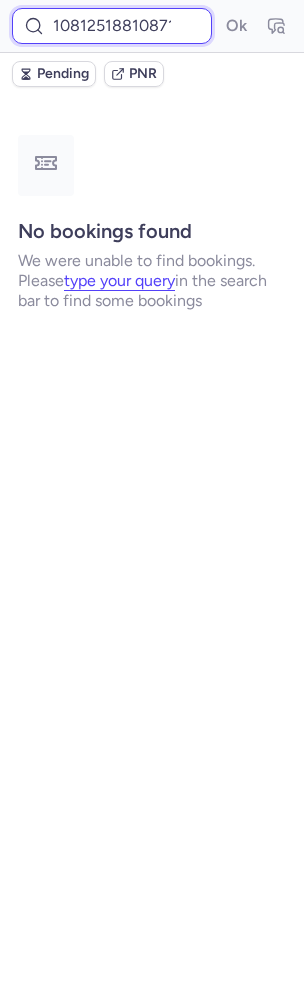 scroll, scrollTop: 0, scrollLeft: 0, axis: both 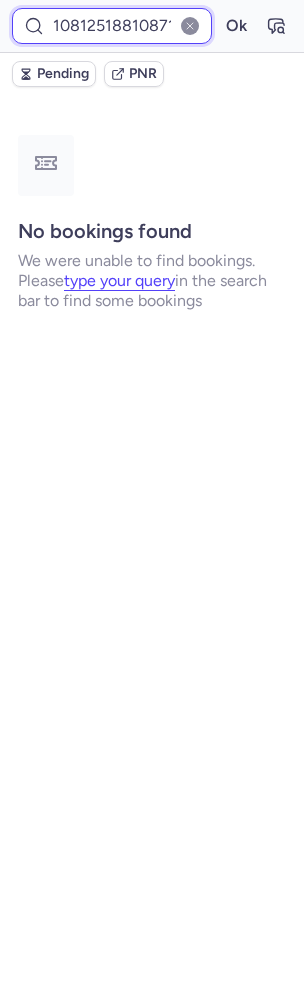 click on "Ok" at bounding box center [236, 26] 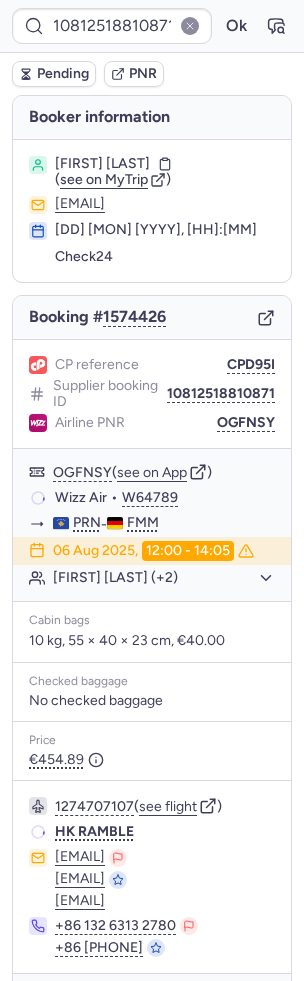 scroll, scrollTop: 0, scrollLeft: 0, axis: both 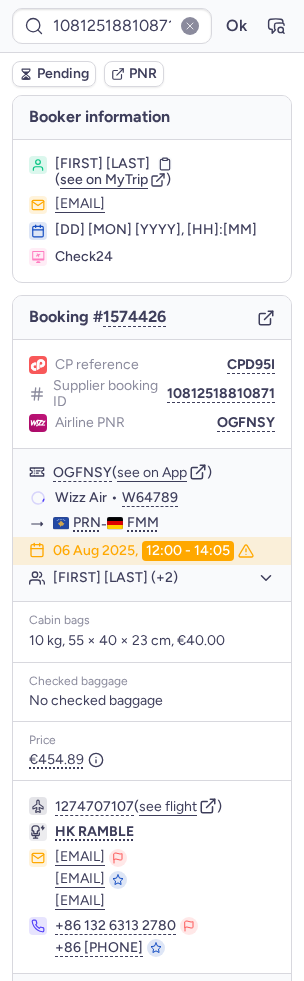 click on "CP reference CPD95I Supplier booking ID 10812518810871 Airline PNR OGFNSY" at bounding box center (152, 394) 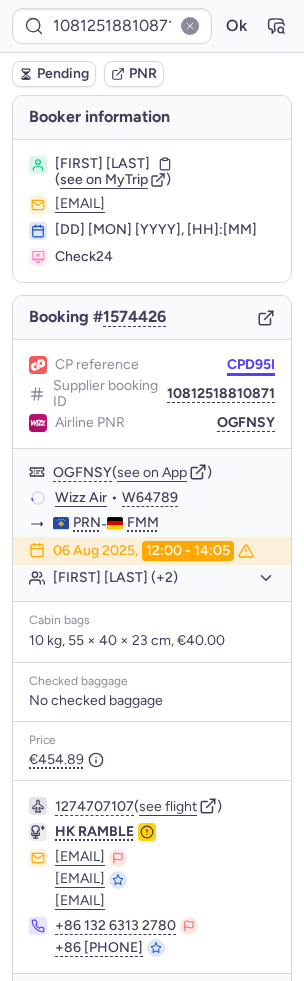 click on "CPD95I" at bounding box center [251, 365] 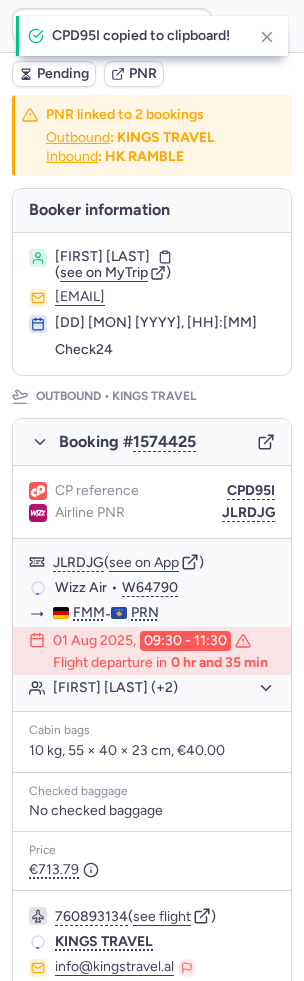type on "CPWHRE" 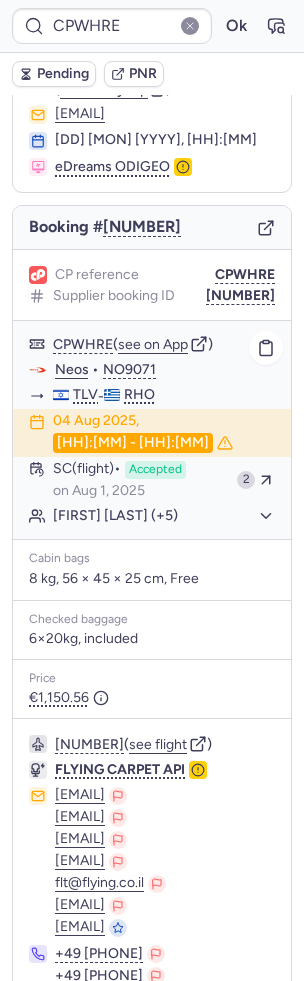 scroll, scrollTop: 198, scrollLeft: 0, axis: vertical 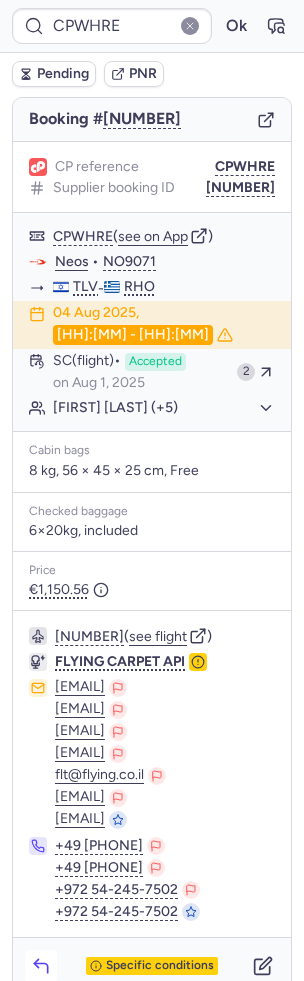 click 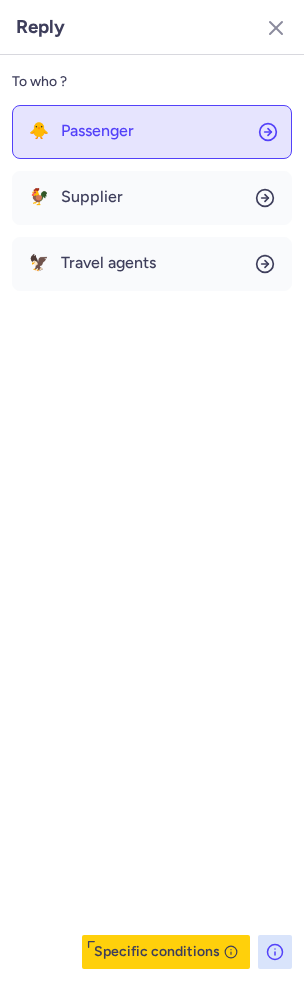 click on "🐥 Passenger" 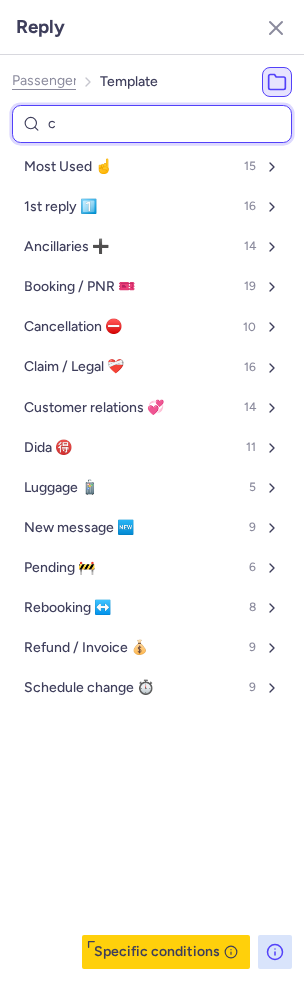 type on "ca" 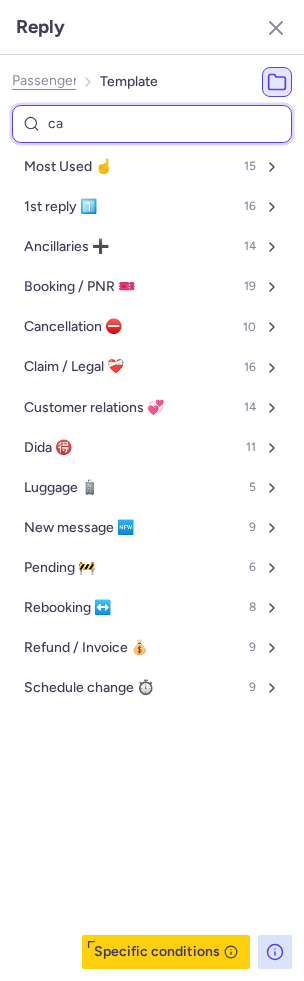 select on "en" 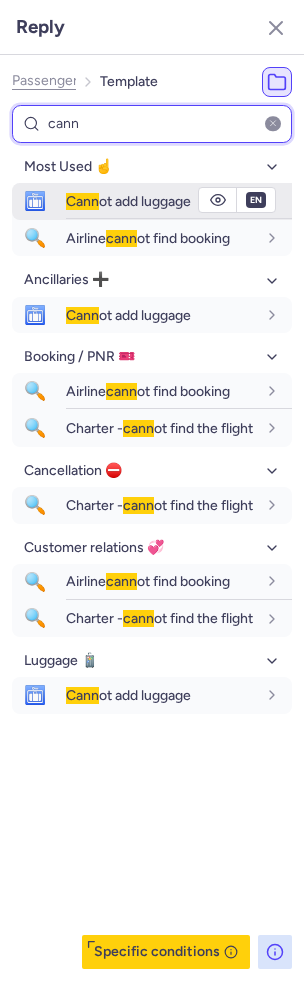 type on "cann" 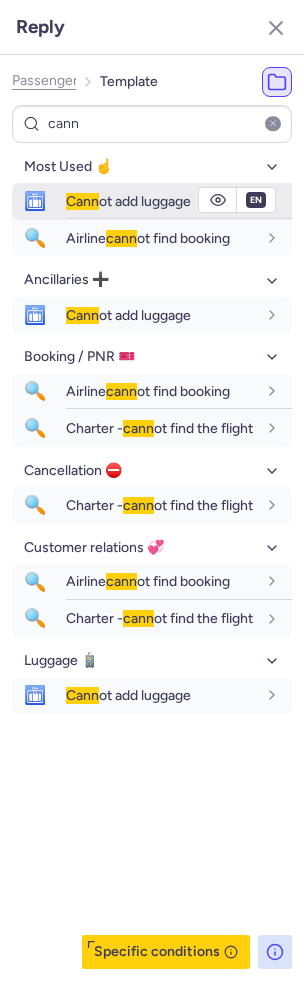 click on "Cann ot add luggage" at bounding box center (179, 201) 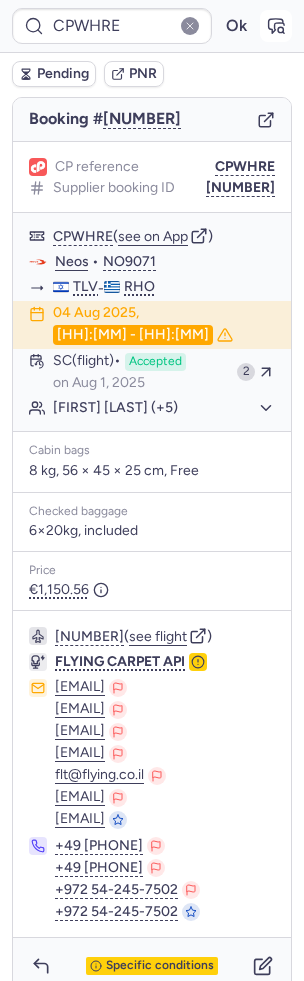 click 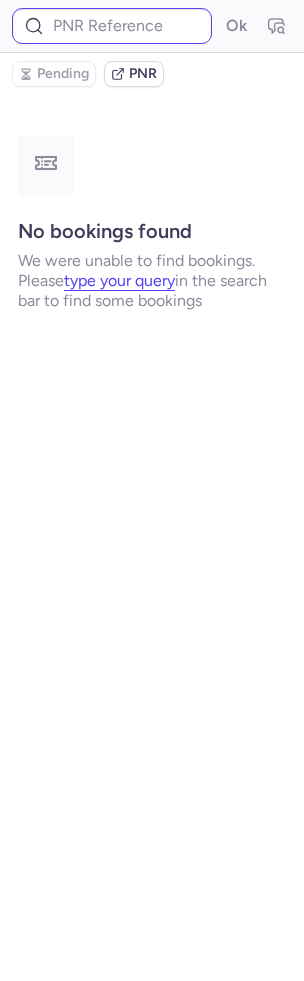 scroll, scrollTop: 0, scrollLeft: 0, axis: both 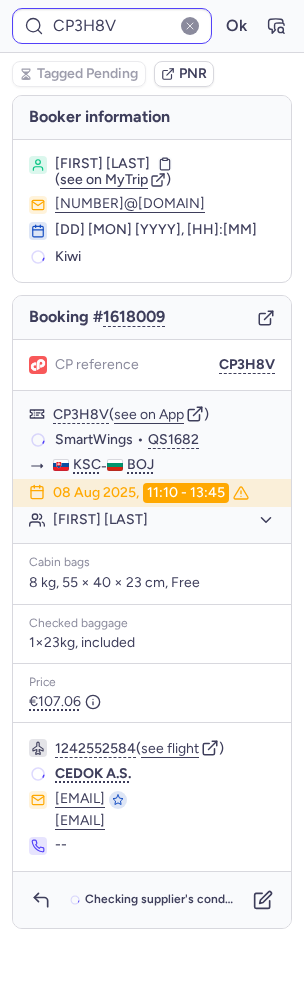 type on "CPD95I" 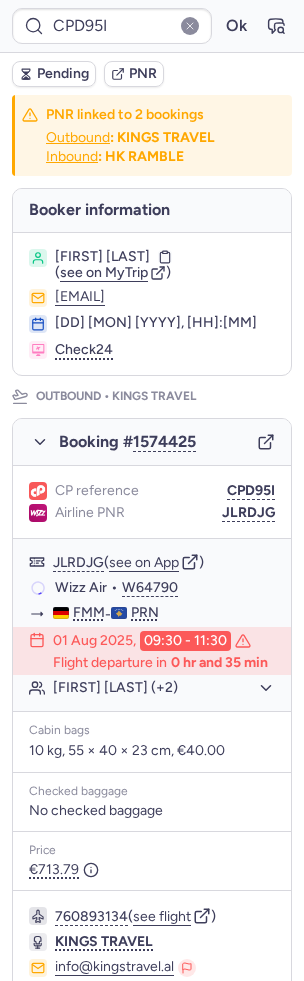 click on "CPD95I  Ok" at bounding box center (152, 26) 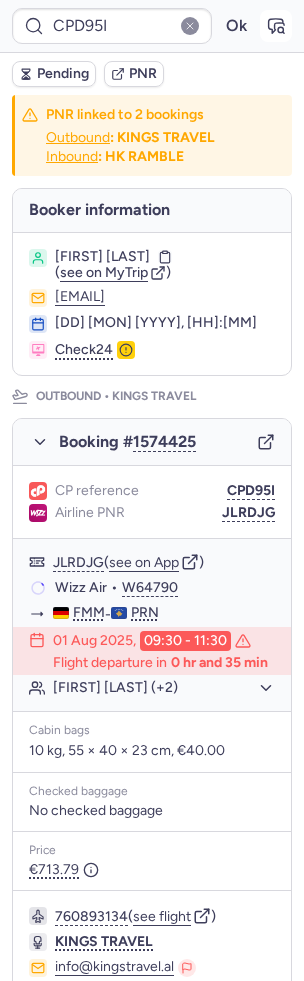 click at bounding box center (276, 26) 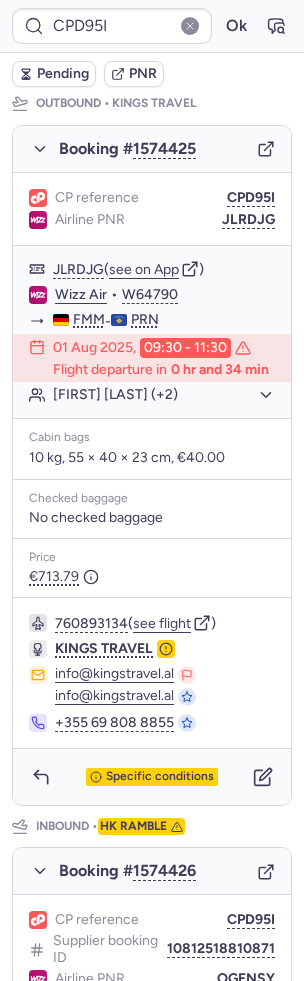 scroll, scrollTop: 286, scrollLeft: 0, axis: vertical 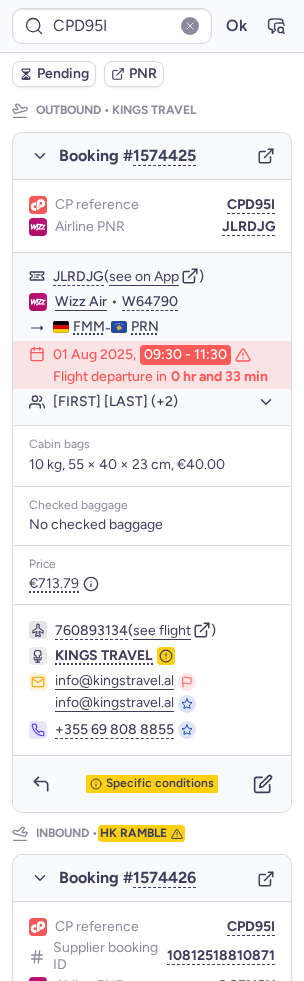 type on "DT1751964465202810" 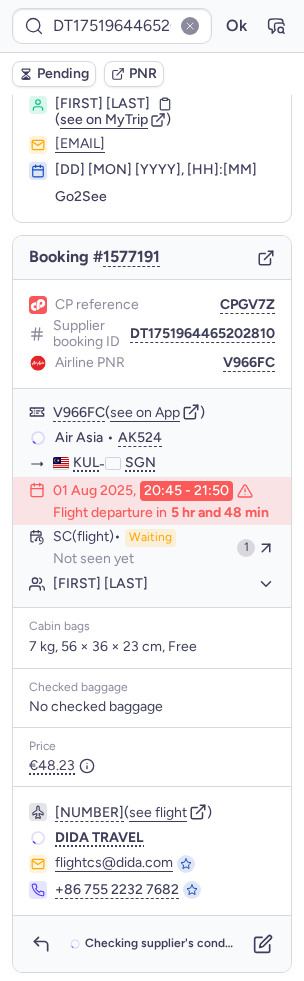 scroll, scrollTop: 58, scrollLeft: 0, axis: vertical 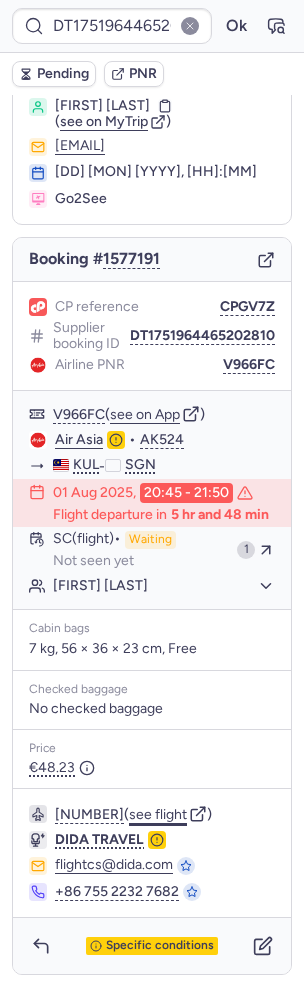 click on "see flight" 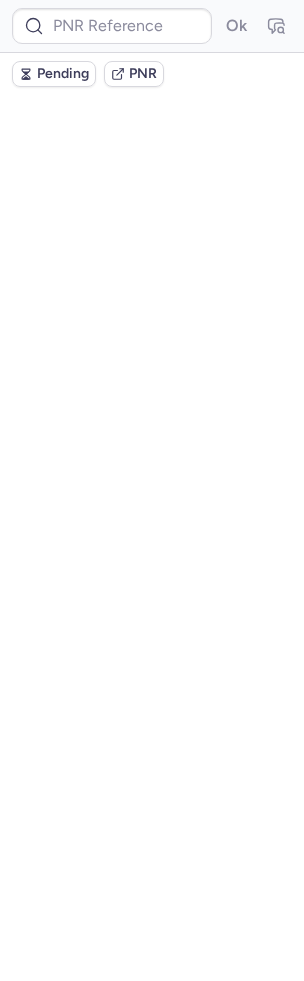 scroll, scrollTop: 0, scrollLeft: 0, axis: both 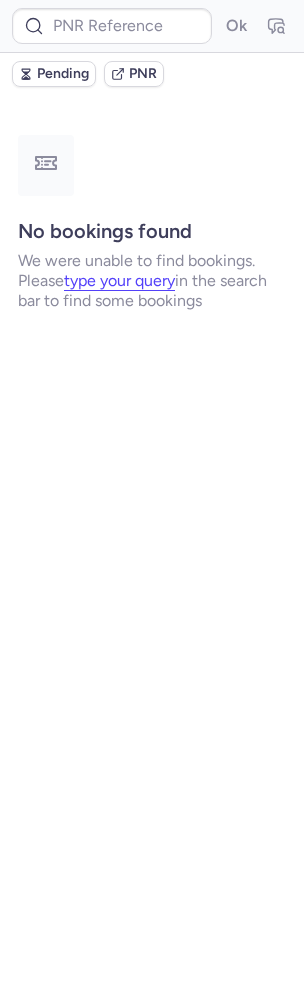 type on "CPBOJA" 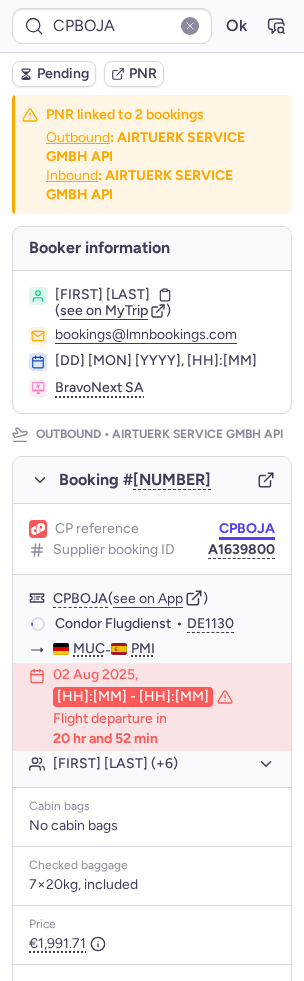 click on "CPBOJA" at bounding box center (247, 529) 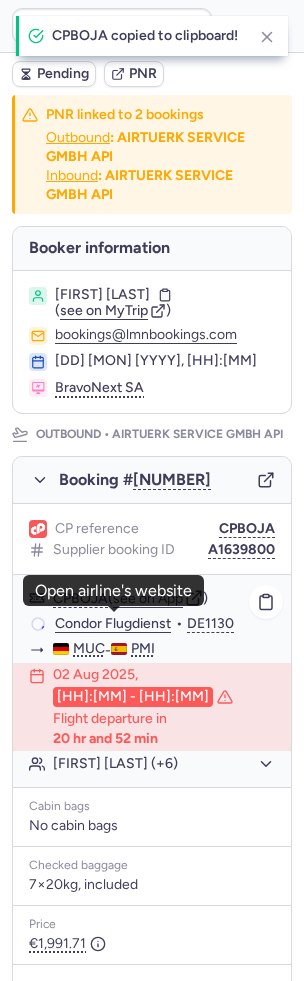 click on "Condor Flugdienst" 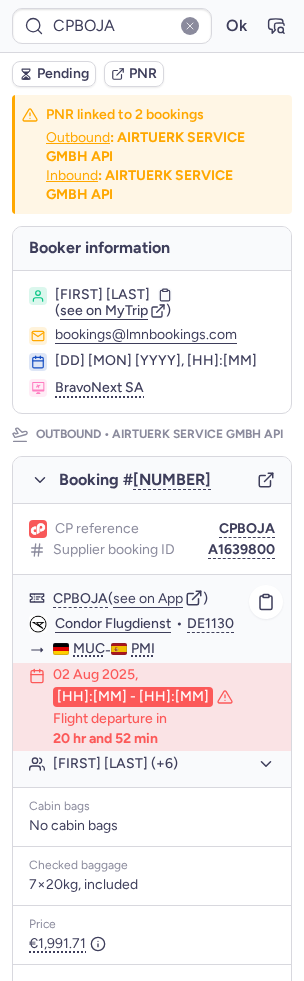 click on "Dieter PRAMHAS (+6)" 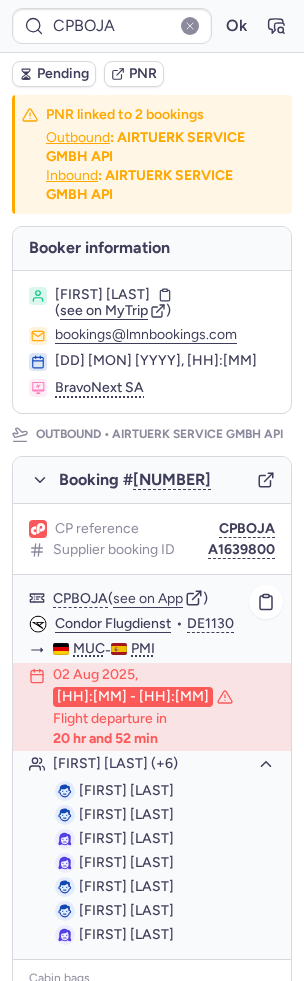 click on "Dieter PRAMHAS" at bounding box center [126, 790] 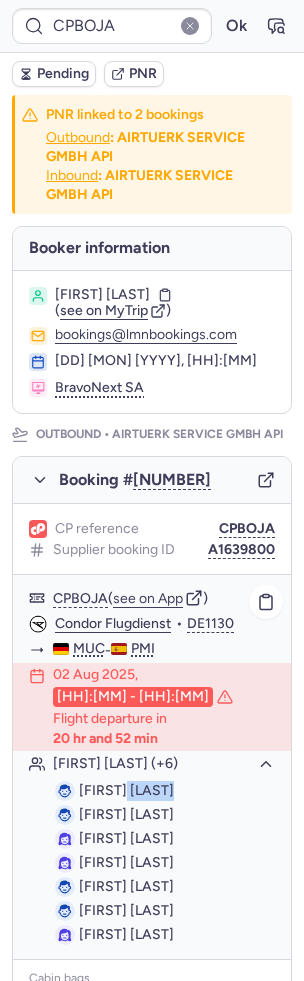click on "Dieter PRAMHAS" at bounding box center [126, 790] 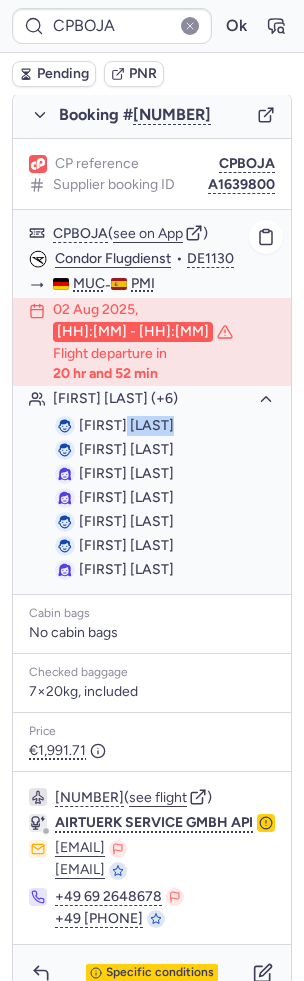 scroll, scrollTop: 454, scrollLeft: 0, axis: vertical 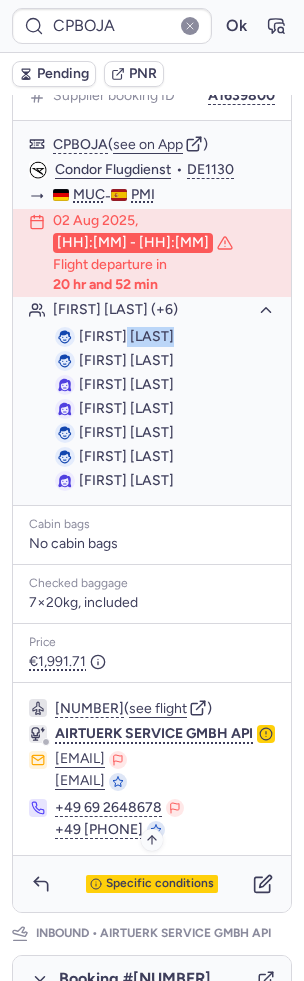 click on "Specific conditions" at bounding box center (160, 884) 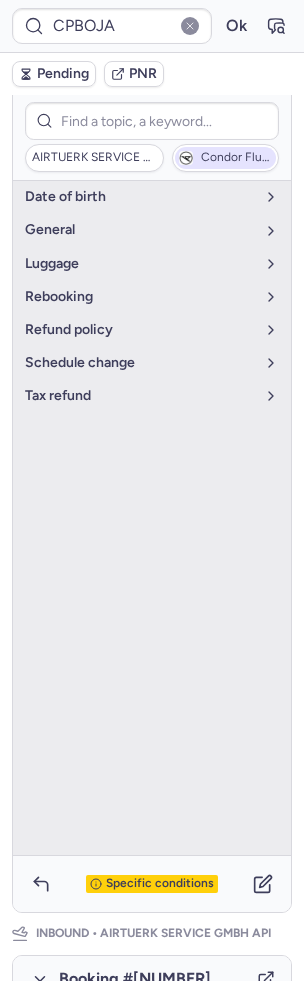 click on "Condor Flugdienst" at bounding box center [225, 158] 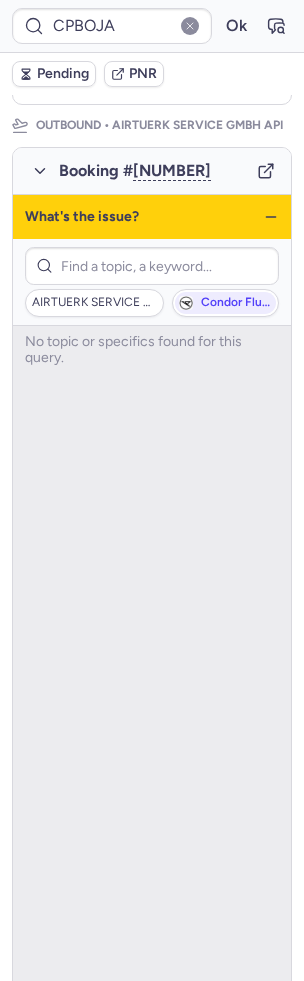 scroll, scrollTop: 297, scrollLeft: 0, axis: vertical 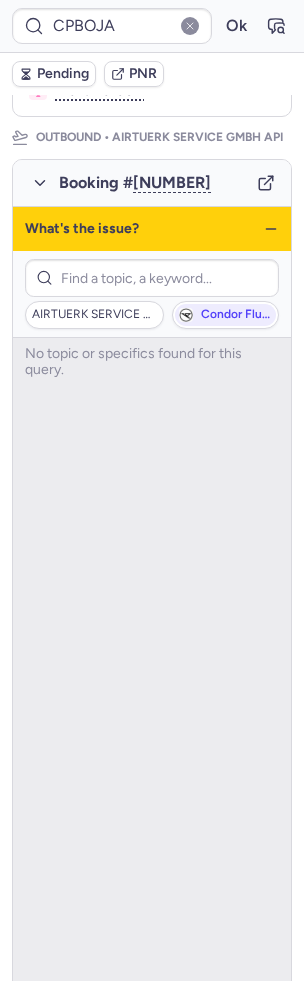 click on "What's the issue?" at bounding box center (152, 229) 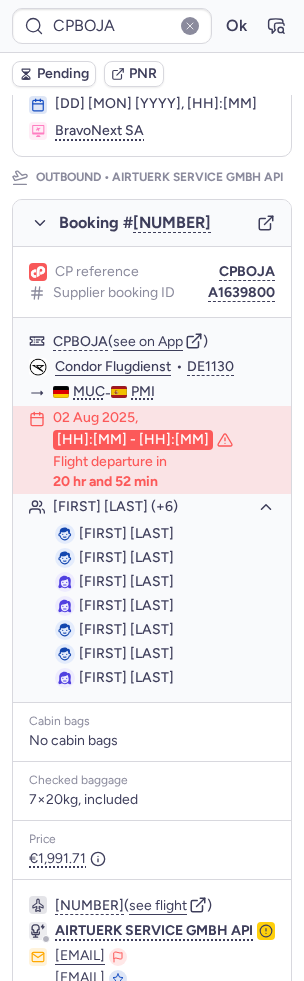 scroll, scrollTop: 250, scrollLeft: 0, axis: vertical 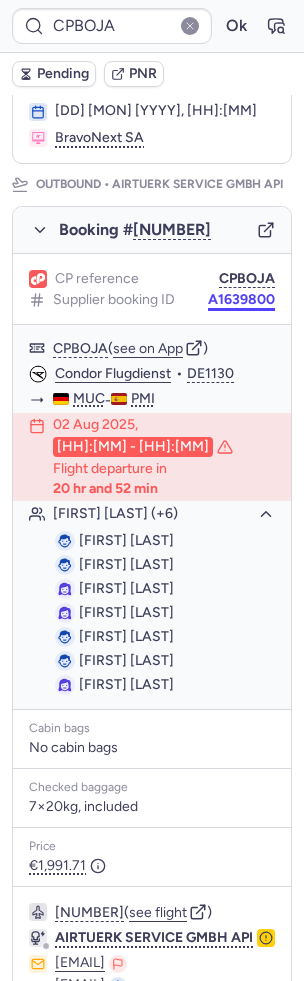 click on "A1639800" at bounding box center (241, 300) 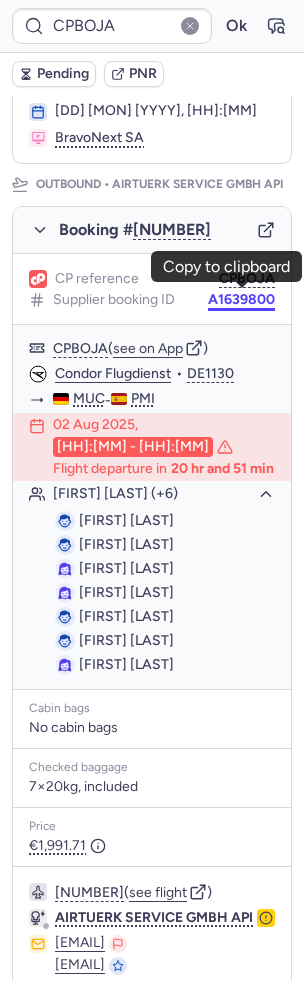 click on "A1639800" at bounding box center (241, 300) 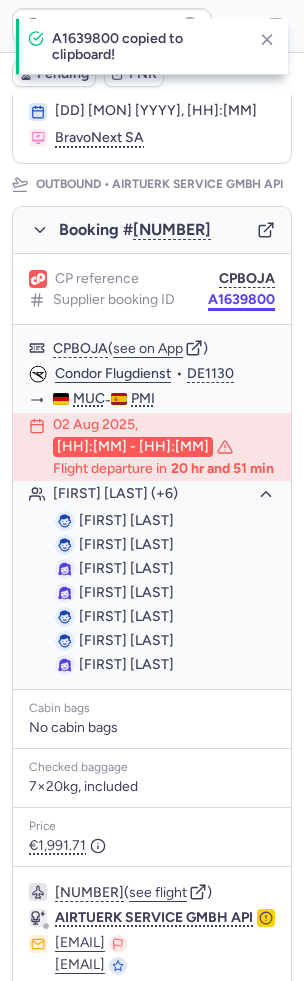click on "A1639800" at bounding box center (241, 300) 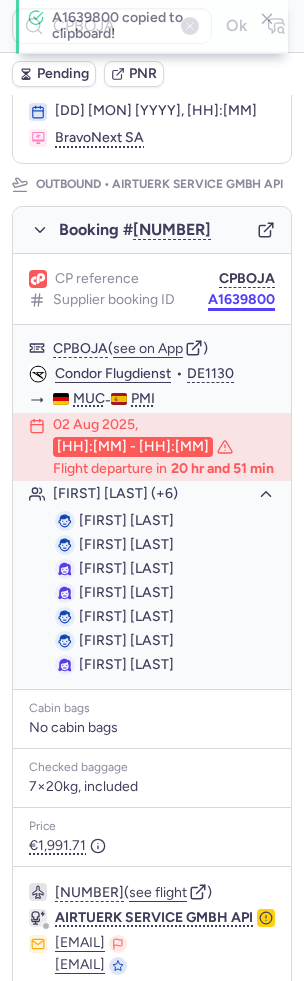 type 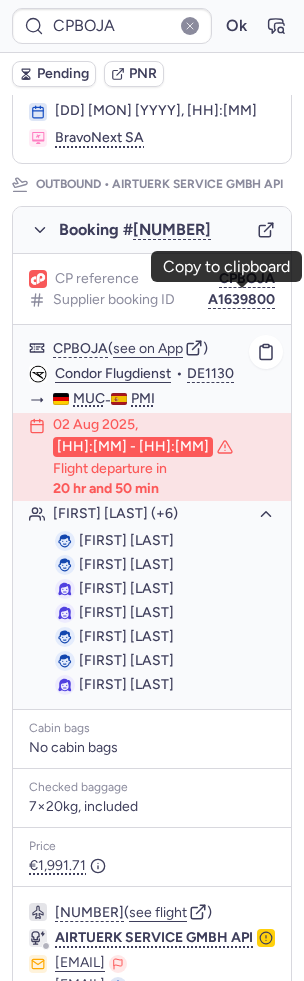 click on "Dieter PRAMHAS" at bounding box center [126, 540] 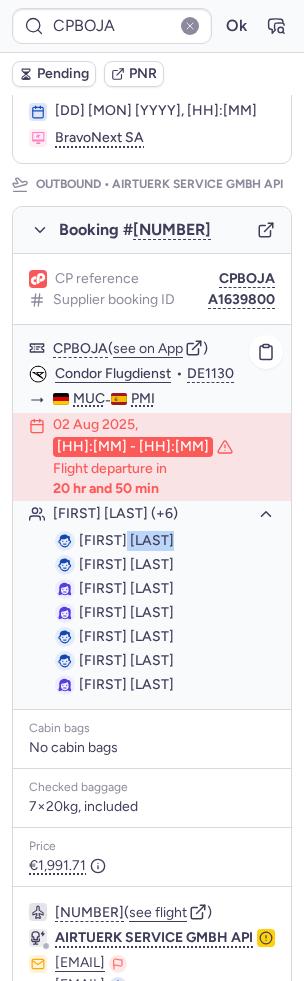 click on "Dieter PRAMHAS" at bounding box center [126, 540] 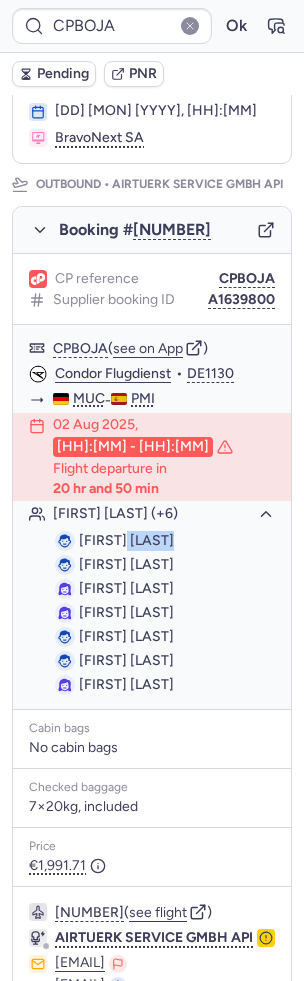 copy on "PRAMHAS" 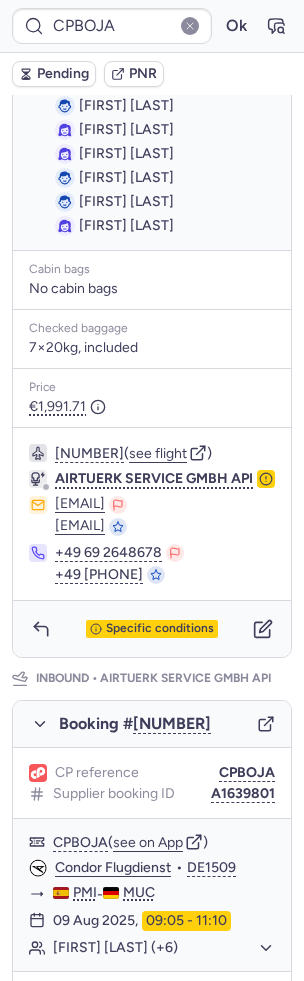 scroll, scrollTop: 710, scrollLeft: 0, axis: vertical 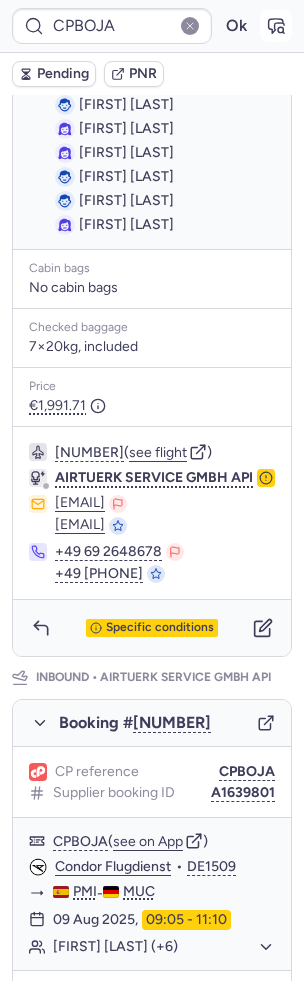 click 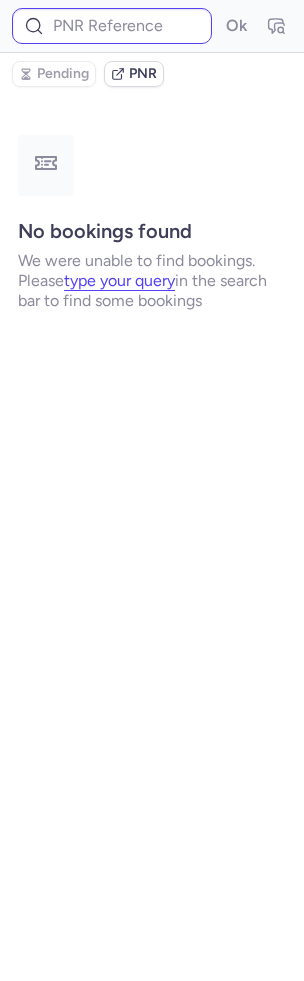 scroll, scrollTop: 0, scrollLeft: 0, axis: both 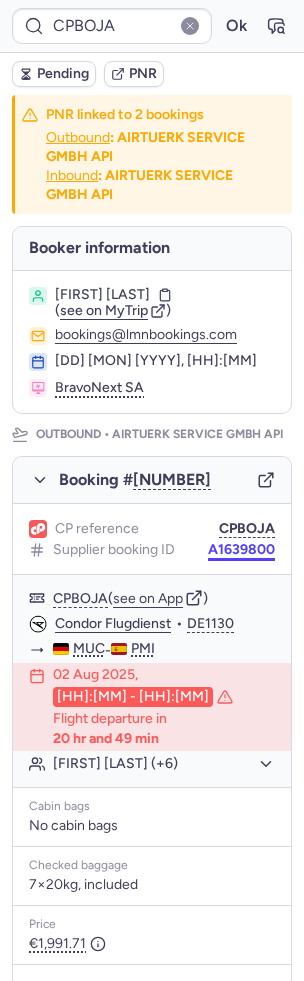 click on "A1639800" at bounding box center (241, 550) 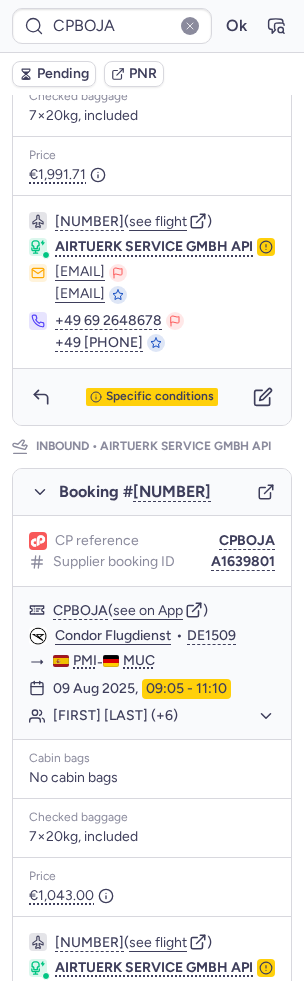 scroll, scrollTop: 898, scrollLeft: 0, axis: vertical 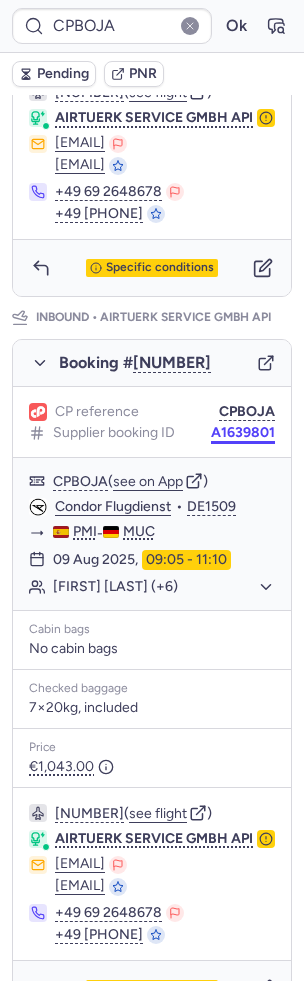 click on "A1639801" at bounding box center [243, 433] 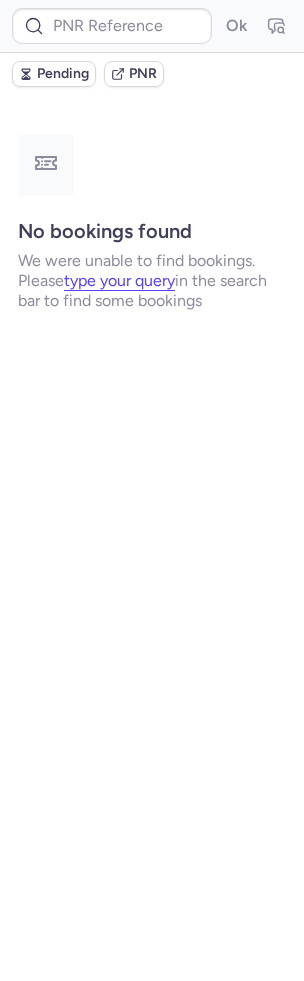 scroll, scrollTop: 0, scrollLeft: 0, axis: both 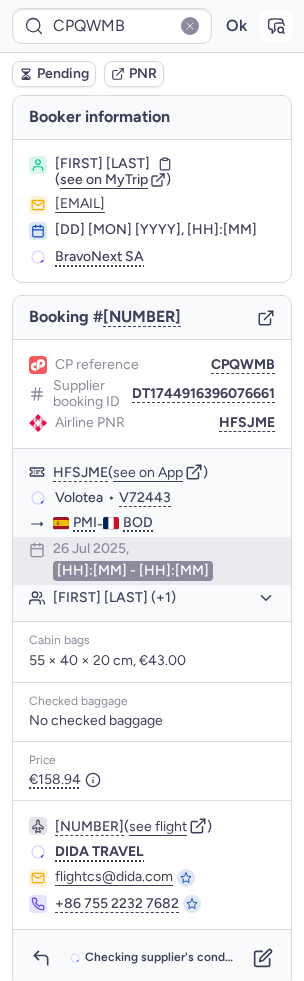 click 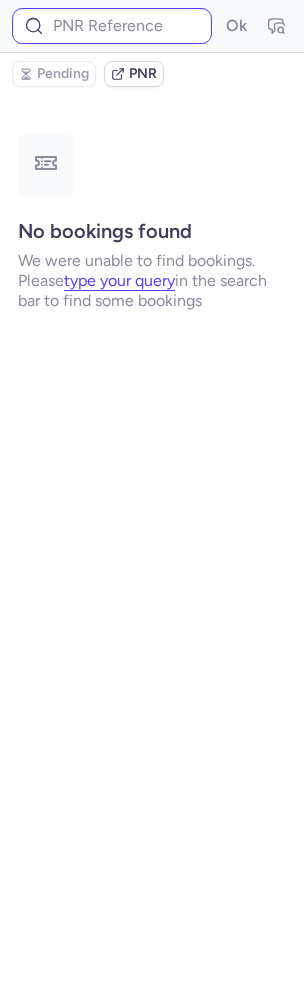 type on "CPQWMB" 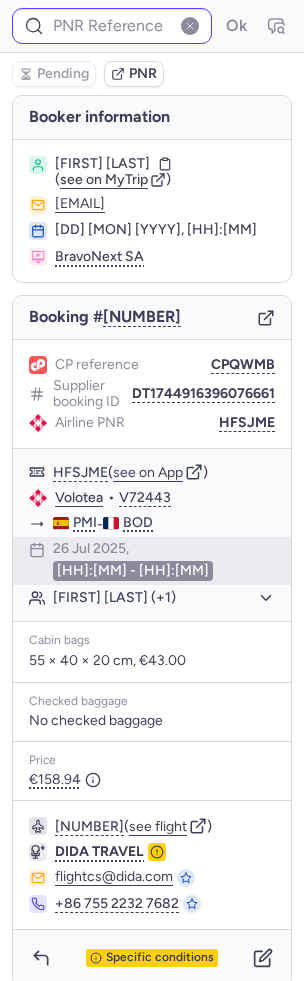 type on "CPQWMB" 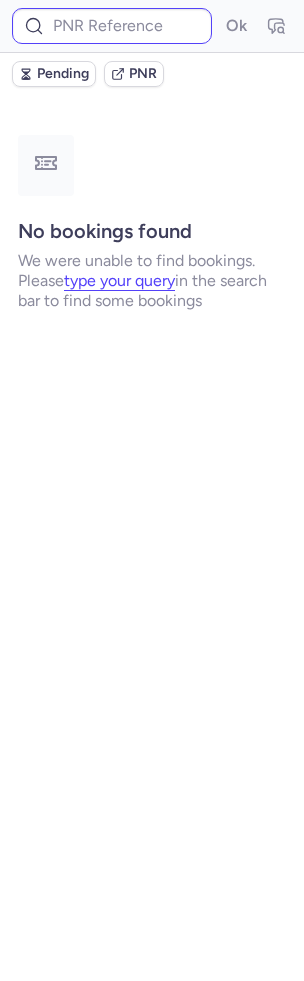 type on "CPHGTU" 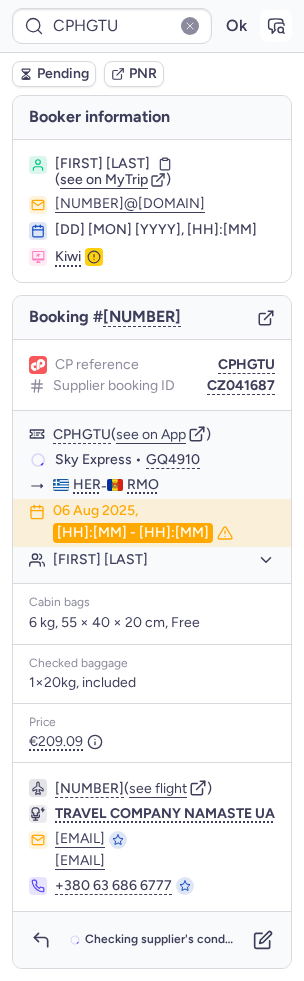 click 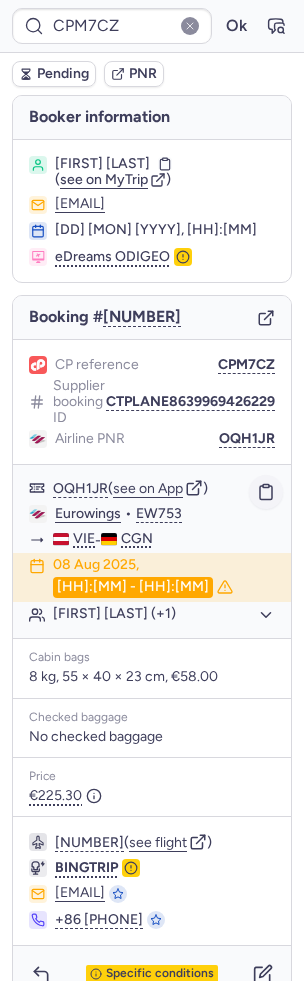 click 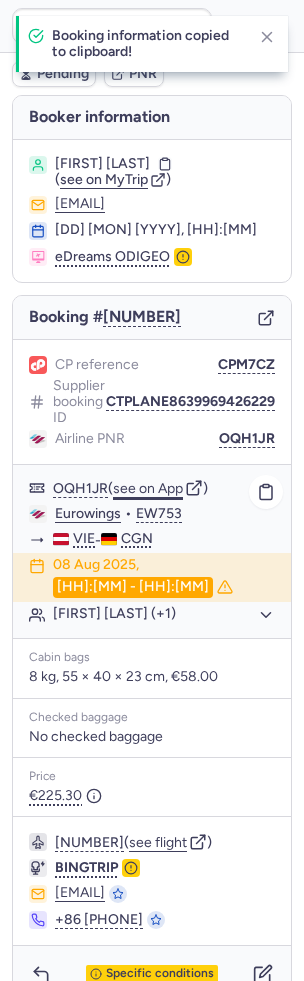 click on "see on App" 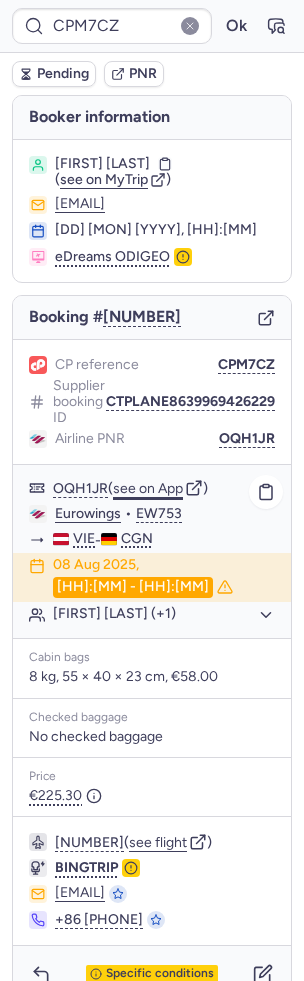 type on "CP3H8V" 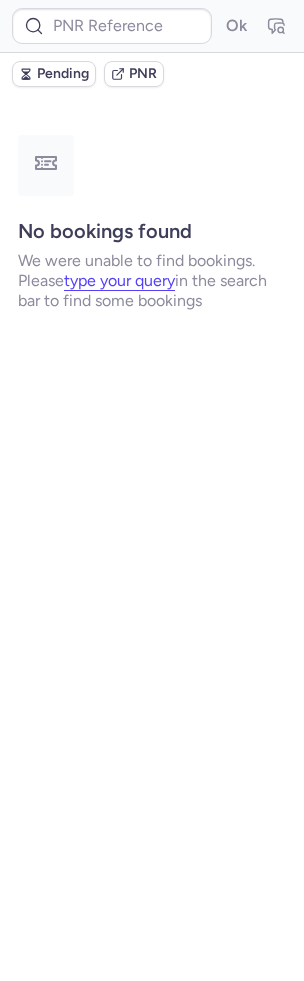 type on "CP3H8V" 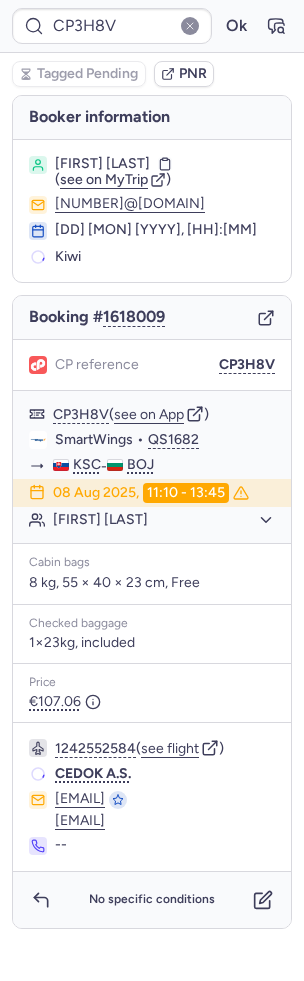 type on "CPLXIL" 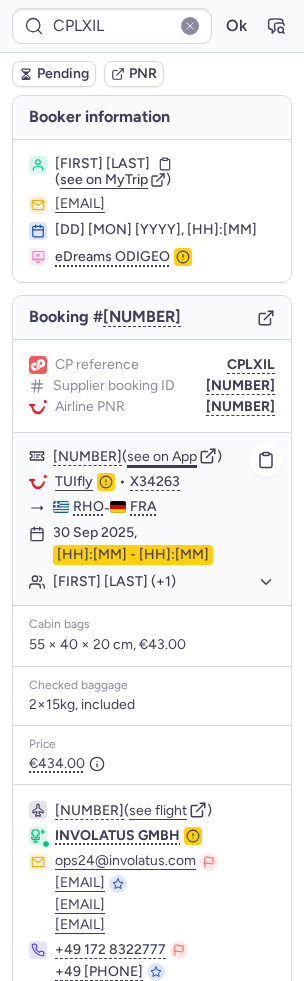 scroll, scrollTop: 82, scrollLeft: 0, axis: vertical 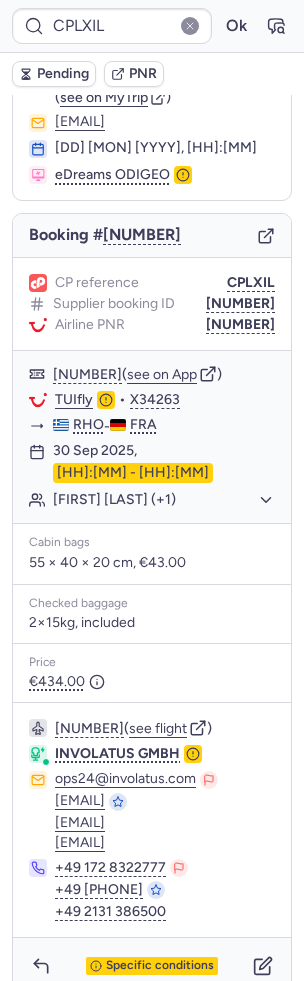 click on "Specific conditions" at bounding box center [152, 966] 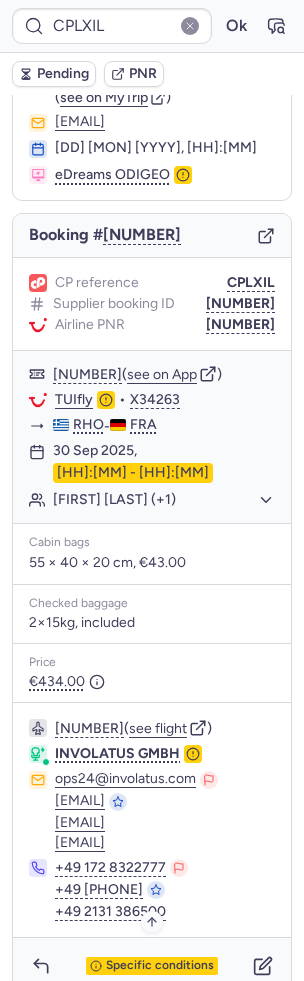 click on "Specific conditions" at bounding box center [160, 966] 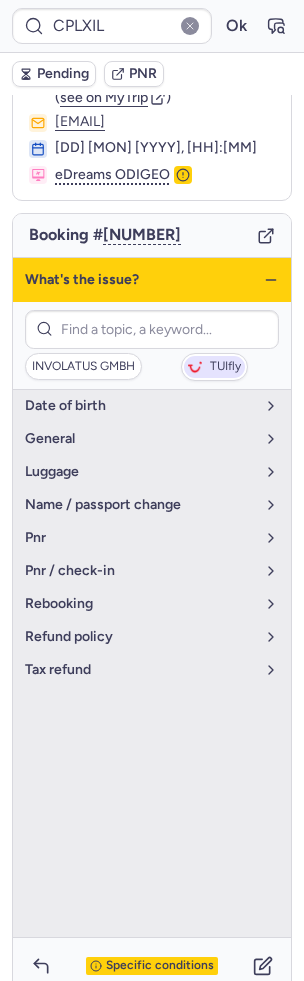 click on "TUIfly" at bounding box center [225, 367] 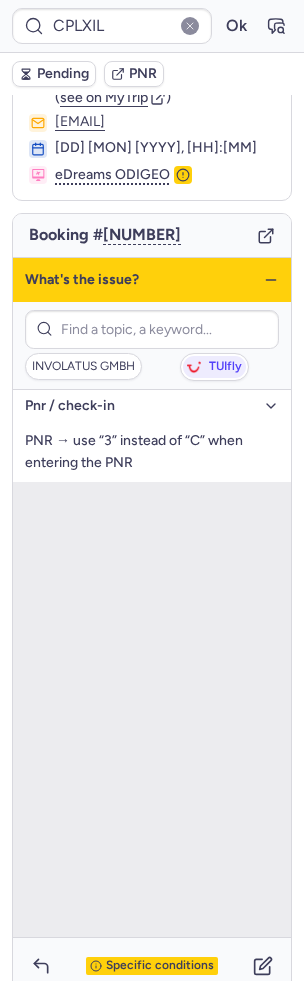 click on "What's the issue?" at bounding box center [152, 280] 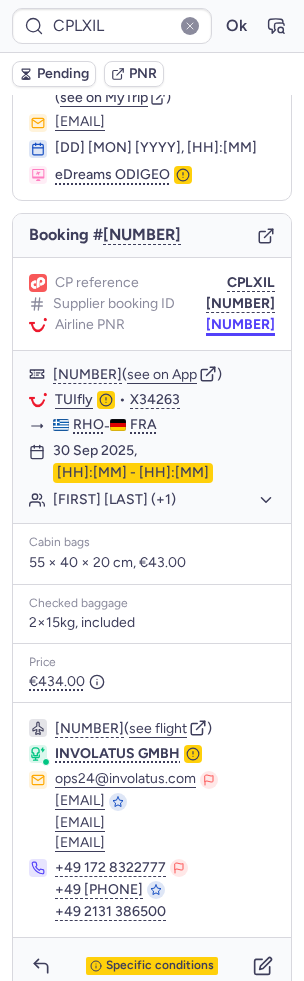 click on "7299203" at bounding box center (240, 325) 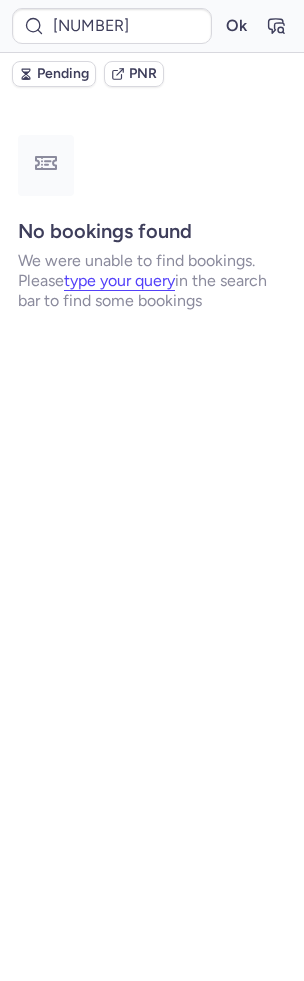 scroll, scrollTop: 0, scrollLeft: 0, axis: both 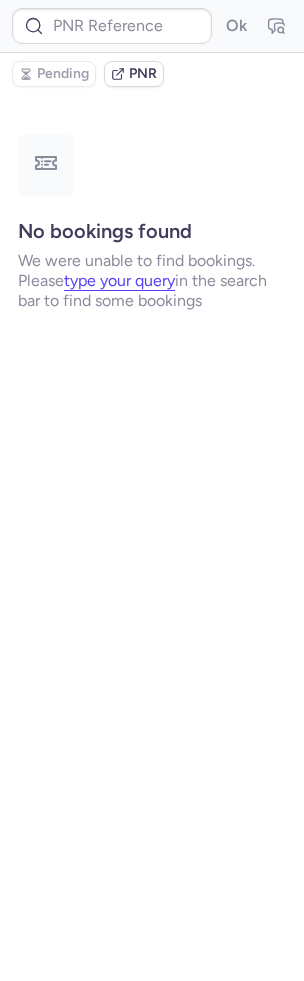 type on "CP8BJN" 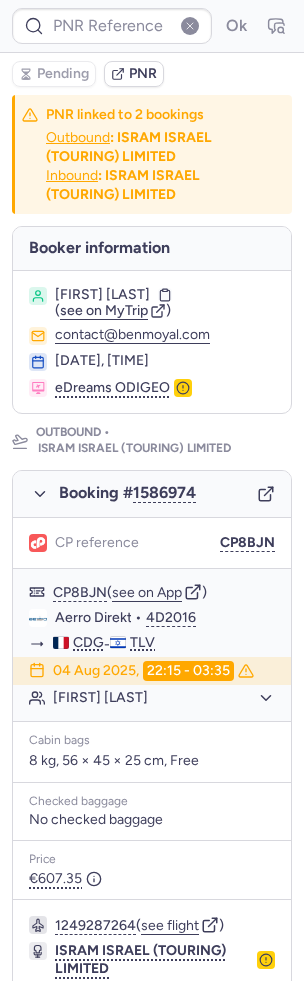 type on "CP29OP" 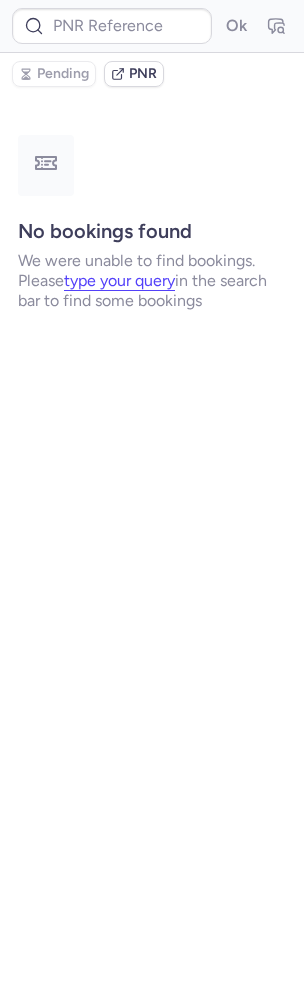 type on "CP29OP" 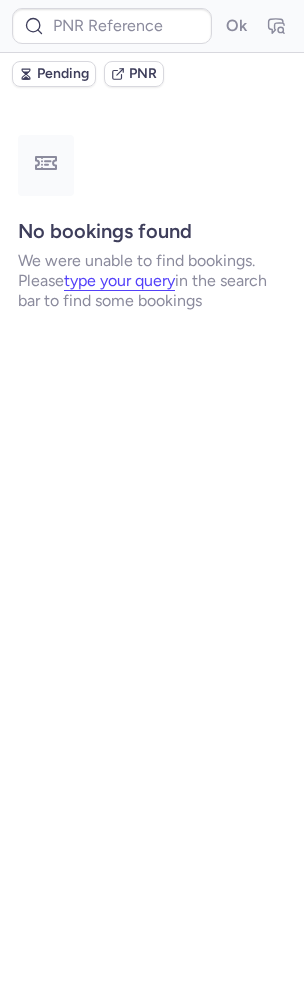 type on "CPJ8OU" 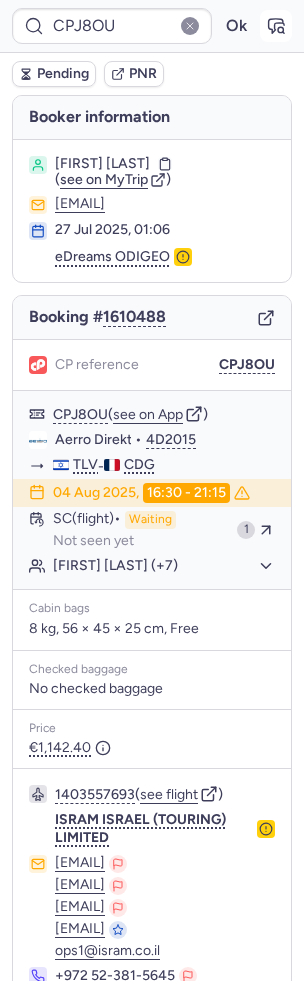 click 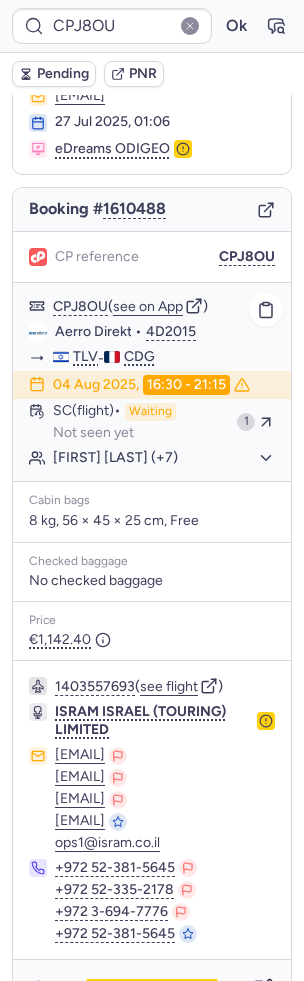 scroll, scrollTop: 150, scrollLeft: 0, axis: vertical 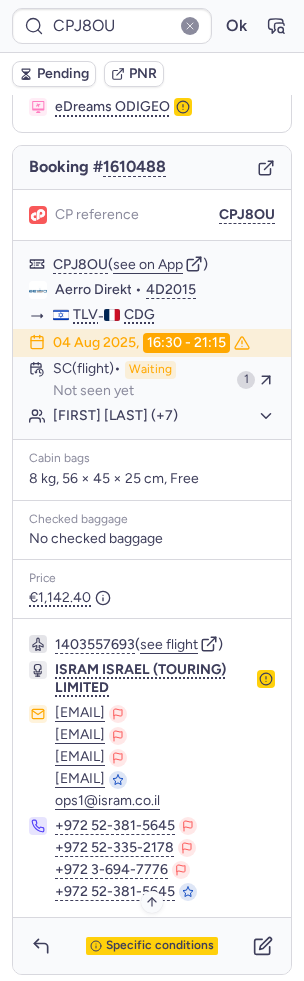 click on "Specific conditions" at bounding box center [160, 946] 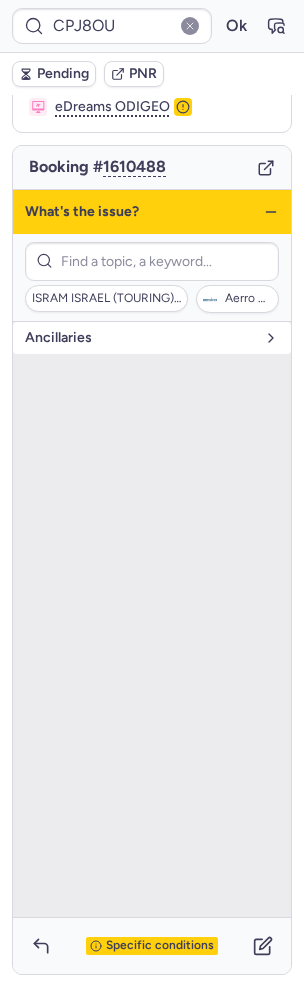 click on "Ancillaries" at bounding box center [140, 338] 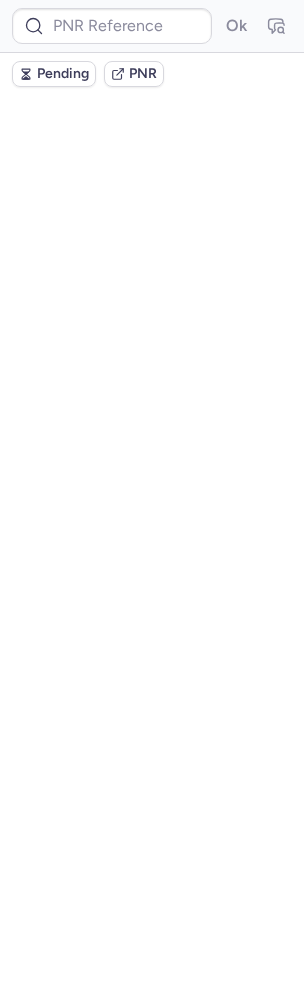 scroll, scrollTop: 0, scrollLeft: 0, axis: both 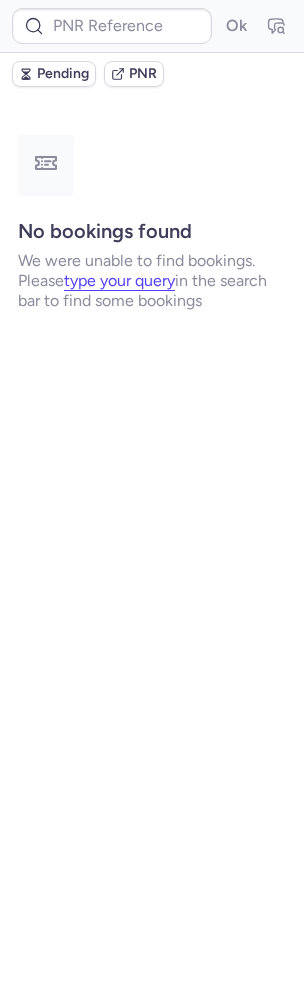 type on "CP3UCX" 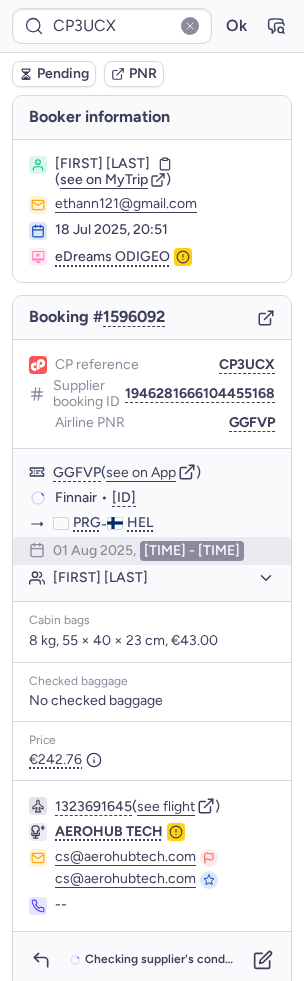 scroll, scrollTop: 14, scrollLeft: 0, axis: vertical 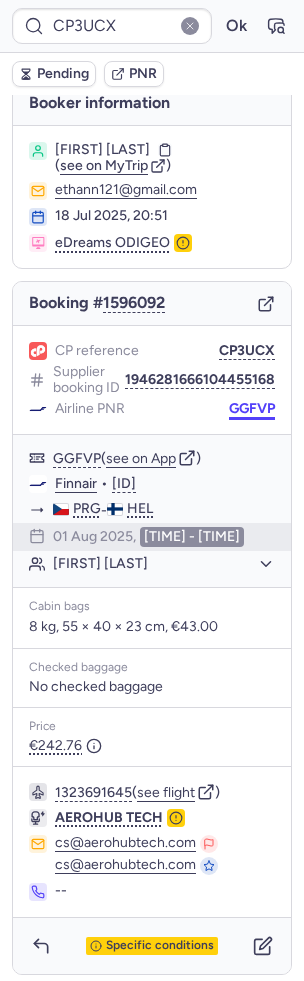 click on "GGFVP" at bounding box center [252, 409] 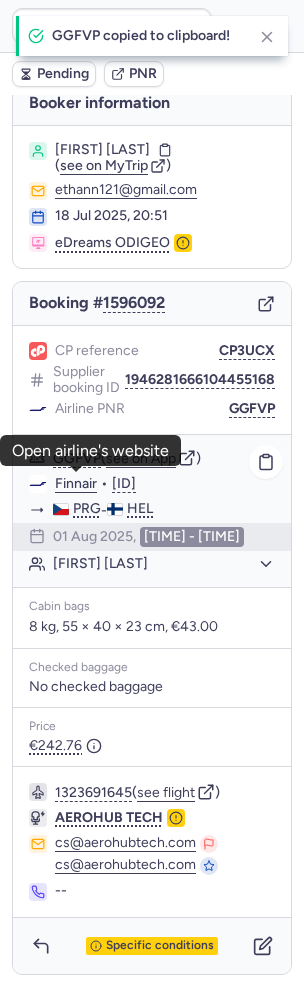 click on "Finnair" 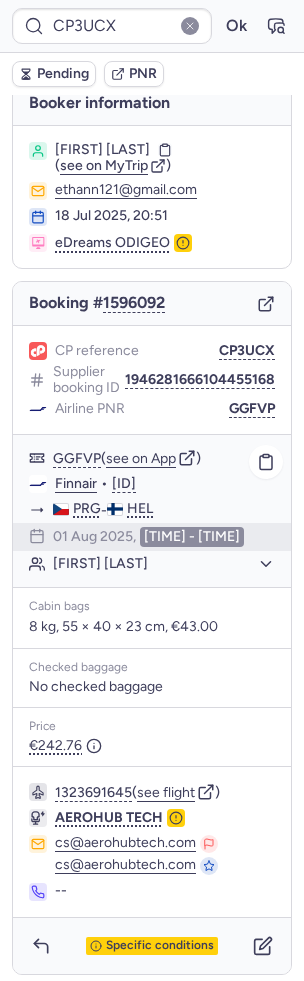 click on "[FIRST] [LAST]" 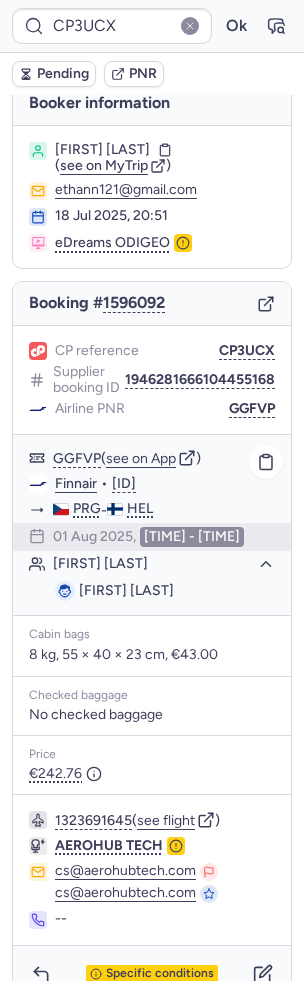 click on "[FIRST] [LAST]" at bounding box center [126, 590] 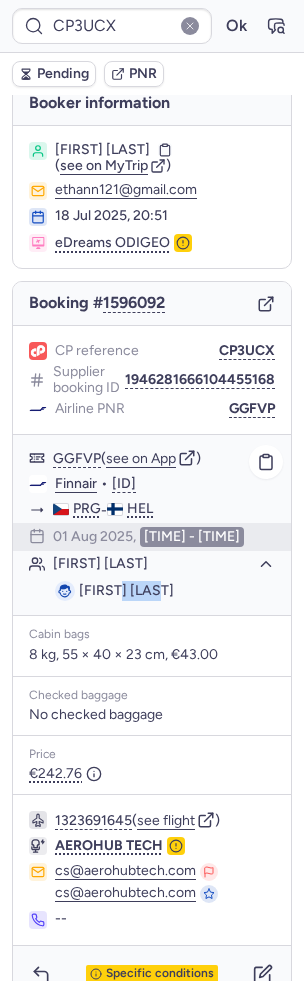 click on "[FIRST] [LAST]" at bounding box center (126, 590) 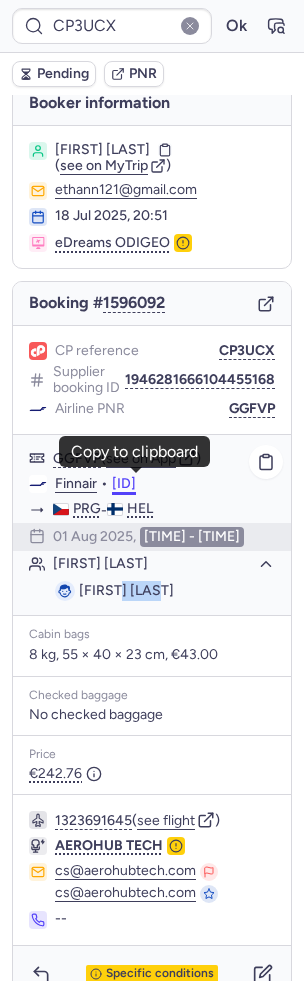 click on "[CODE]" at bounding box center (124, 484) 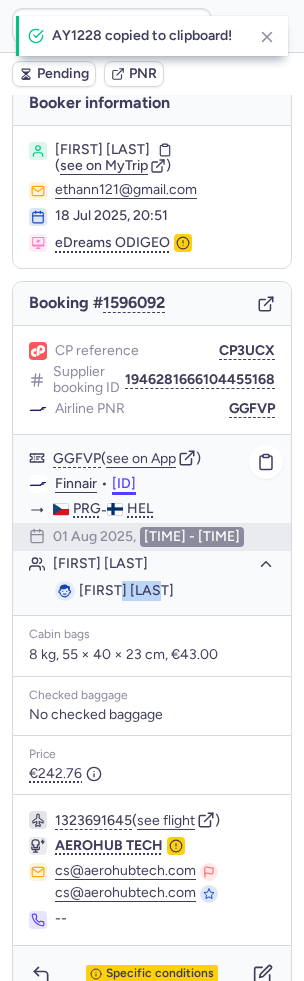type 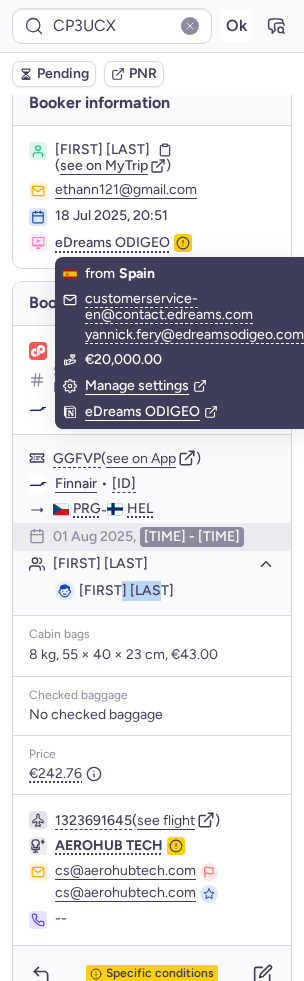 click on "Ok" at bounding box center [236, 26] 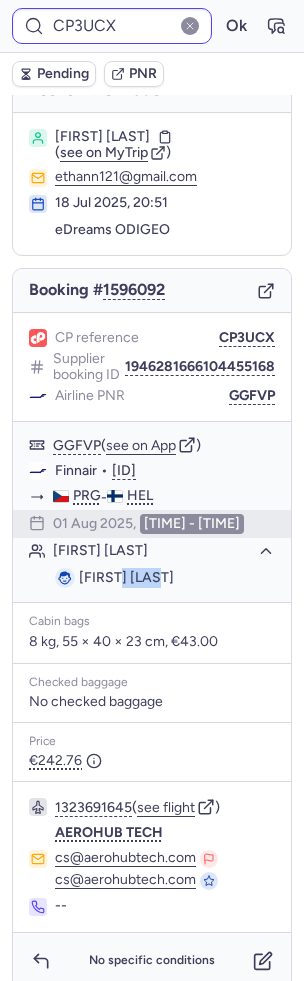 scroll, scrollTop: 14, scrollLeft: 0, axis: vertical 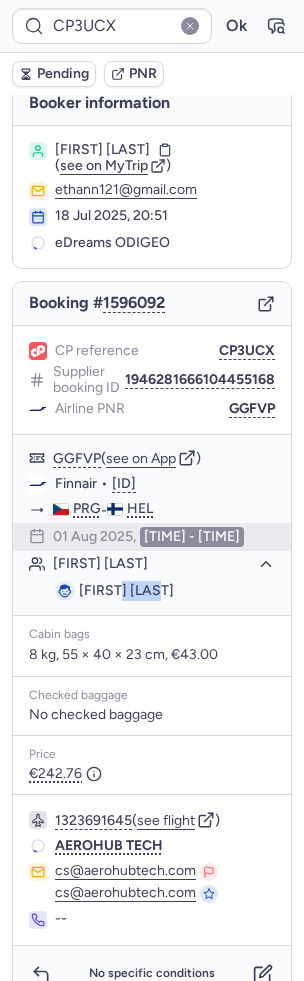 click on "Pending" at bounding box center (63, 74) 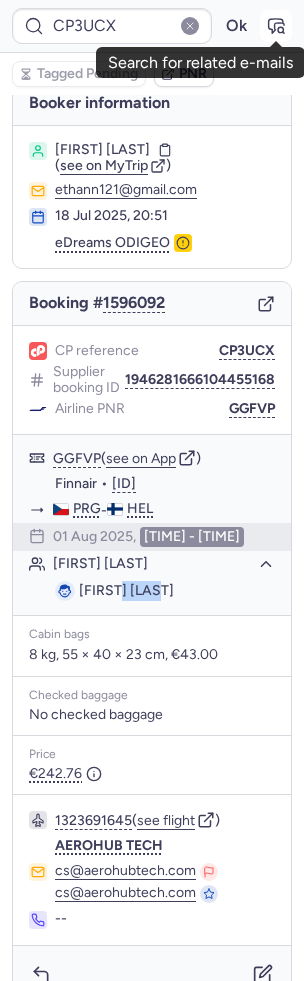 click 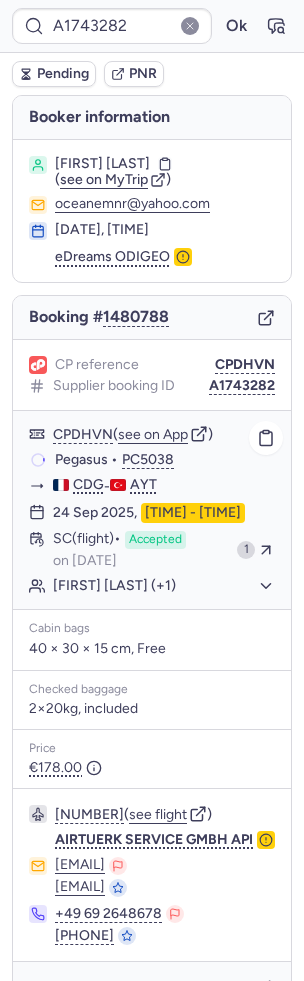 scroll, scrollTop: 62, scrollLeft: 0, axis: vertical 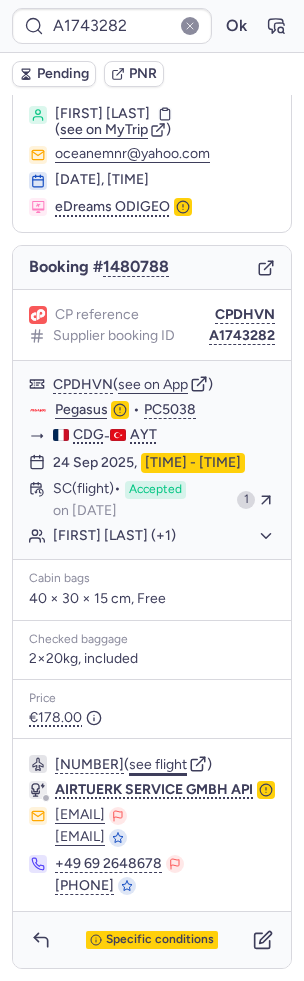click on "see flight" 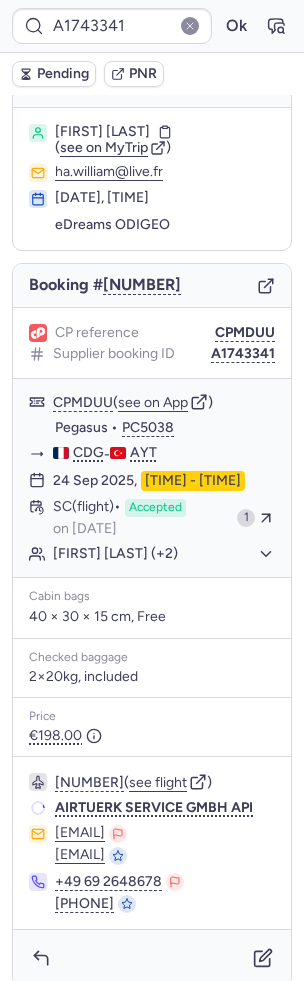 scroll, scrollTop: 30, scrollLeft: 0, axis: vertical 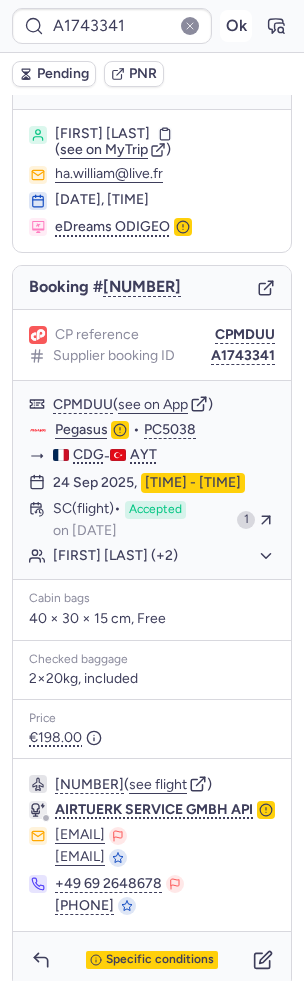 click on "Ok" at bounding box center [236, 26] 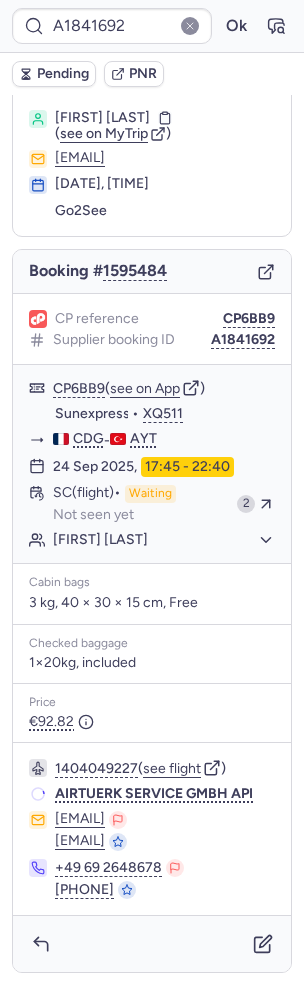 scroll, scrollTop: 44, scrollLeft: 0, axis: vertical 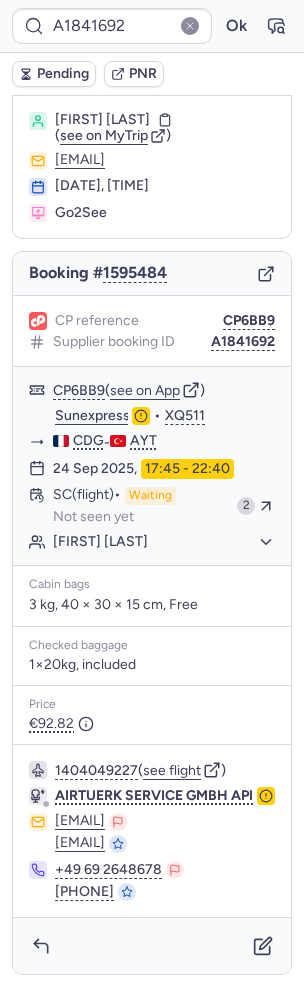 type on "A1743282" 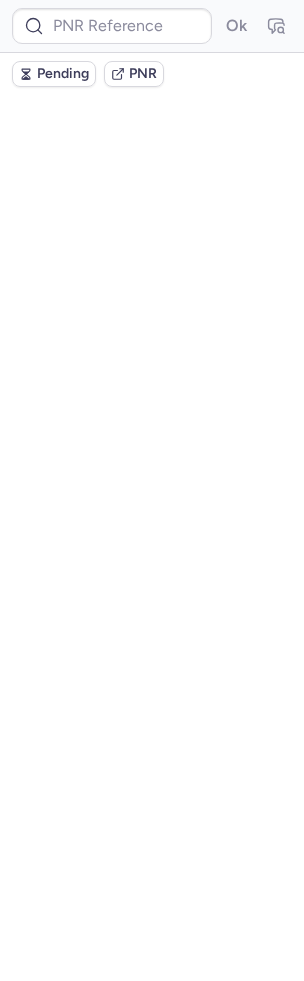 scroll, scrollTop: 0, scrollLeft: 0, axis: both 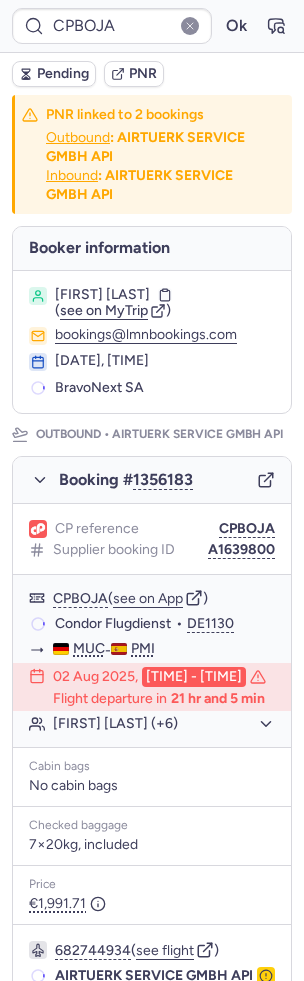 type on "CPCQ8M" 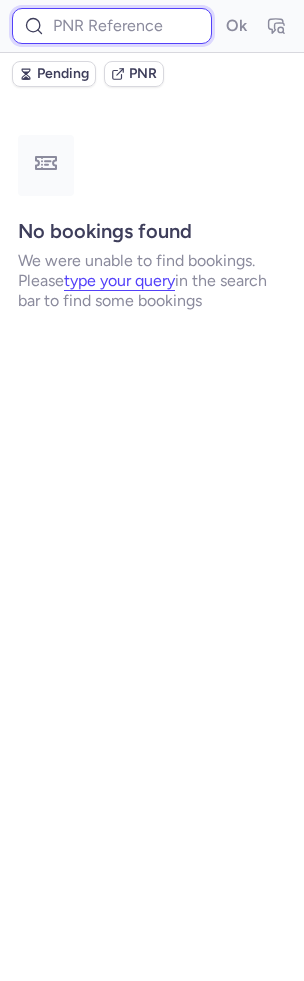 click at bounding box center [112, 26] 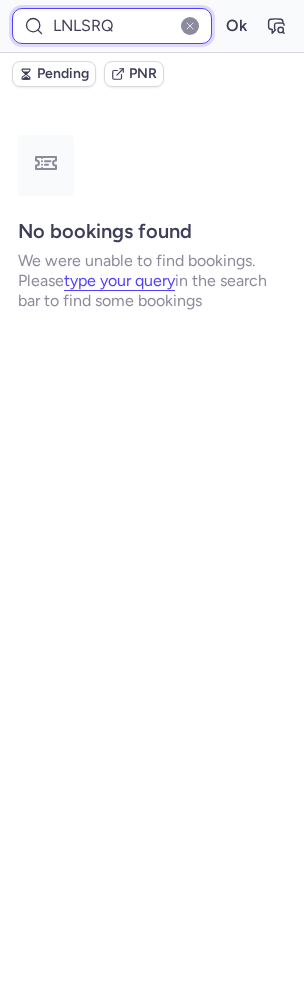 click on "Ok" at bounding box center (236, 26) 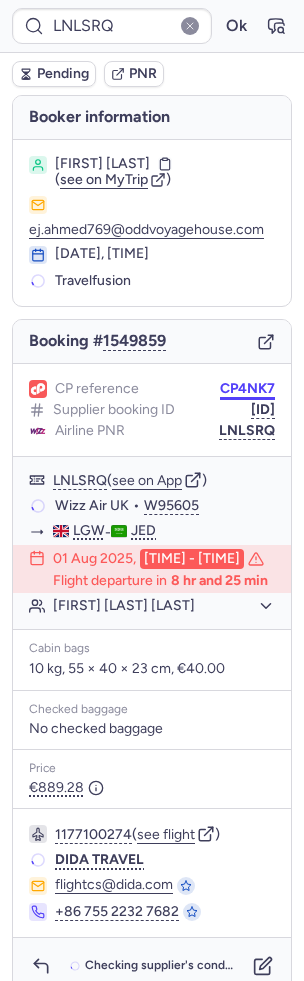click on "CP4NK7" at bounding box center [247, 389] 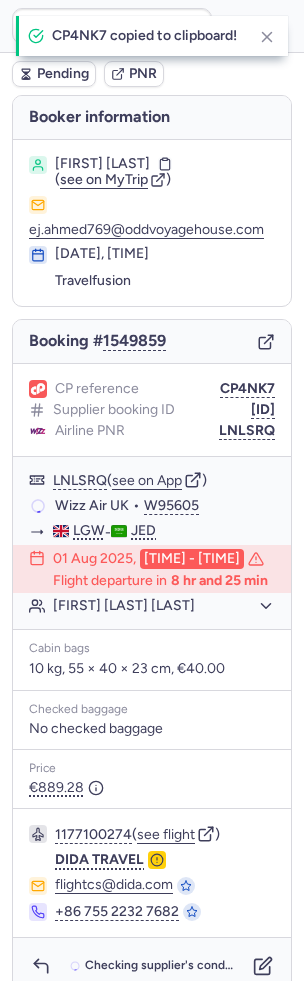type on "CP4NK7" 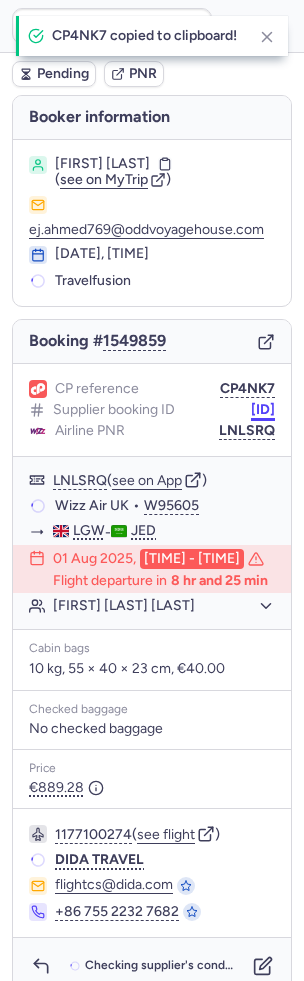 click on "DT1750772767448932" at bounding box center [263, 410] 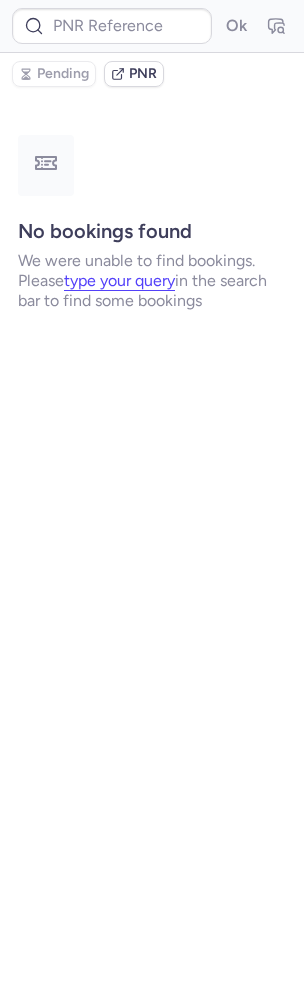 type on "CPWHRE" 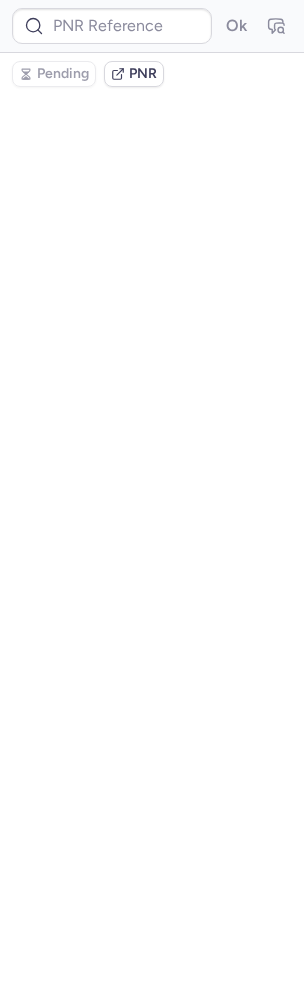 type on "CPLXIL" 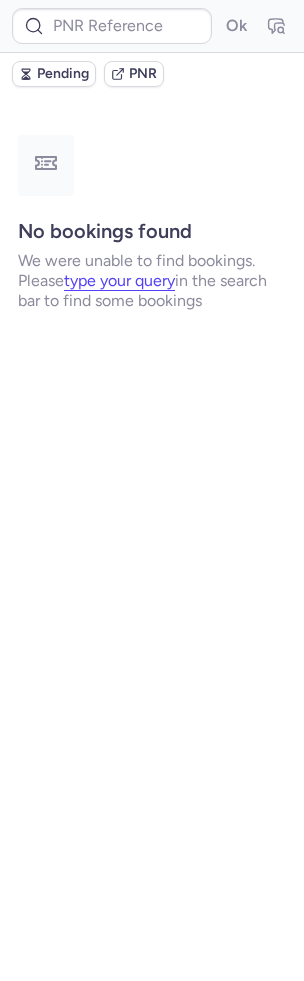 type on "7299203" 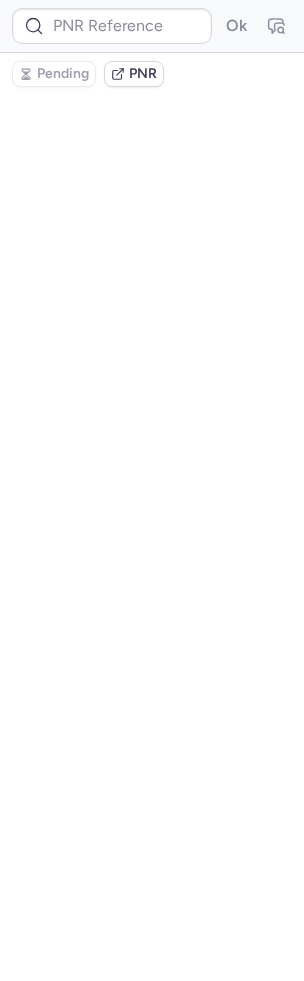 type on "7299203" 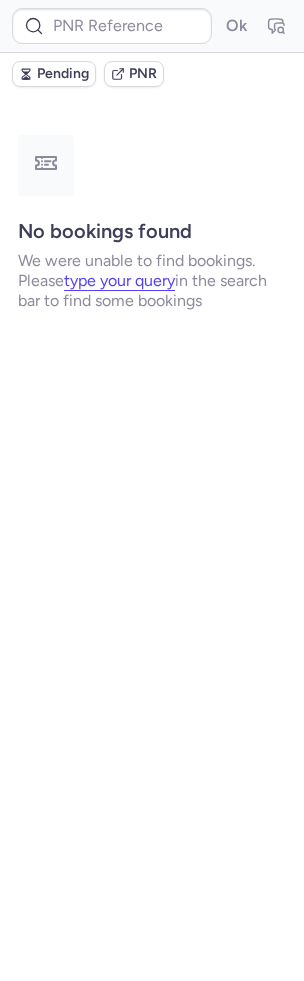 type on "CPLXIL" 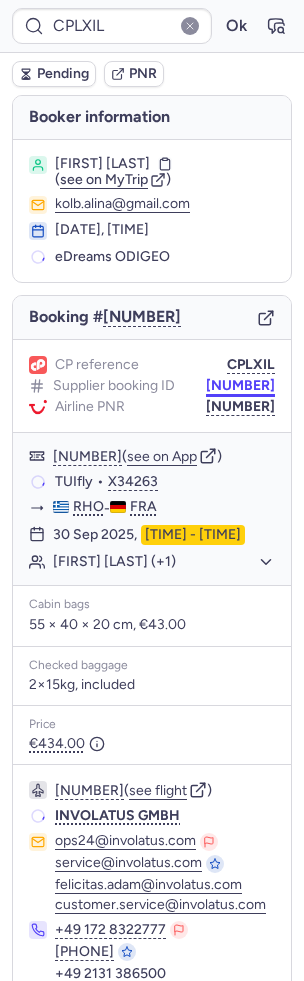 click on "7299203" at bounding box center (240, 386) 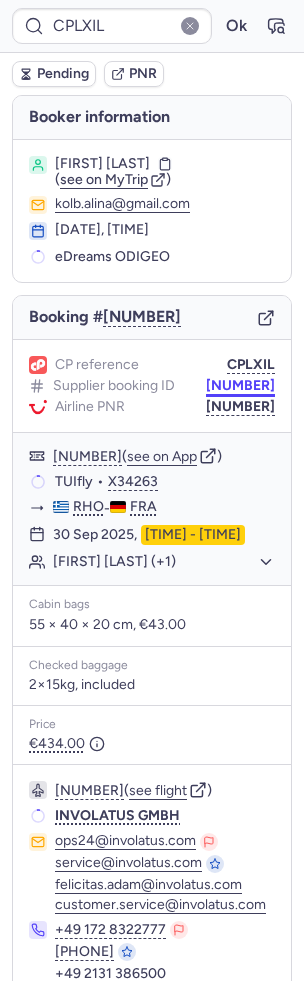 type 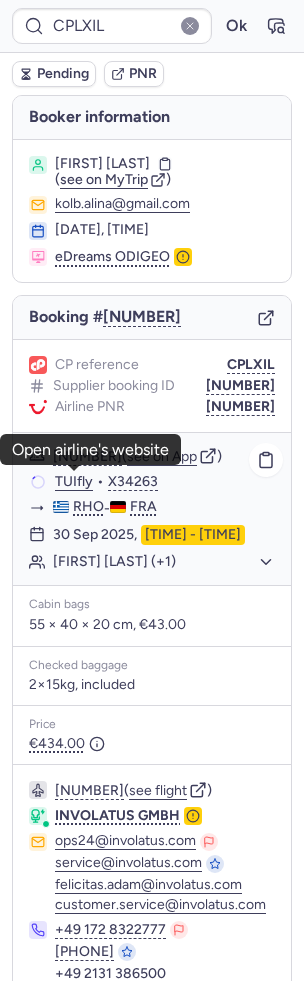 click on "TUIfly" 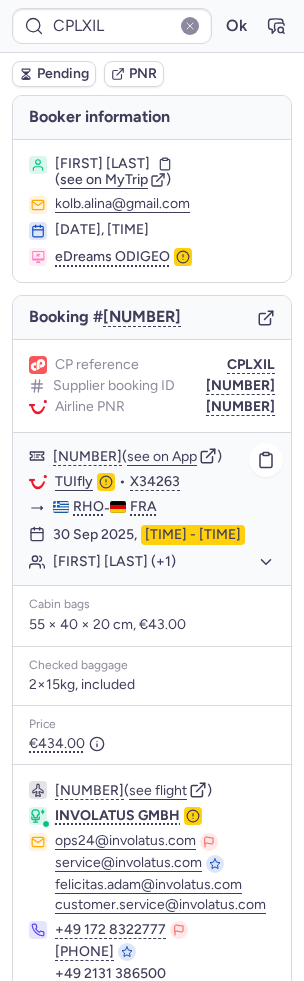 click on "Rudolf SCHUSTER (+1)" 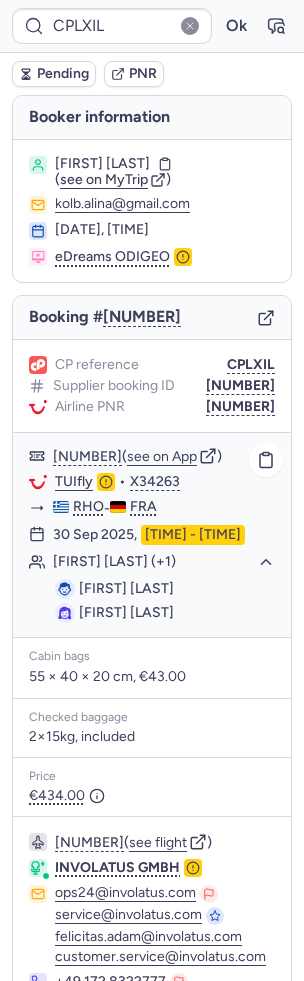 click on "Rudolf SCHUSTER" at bounding box center (126, 588) 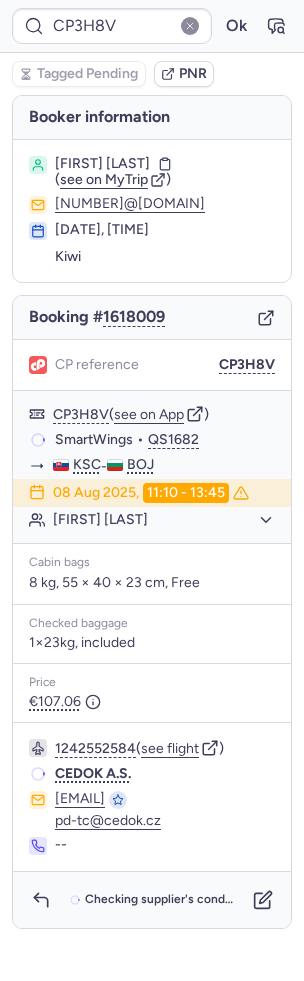 type on "23690461997" 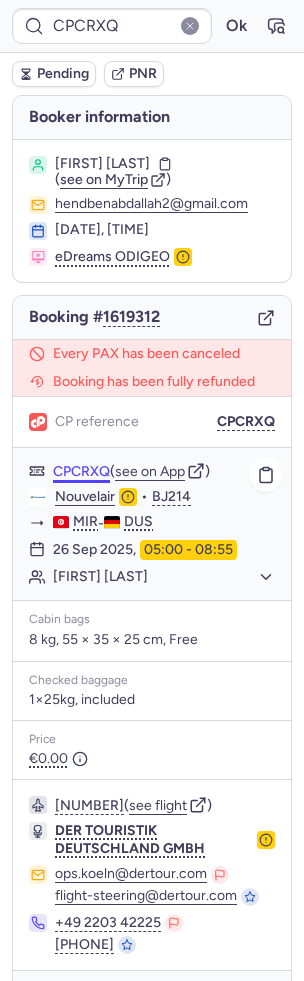 scroll, scrollTop: 53, scrollLeft: 0, axis: vertical 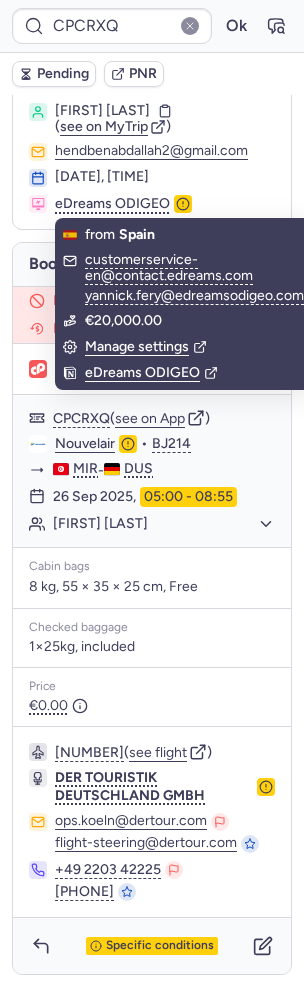 click on "[EMAIL]" at bounding box center [165, 151] 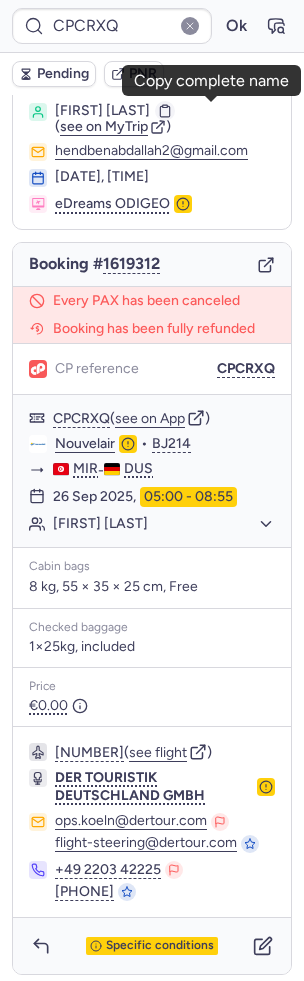 click 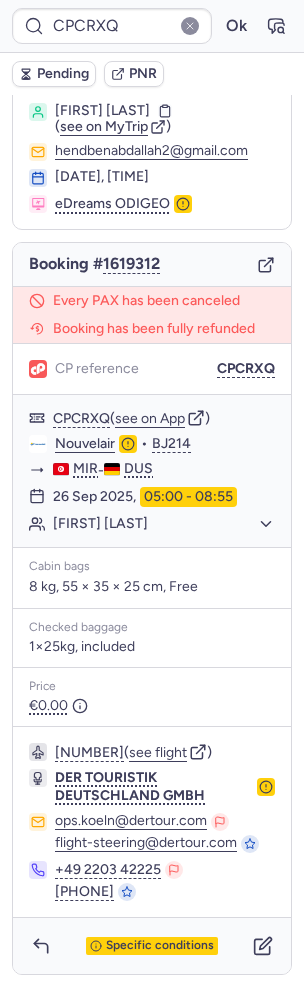 type on "CPPI2I" 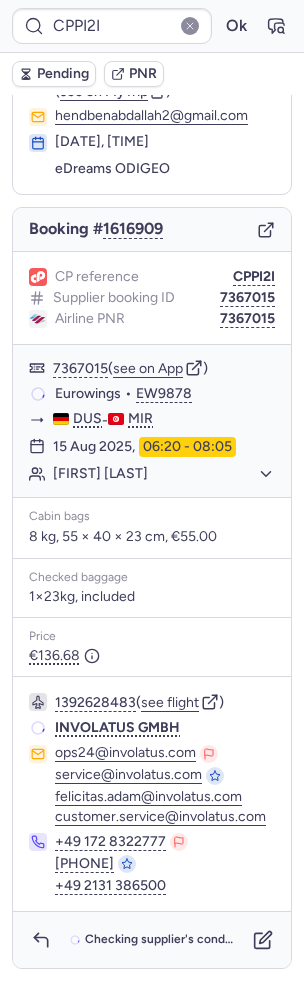 scroll, scrollTop: 82, scrollLeft: 0, axis: vertical 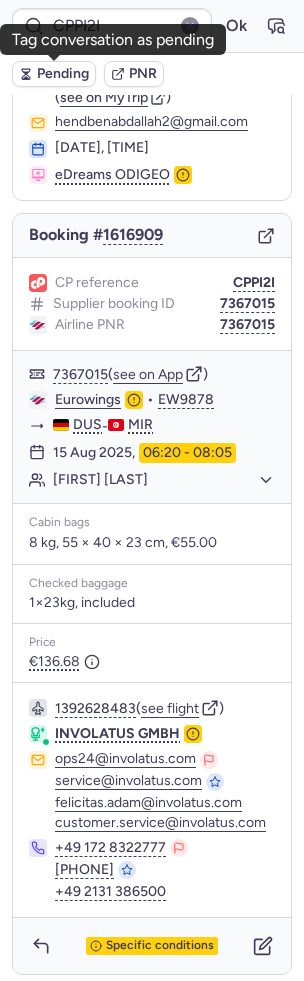 click on "Pending" at bounding box center [63, 74] 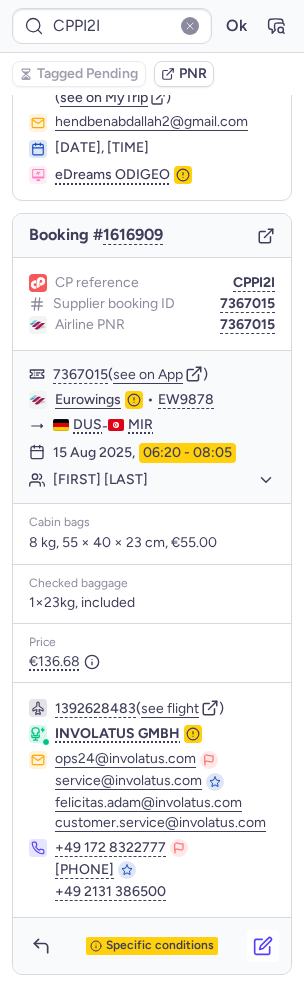 click 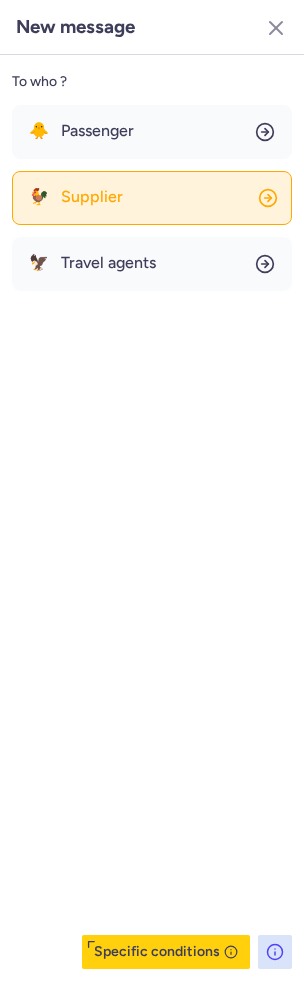 click on "🐓 Supplier" 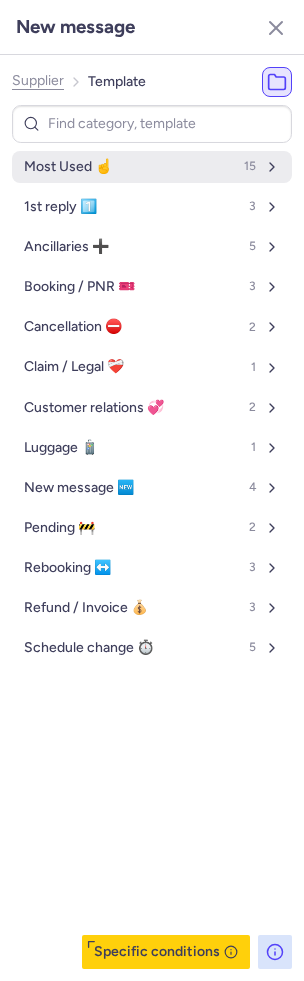 click on "Most Used ☝️ 15" at bounding box center (152, 167) 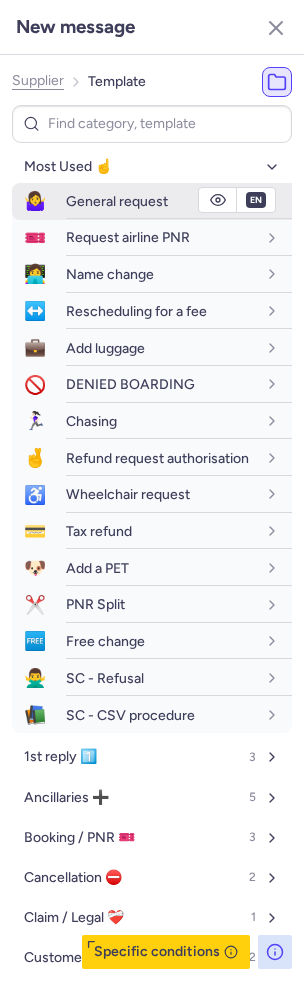 click on "General request" at bounding box center [179, 201] 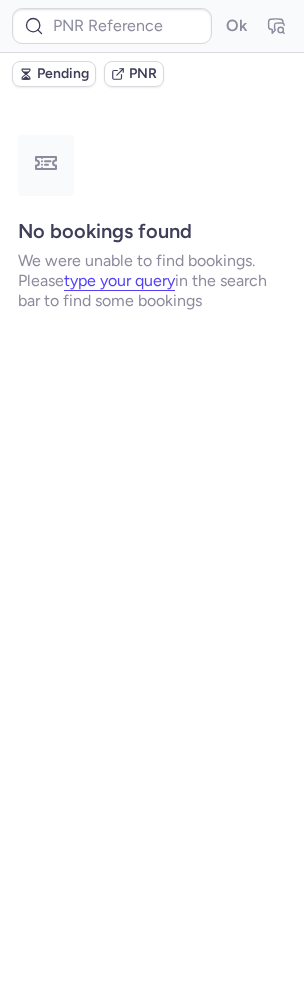 scroll, scrollTop: 0, scrollLeft: 0, axis: both 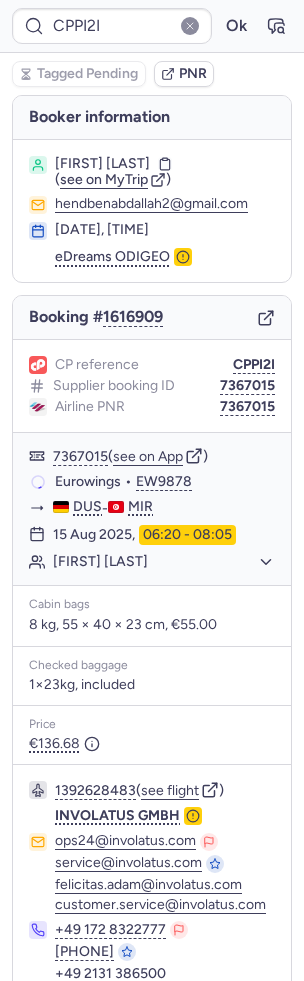 type on "CPIOZT" 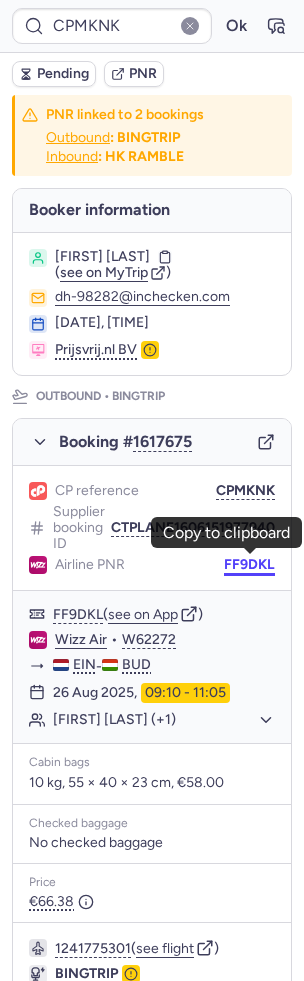 click on "FF9DKL" at bounding box center (249, 565) 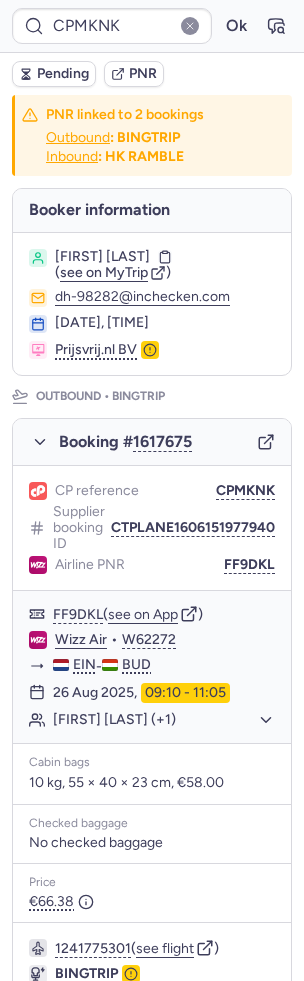 type on "CP3H8V" 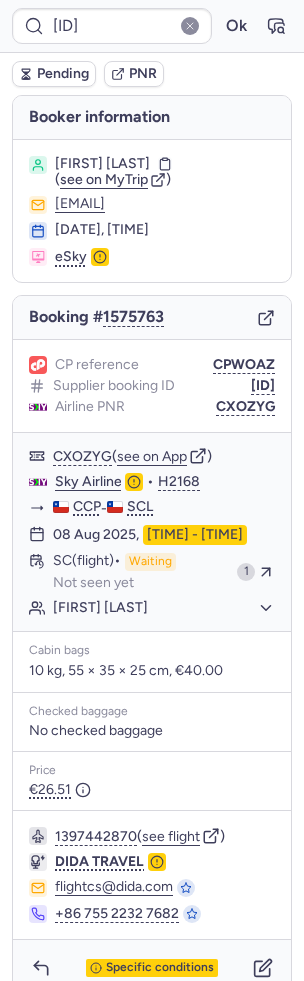 type on "CPPI2I" 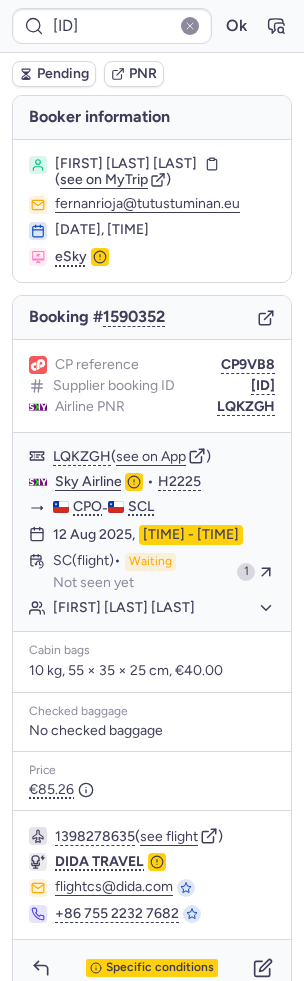 type on "CPPI2I" 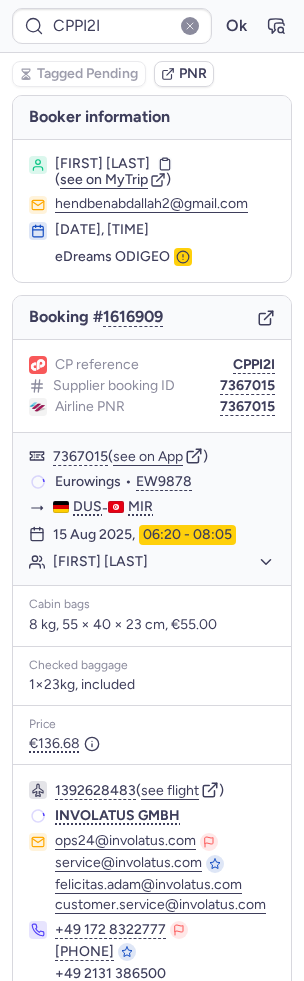 type on "CPIOZT" 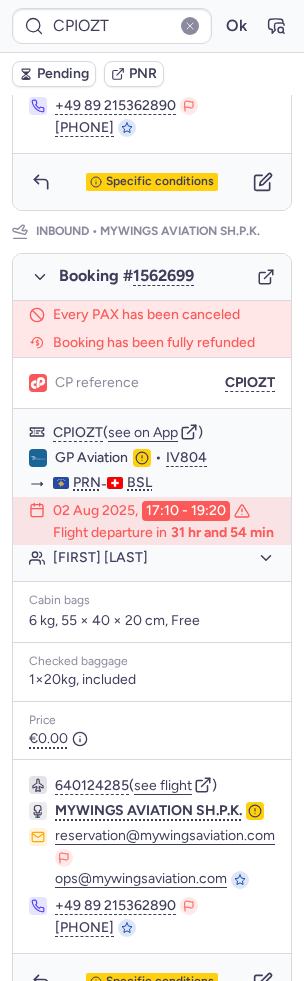 scroll, scrollTop: 1080, scrollLeft: 0, axis: vertical 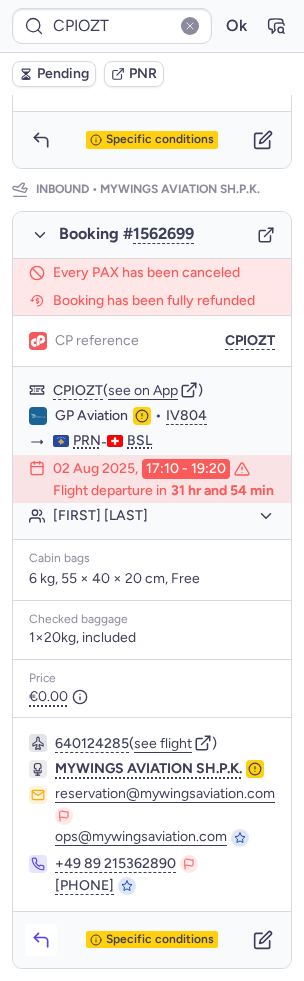 click 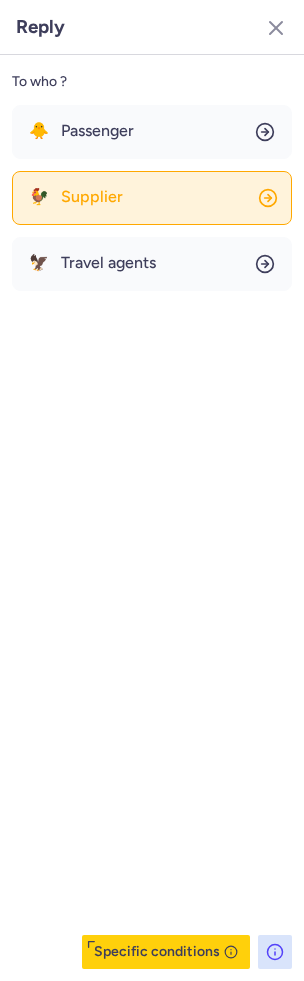 click on "🐓 Supplier" 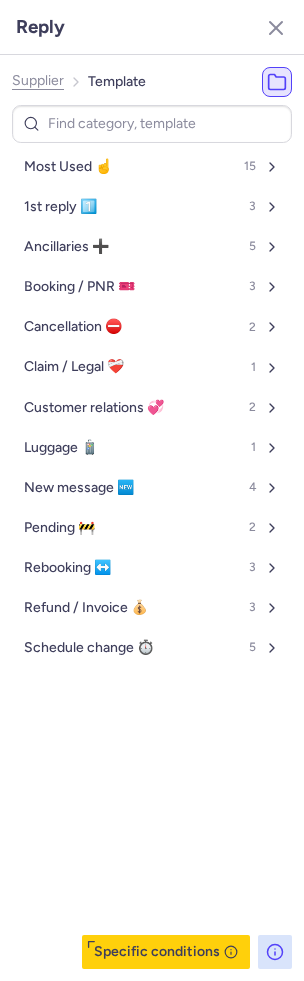 click on "Supplier" 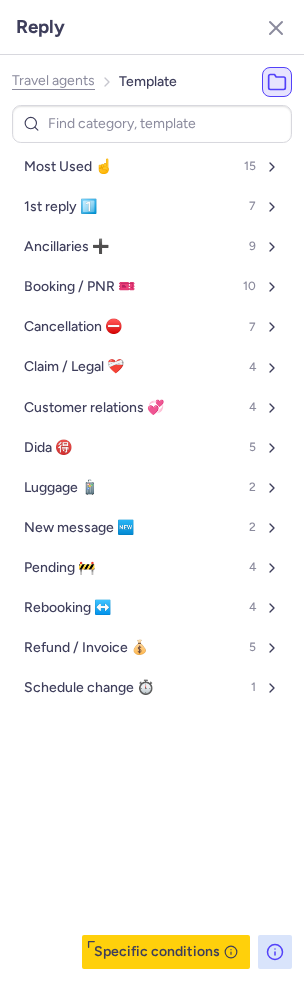 click on "Travel agents" 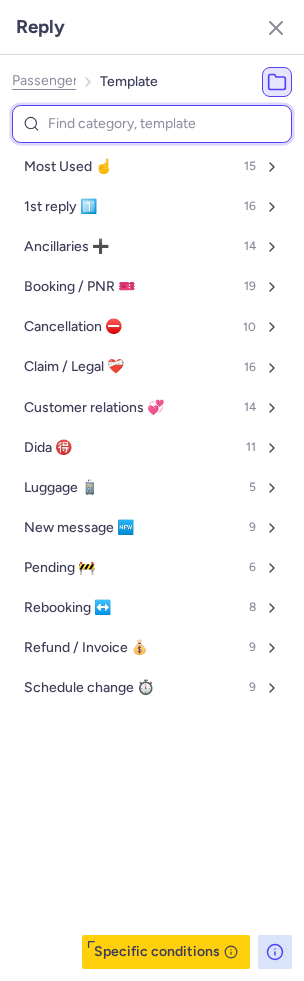 click at bounding box center [152, 124] 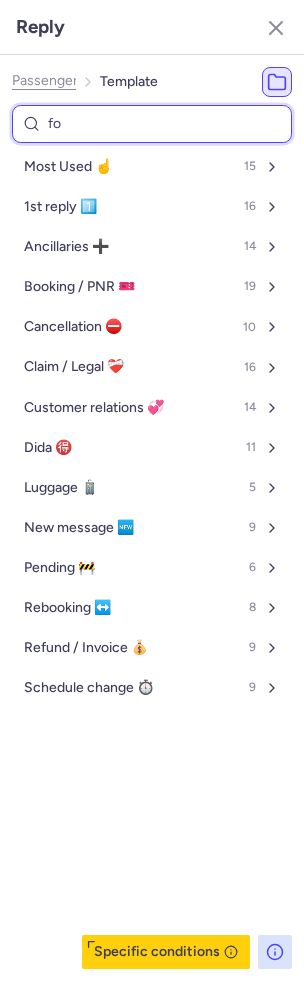 type on "fol" 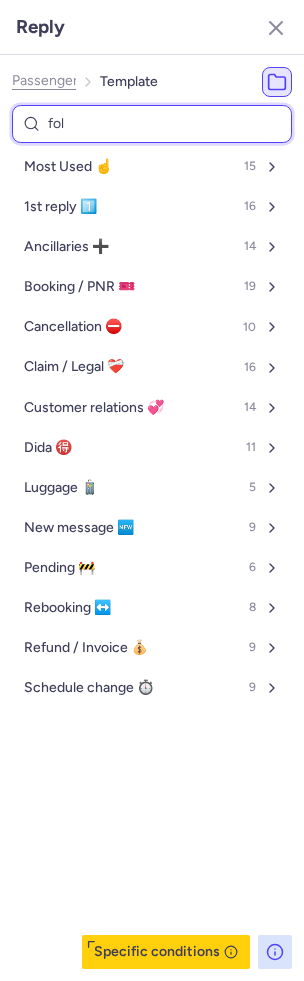 select on "de" 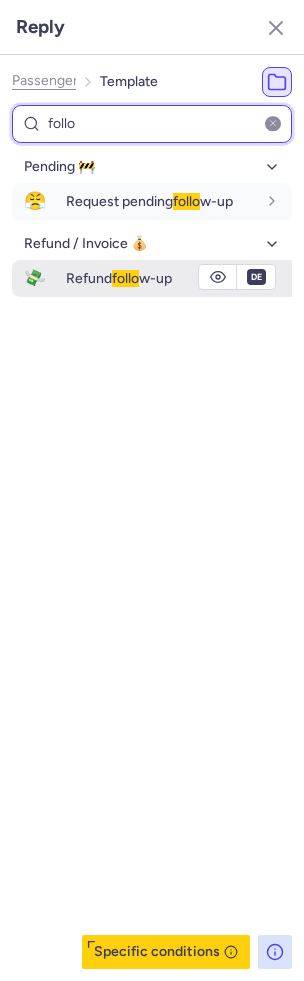 type on "follo" 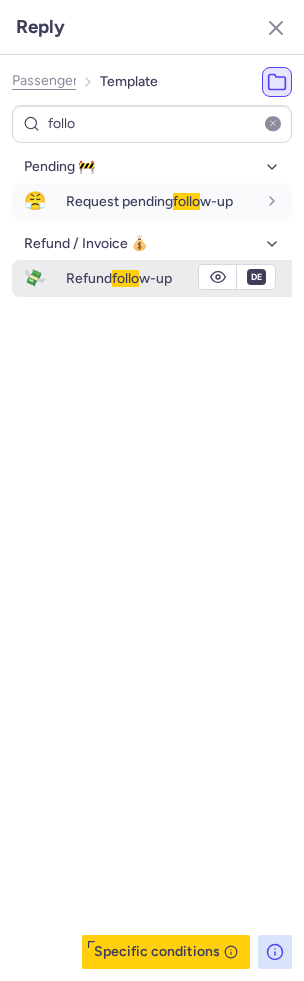 click on "follo" at bounding box center (125, 278) 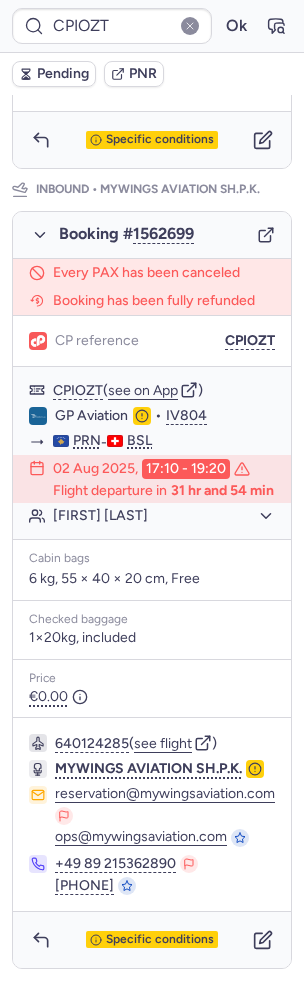 type on "CPPI2I" 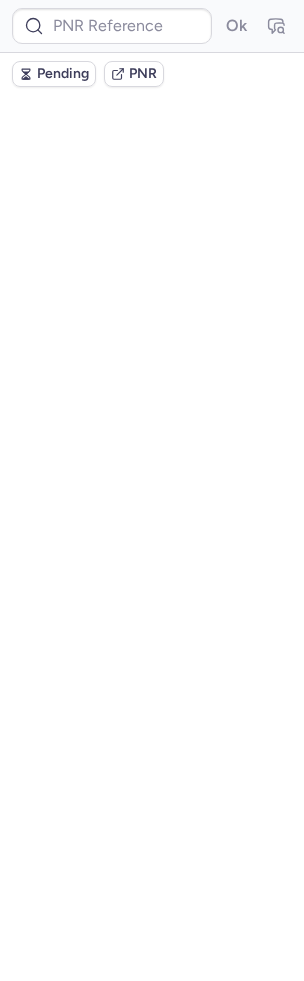 scroll, scrollTop: 0, scrollLeft: 0, axis: both 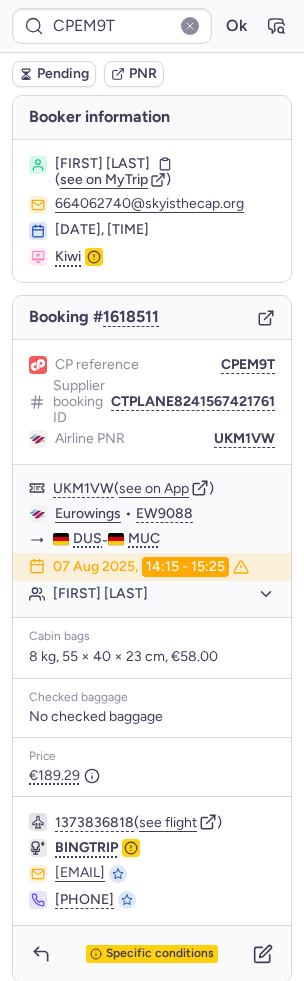 type on "CPPI2I" 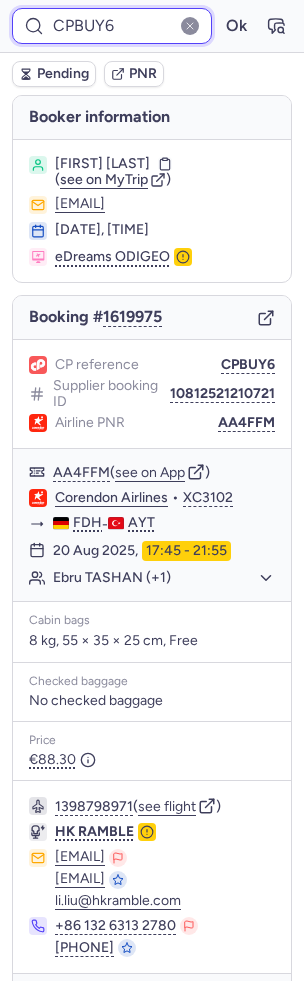 click on "CPBUY6" at bounding box center (112, 26) 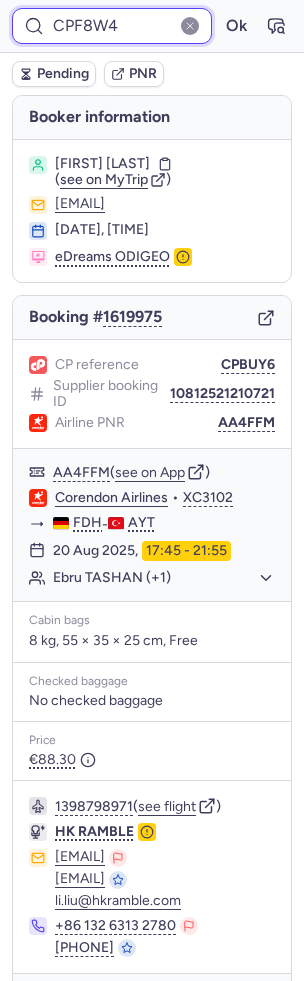 type on "CPF8W4" 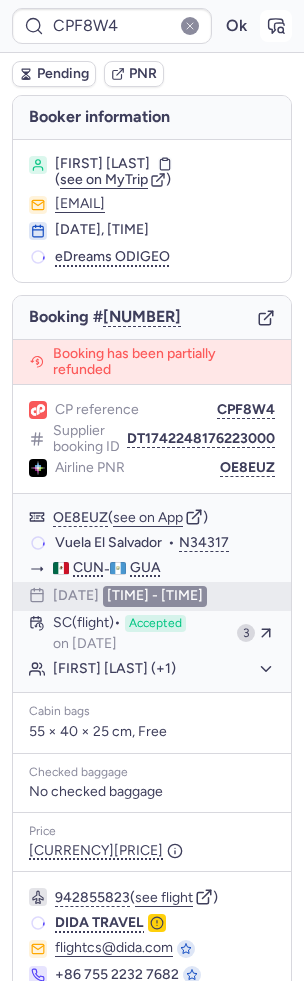 click 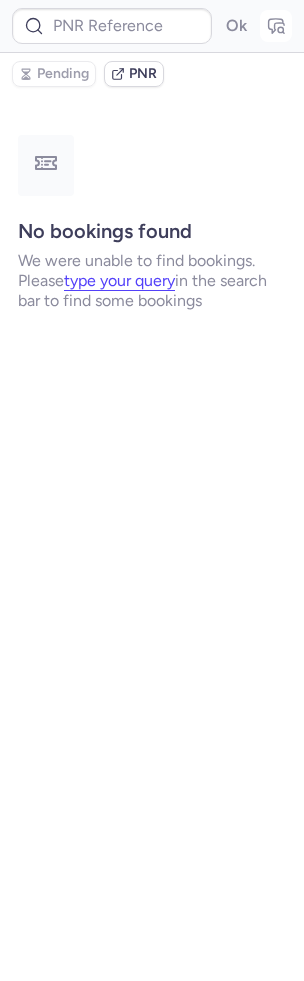 type on "CPF8W4" 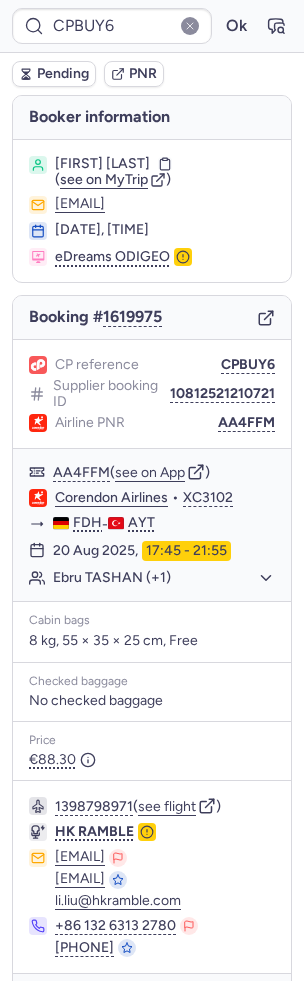 scroll, scrollTop: 96, scrollLeft: 0, axis: vertical 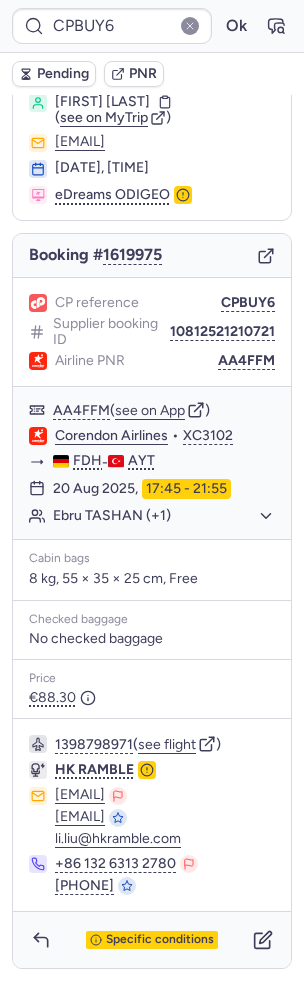 type on "CPWH23" 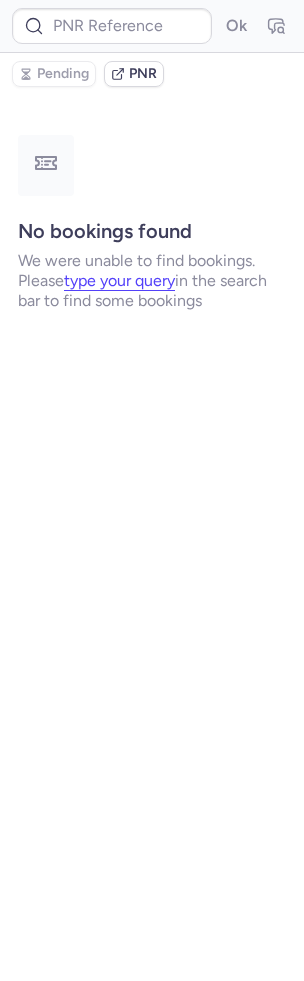 scroll, scrollTop: 0, scrollLeft: 0, axis: both 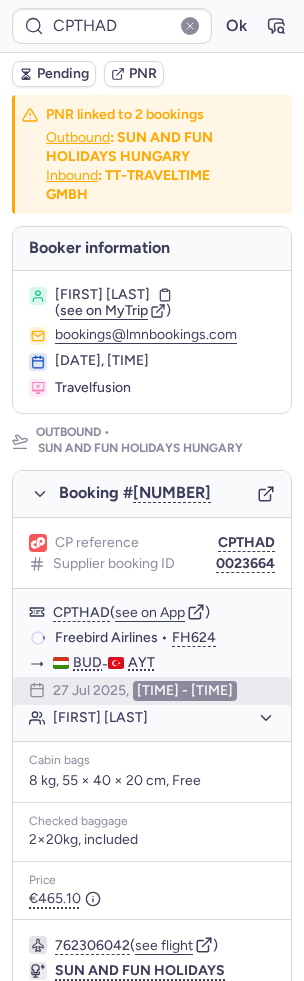 type on "CPEXDR" 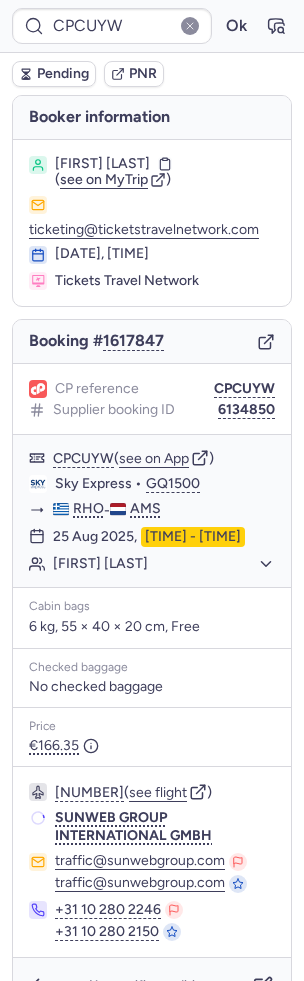 type on "CPDQOY" 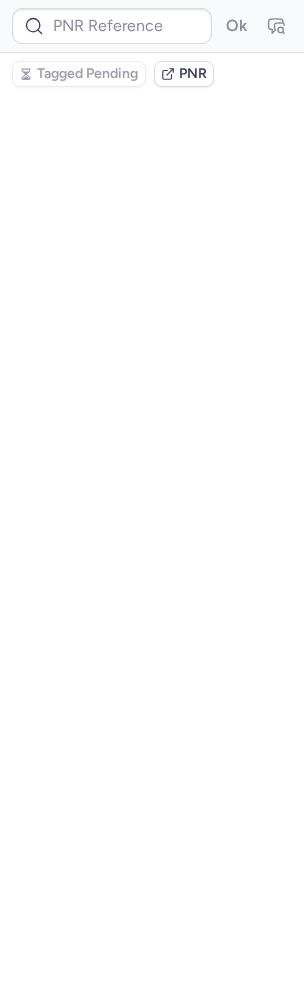 scroll, scrollTop: 0, scrollLeft: 0, axis: both 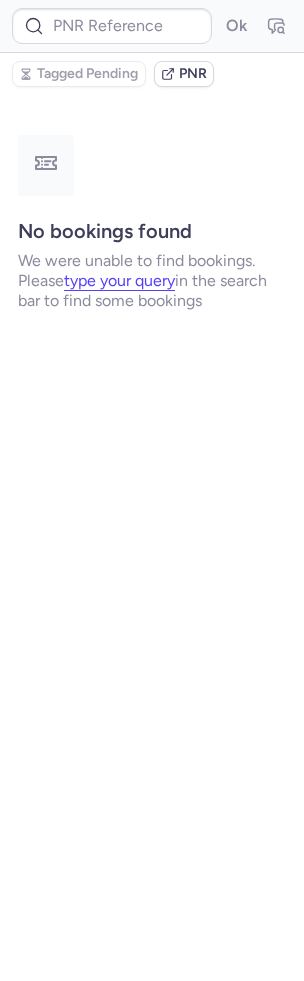 type on "CPX9L9" 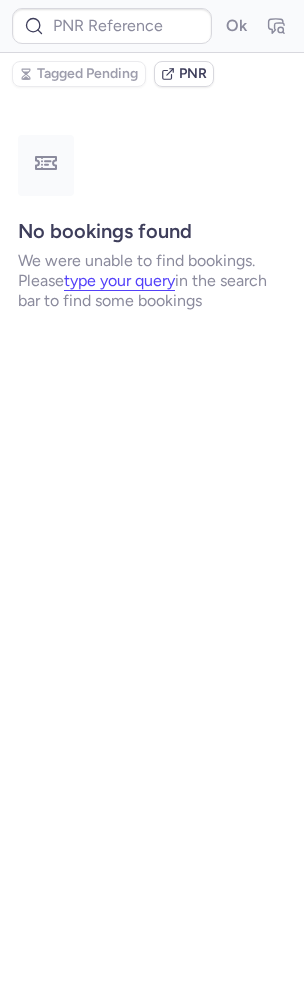 scroll, scrollTop: 0, scrollLeft: 0, axis: both 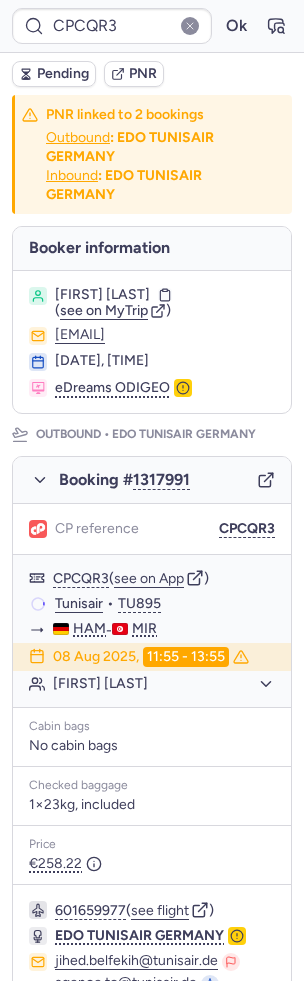 type on "CPCRXQ" 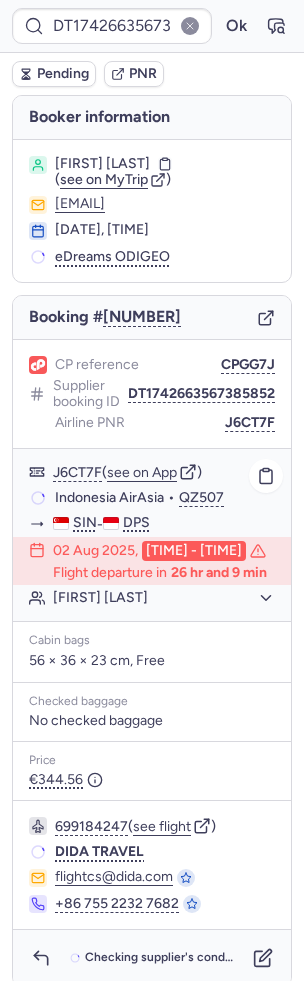 scroll, scrollTop: 12, scrollLeft: 0, axis: vertical 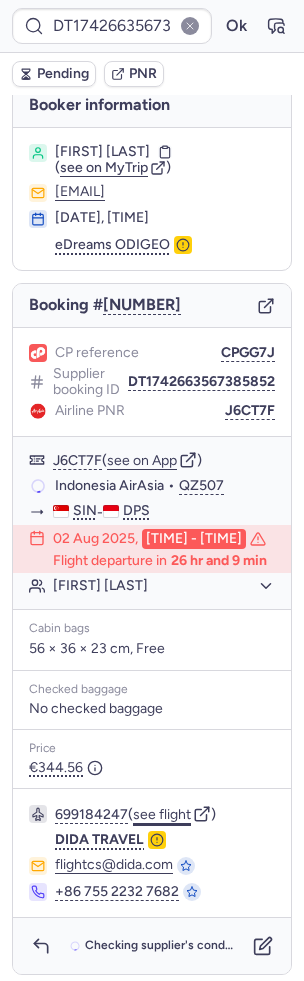 click on "see flight" 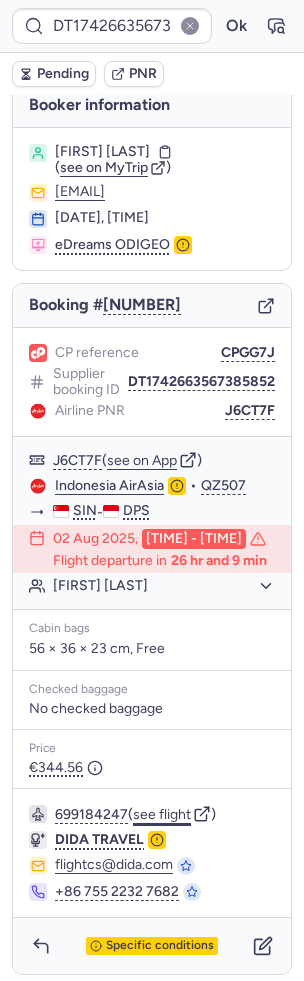 type on "CPC7FV" 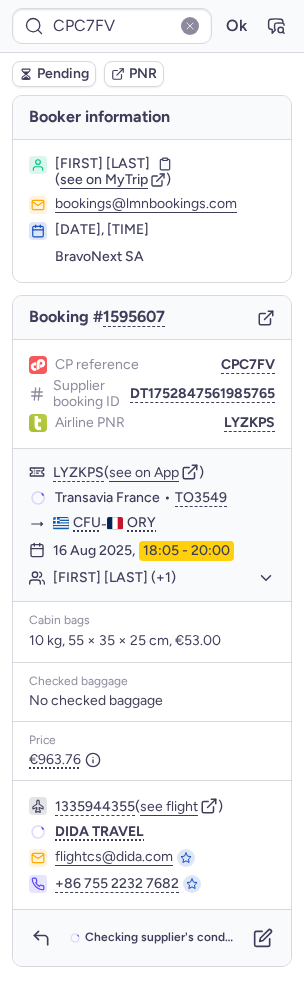 scroll, scrollTop: 0, scrollLeft: 0, axis: both 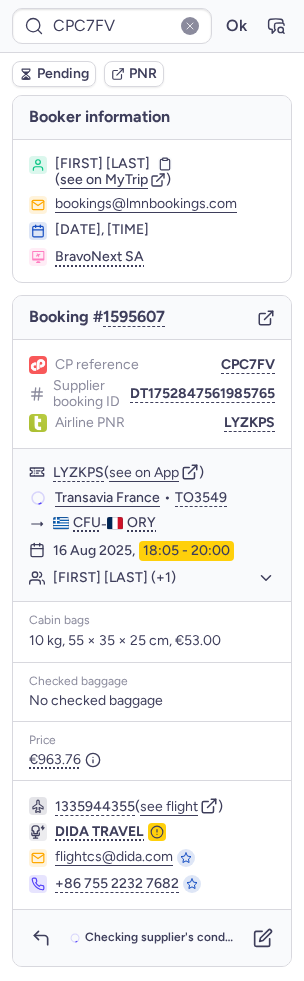 click on "Supplier booking ID DT1752847561985765" 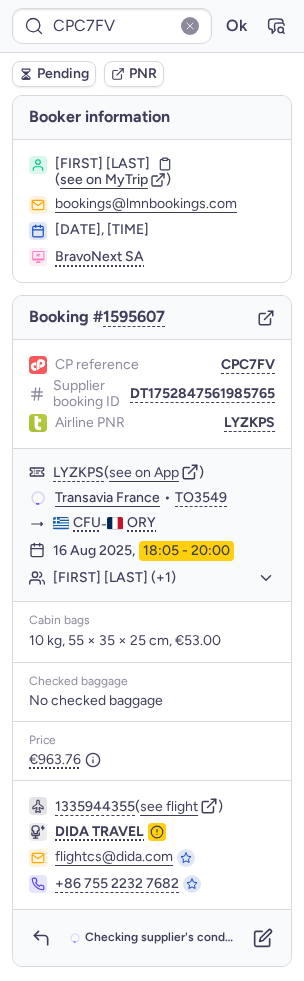 click on "Supplier booking ID DT1752847561985765" 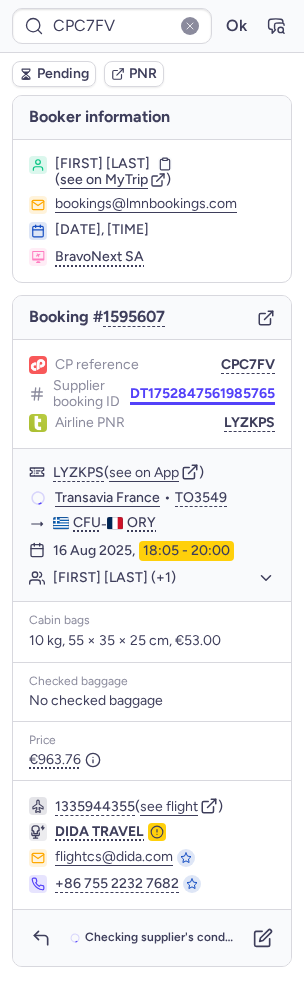 click on "DT1752847561985765" at bounding box center (202, 394) 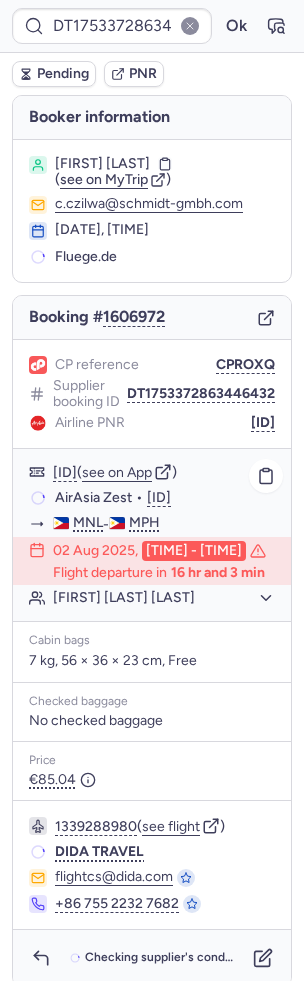 scroll, scrollTop: 12, scrollLeft: 0, axis: vertical 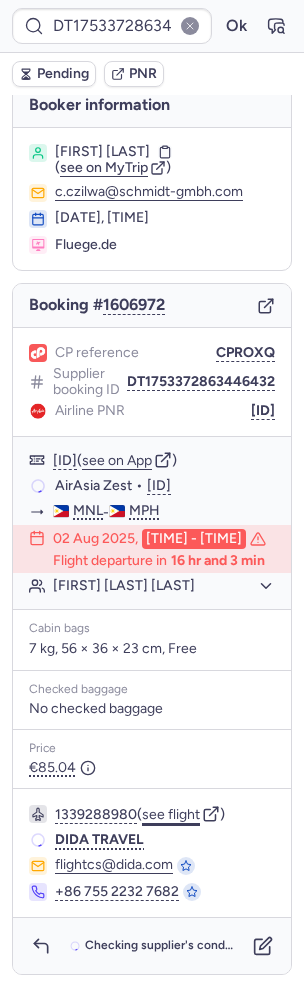 click on "see flight" 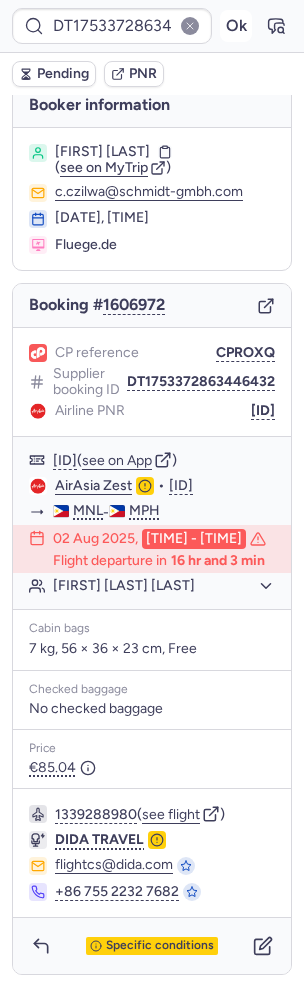 click on "Ok" at bounding box center (236, 26) 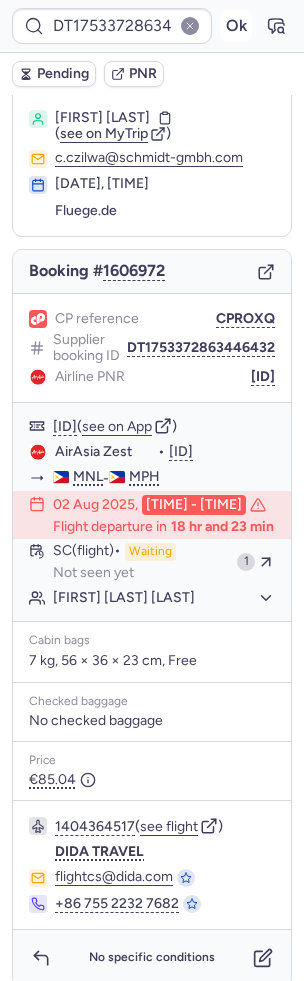 scroll, scrollTop: 12, scrollLeft: 0, axis: vertical 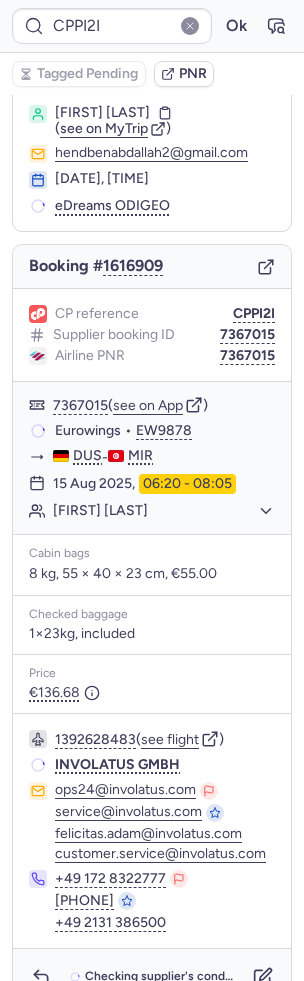 type on "CPGMPN" 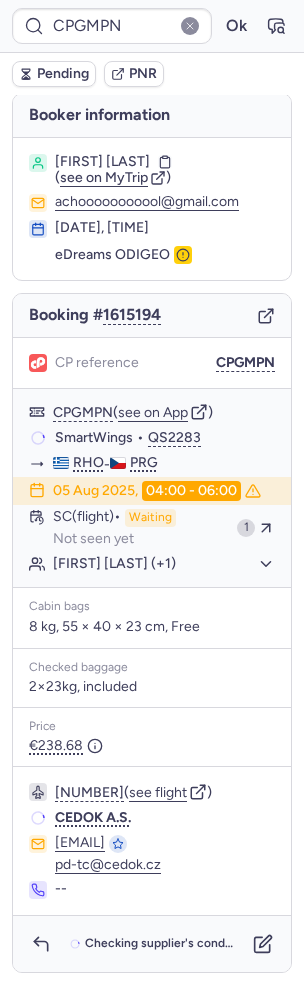 scroll, scrollTop: 0, scrollLeft: 0, axis: both 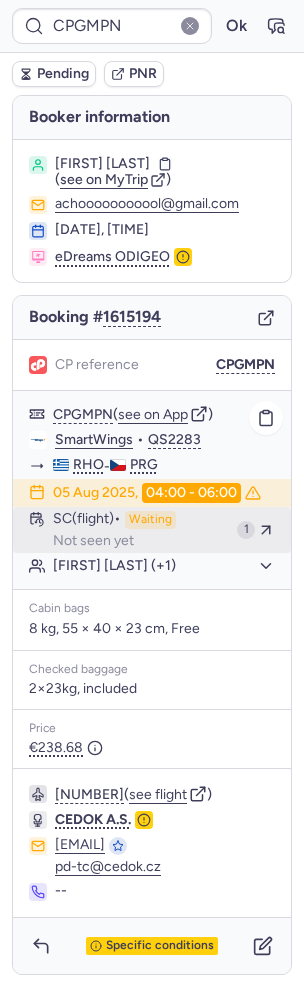 click on "SC   (flight)  Waiting Not seen yet" at bounding box center [141, 530] 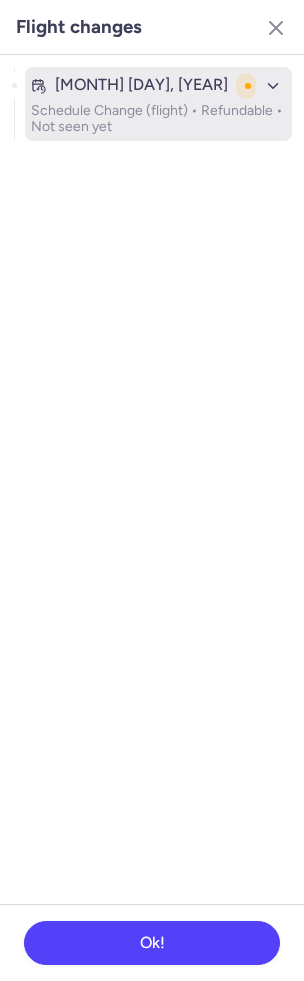 click on "Waiting" at bounding box center (257, 86) 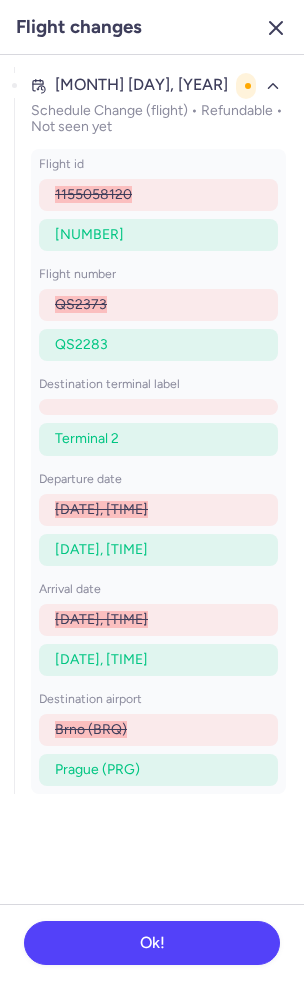 click 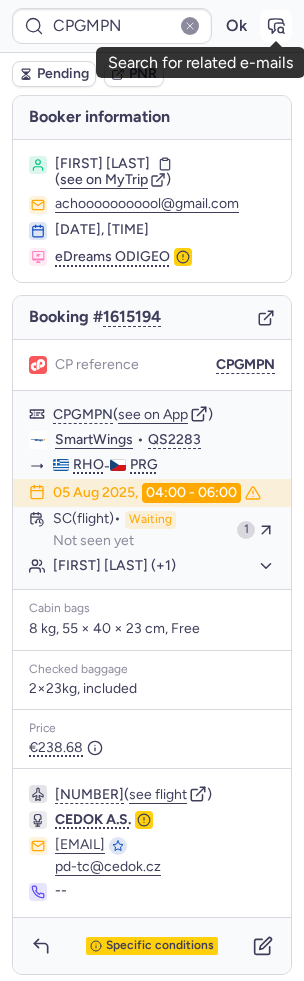 click 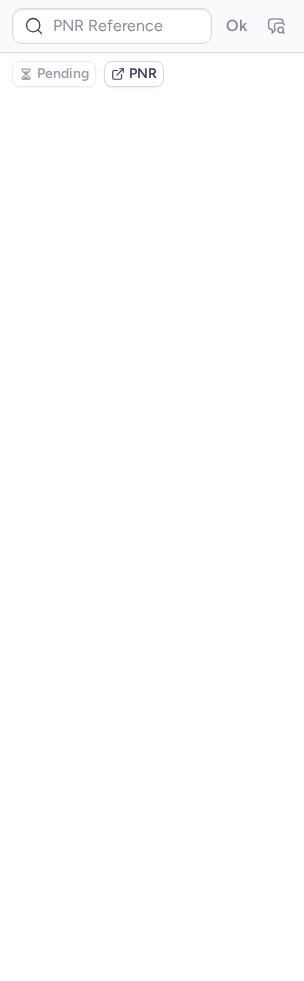 scroll, scrollTop: 0, scrollLeft: 0, axis: both 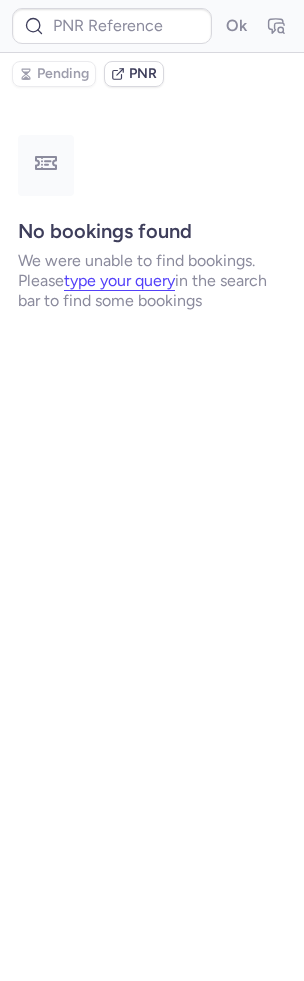 type on "CPGMPN" 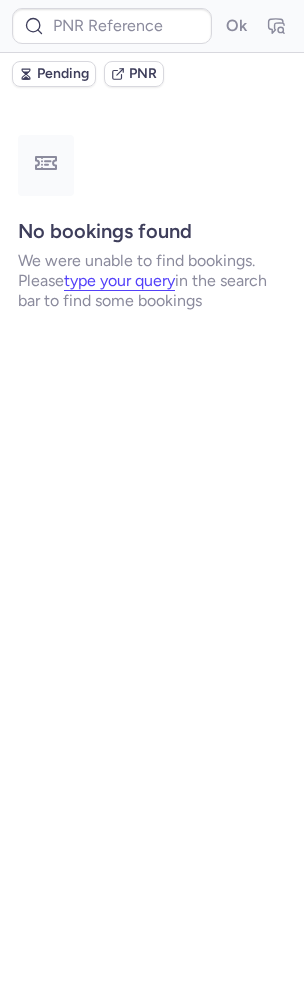 type on "CPPI2I" 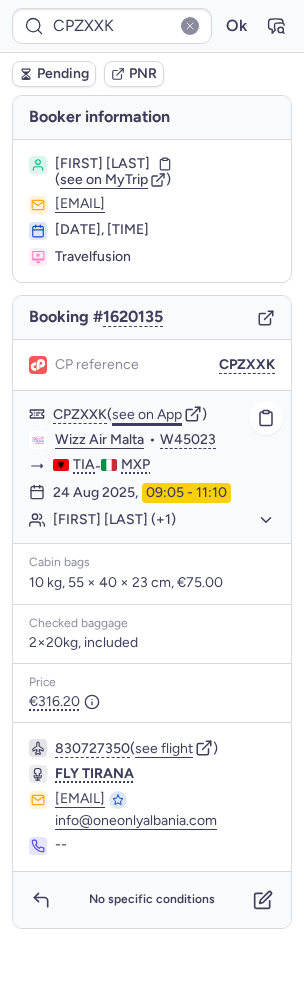click on "see on App" 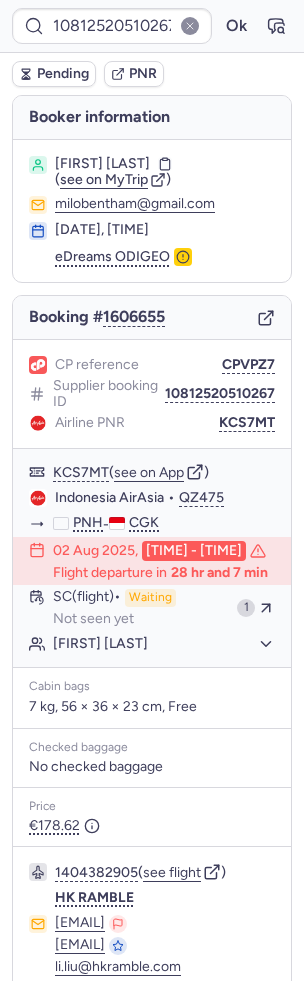 type on "CPPI2I" 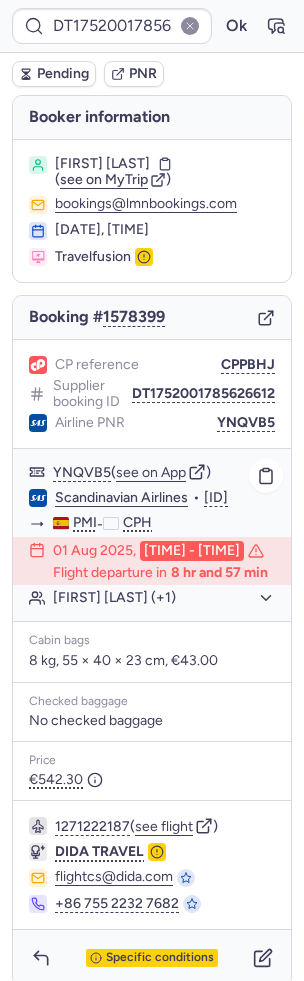 scroll, scrollTop: 12, scrollLeft: 0, axis: vertical 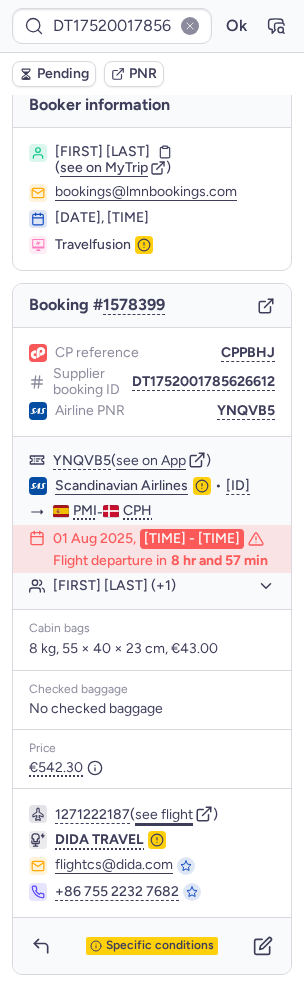 click on "see flight" 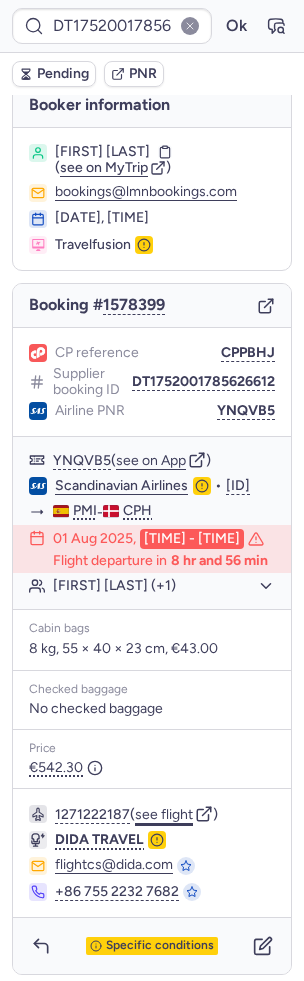 click on "see flight" 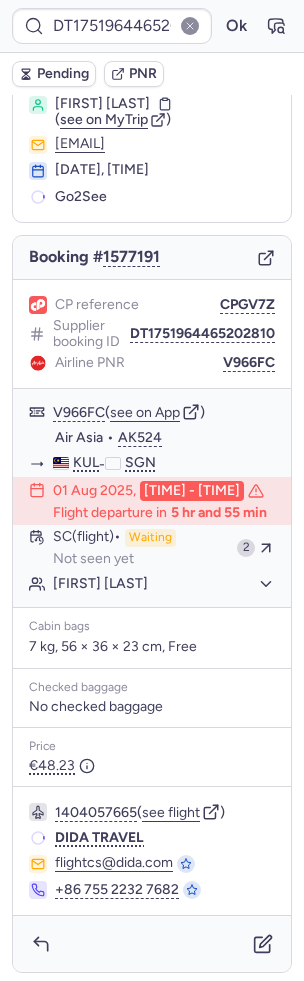 scroll, scrollTop: 58, scrollLeft: 0, axis: vertical 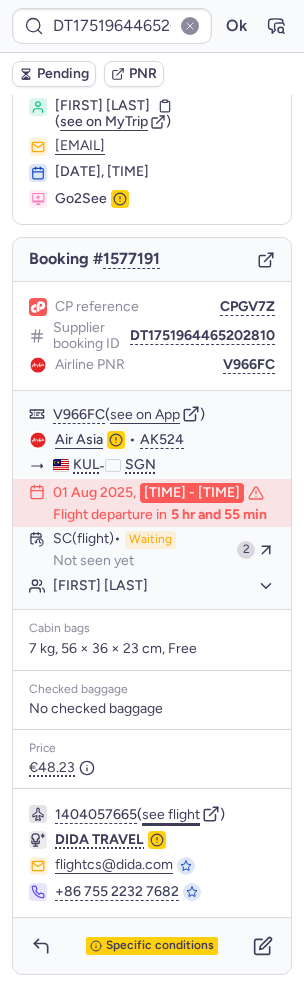 click on "see flight" 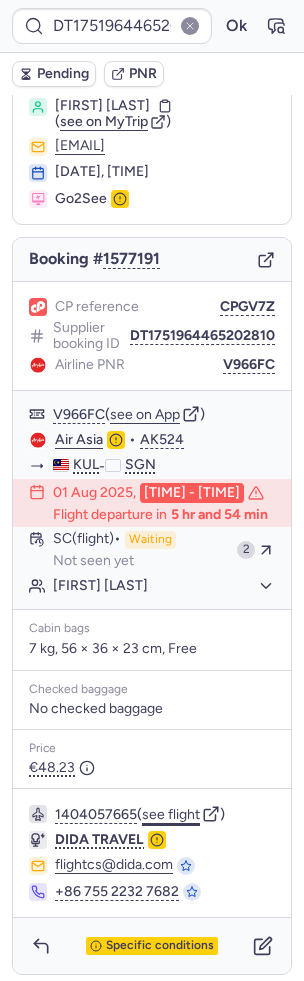 type on "CPPI2I" 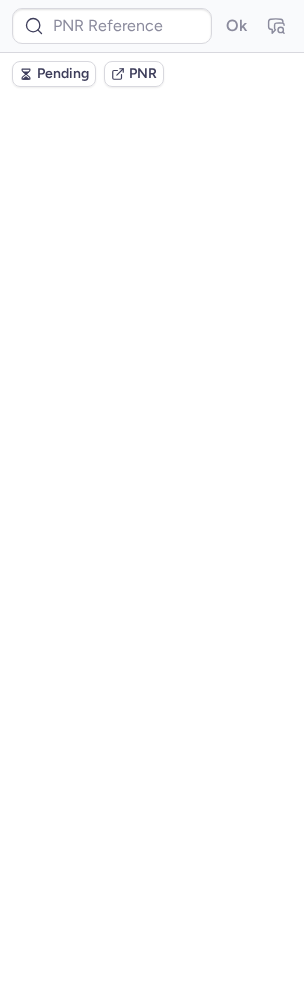 scroll, scrollTop: 0, scrollLeft: 0, axis: both 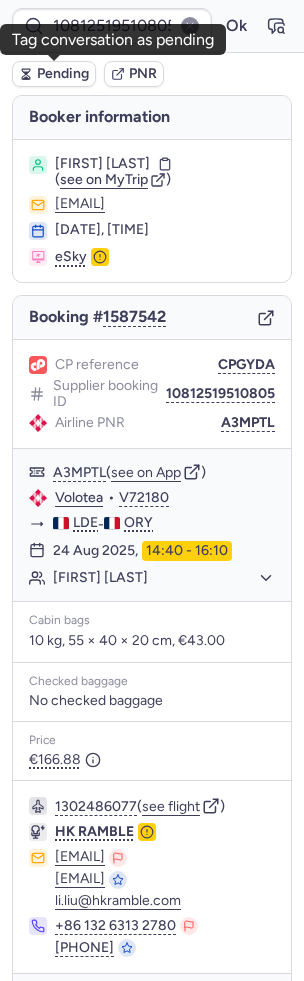 click on "Pending" at bounding box center (63, 74) 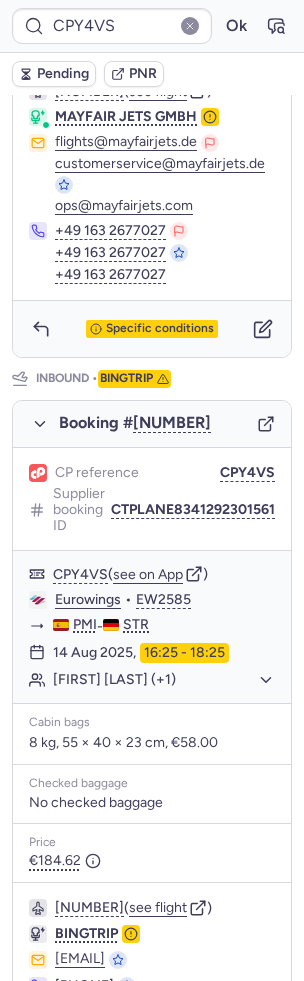 scroll, scrollTop: 872, scrollLeft: 0, axis: vertical 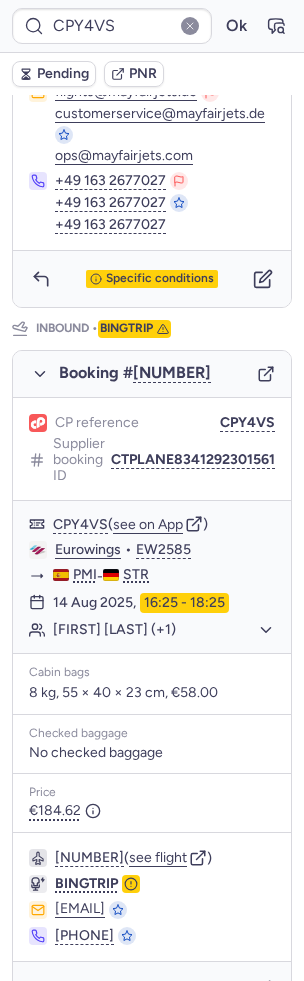 type on "10812519510805" 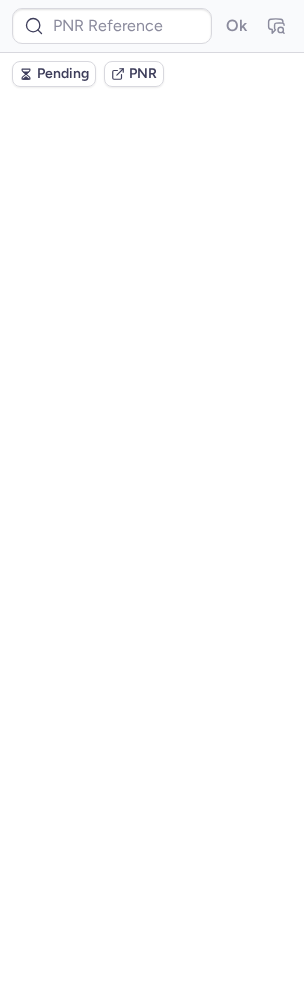 scroll, scrollTop: 0, scrollLeft: 0, axis: both 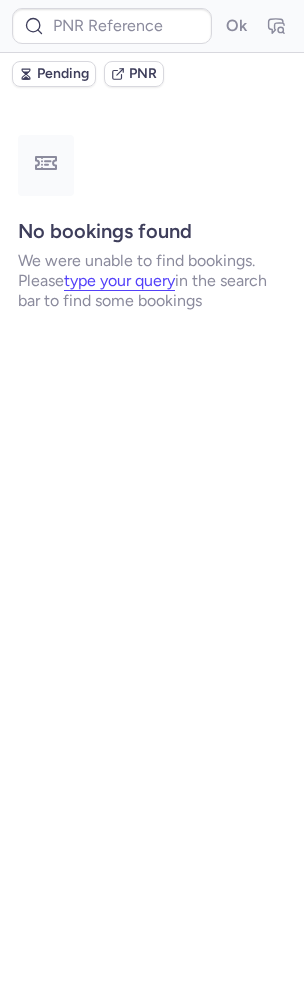 type on "10812519510805" 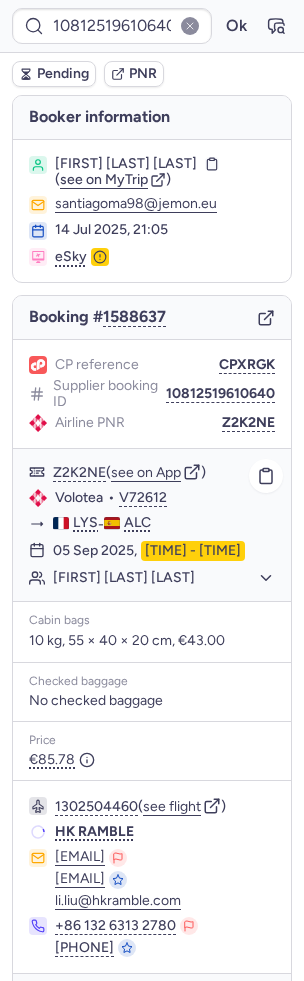 scroll, scrollTop: 112, scrollLeft: 0, axis: vertical 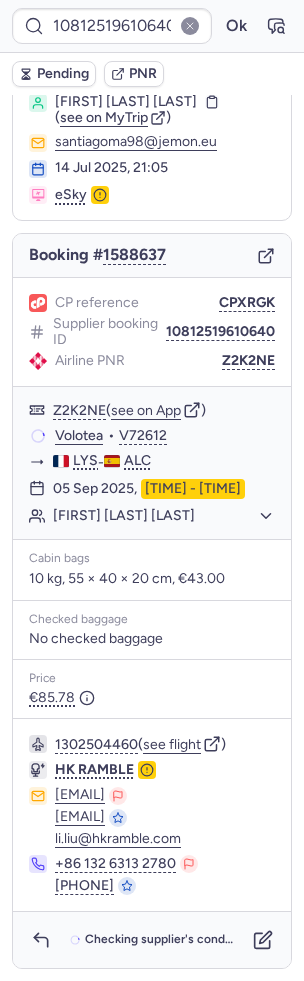 click on "Pending" at bounding box center [63, 74] 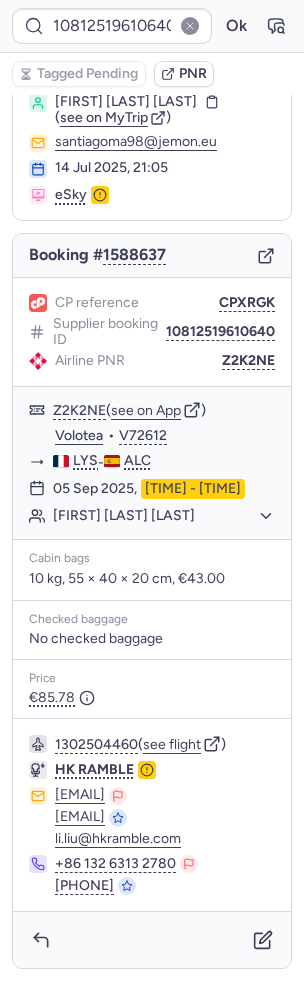 type on "10812519510805" 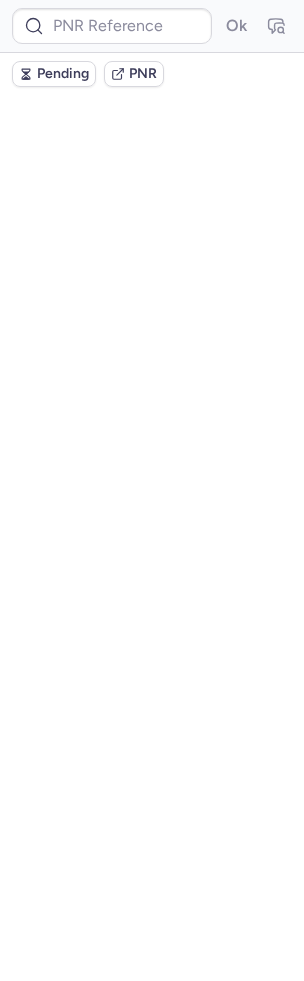 scroll, scrollTop: 0, scrollLeft: 0, axis: both 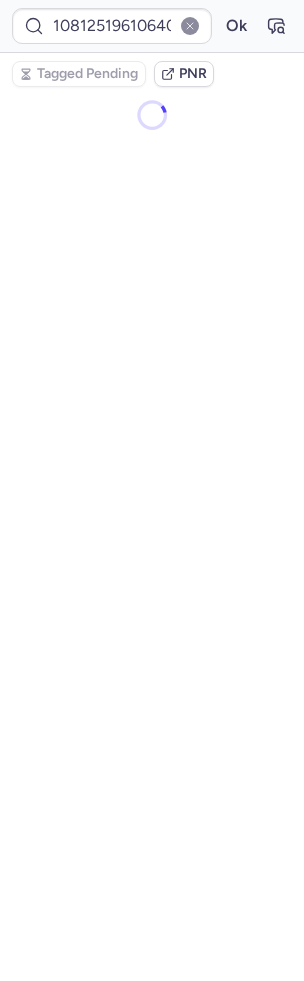 type on "CPDQ7A" 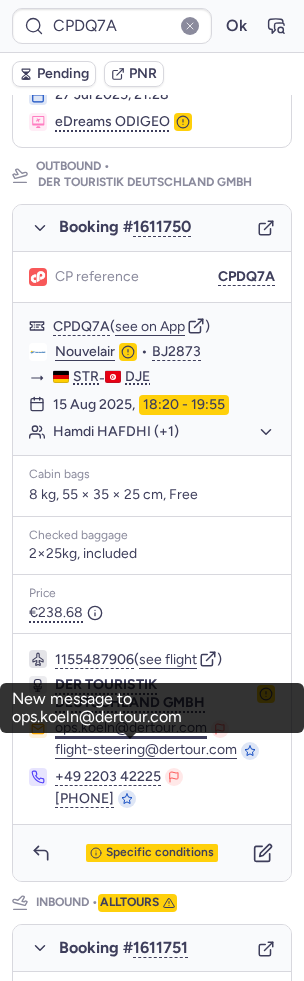 scroll, scrollTop: 224, scrollLeft: 0, axis: vertical 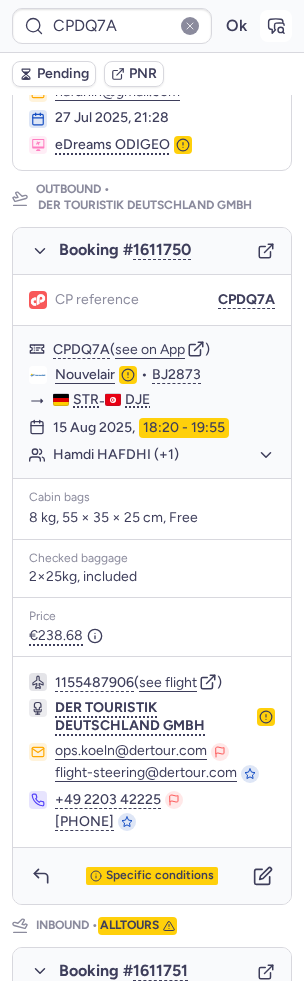 click 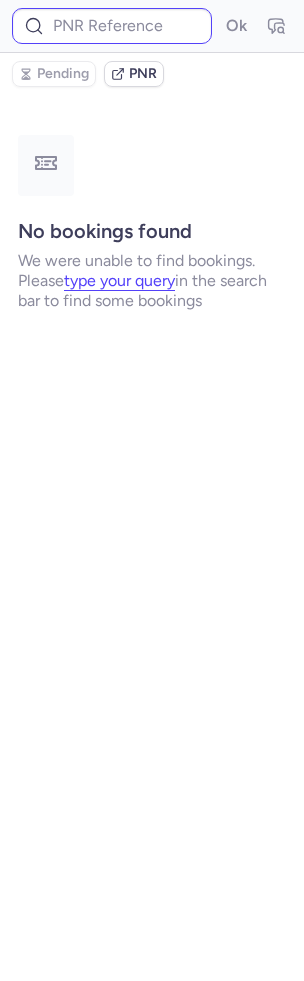 scroll, scrollTop: 0, scrollLeft: 0, axis: both 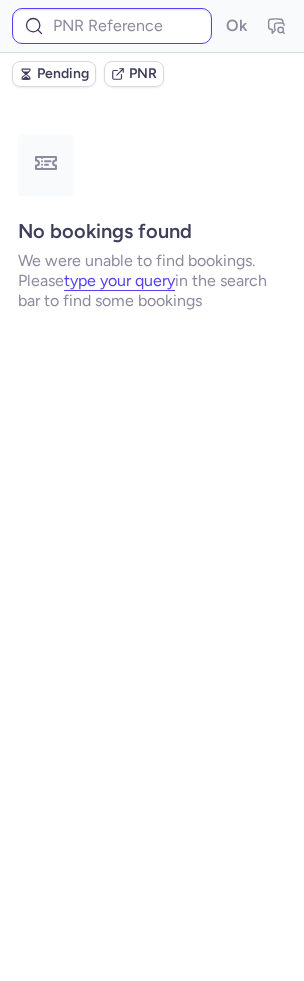 type on "CPDQ7A" 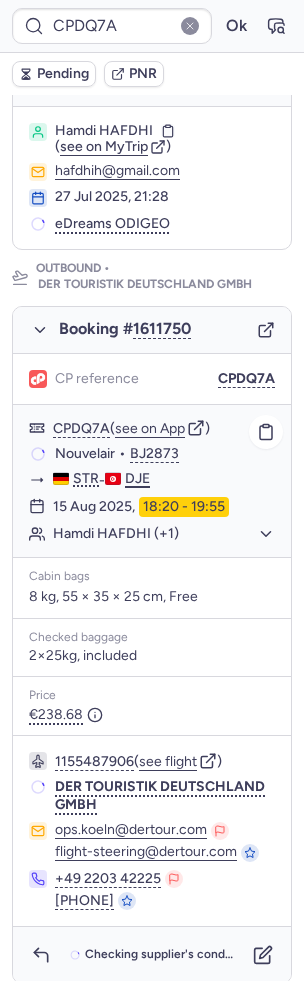 scroll, scrollTop: 148, scrollLeft: 0, axis: vertical 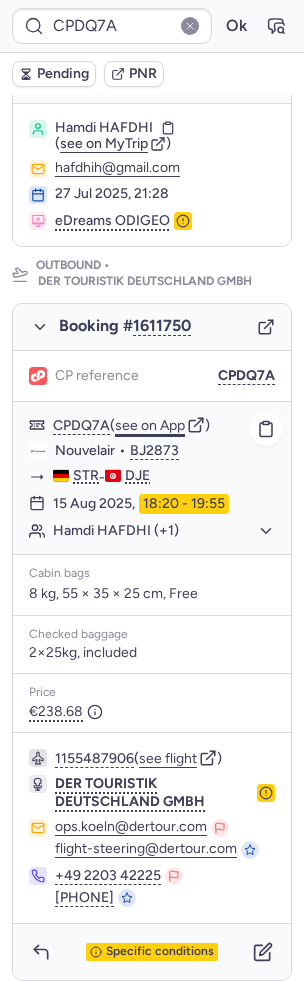click on "see on App" 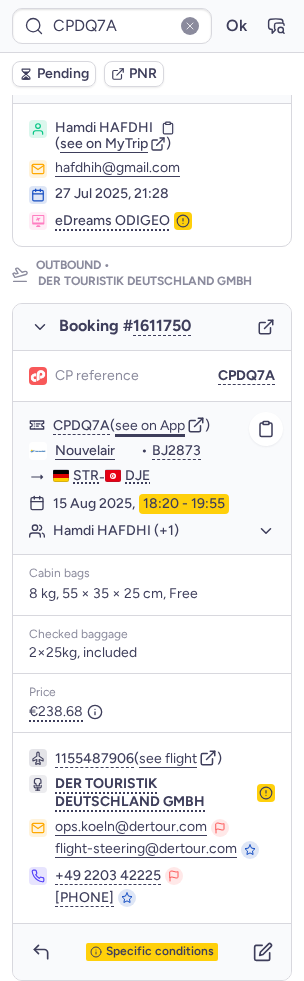 type 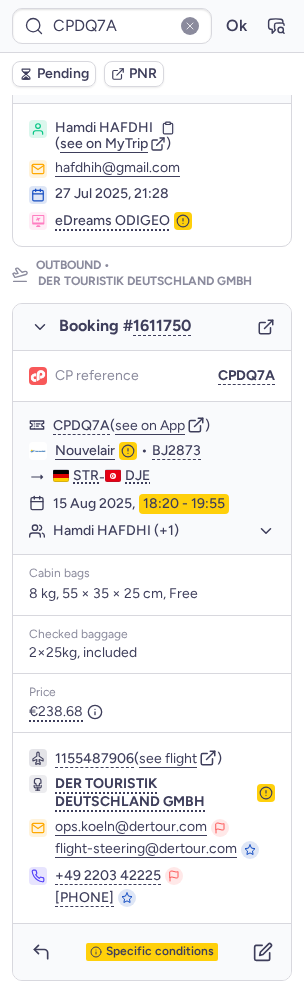 scroll, scrollTop: 0, scrollLeft: 0, axis: both 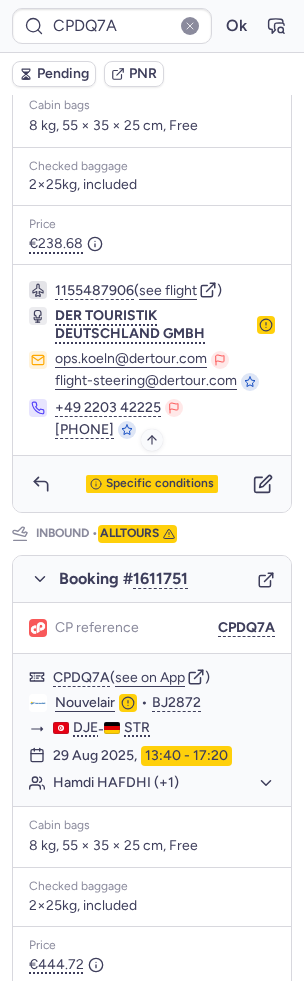 click on "Specific conditions" at bounding box center (160, 484) 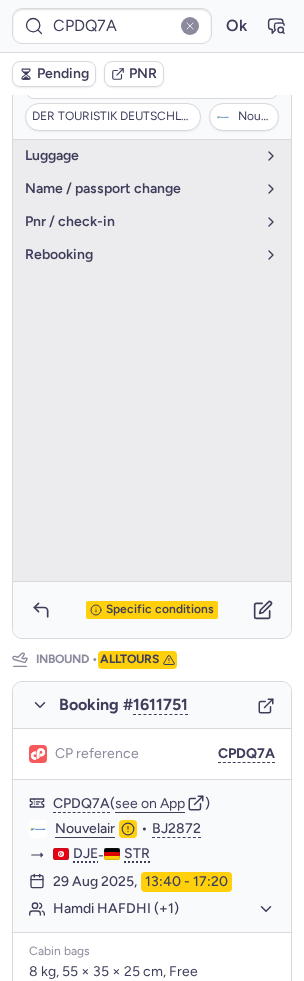 scroll, scrollTop: 456, scrollLeft: 0, axis: vertical 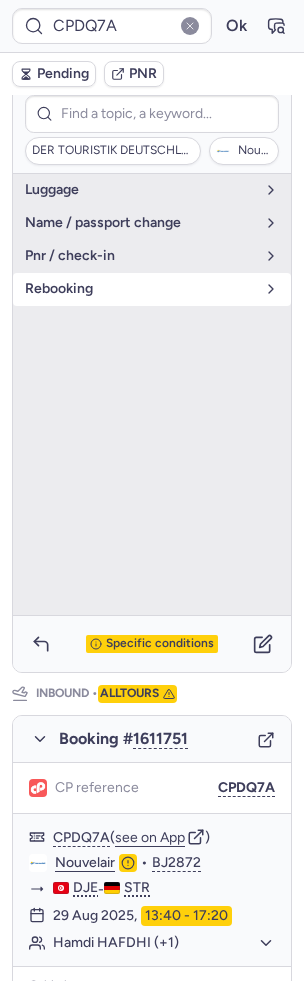 click on "rebooking" at bounding box center [152, 289] 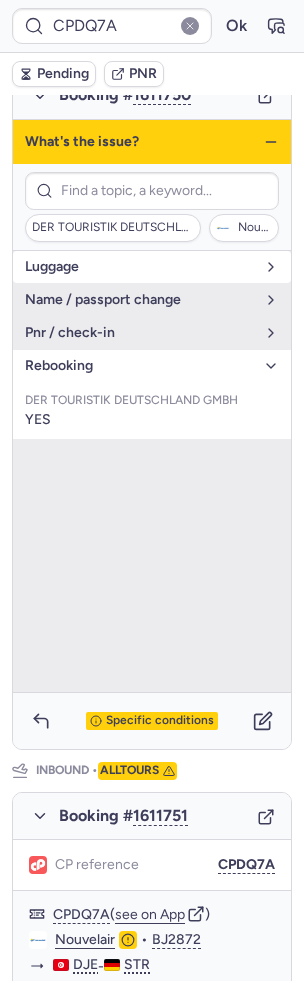 scroll, scrollTop: 324, scrollLeft: 0, axis: vertical 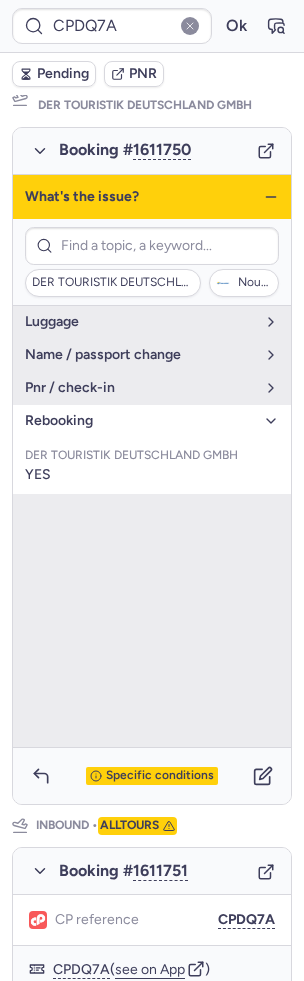 click on "What's the issue?" at bounding box center (152, 197) 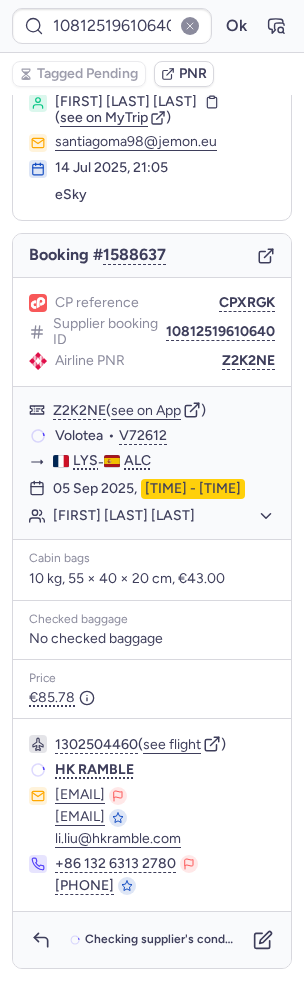 scroll, scrollTop: 112, scrollLeft: 0, axis: vertical 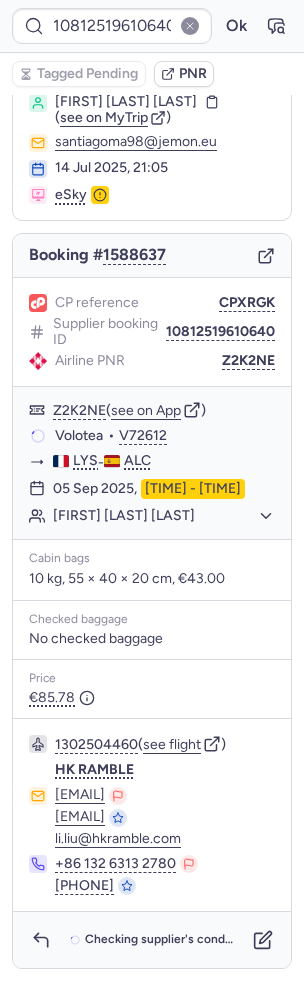 type on "CPDQ7A" 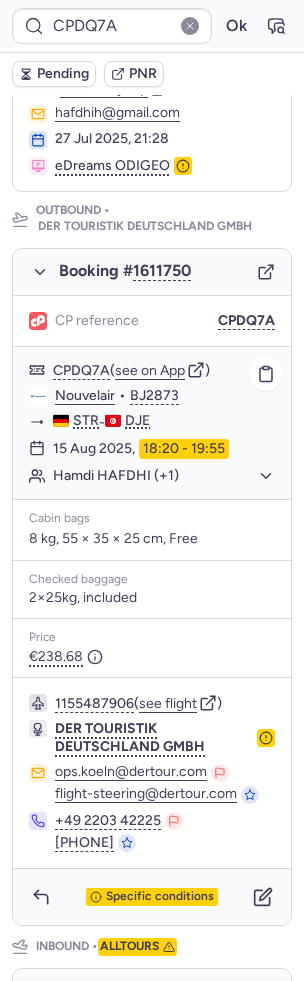 scroll, scrollTop: 415, scrollLeft: 0, axis: vertical 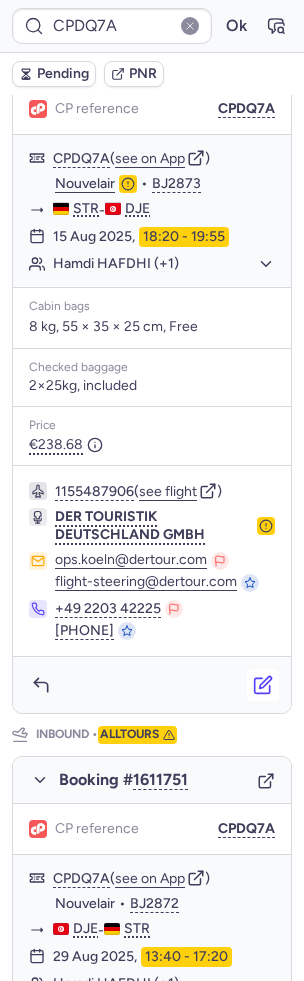 click 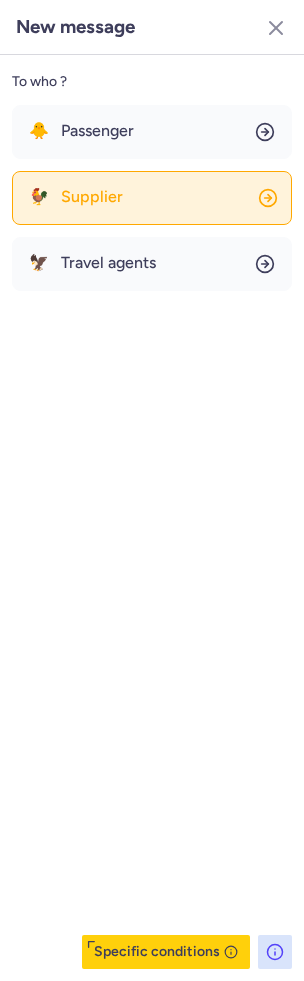 click on "🐓 Supplier" 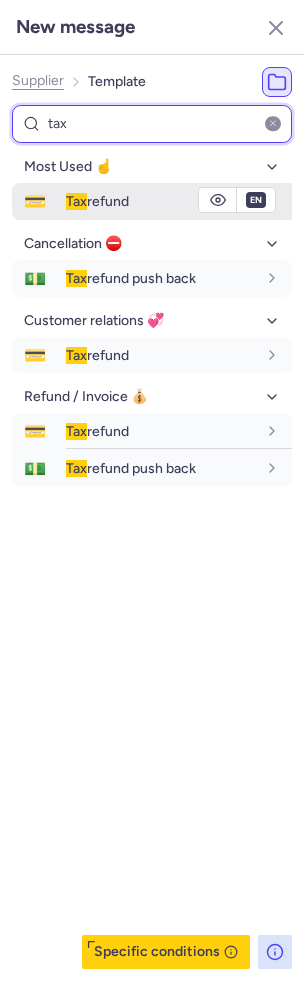 type on "tax" 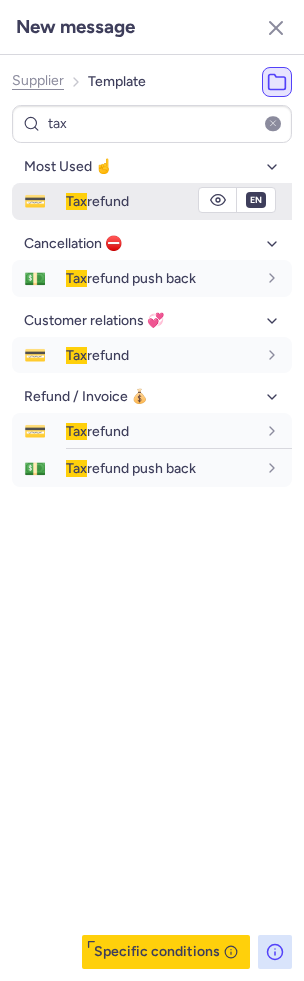 click on "Tax" at bounding box center [76, 201] 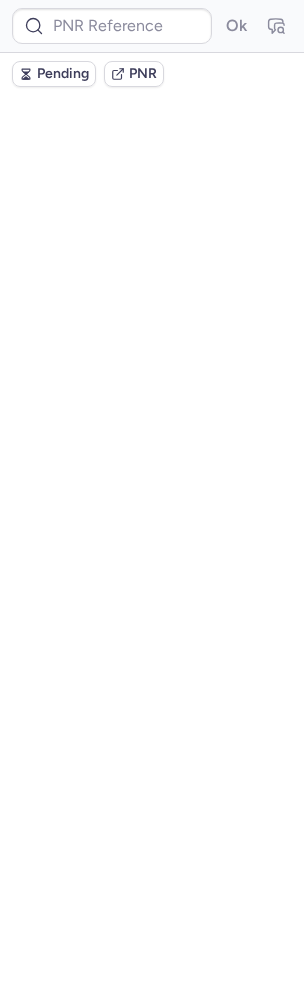 scroll, scrollTop: 0, scrollLeft: 0, axis: both 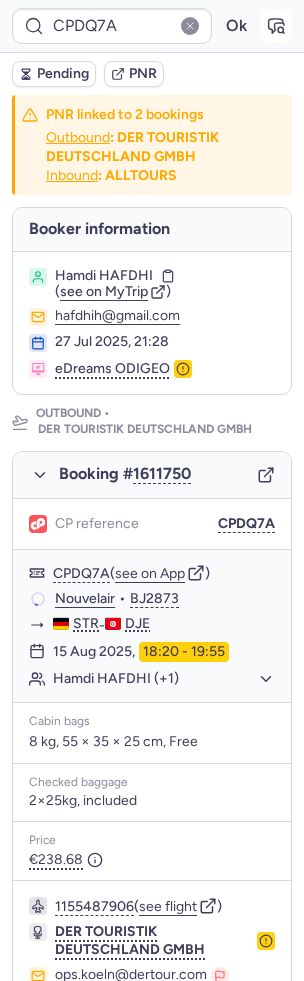 click 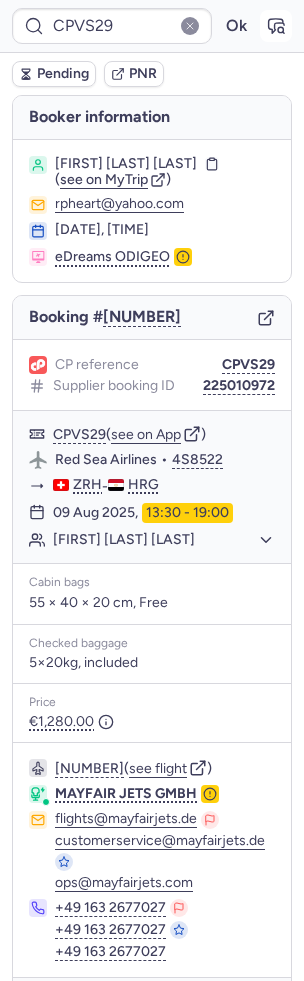 click 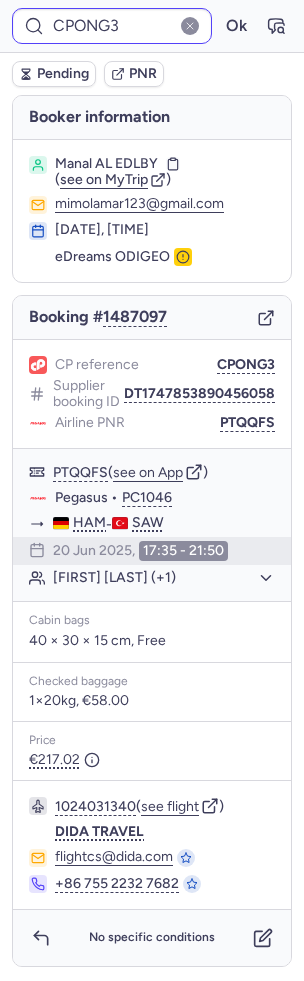 type on "CPX4G8" 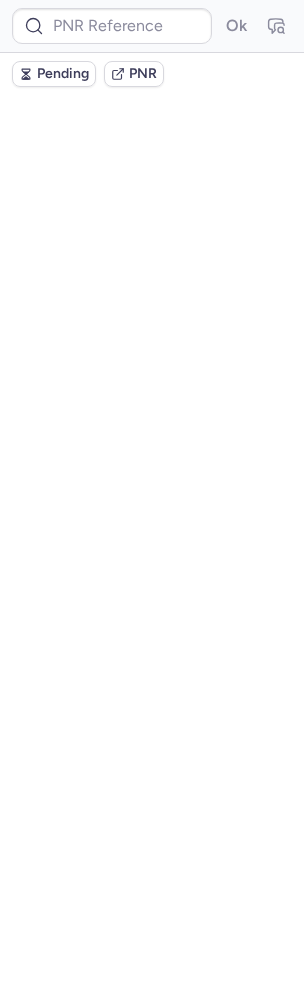 scroll, scrollTop: 0, scrollLeft: 0, axis: both 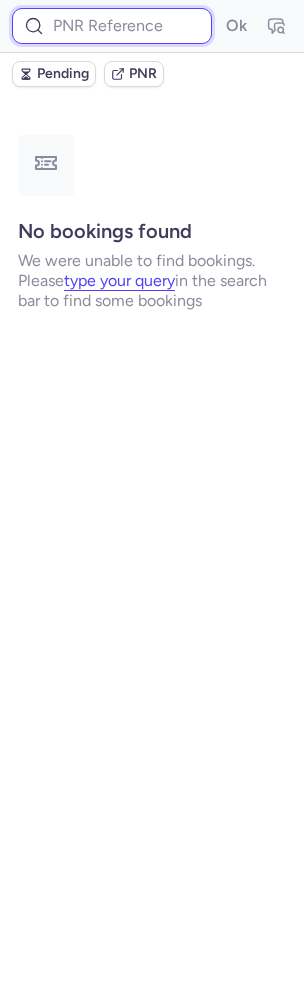 click at bounding box center [112, 26] 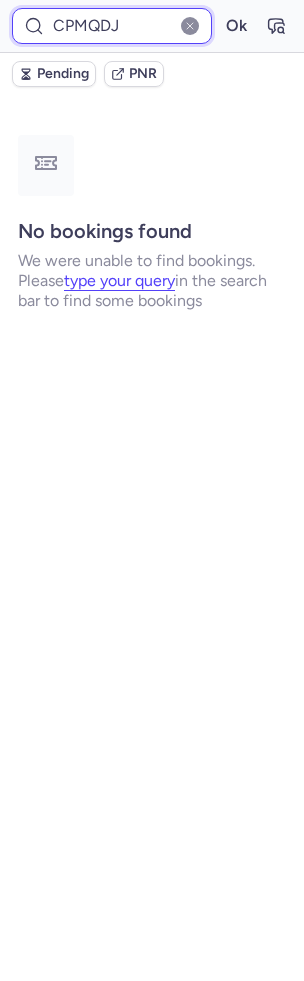 click on "Ok" at bounding box center (236, 26) 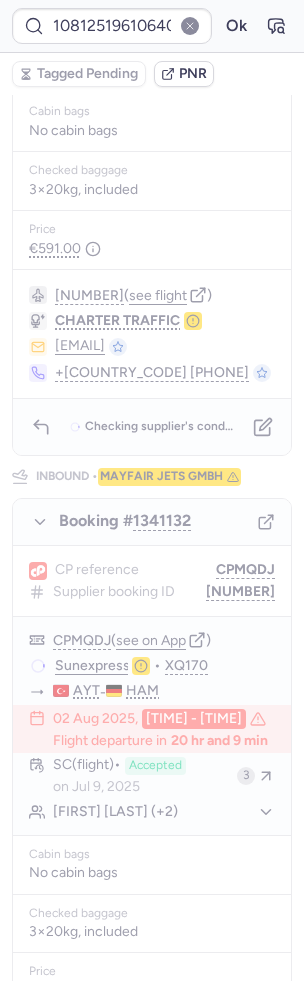 scroll, scrollTop: 0, scrollLeft: 0, axis: both 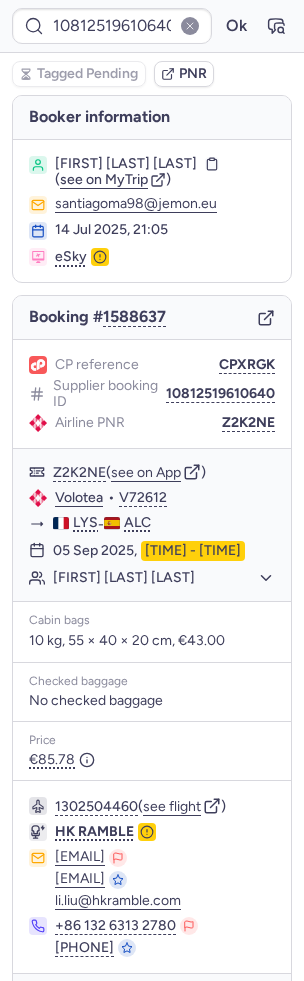 type on "CPUGR7" 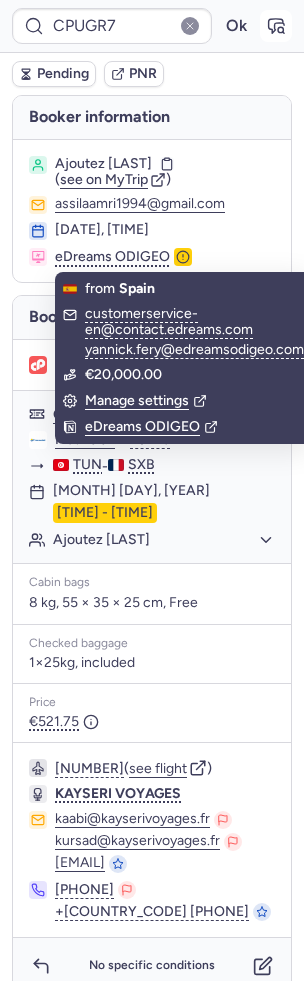 click 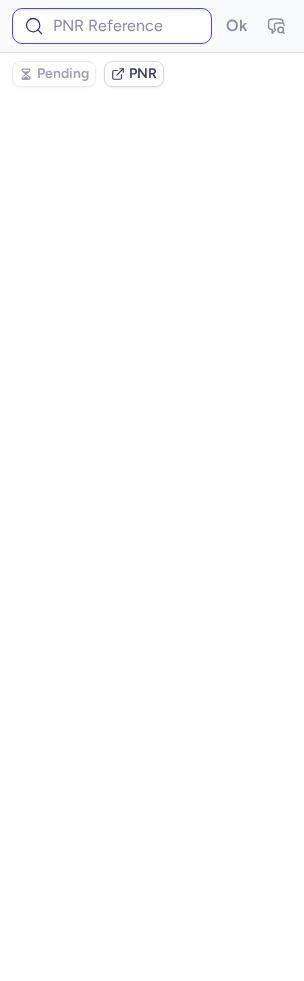 type on "CPUGR7" 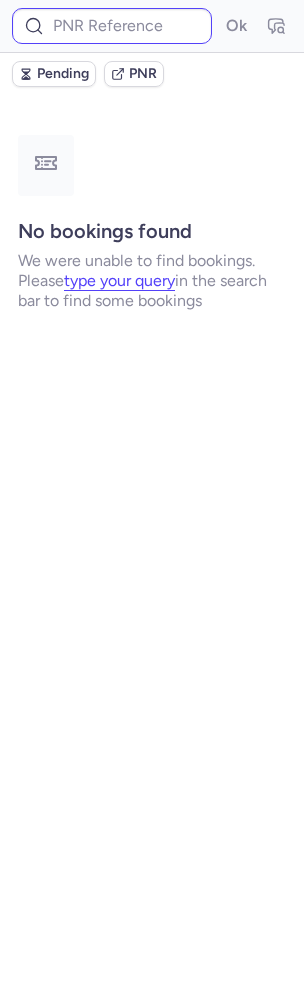 type on "CPLOIK" 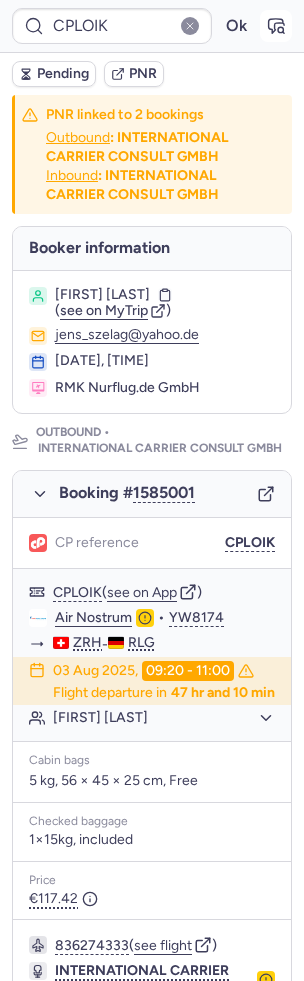 click 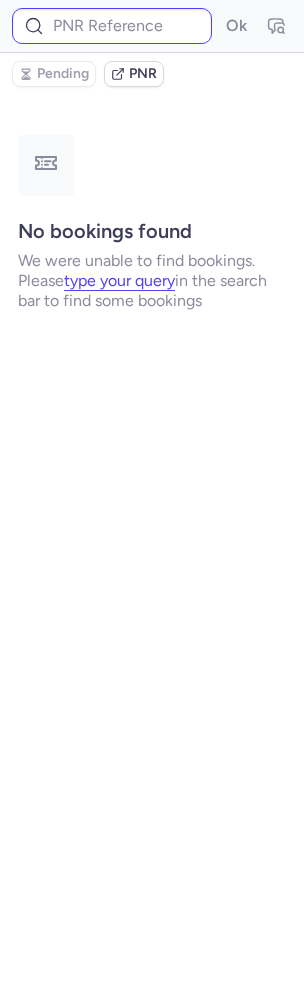 type on "CPLOIK" 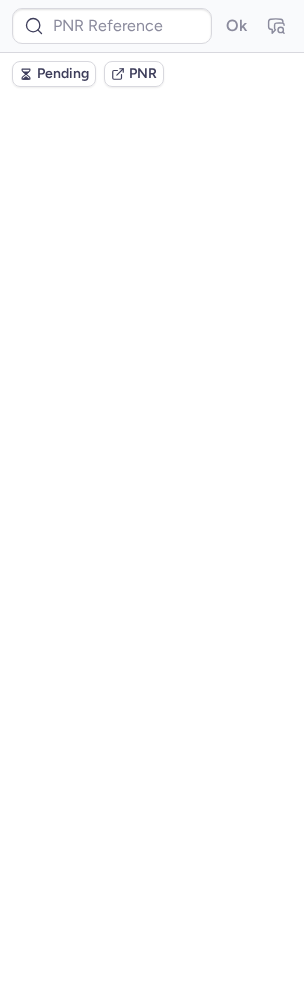 scroll, scrollTop: 0, scrollLeft: 0, axis: both 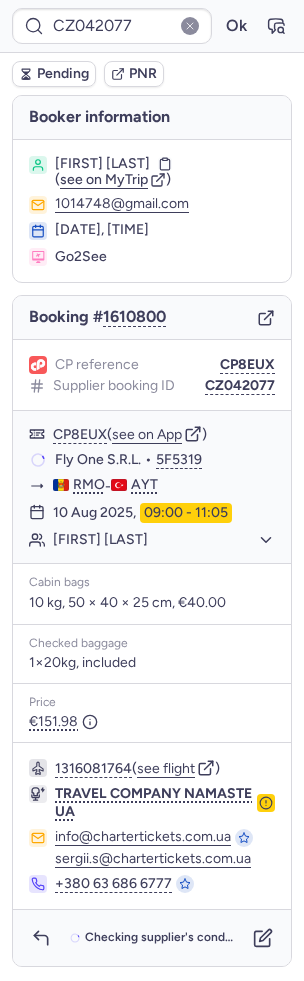 type on "17021678" 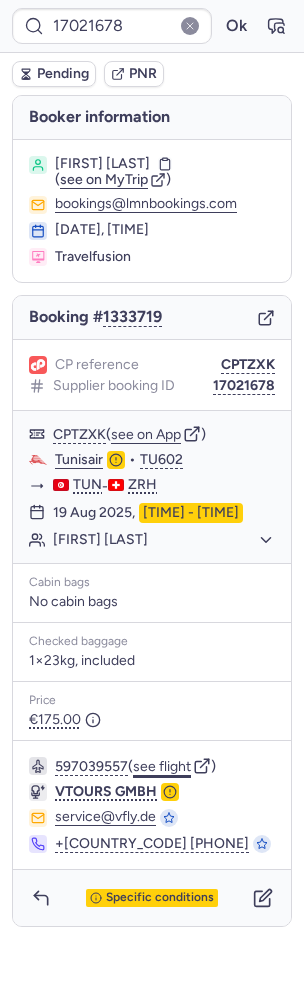 click on "see flight" 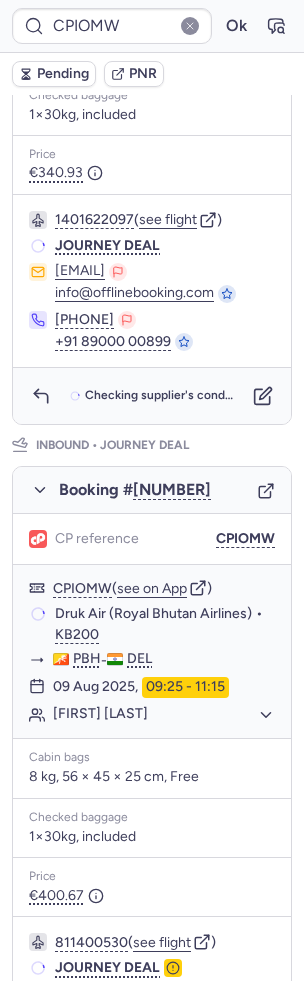 scroll, scrollTop: 889, scrollLeft: 0, axis: vertical 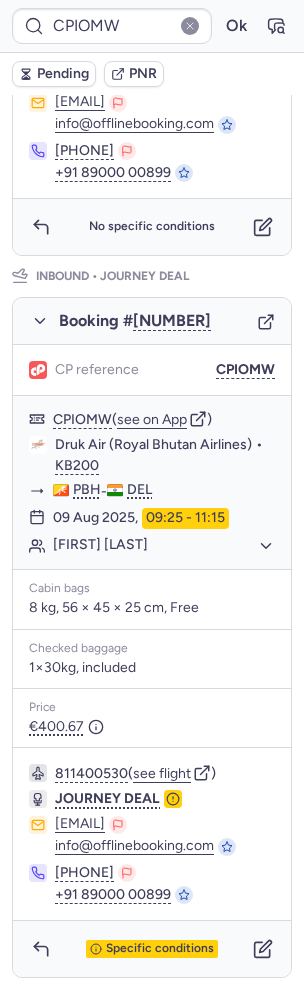 click on "CPIOMW  ( see on App )  Druk Air (Royal Bhutan Airlines)  •  KB200 PBH  -  DEL 09 Aug 2025,  09:25 - 11:15 Benjamin MARSHALL" at bounding box center (152, 482) 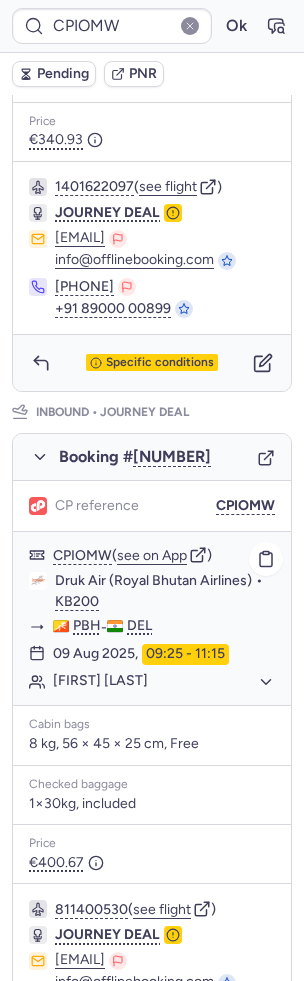 scroll, scrollTop: 754, scrollLeft: 0, axis: vertical 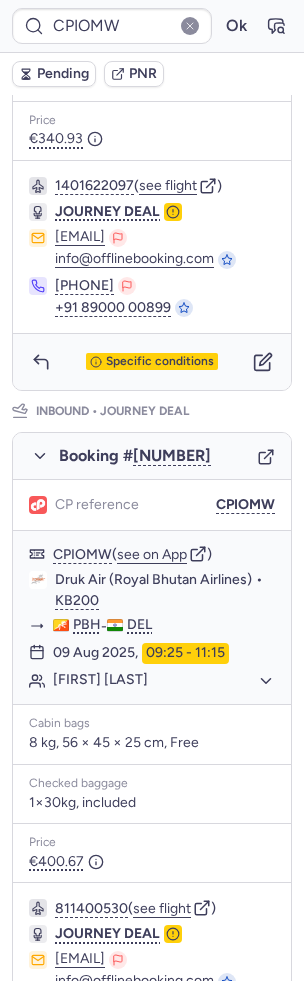 click on "CP reference CPIOMW" at bounding box center (152, 505) 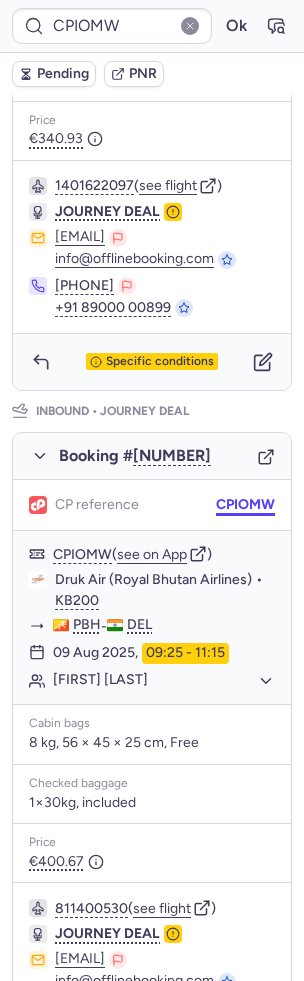 click on "CPIOMW" at bounding box center (245, 505) 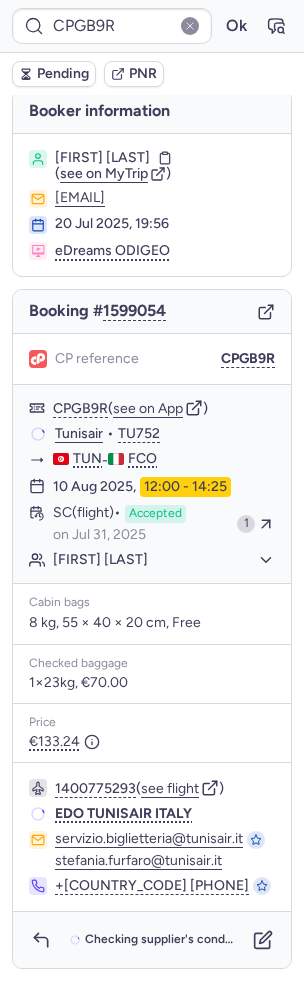 scroll, scrollTop: 0, scrollLeft: 0, axis: both 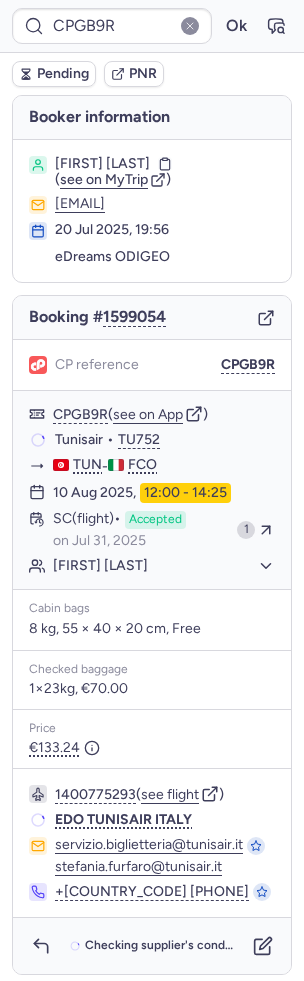 type on "CP3UCX" 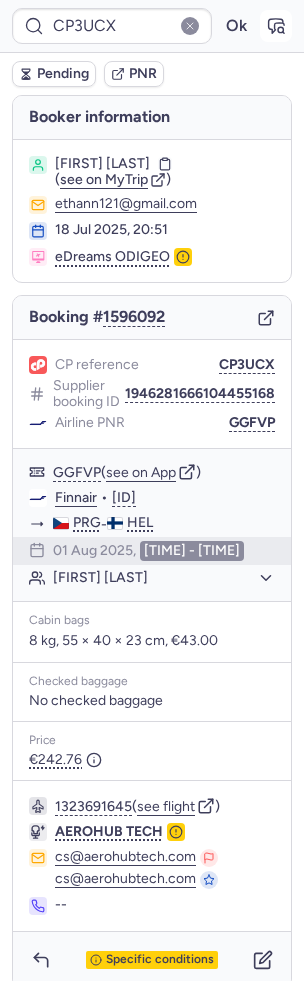 click at bounding box center [276, 26] 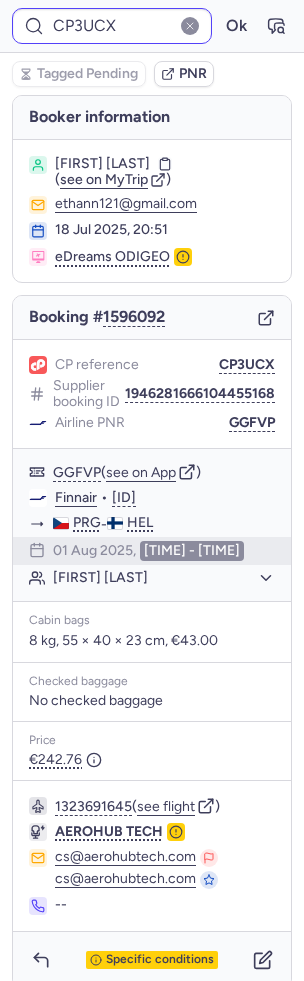 type on "CPK56J" 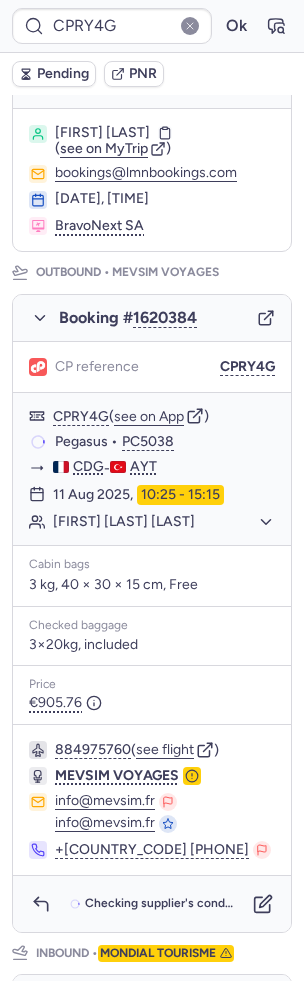 scroll, scrollTop: 129, scrollLeft: 0, axis: vertical 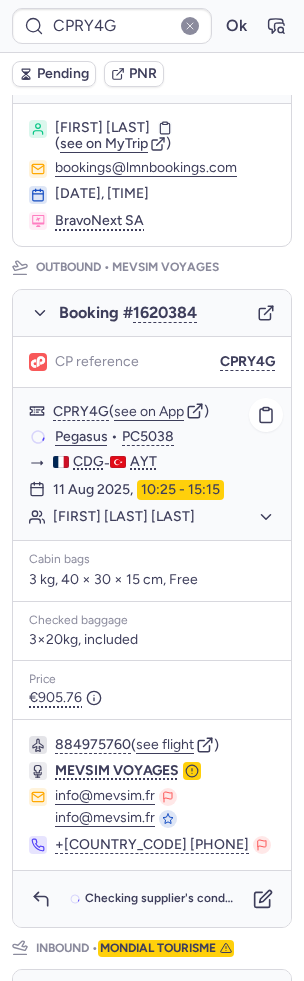 click on "[FIRST] [LAST] (+2)" 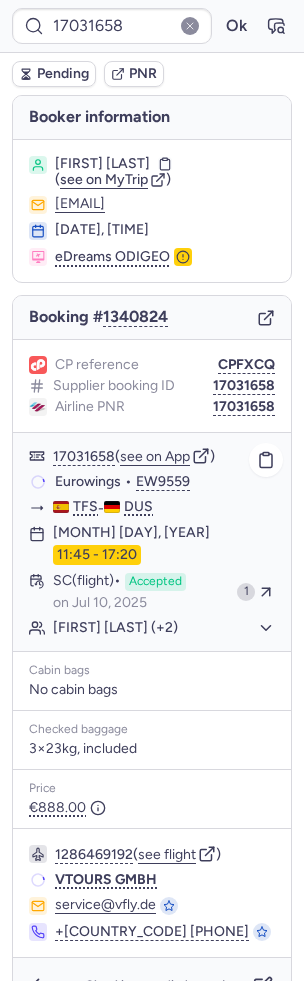 scroll, scrollTop: 20, scrollLeft: 0, axis: vertical 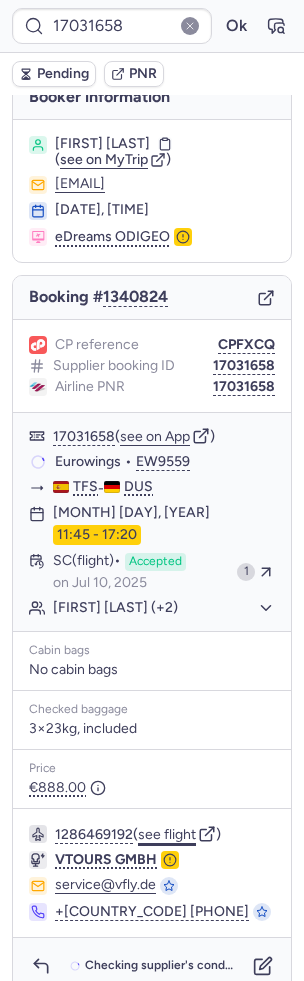 click on "see flight" 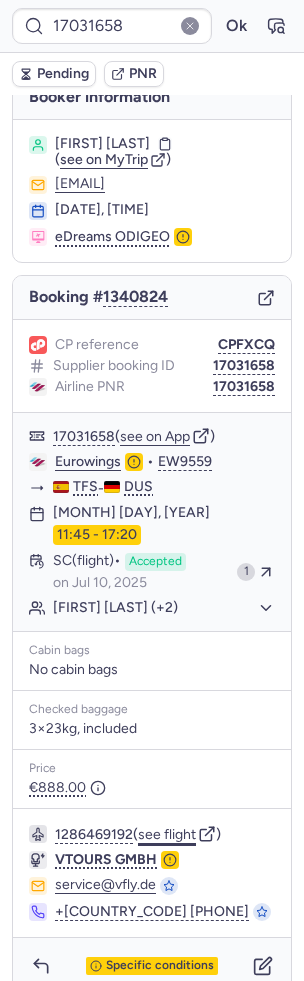 type on "CPGB9R" 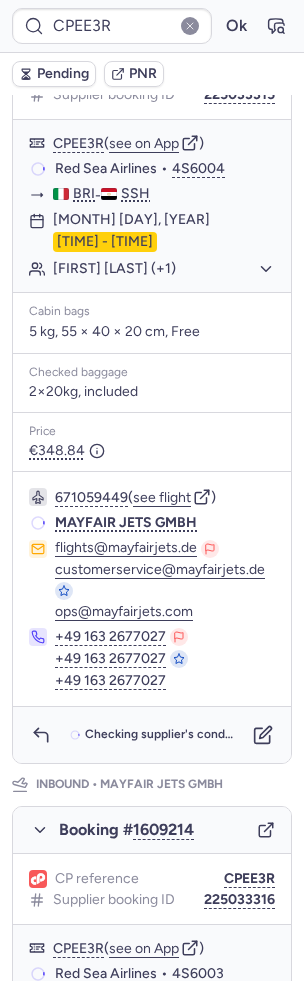 scroll, scrollTop: 986, scrollLeft: 0, axis: vertical 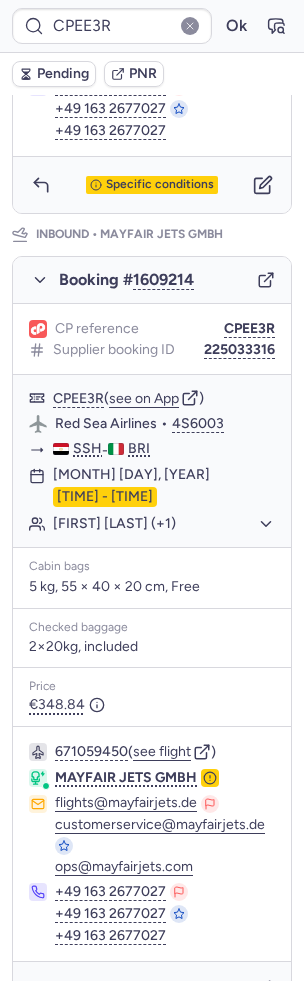 type on "CPDQ7A" 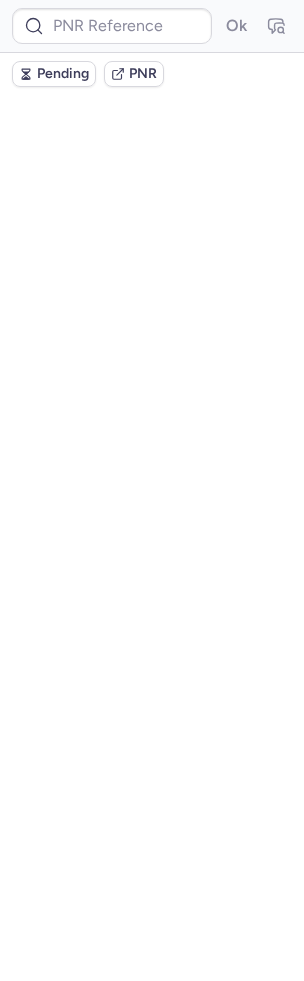 scroll, scrollTop: 0, scrollLeft: 0, axis: both 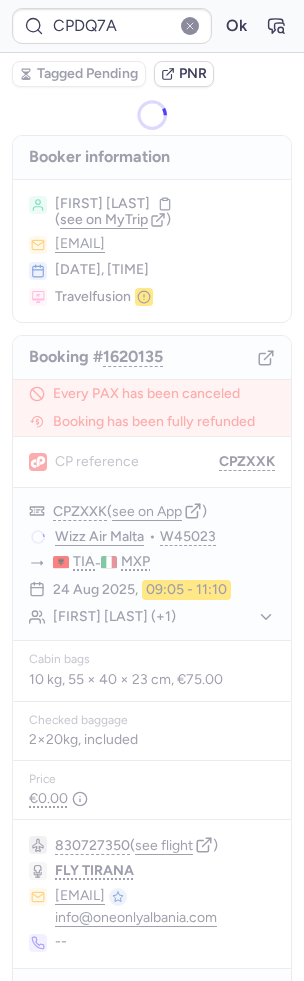 type on "CPCQR3" 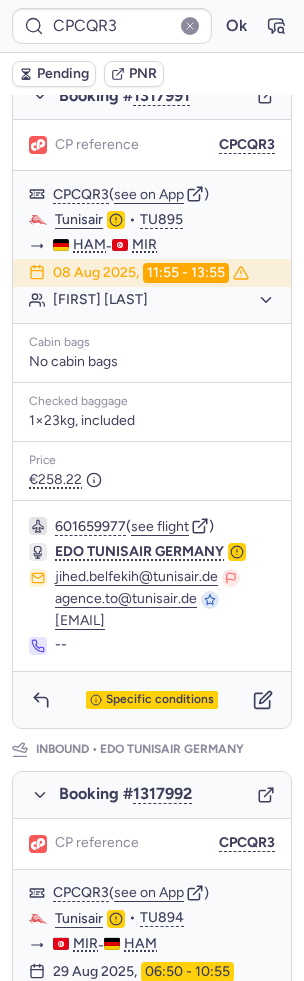 scroll, scrollTop: 424, scrollLeft: 0, axis: vertical 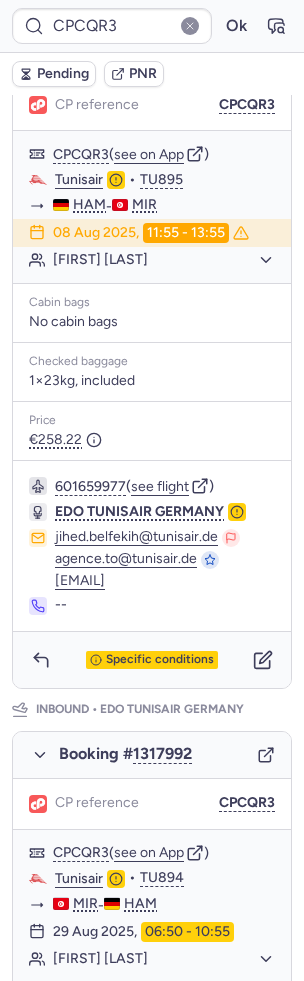 click on "Pending" at bounding box center [63, 74] 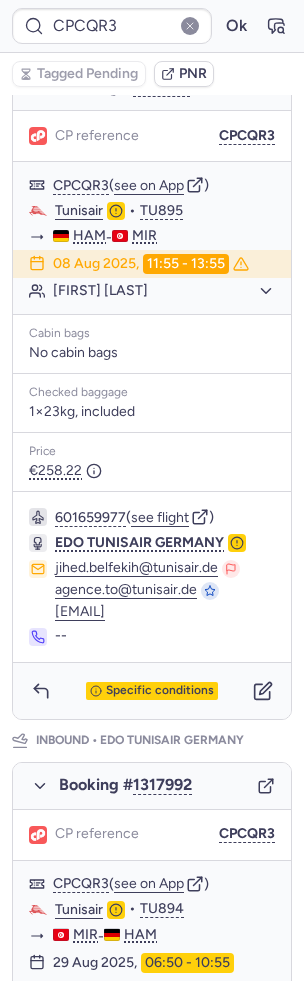 scroll, scrollTop: 400, scrollLeft: 0, axis: vertical 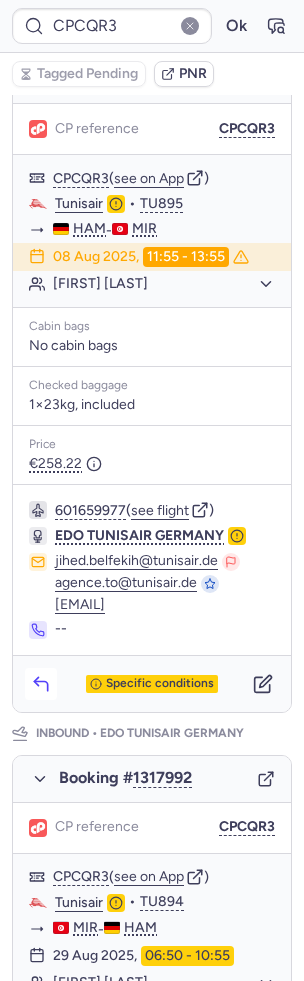 click 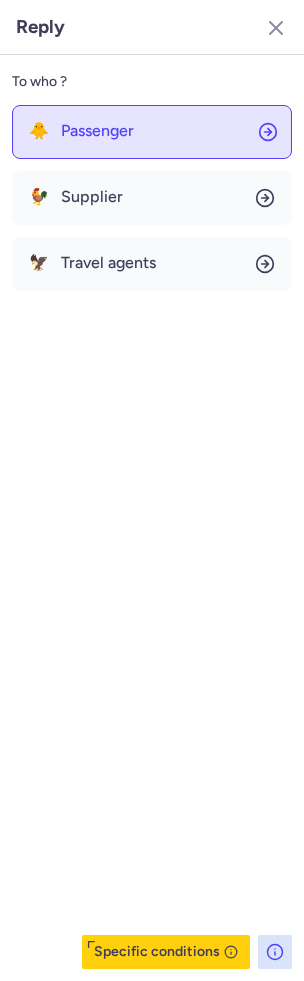 click on "Passenger" at bounding box center [97, 131] 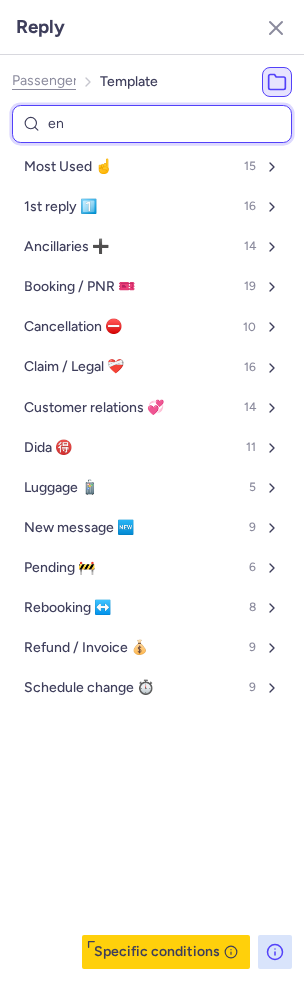 type on "end" 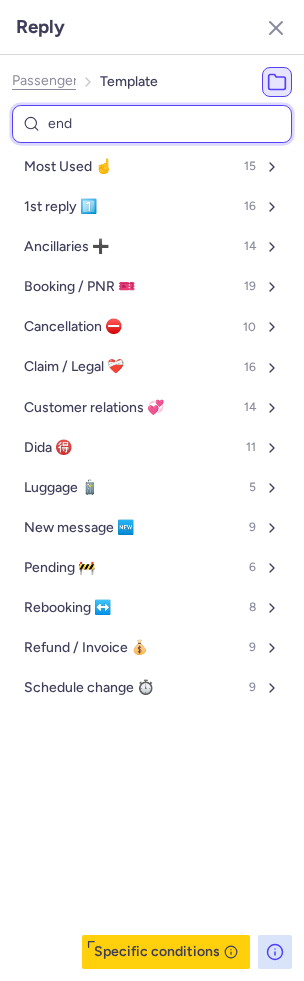 select on "en" 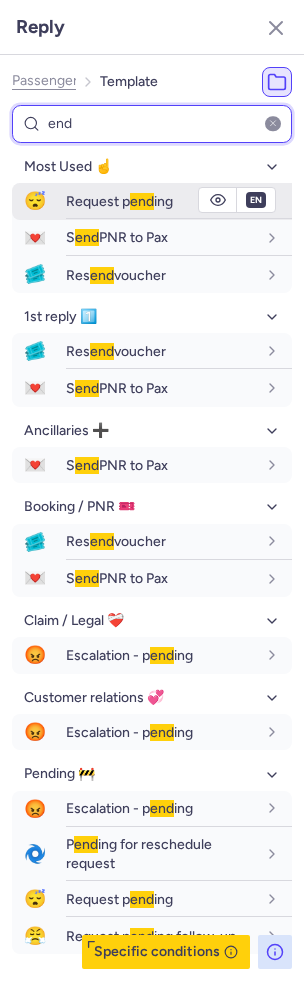type on "end" 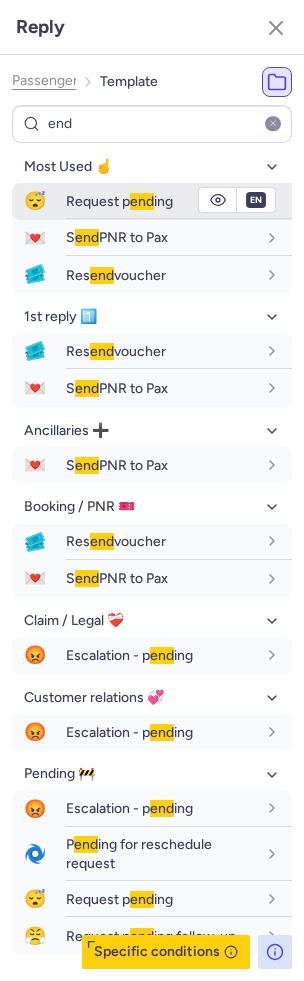 click on "end" at bounding box center (142, 201) 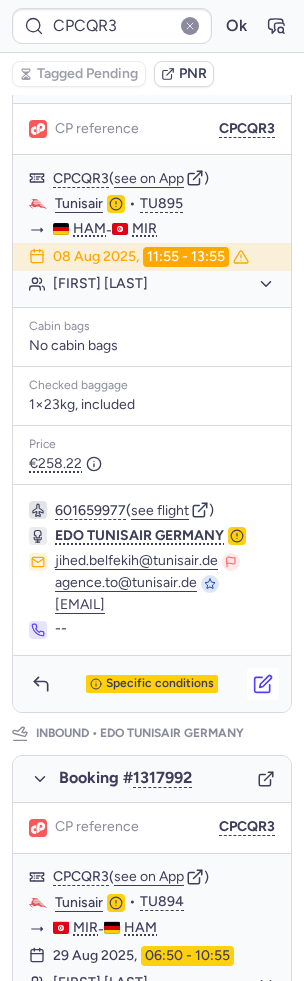 click 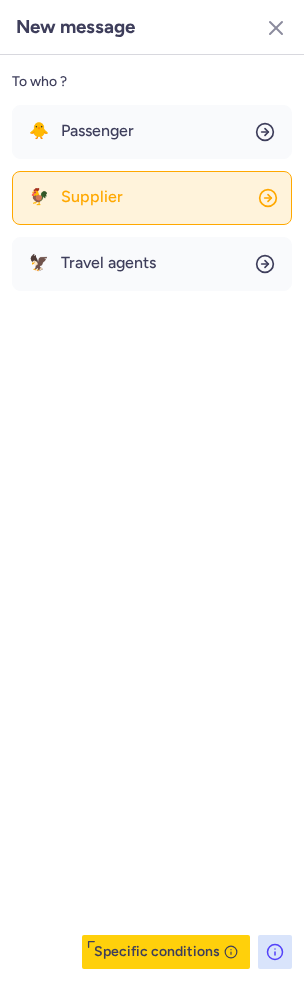 click on "🐓 Supplier" 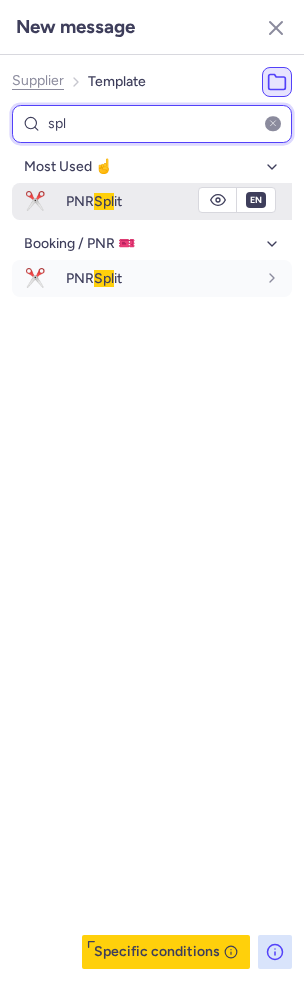 type on "spl" 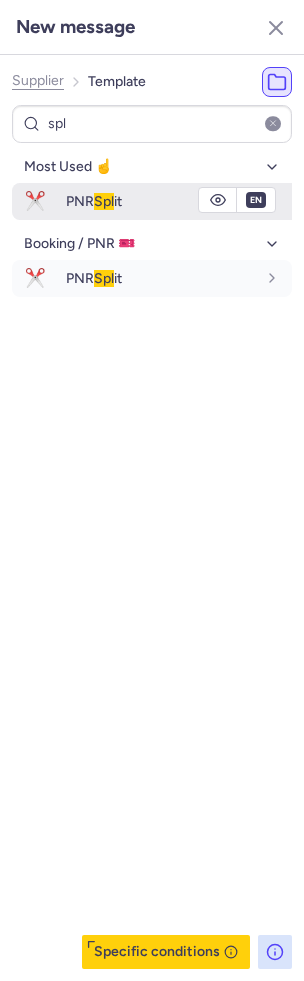 click on "en" at bounding box center (256, 200) 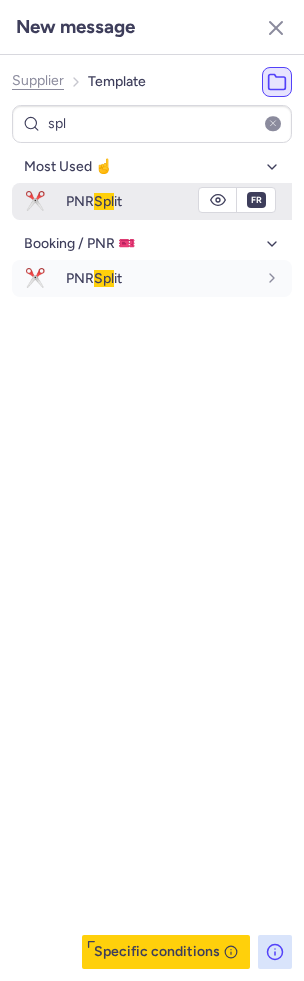 click on "PNR  Spl it" at bounding box center [161, 201] 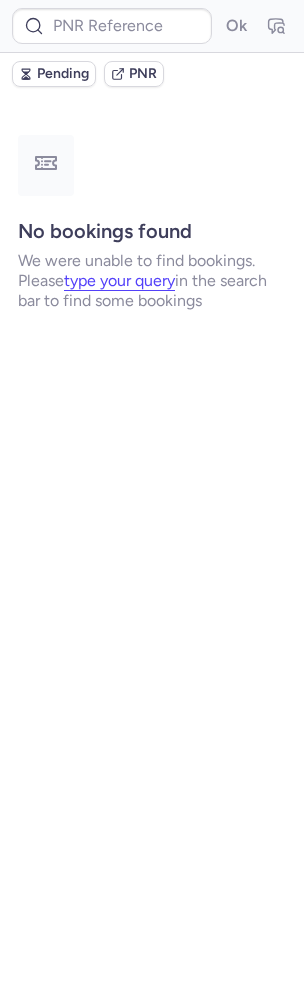 scroll, scrollTop: 0, scrollLeft: 0, axis: both 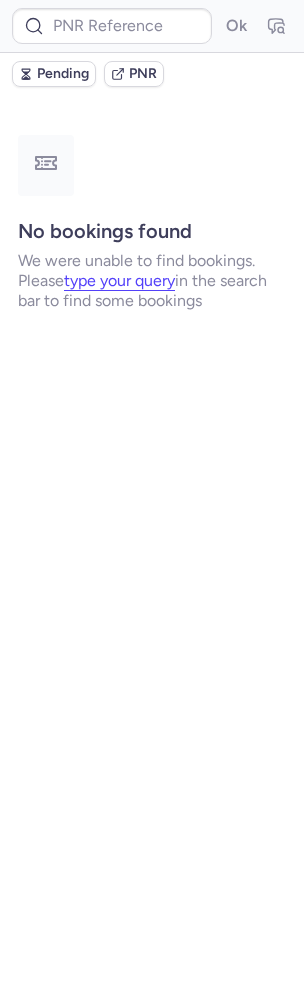 type on "CPCQR3" 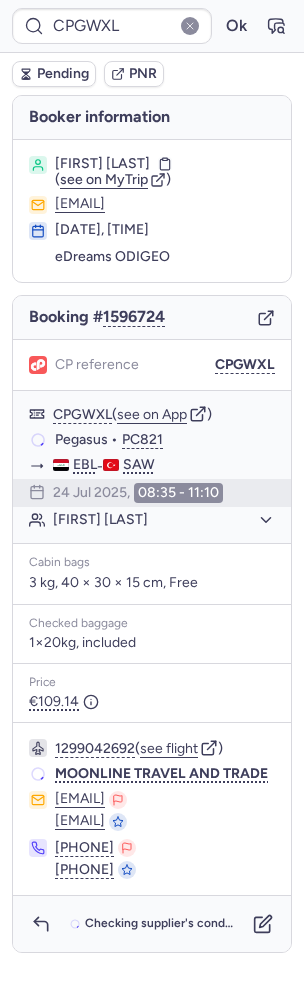 scroll, scrollTop: 0, scrollLeft: 0, axis: both 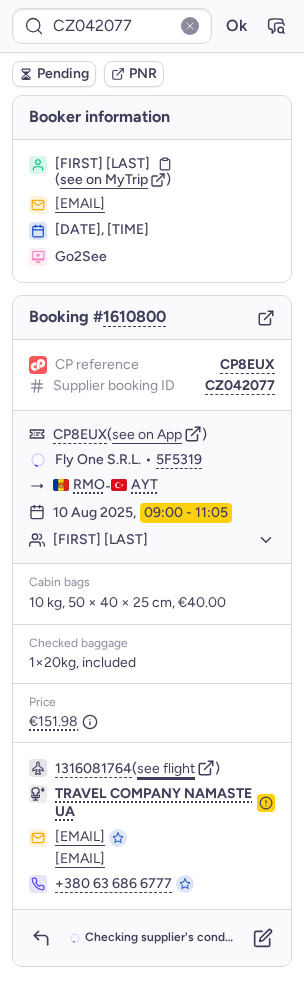 click on "see flight" 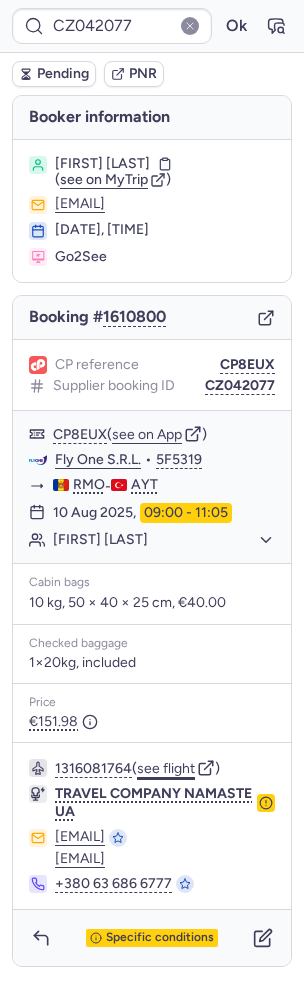 type on "CPDQ7A" 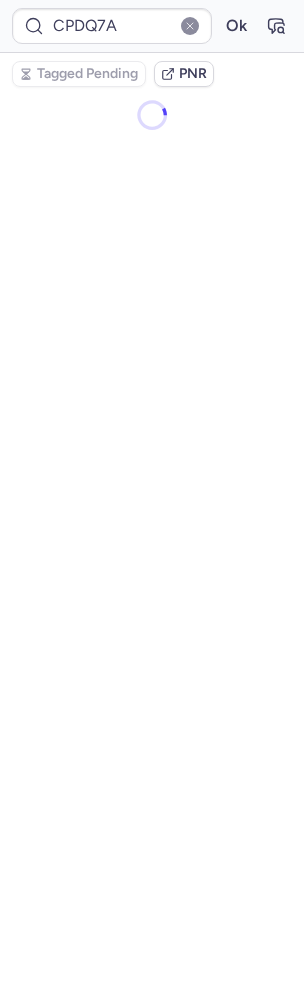 type on "CP3TQ6" 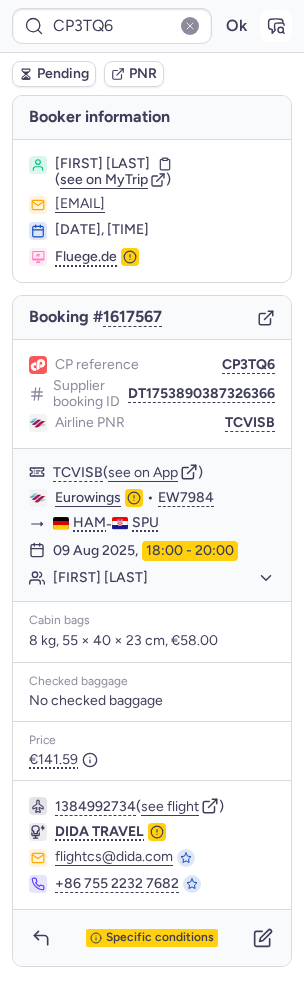 click 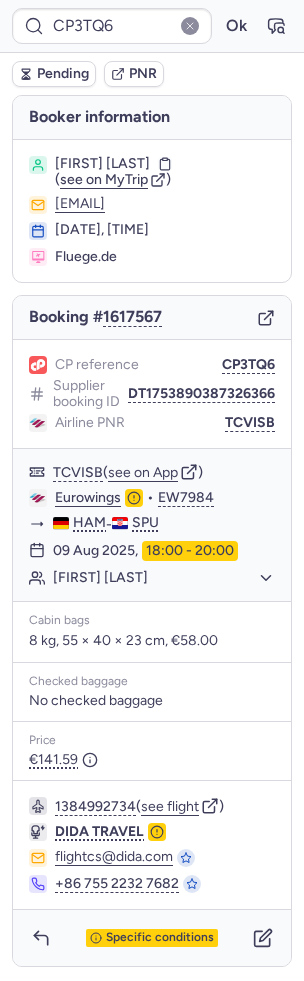 type on "CPXBFJ" 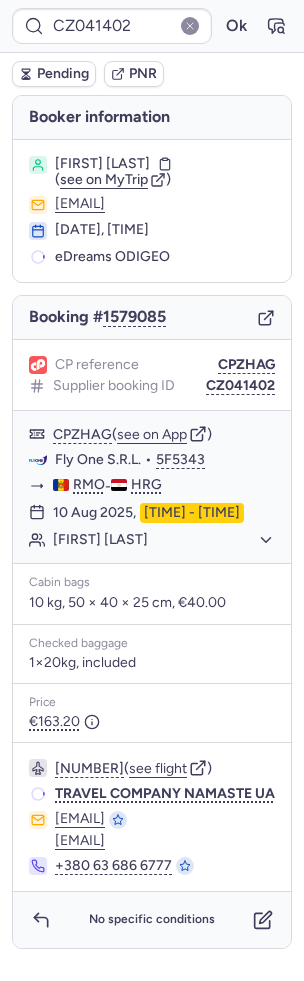 type on "CPRY4G" 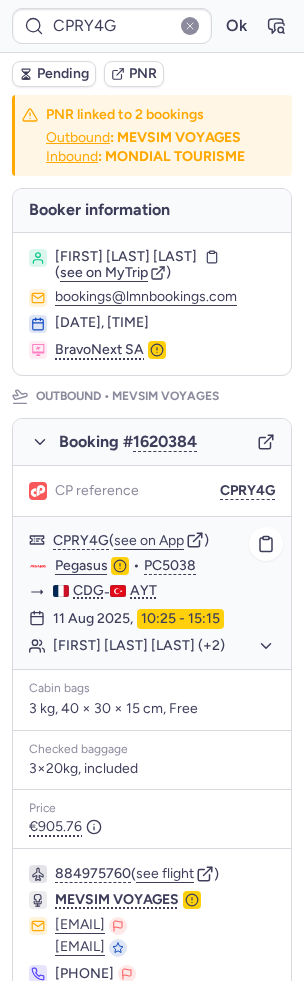 click on "[FIRST] [LAST] [LAST] (+2)" 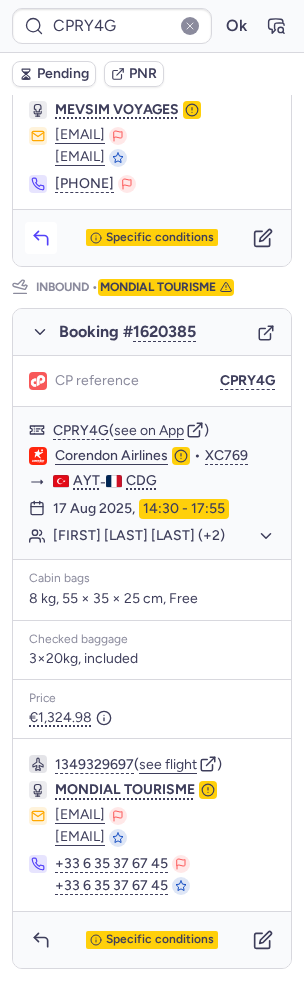 scroll, scrollTop: 498, scrollLeft: 0, axis: vertical 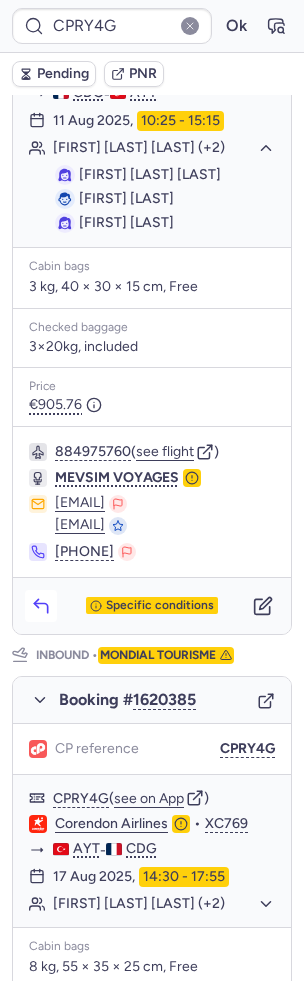 click 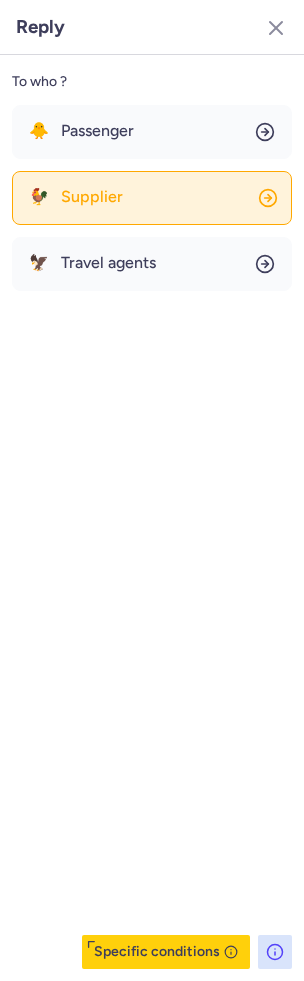 click on "🐓 Supplier" 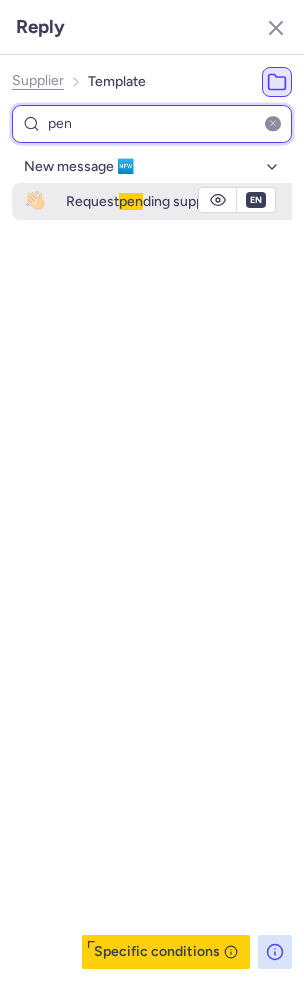 type on "pen" 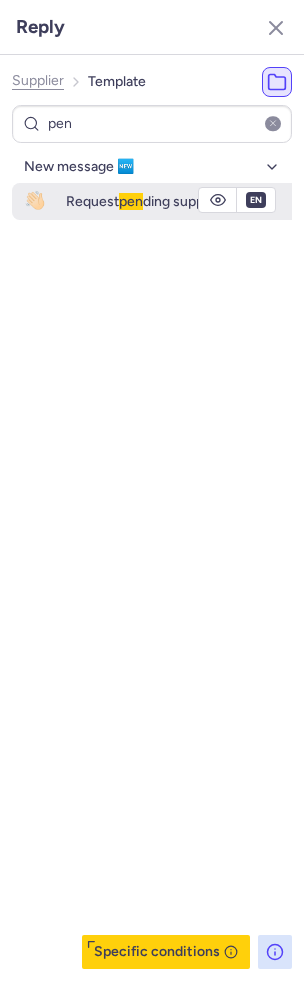 click on "pen" at bounding box center [131, 201] 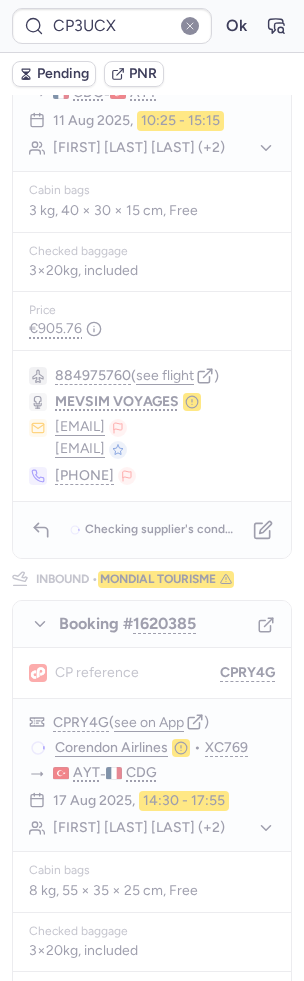 scroll, scrollTop: 0, scrollLeft: 0, axis: both 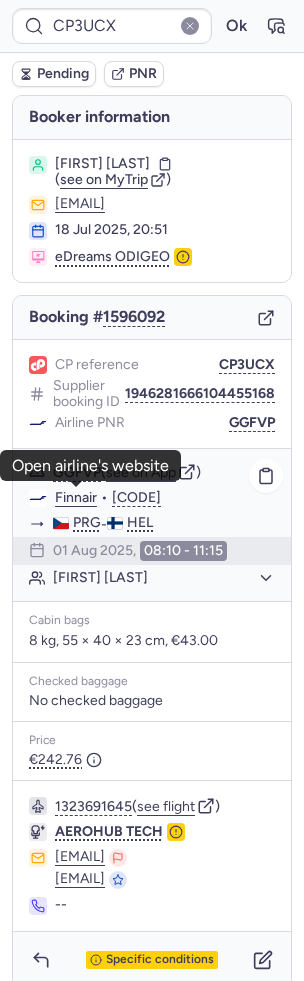 click on "Finnair" 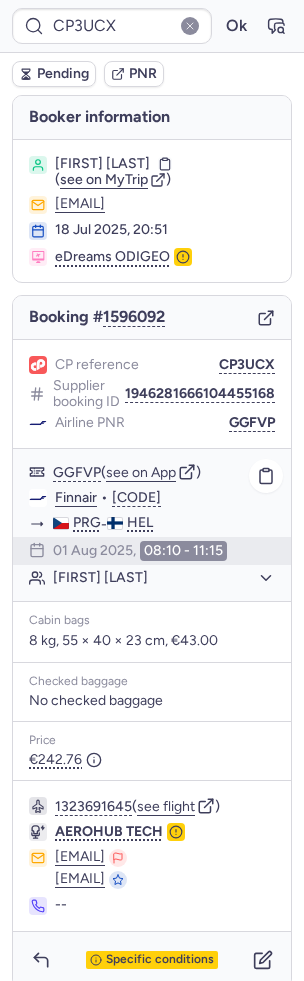 click on "[FIRST] [LAST]" 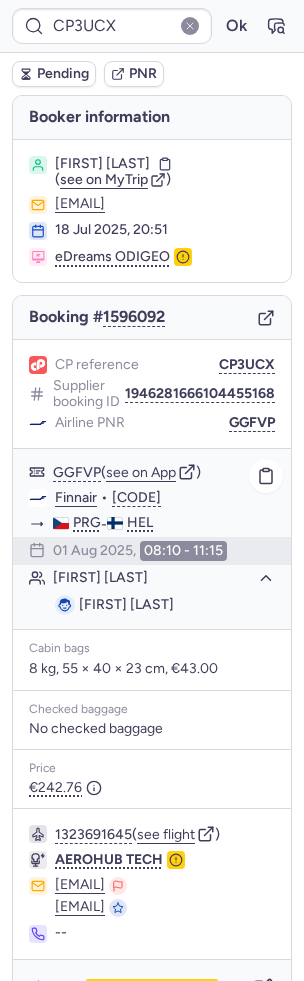 click on "Ethan NGUYEN" at bounding box center [126, 604] 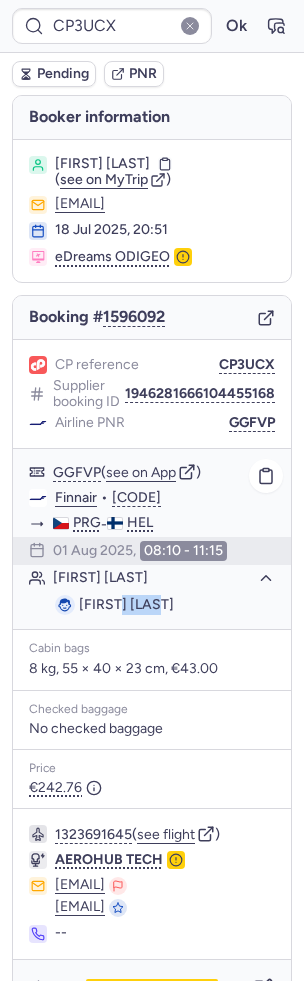 click on "Ethan NGUYEN" at bounding box center (126, 604) 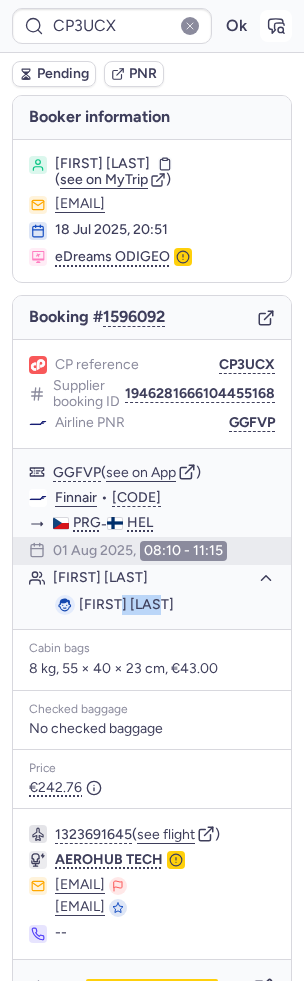 click at bounding box center [276, 26] 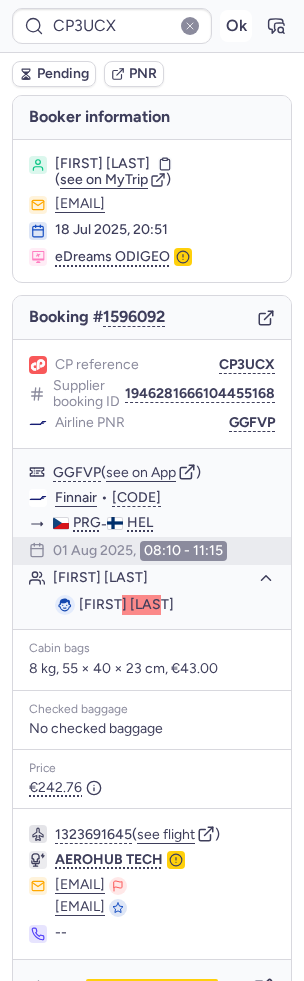 type on "CPXYNZ" 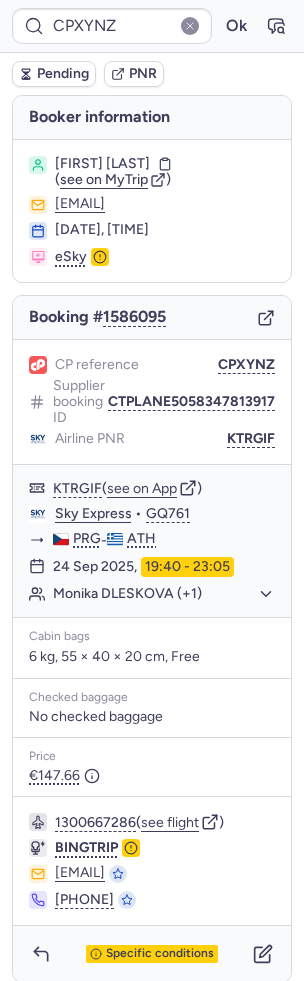 scroll, scrollTop: 8, scrollLeft: 0, axis: vertical 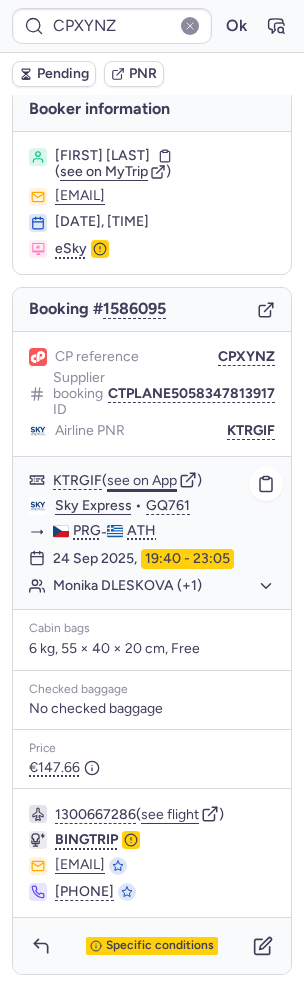 click on "see on App" 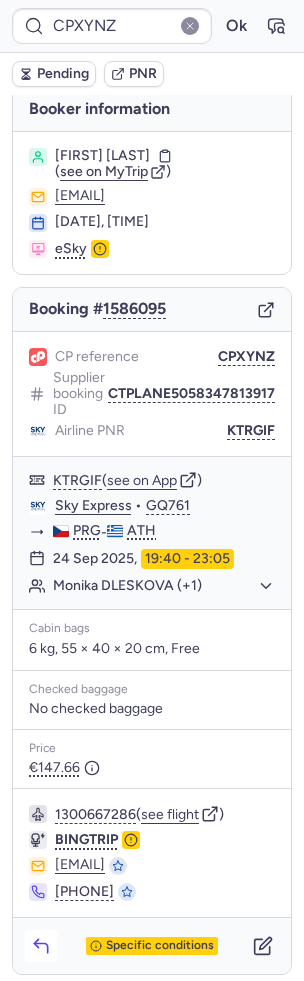 click 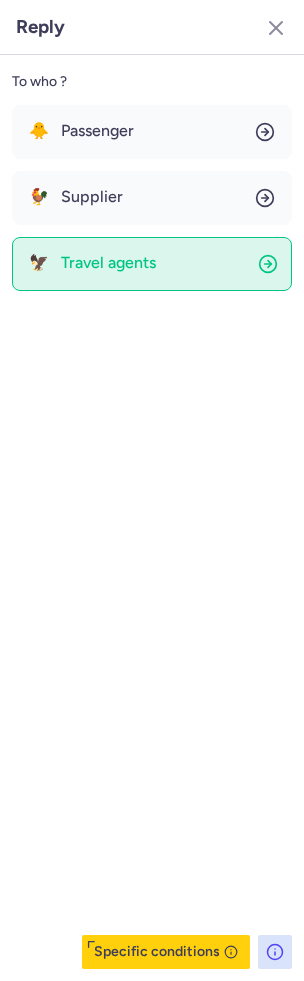 click on "Travel agents" at bounding box center (108, 263) 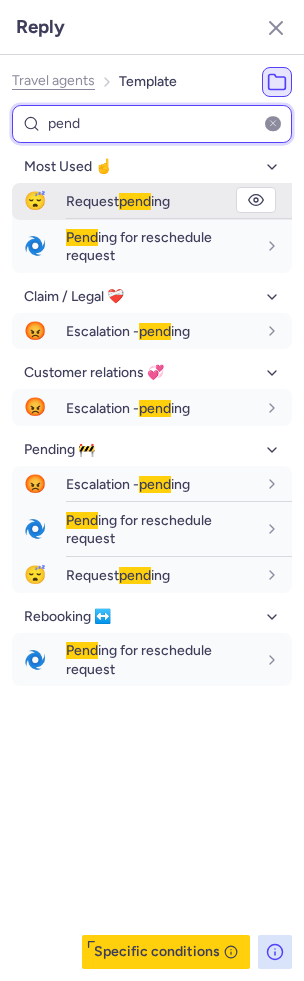 type on "pend" 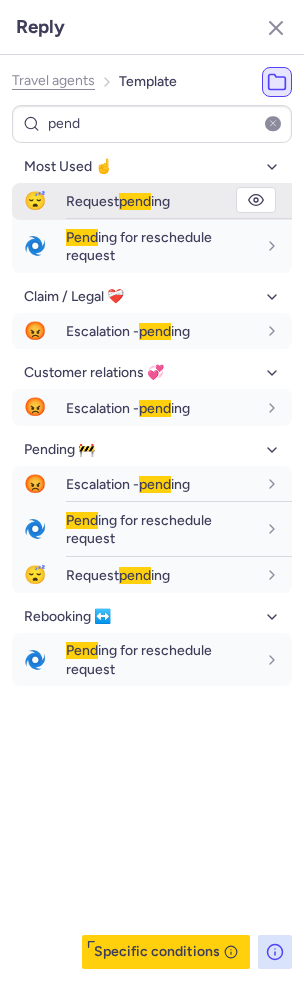 click on "Request  pend ing" at bounding box center (179, 201) 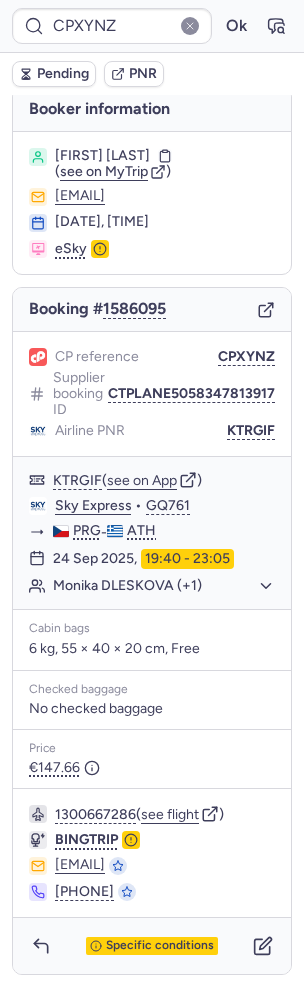 click on "Pending" at bounding box center [54, 74] 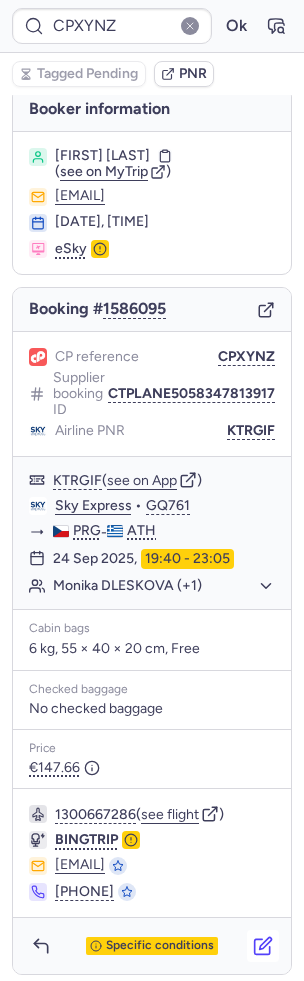 click 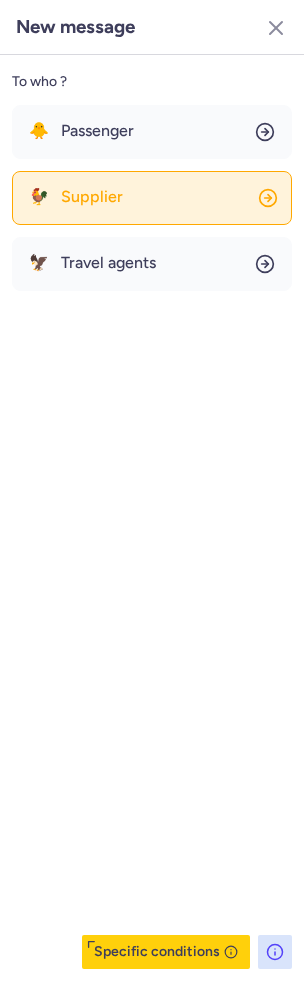 click on "Supplier" at bounding box center [92, 197] 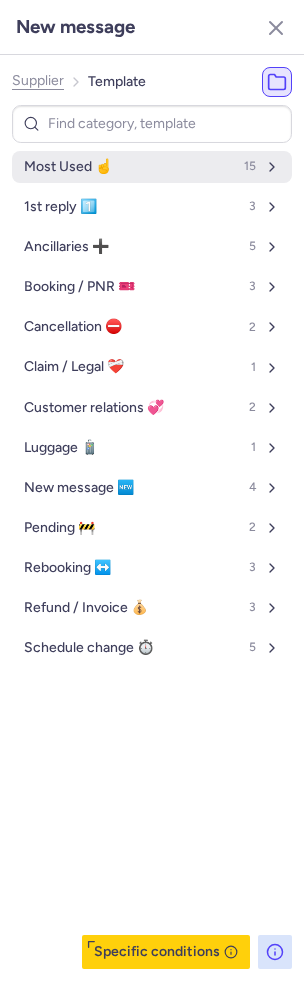 click on "Most Used ☝️ 15" at bounding box center [152, 167] 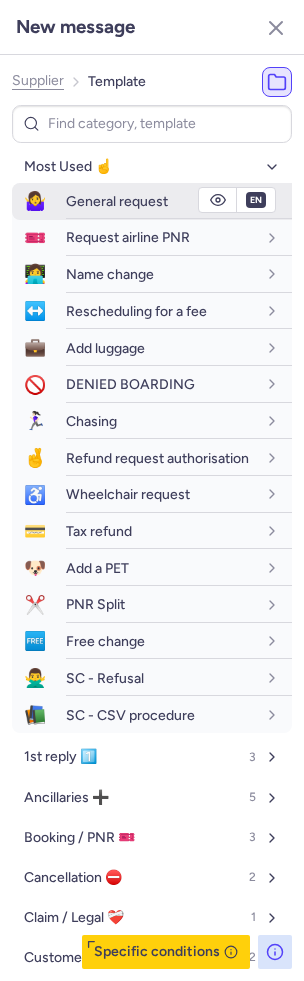 click on "General request" at bounding box center (117, 201) 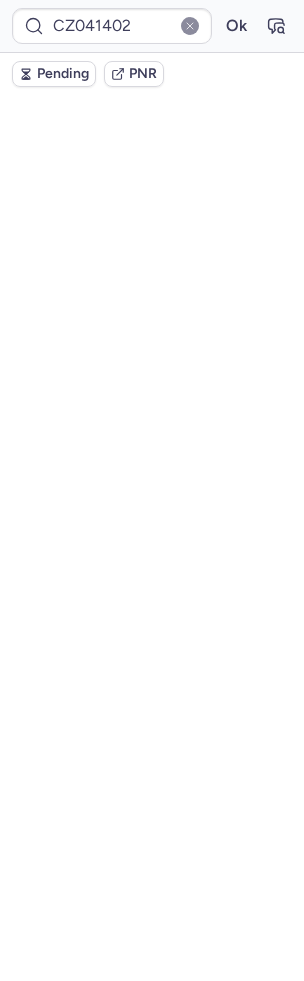 scroll, scrollTop: 48, scrollLeft: 0, axis: vertical 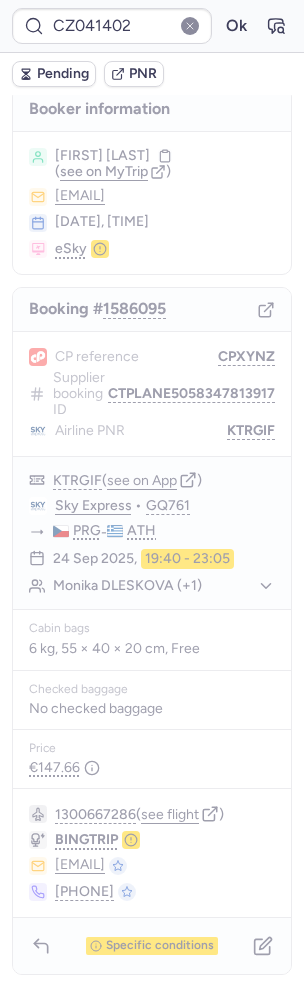 type on "CPRY4G" 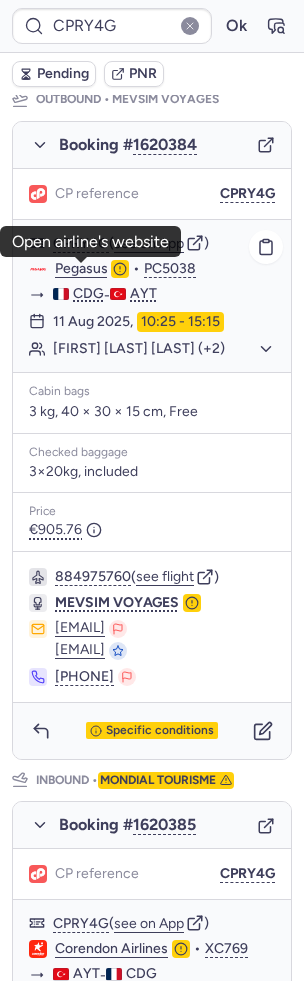 scroll, scrollTop: 322, scrollLeft: 0, axis: vertical 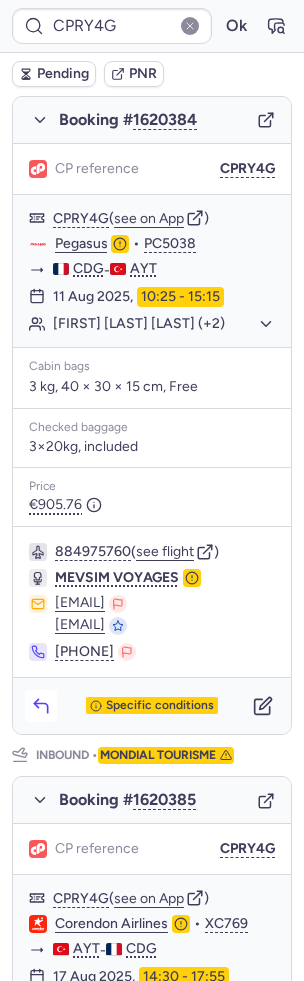 click 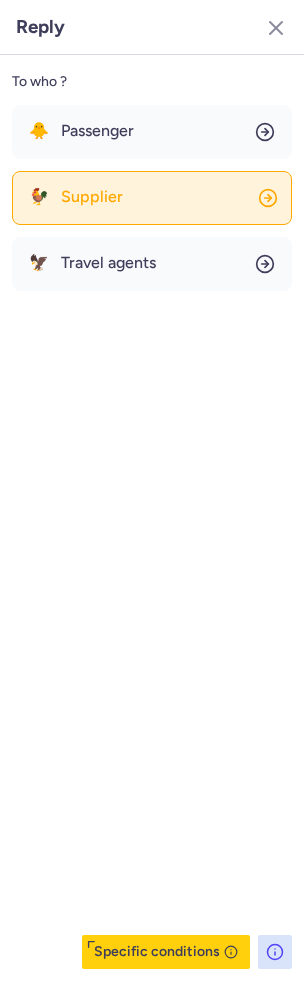 click on "🐓 Supplier" 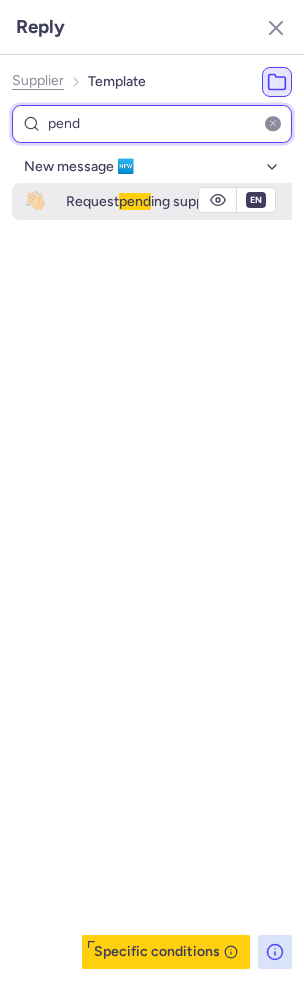 type on "pend" 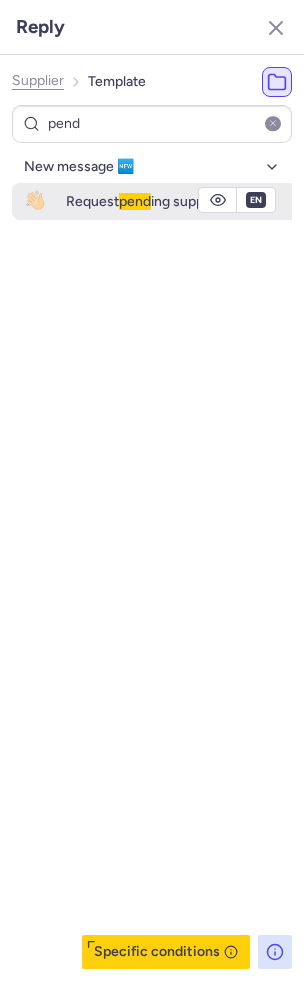 click on "pend" at bounding box center (135, 201) 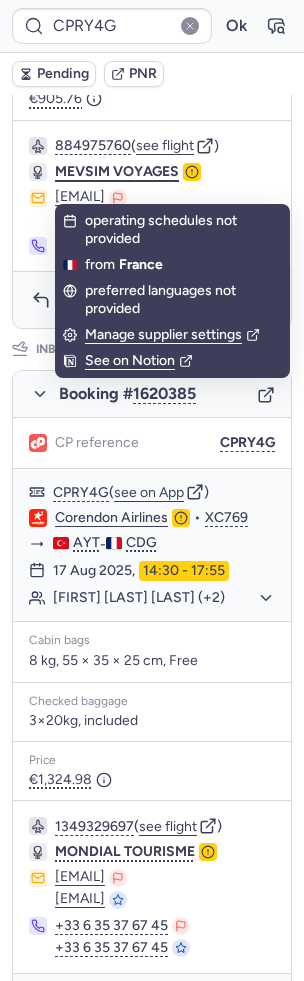 scroll, scrollTop: 737, scrollLeft: 0, axis: vertical 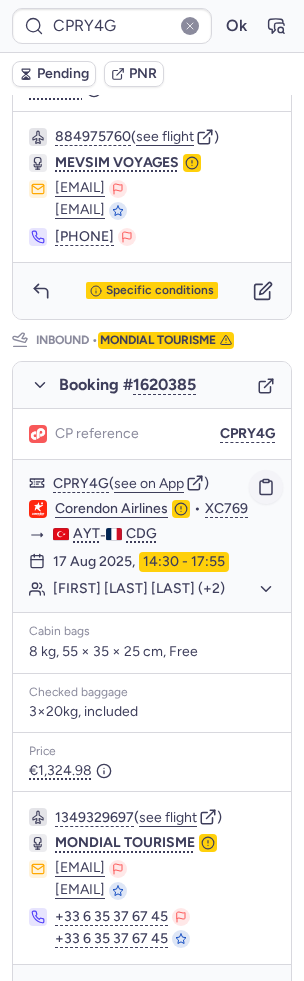click 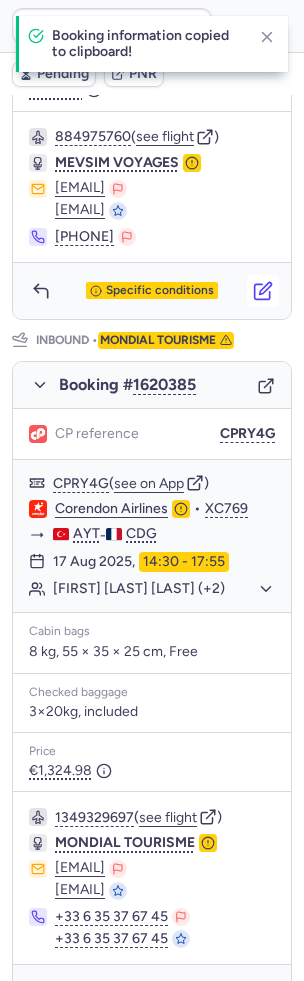click 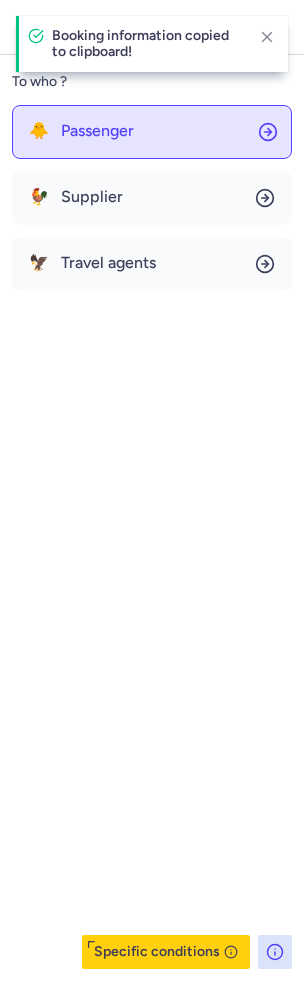 click on "🐥 Passenger" 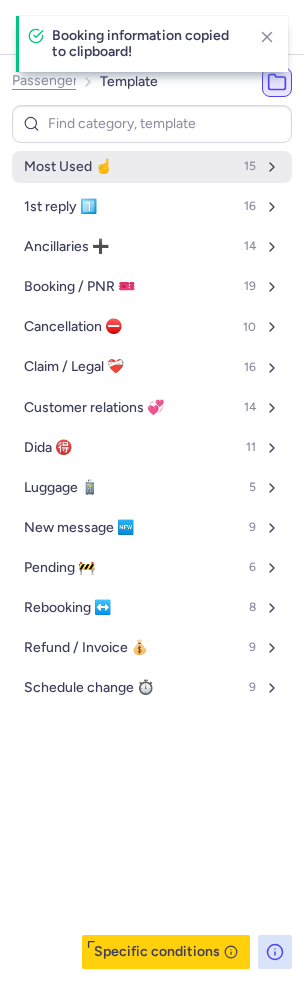 click on "Most Used ☝️ 15" at bounding box center (152, 167) 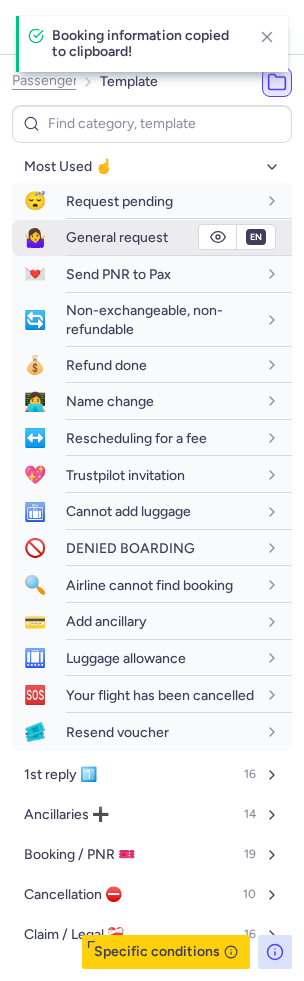 click on "General request" at bounding box center [117, 237] 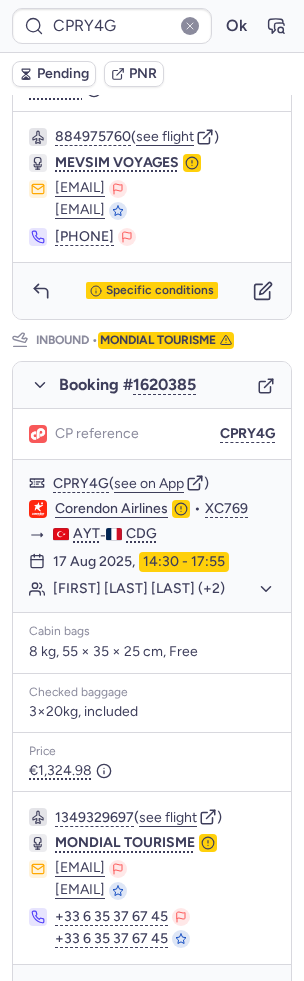 click on "Pending" at bounding box center (63, 74) 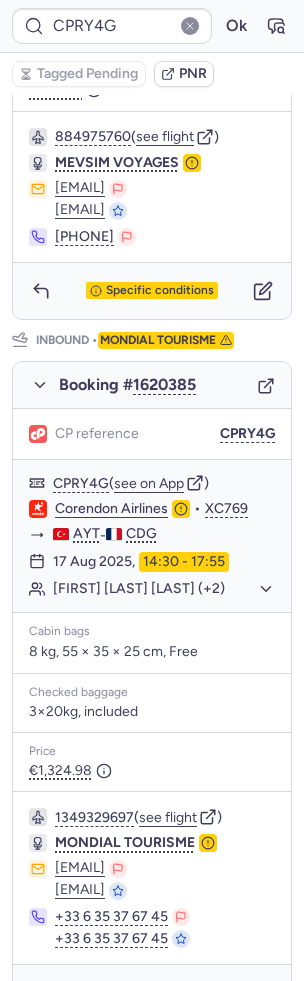 type on "CPACBA" 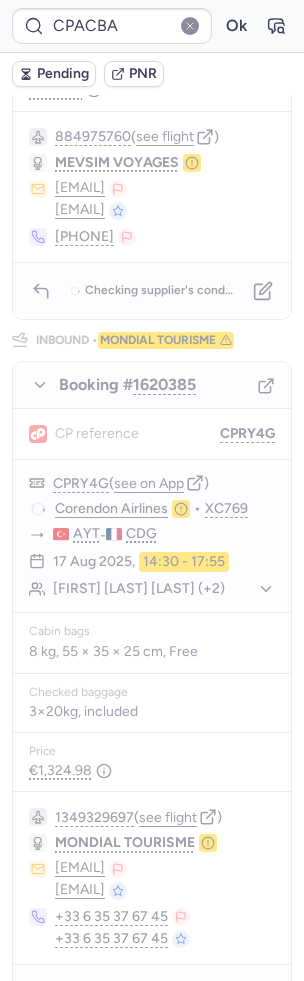 scroll, scrollTop: 85, scrollLeft: 0, axis: vertical 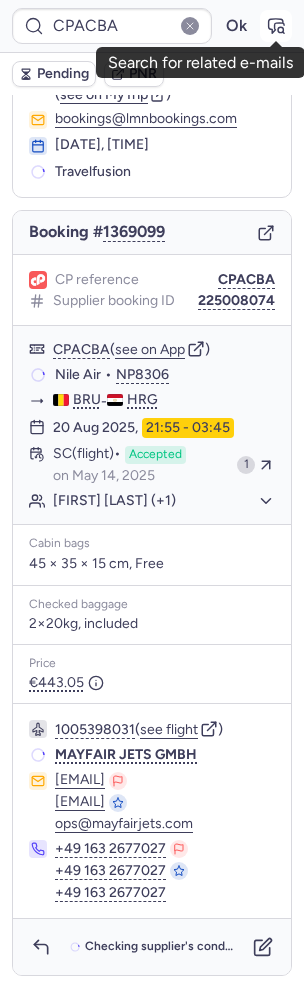 click at bounding box center (276, 26) 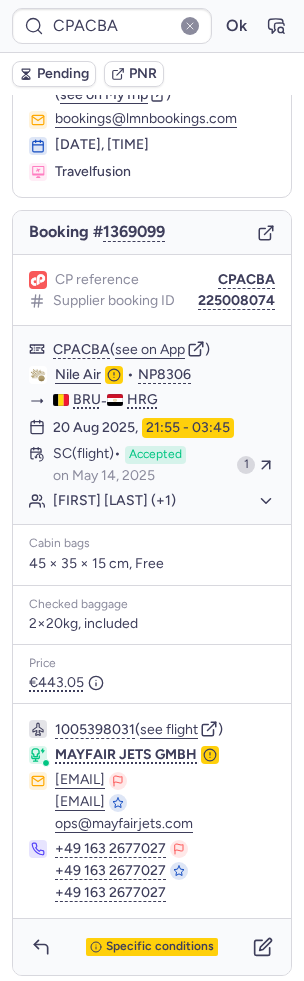 click on "Pending" at bounding box center [63, 74] 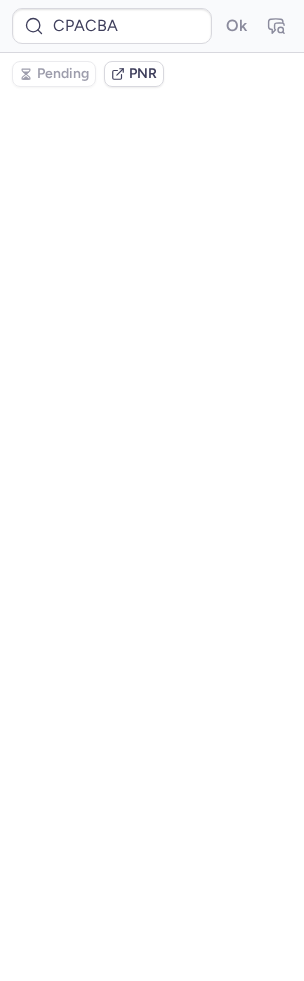 scroll, scrollTop: 0, scrollLeft: 0, axis: both 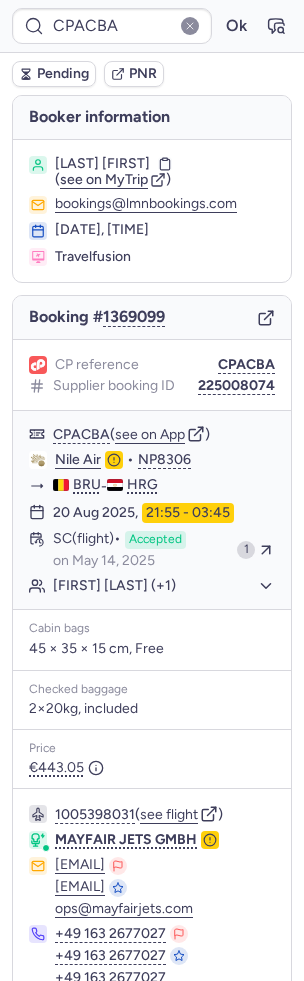 type on "CPDQ7A" 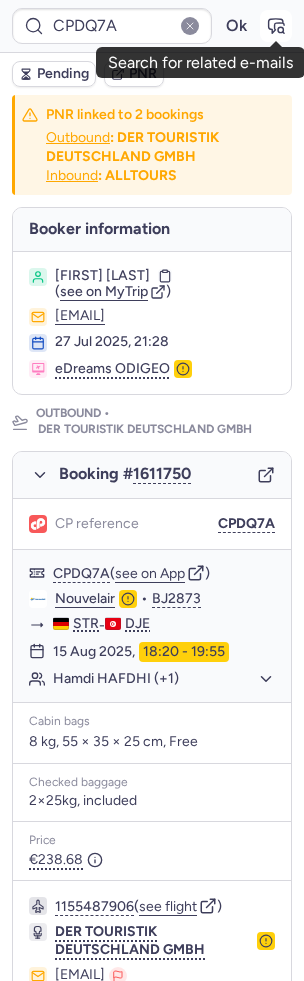 click 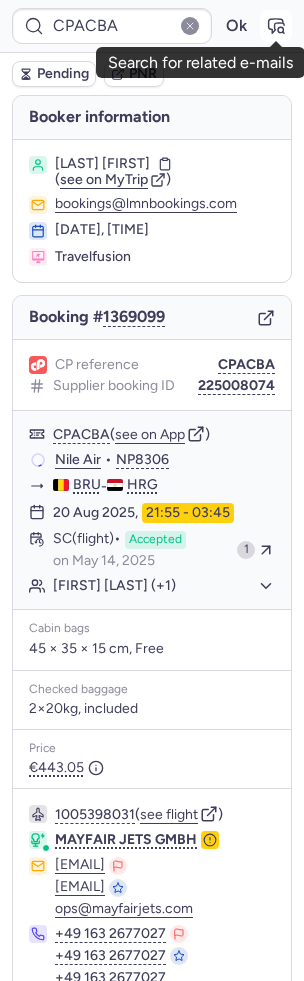 click 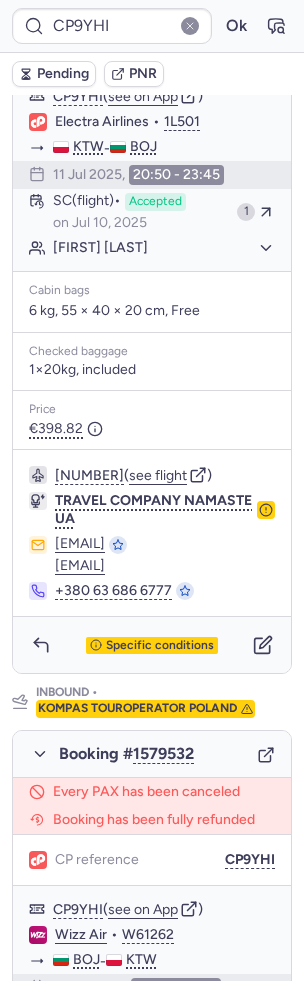 scroll, scrollTop: 464, scrollLeft: 0, axis: vertical 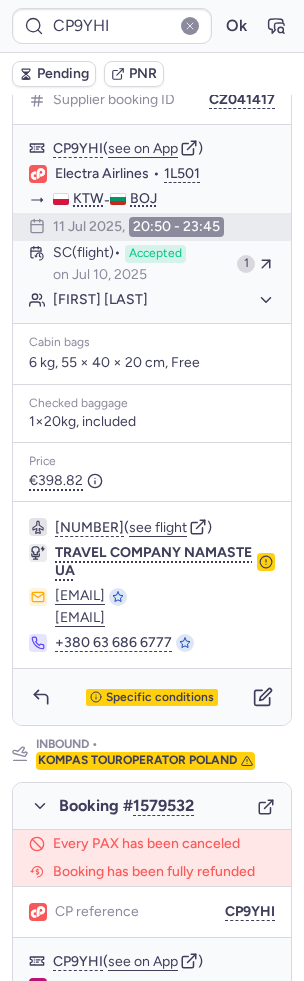 type on "CPY97Q" 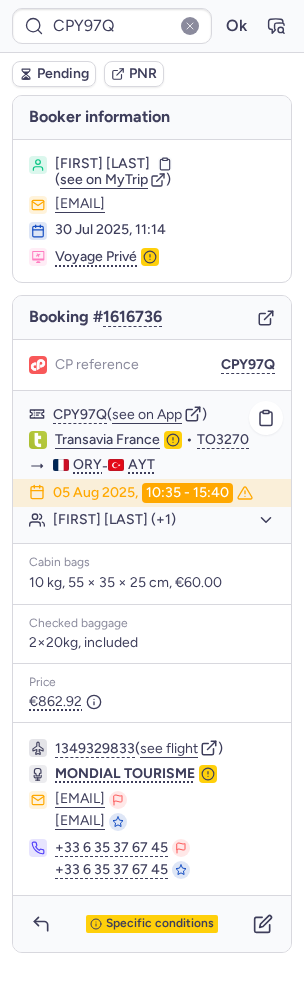 scroll, scrollTop: 2, scrollLeft: 0, axis: vertical 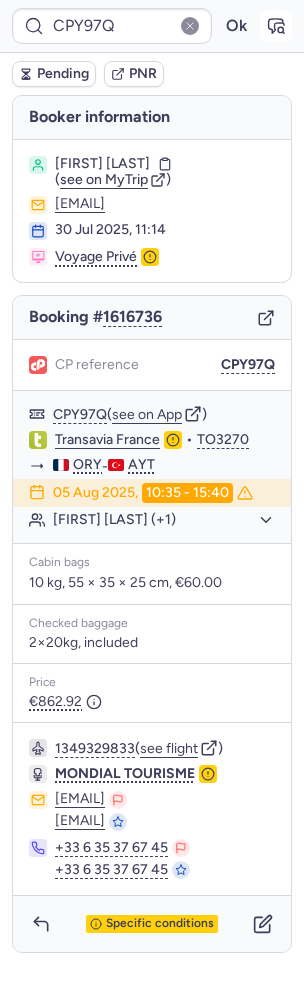 click 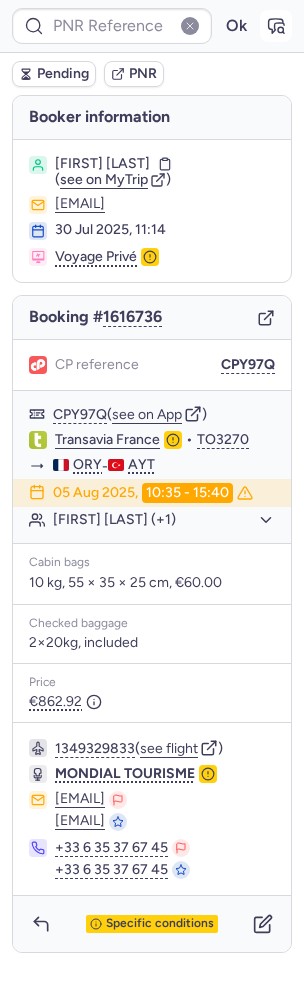 type on "CPY97Q" 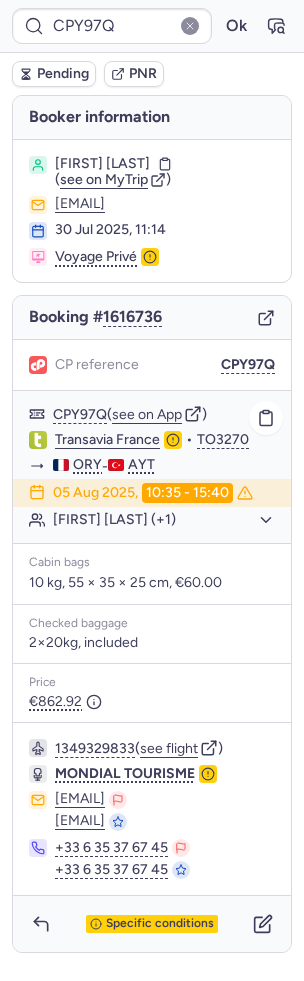 scroll, scrollTop: 2, scrollLeft: 0, axis: vertical 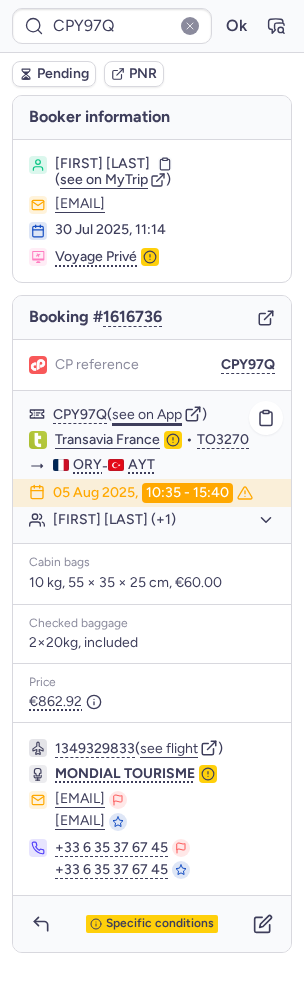 click on "see on App" 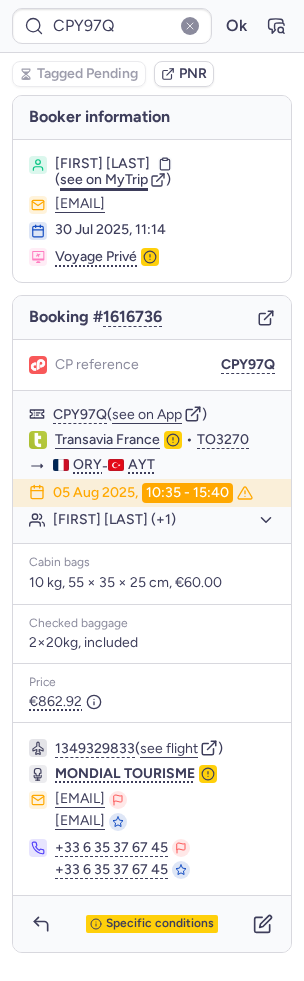 click on "see on MyTrip" at bounding box center (104, 179) 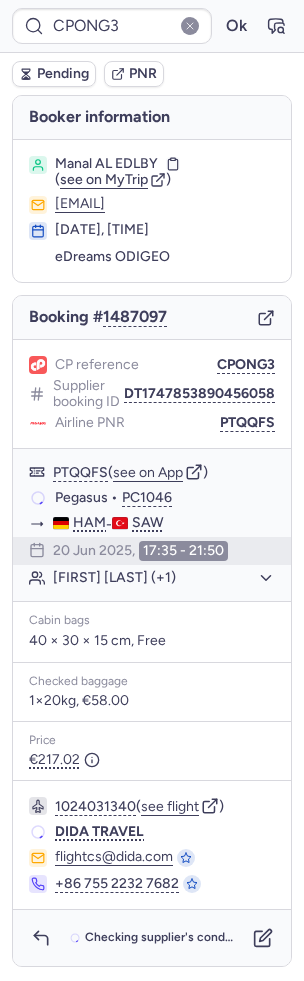 scroll, scrollTop: 0, scrollLeft: 0, axis: both 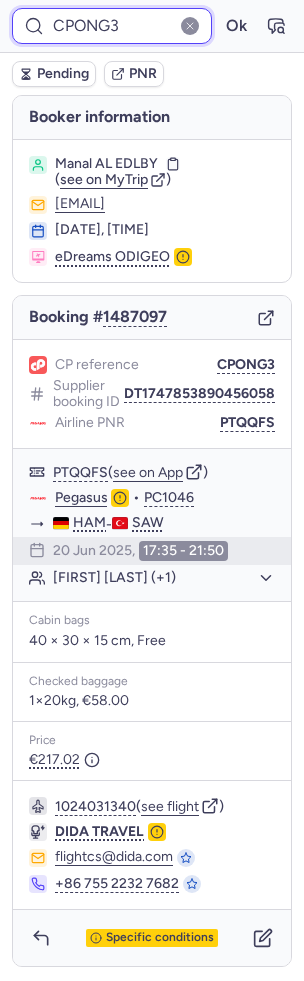 click on "CPONG3" at bounding box center (112, 26) 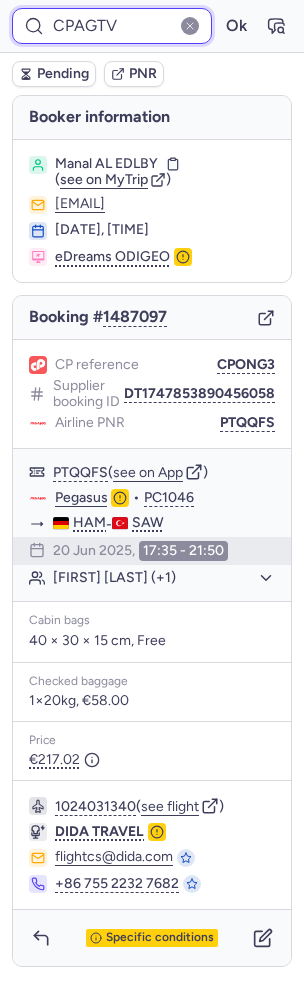 click on "Ok" at bounding box center [236, 26] 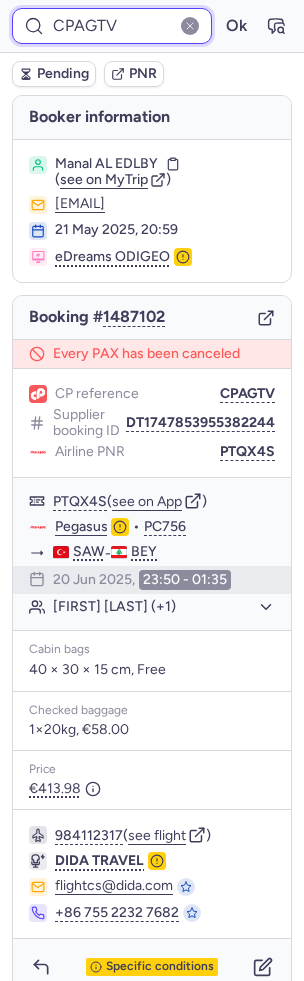 click on "CPAGTV" at bounding box center (112, 26) 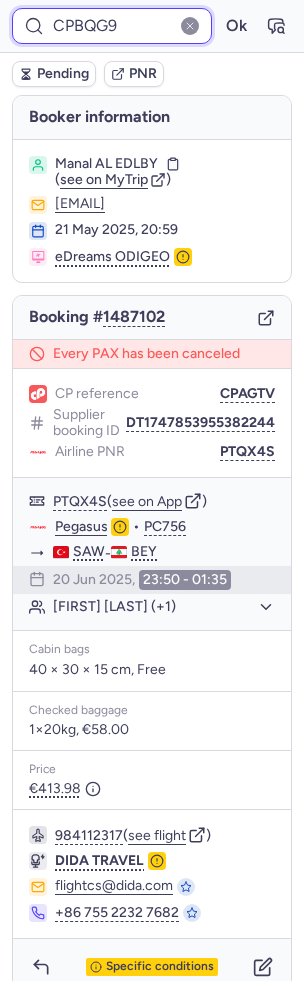 click on "Ok" at bounding box center [236, 26] 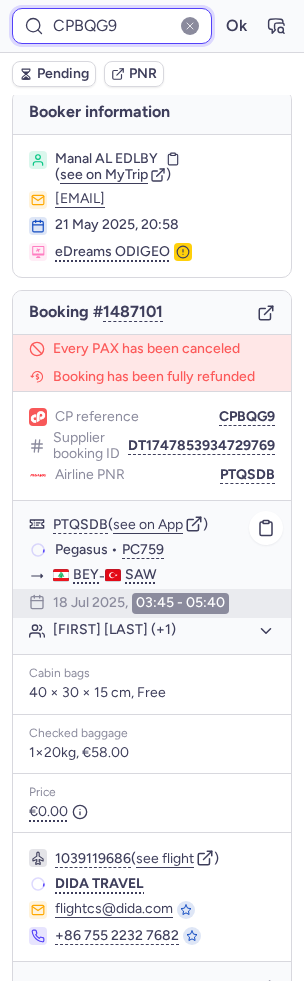 scroll, scrollTop: 13, scrollLeft: 0, axis: vertical 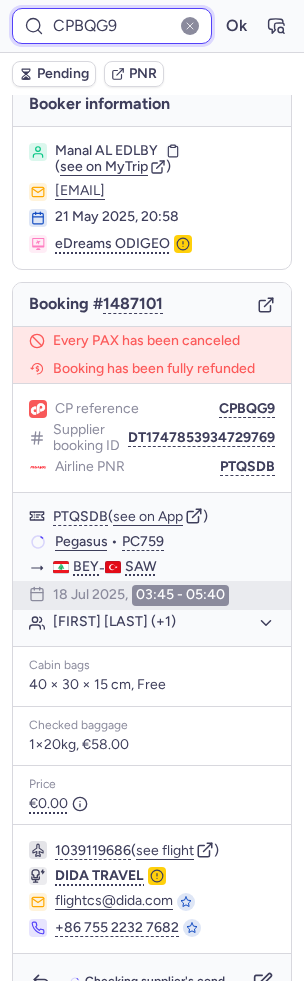 click on "CPBQG9" at bounding box center (112, 26) 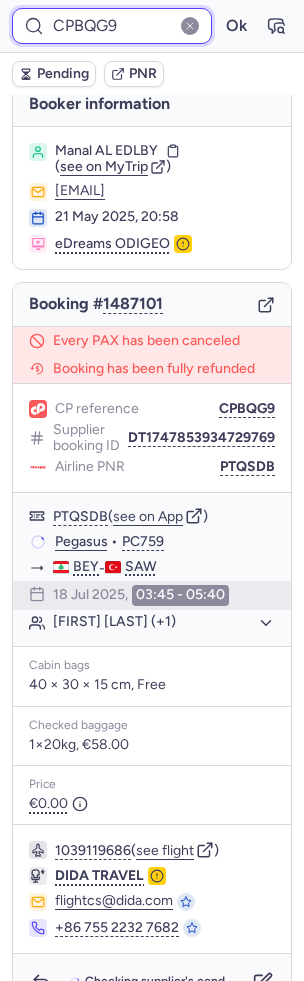 click on "CPBQG9" at bounding box center (112, 26) 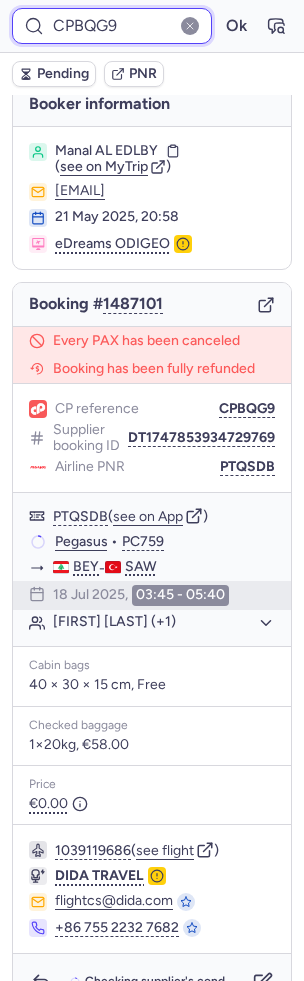 paste on "LIUA" 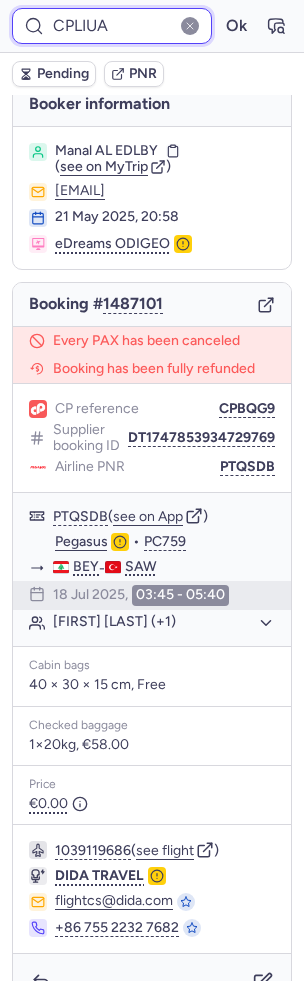 type on "CPLIUA" 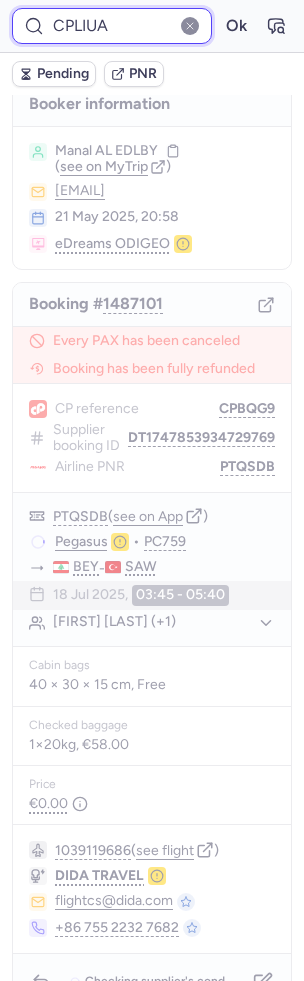 scroll, scrollTop: 0, scrollLeft: 0, axis: both 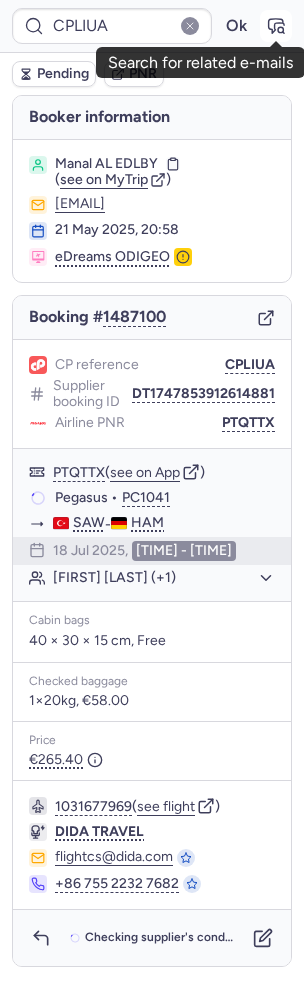 click 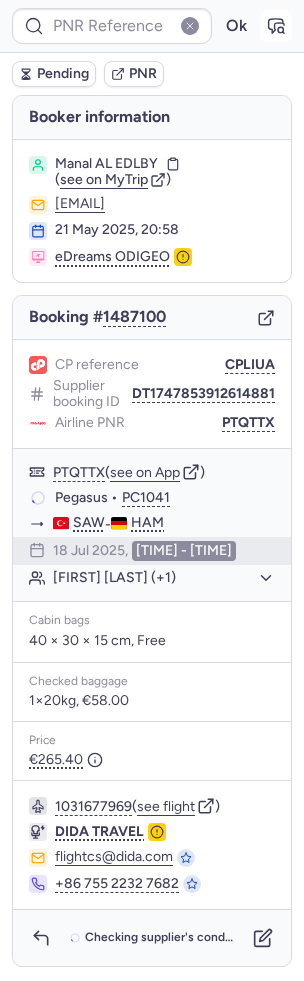 type on "CPONG3" 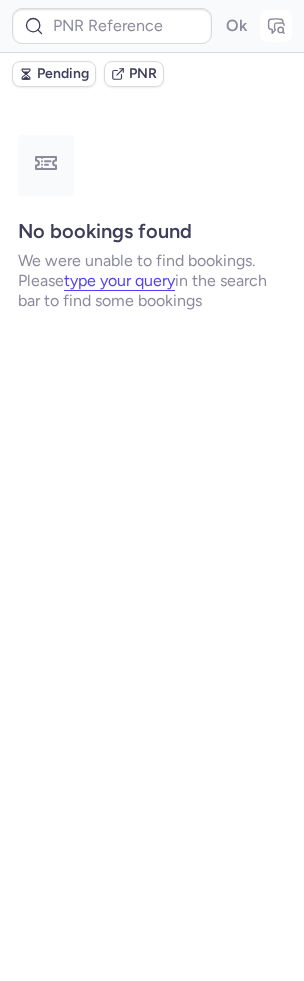 type on "CPK56J" 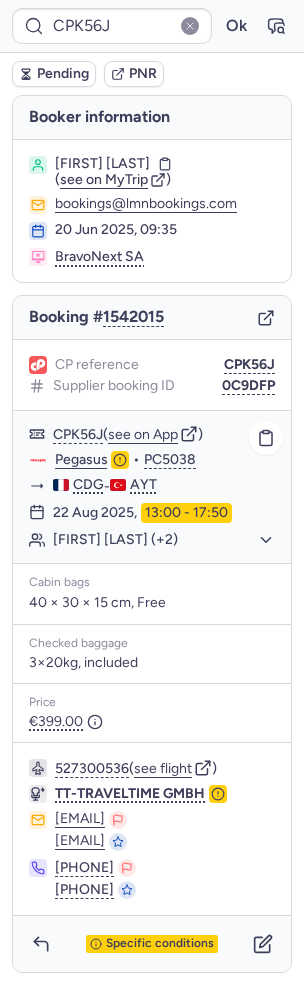 click on "Laurent LAURENT (+2)" 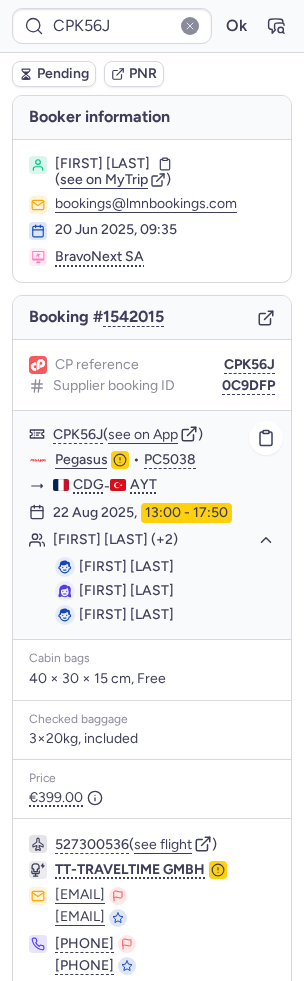 scroll, scrollTop: 74, scrollLeft: 0, axis: vertical 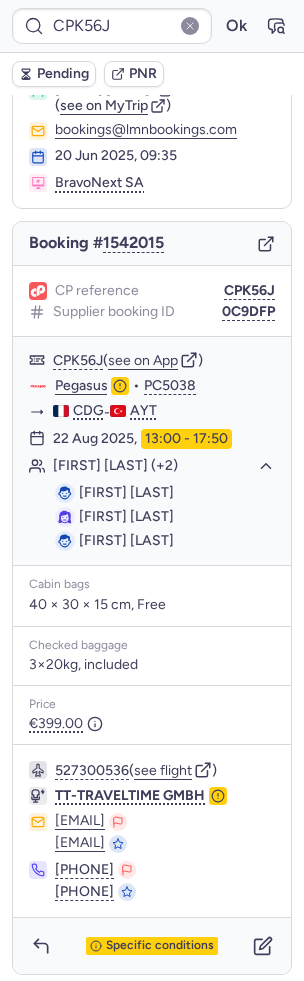 click on "Specific conditions" at bounding box center (152, 946) 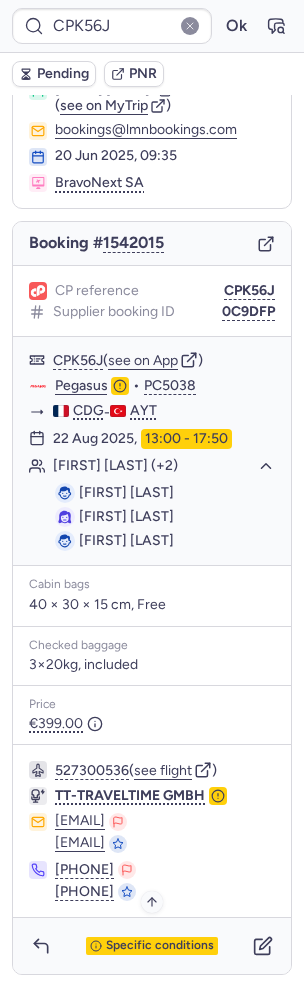 click on "Specific conditions" at bounding box center (160, 946) 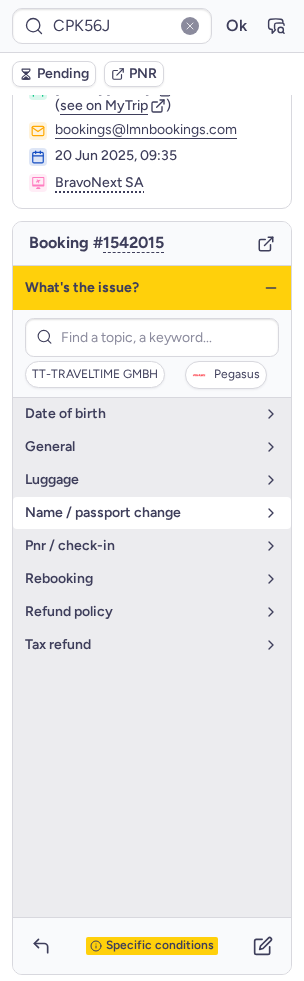 click on "name / passport change" at bounding box center [140, 513] 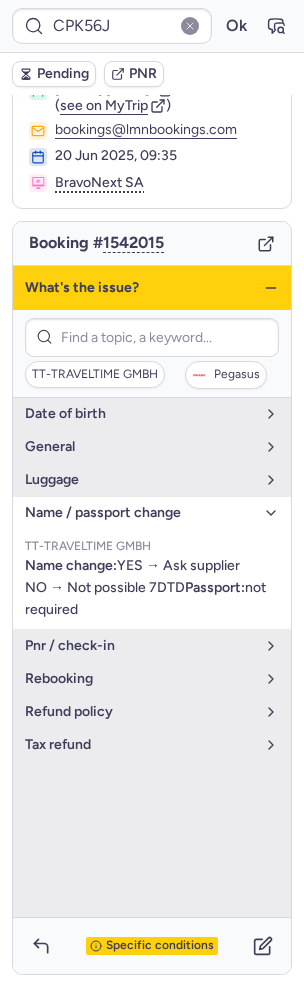 click 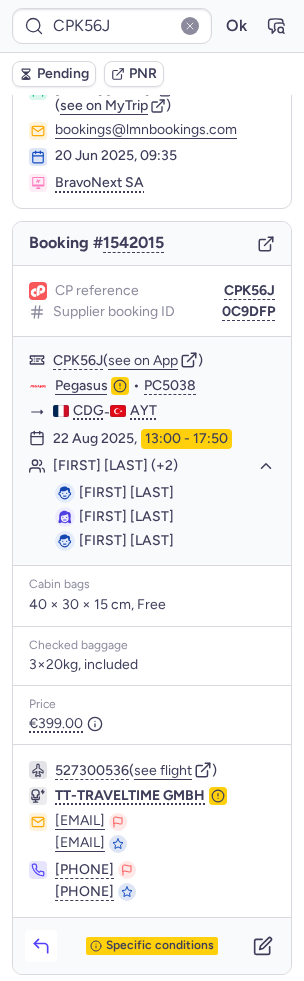 click 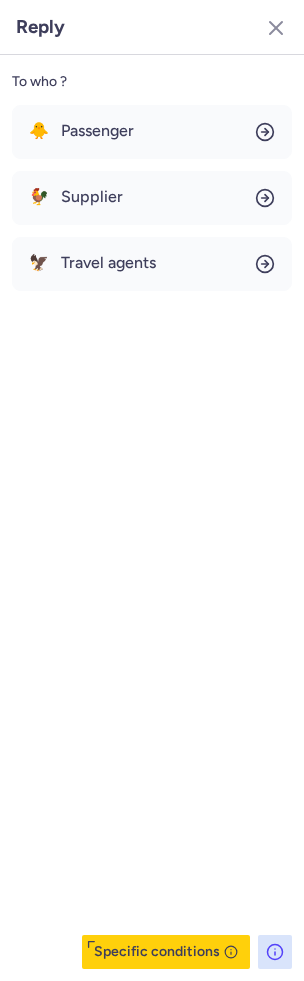 click on "🐥 Passenger 🐓 Supplier 🦅 Travel agents" at bounding box center (152, 198) 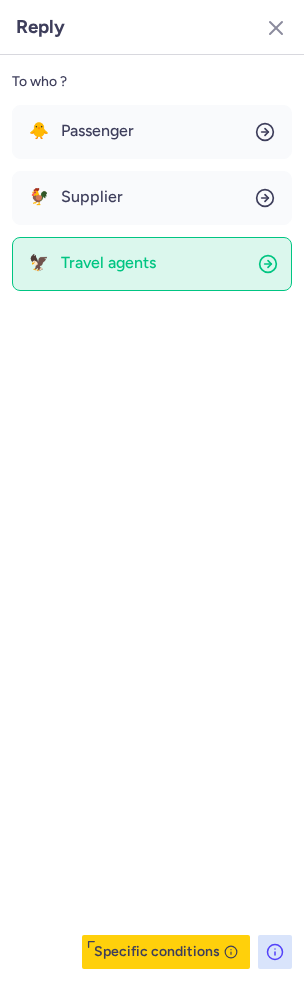 click on "Travel agents" at bounding box center (108, 263) 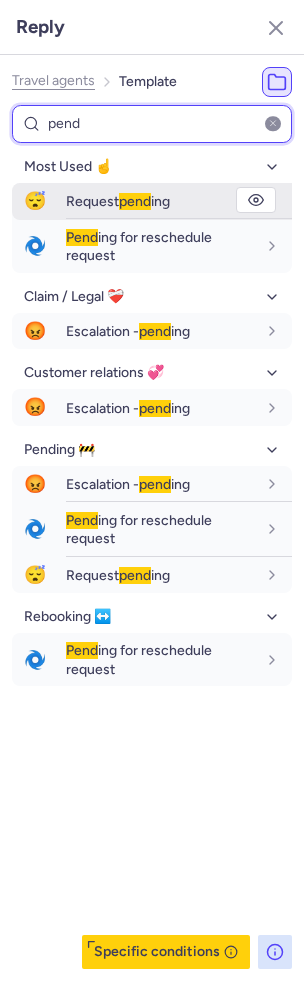 type on "pend" 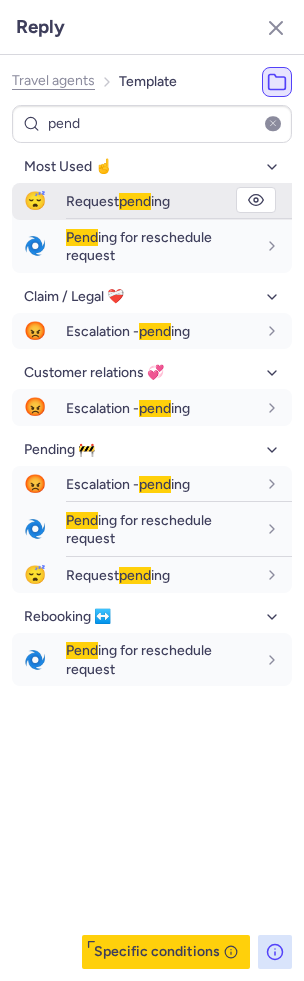 click on "Request  pend ing" at bounding box center (161, 201) 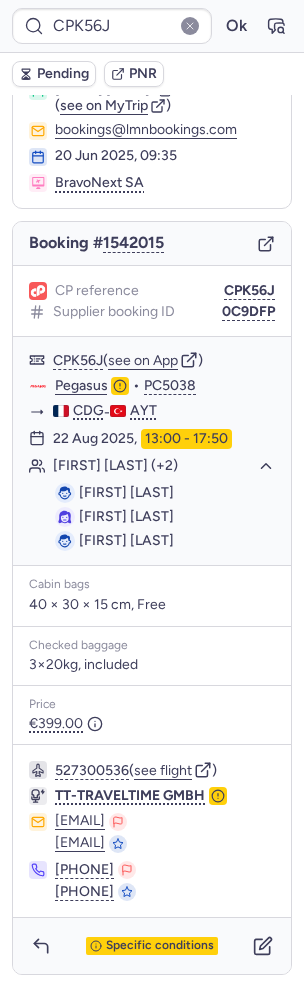 click on "Pending" at bounding box center [63, 74] 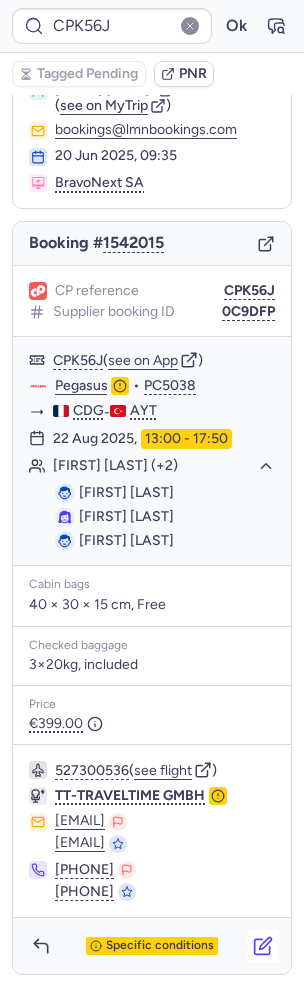 click 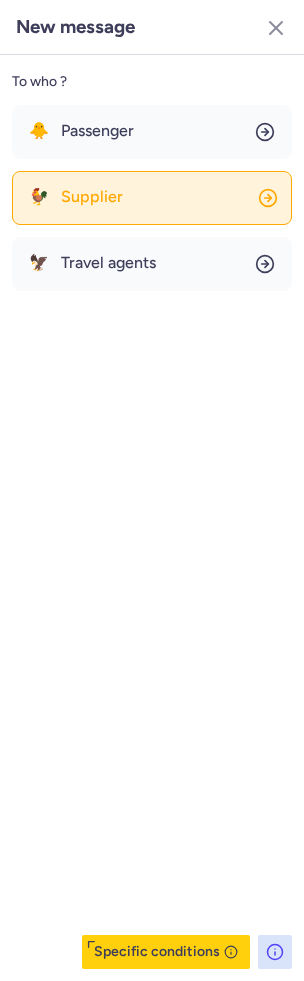 click on "🐓 Supplier" 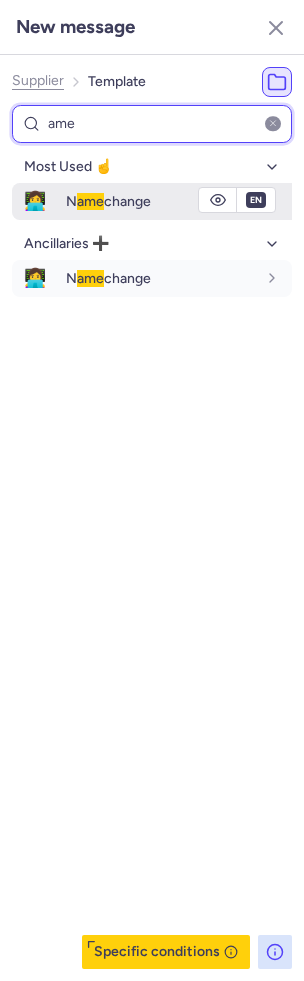 type on "ame" 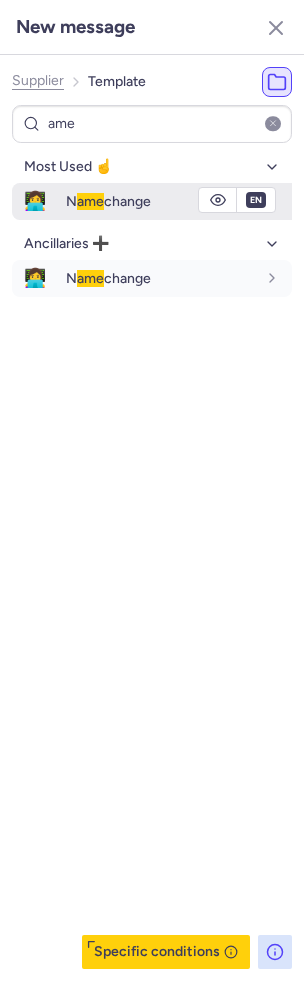 click on "N ame  change" at bounding box center [108, 201] 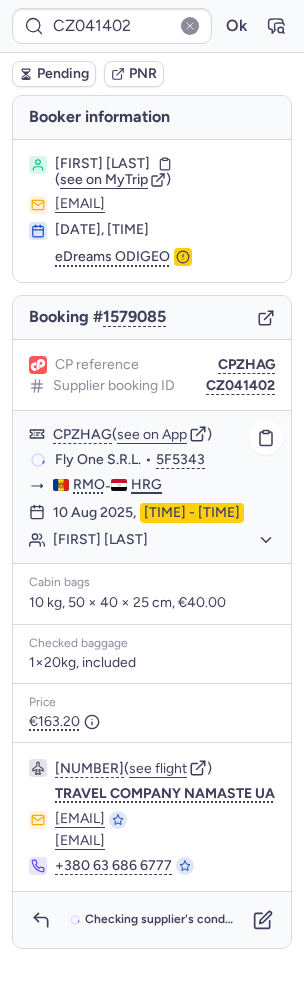 scroll, scrollTop: 16, scrollLeft: 0, axis: vertical 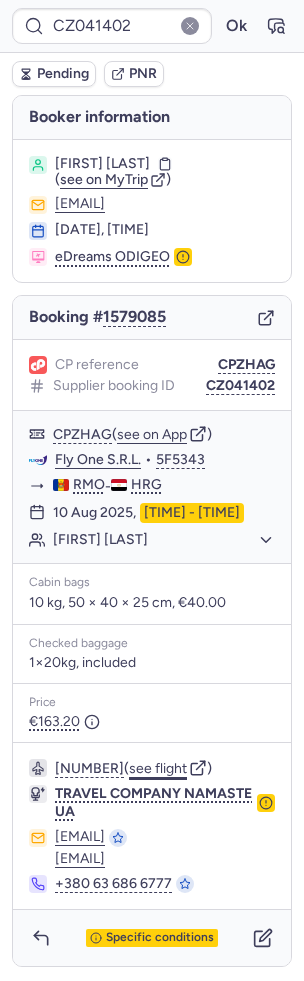 click on "see flight" 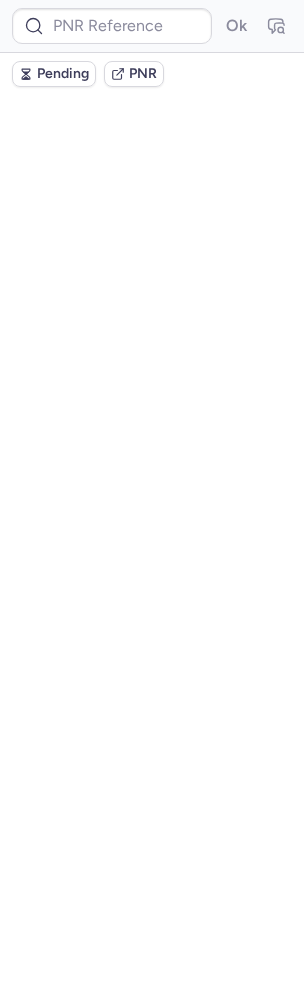 scroll, scrollTop: 0, scrollLeft: 0, axis: both 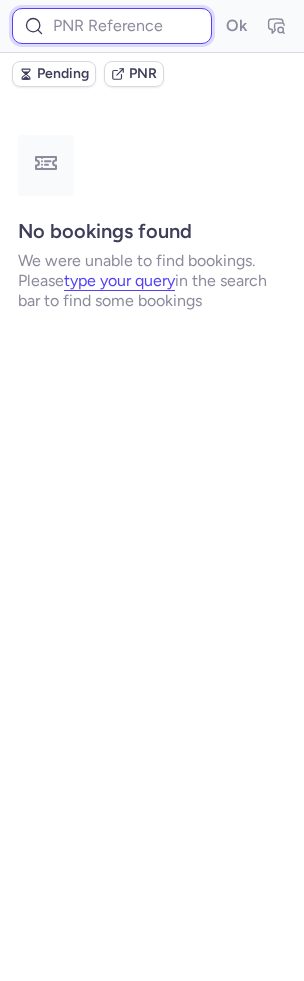 click at bounding box center [112, 26] 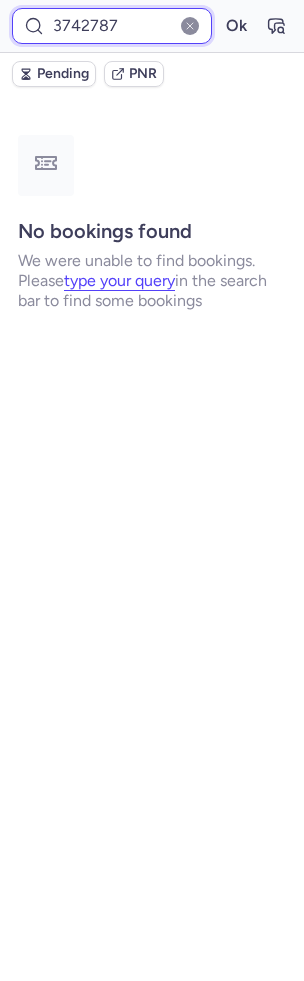 type on "3742787" 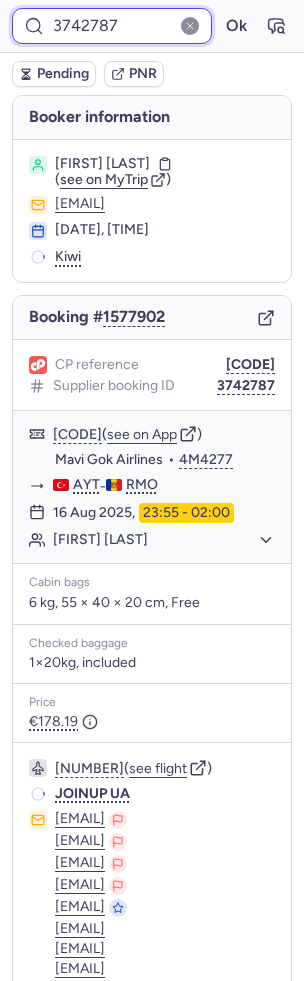 scroll, scrollTop: 186, scrollLeft: 0, axis: vertical 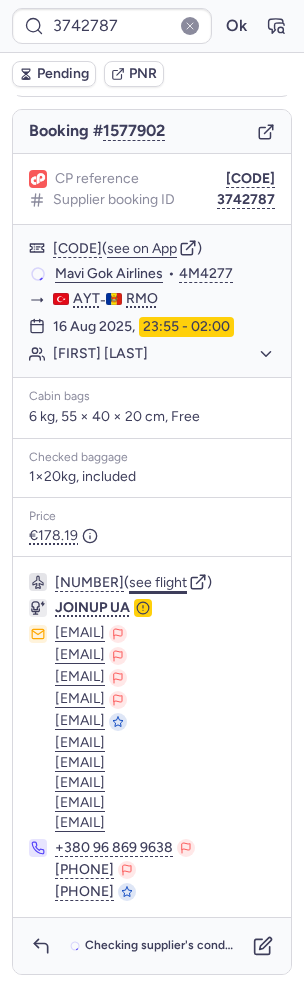 click on "see flight" 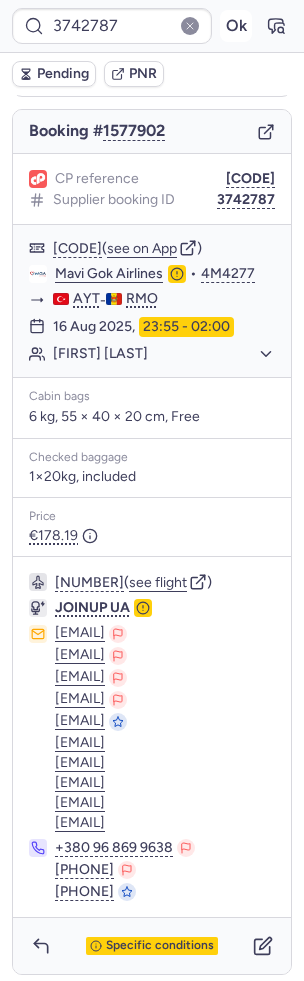 click on "Ok" at bounding box center (236, 26) 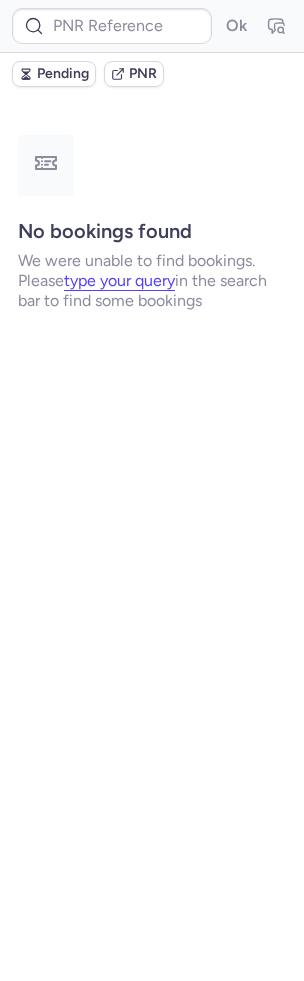 scroll, scrollTop: 0, scrollLeft: 0, axis: both 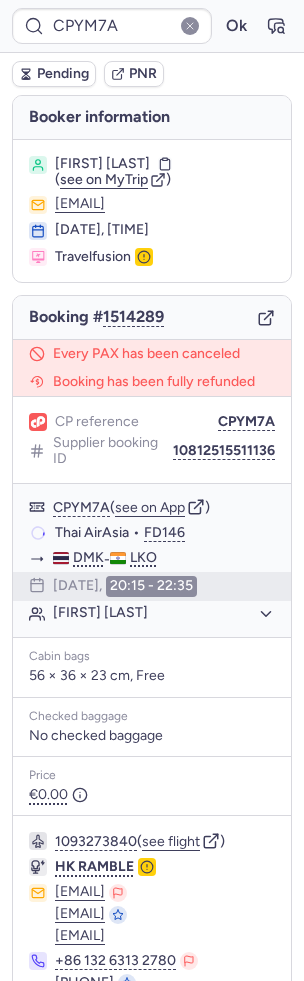 click on "Pending" at bounding box center [63, 74] 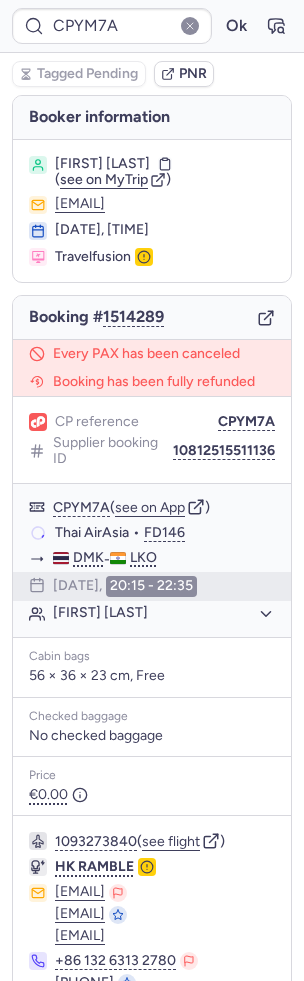 scroll, scrollTop: 156, scrollLeft: 0, axis: vertical 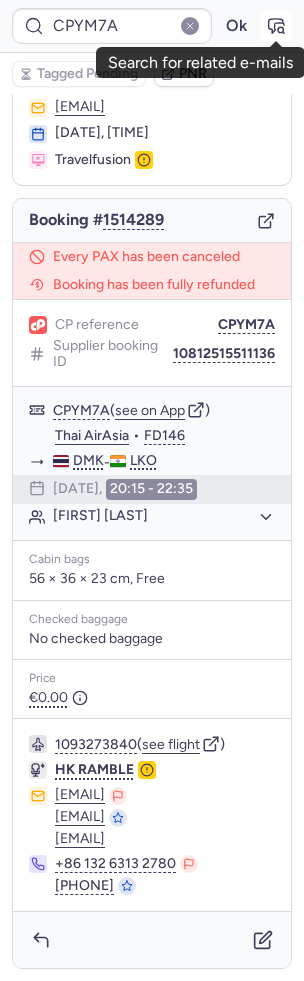 click 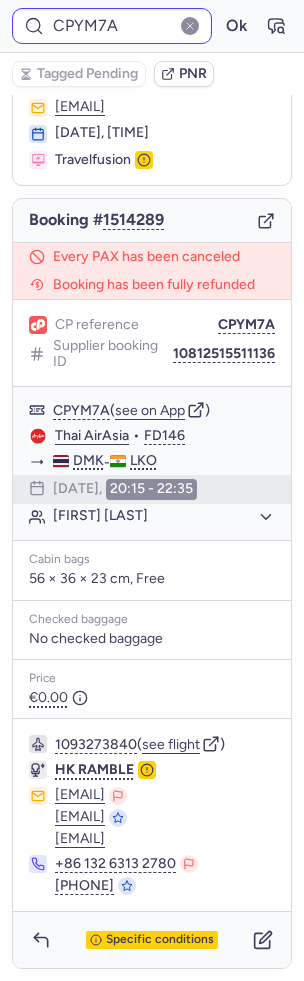 type on "CPONG3" 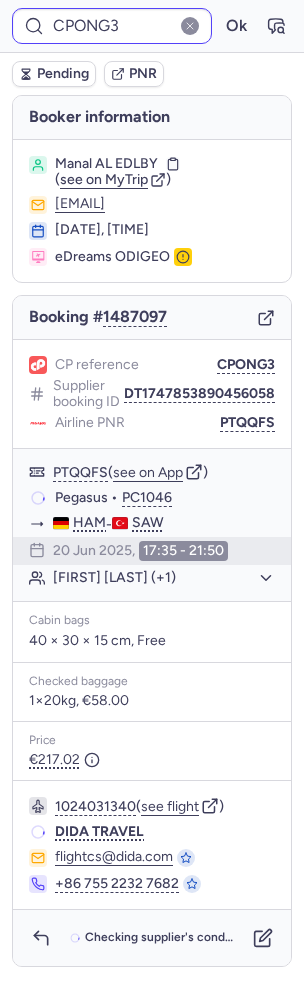 scroll, scrollTop: 0, scrollLeft: 0, axis: both 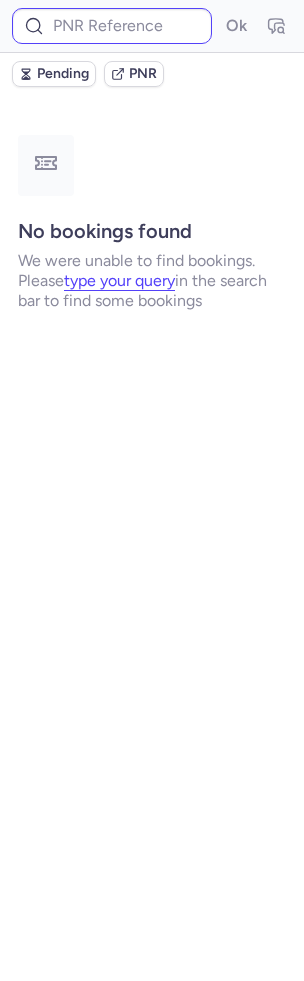 type on "CPACBA" 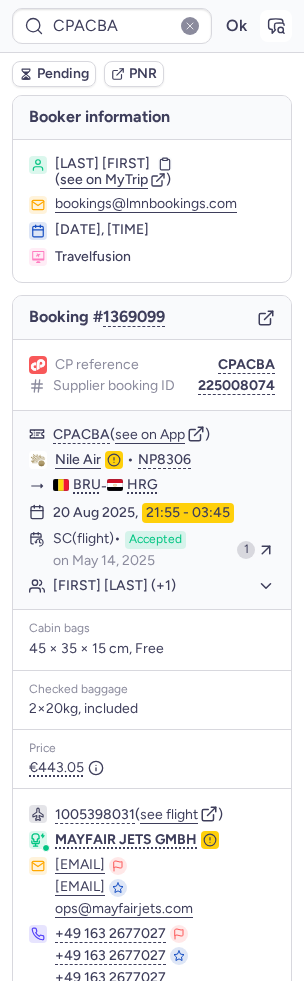 click at bounding box center (276, 26) 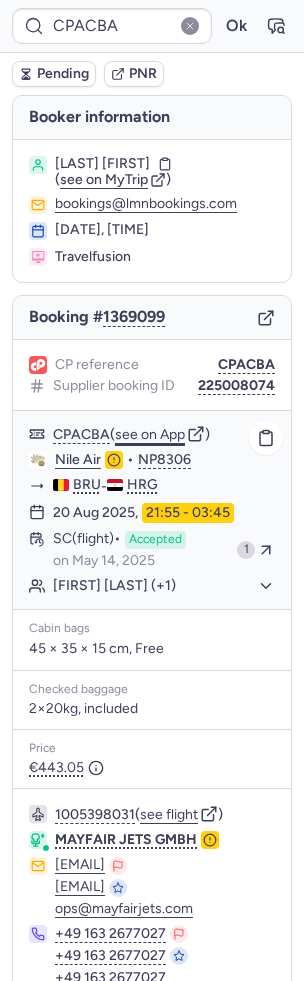 click on "see on App" 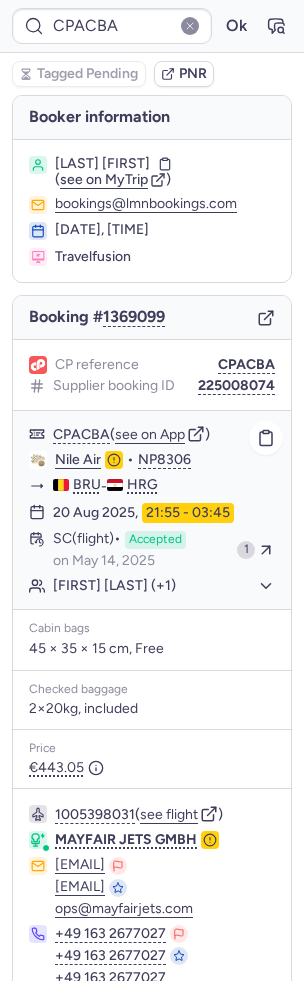 scroll, scrollTop: 106, scrollLeft: 0, axis: vertical 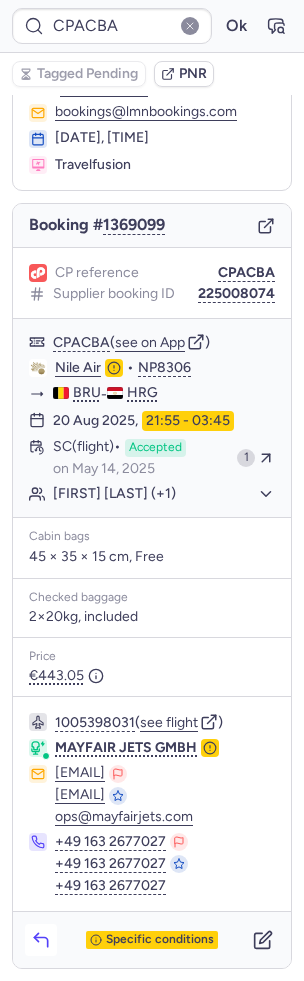 click at bounding box center (41, 940) 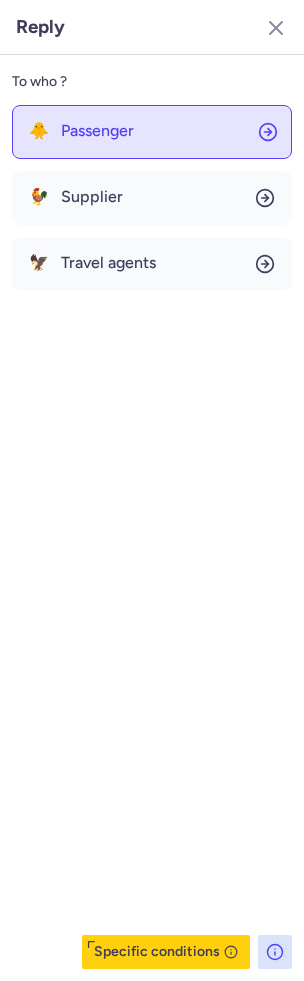 click on "🐥 Passenger" 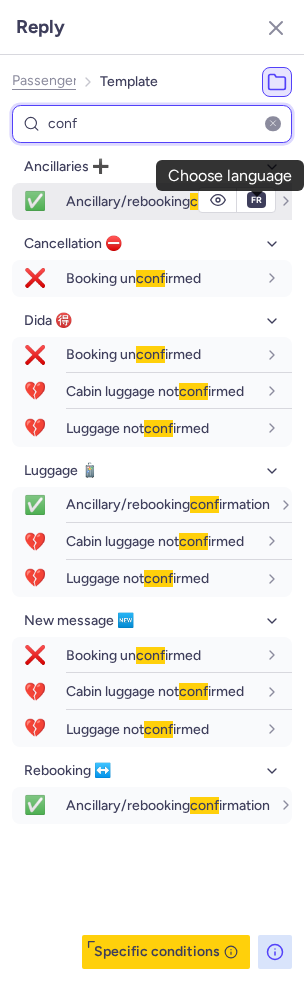 type on "conf" 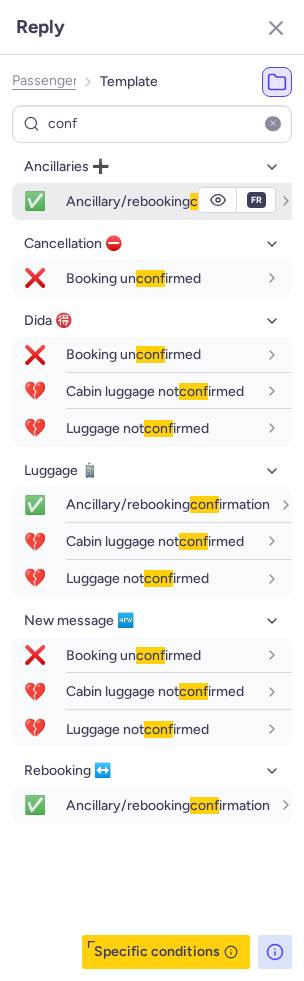 click on "Ancillary/rebooking  conf irmation" at bounding box center (168, 201) 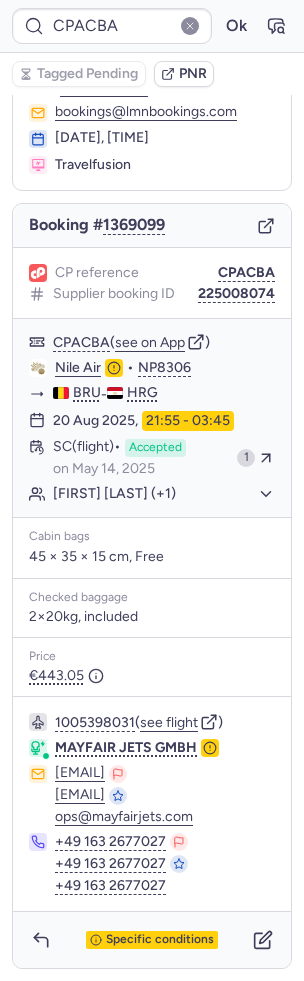 scroll, scrollTop: 0, scrollLeft: 0, axis: both 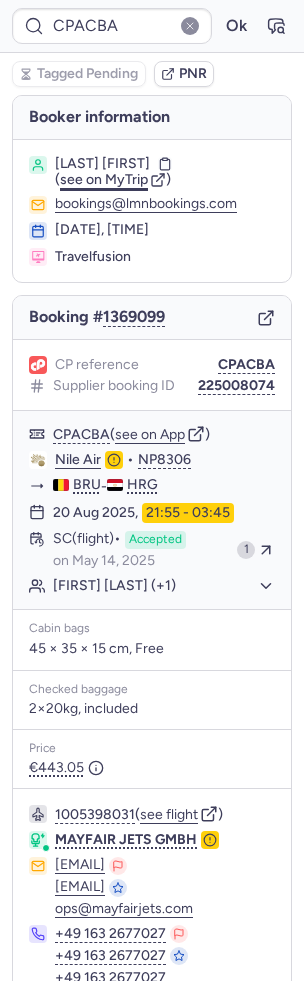 click on "see on MyTrip" at bounding box center (104, 179) 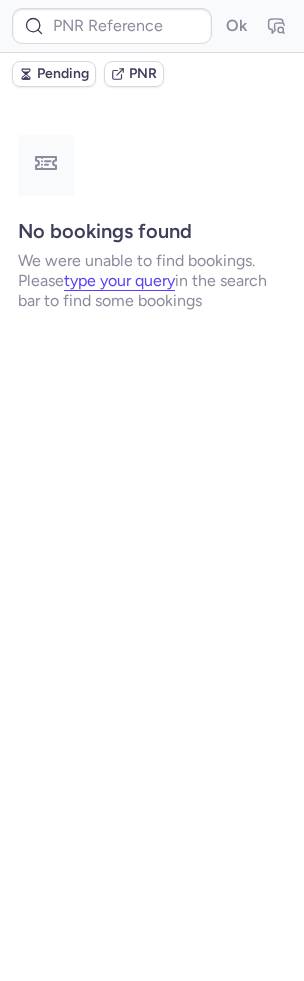 type on "CPRY4G" 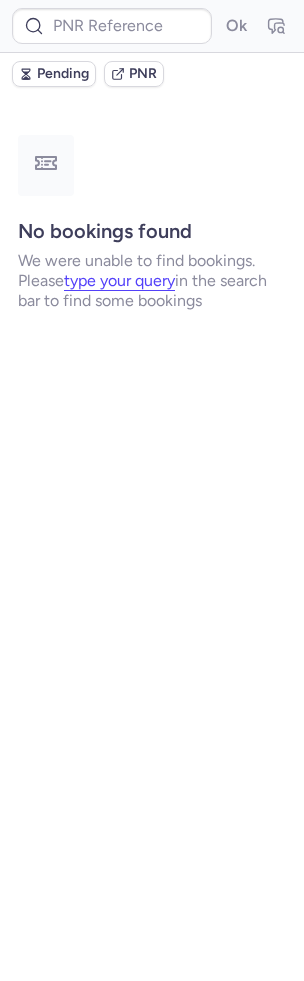 type on "CPCIYQ" 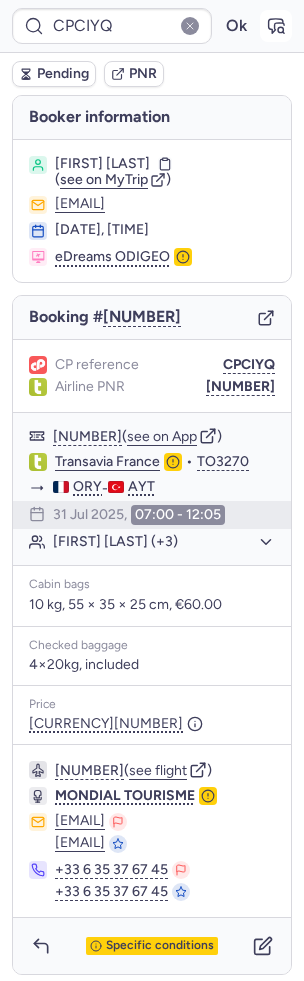 click 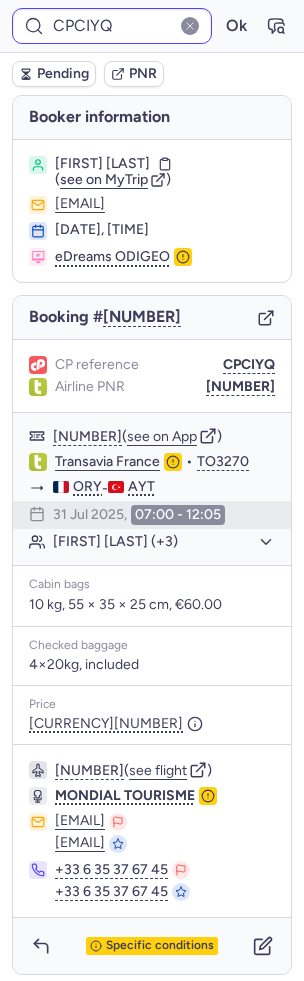 type on "CPGB9R" 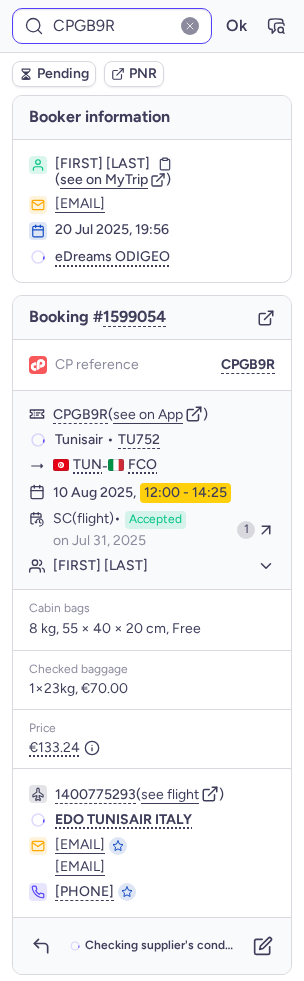 type on "CPACBA" 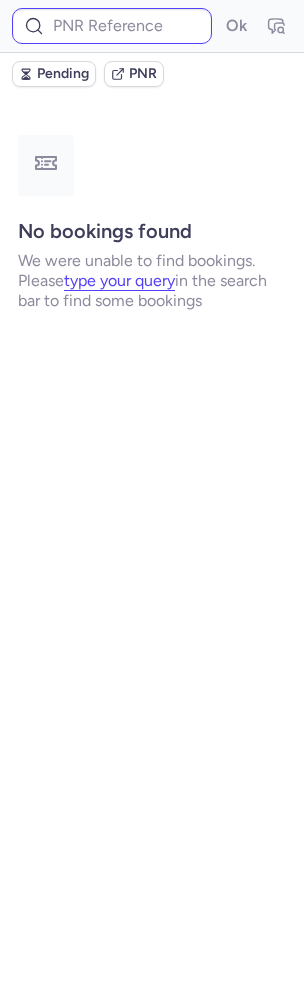 type on "CP3H8V" 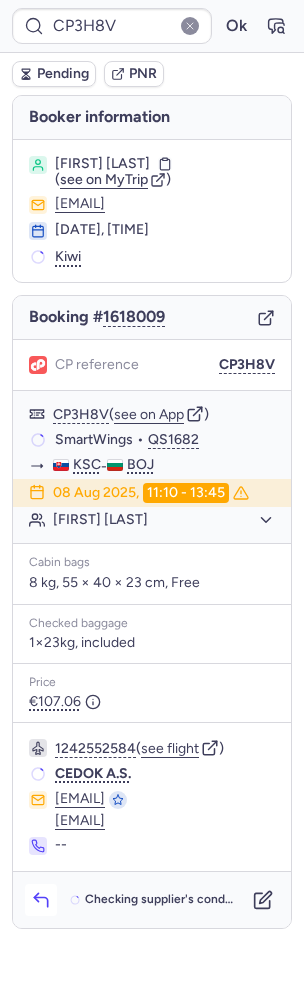 click 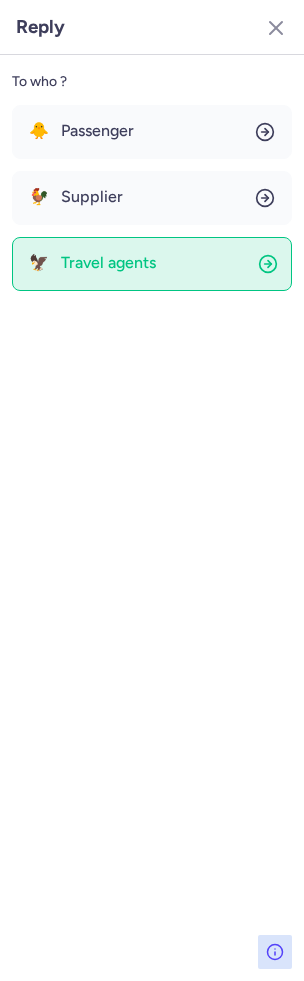 click on "🦅 Travel agents" 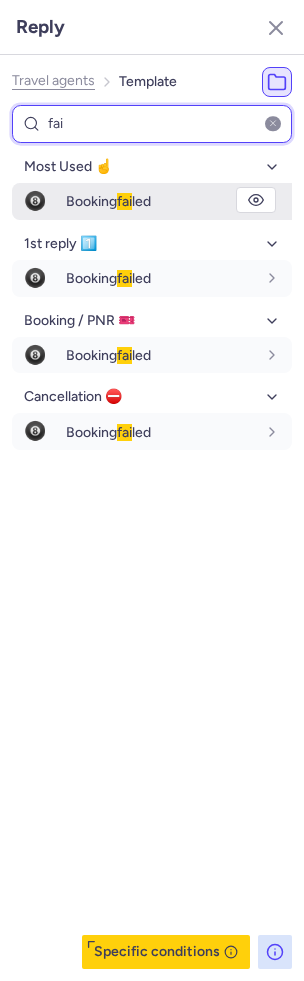 type on "fai" 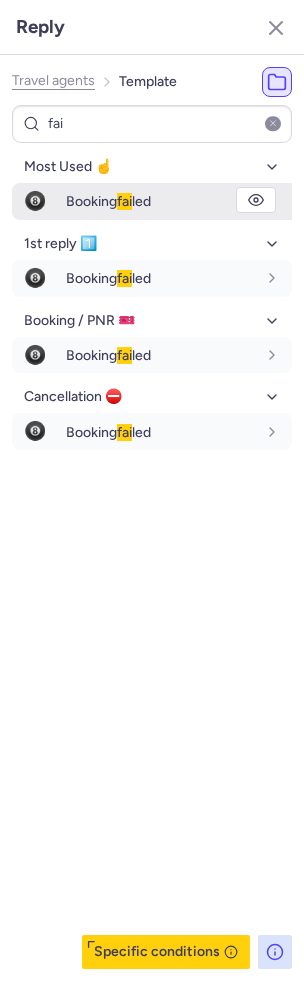 click on "Booking  fai led" at bounding box center (108, 201) 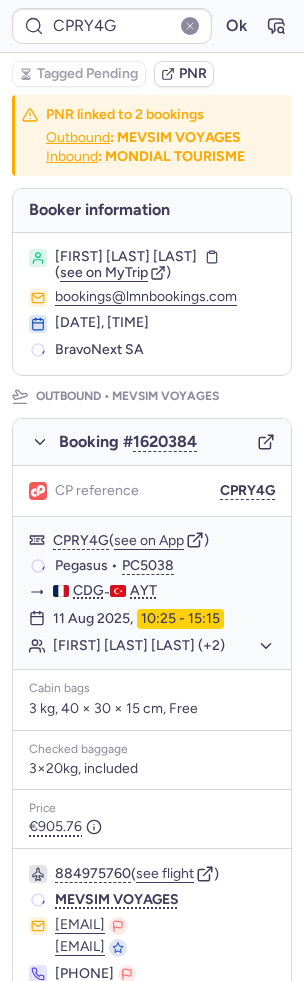 type on "CP3H8V" 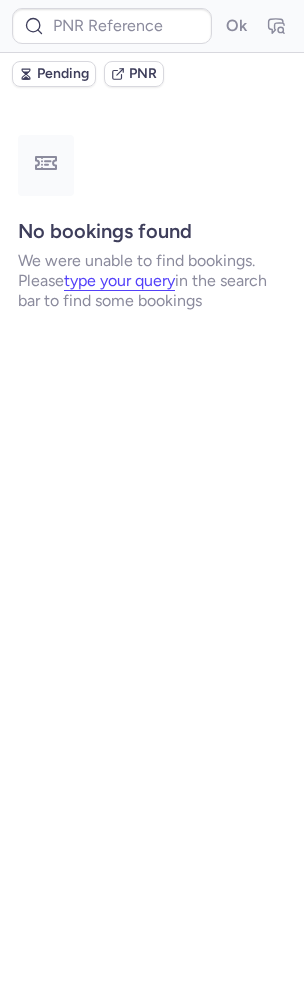 type on "CPGB9R" 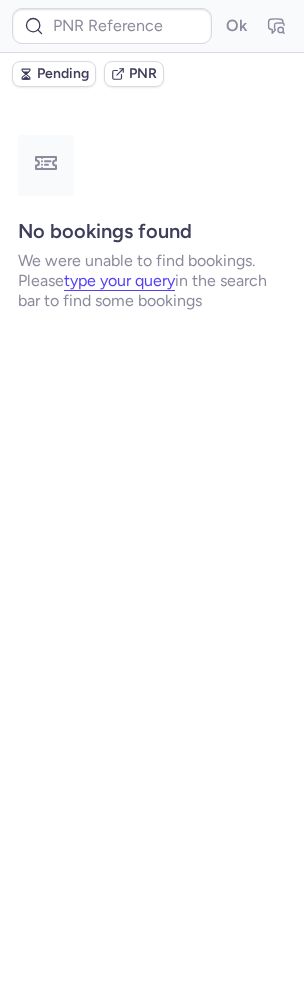 type on "CPACBA" 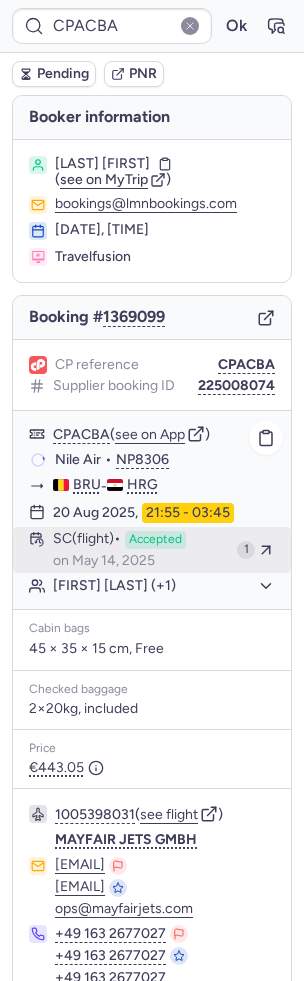scroll, scrollTop: 106, scrollLeft: 0, axis: vertical 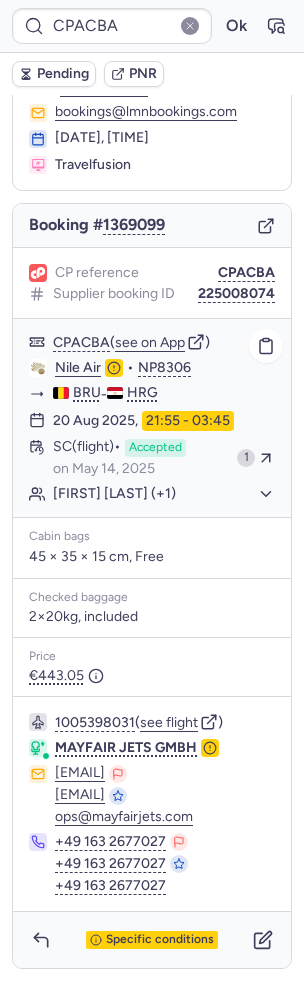 click on "Enzo VANACTER (+1)" 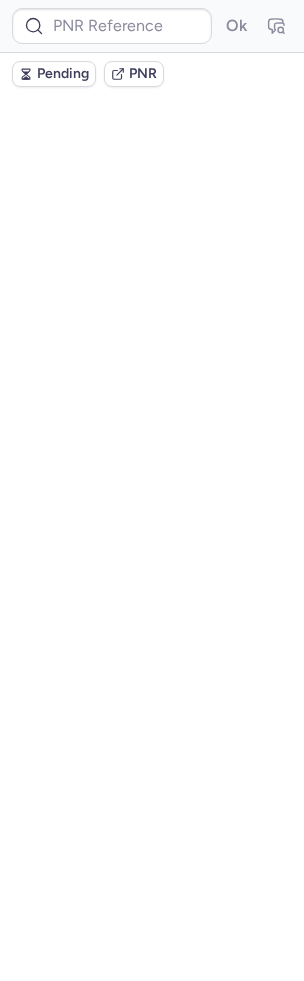 scroll, scrollTop: 0, scrollLeft: 0, axis: both 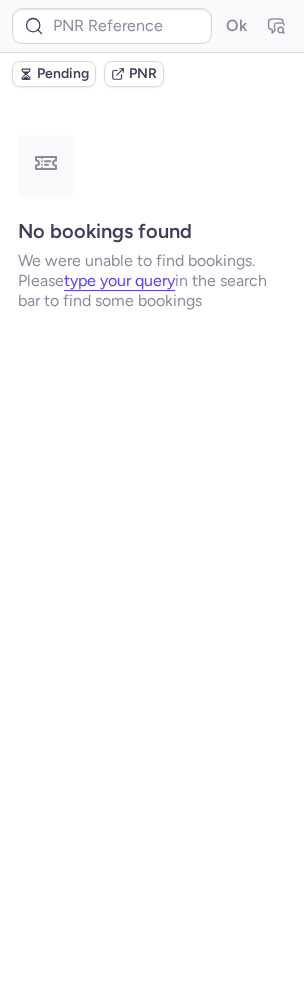 type on "CP2A9E" 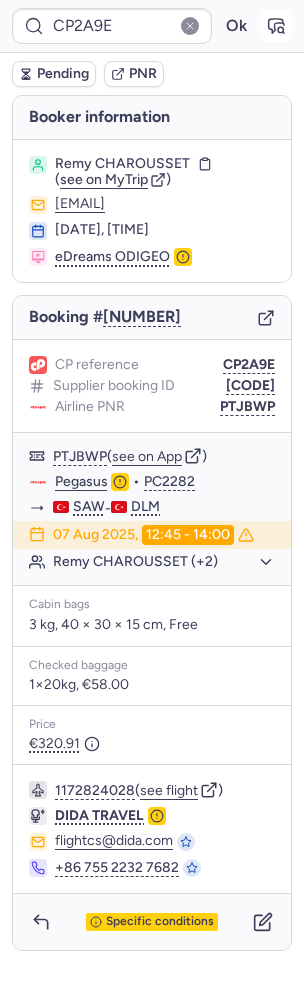 click 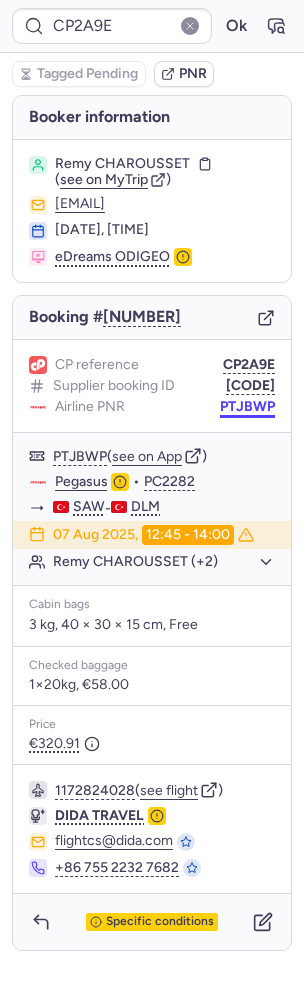 click on "PTJBWP" at bounding box center [247, 407] 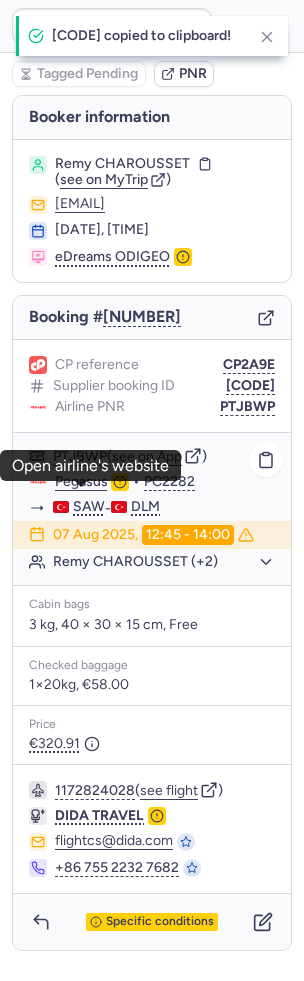 click on "Pegasus" 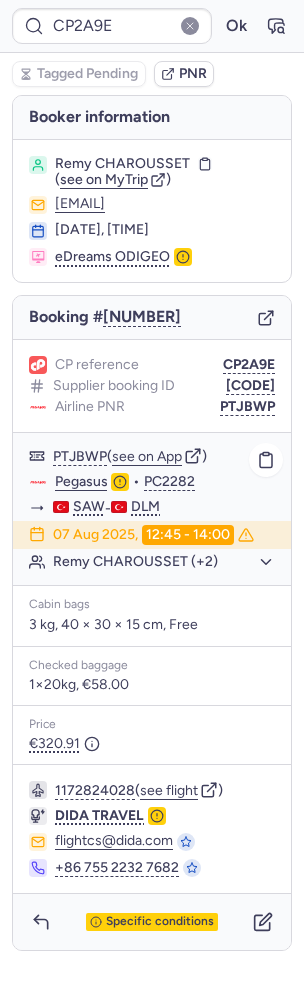 click on "Remy CHAROUSSET (+2)" 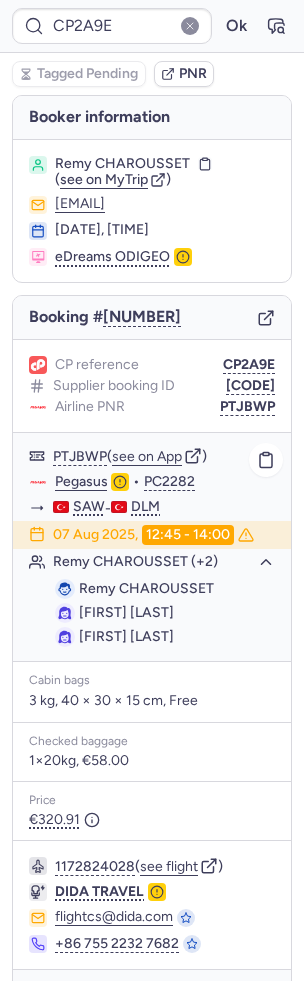 click on "Remy CHAROUSSET" at bounding box center [146, 588] 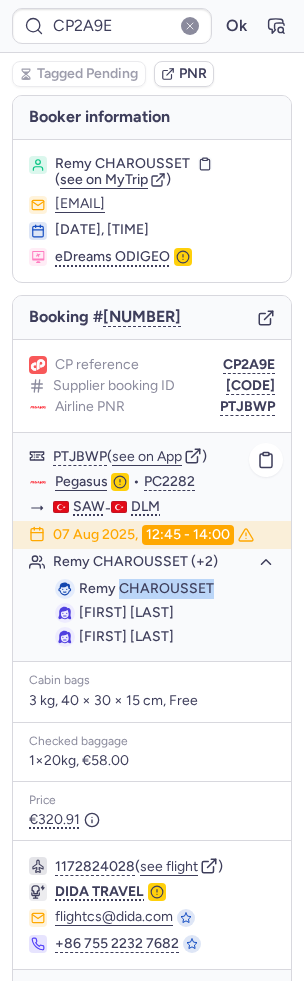 click on "Remy CHAROUSSET" at bounding box center [146, 588] 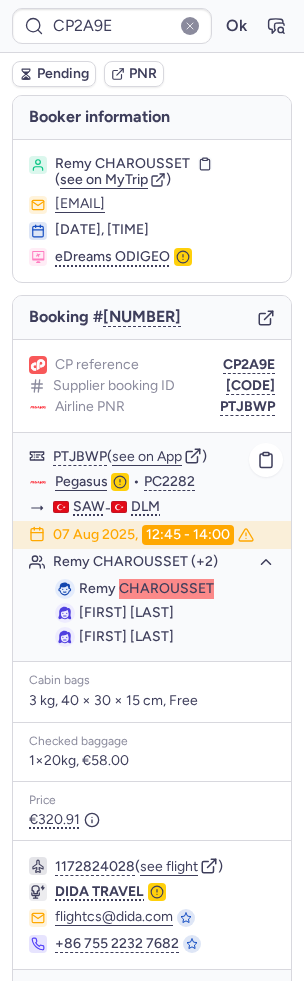 type on "CPAYNW" 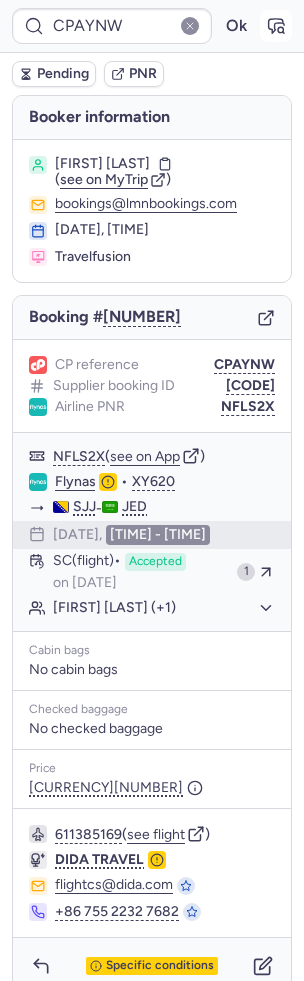 click 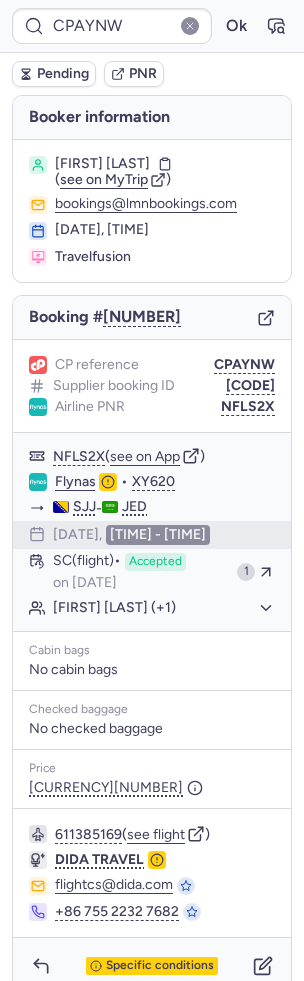 click on "Pending" at bounding box center (63, 74) 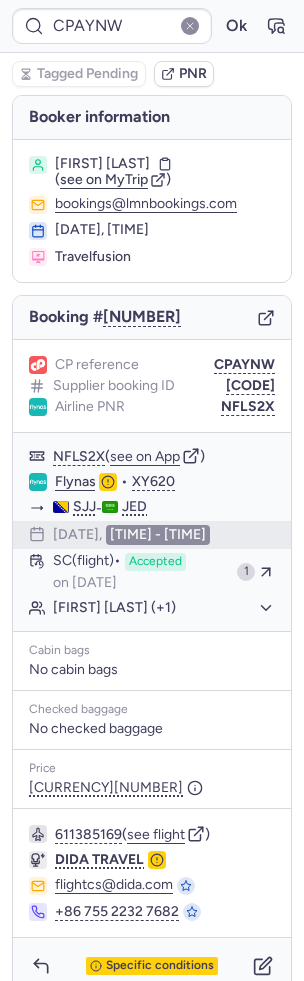 type on "19698431105699840" 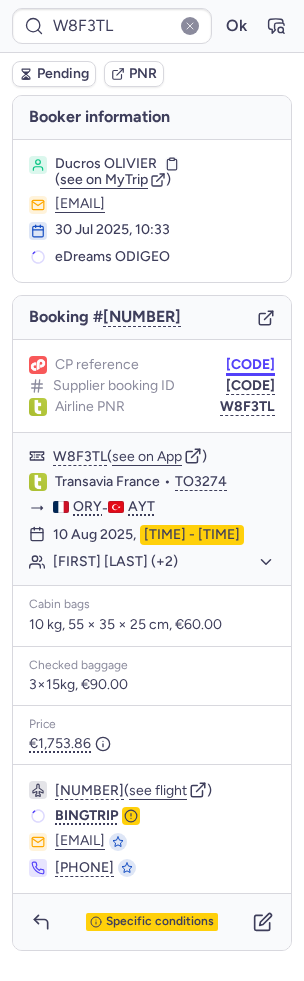 click on "CPDCV8" at bounding box center (250, 365) 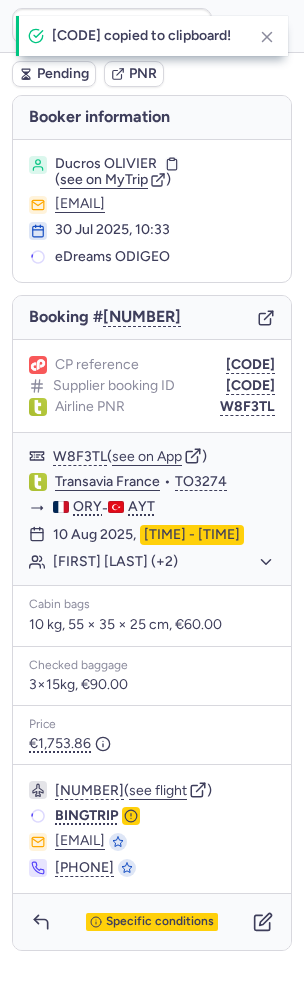 type on "CPDCV8" 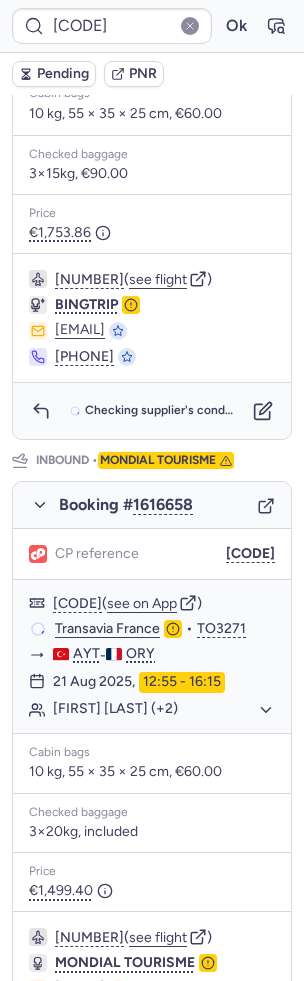 scroll, scrollTop: 833, scrollLeft: 0, axis: vertical 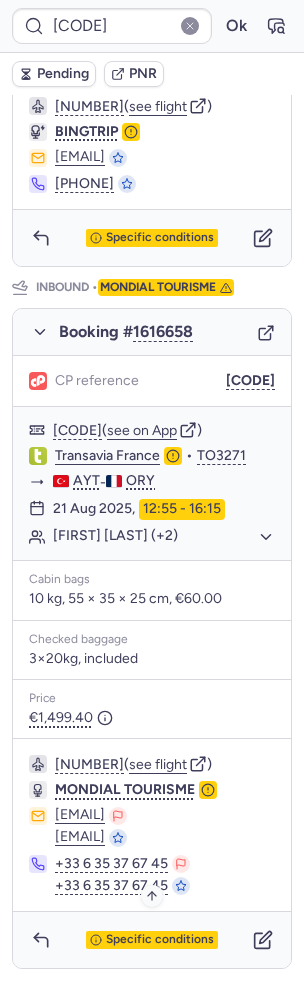 click on "Specific conditions" at bounding box center [160, 940] 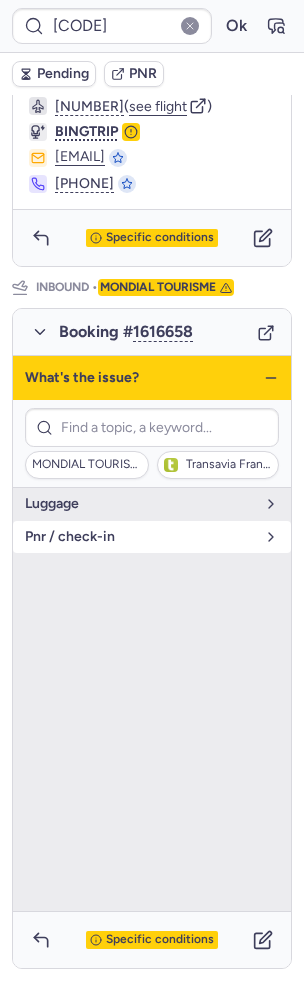 click on "pnr / check-in" at bounding box center [152, 537] 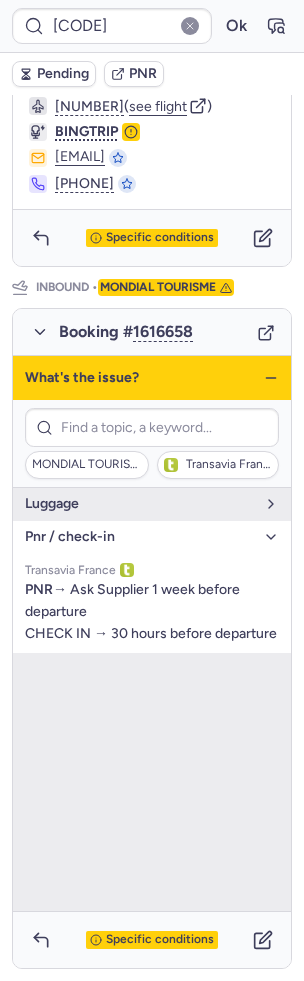 click 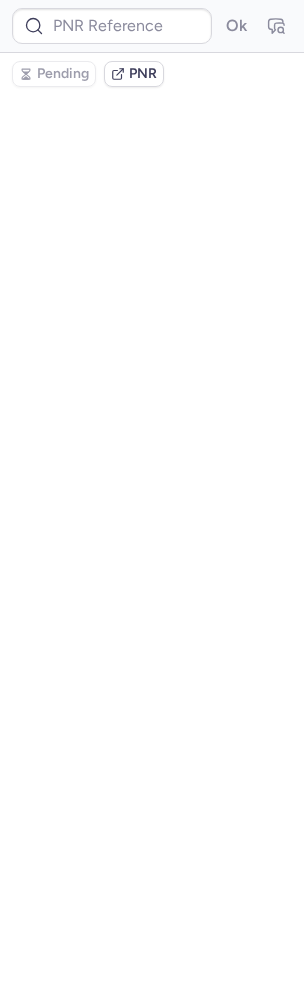 scroll, scrollTop: 0, scrollLeft: 0, axis: both 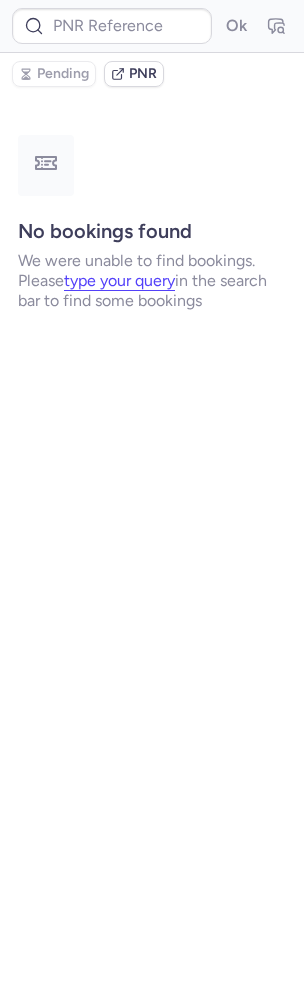 type on "CPDCV8" 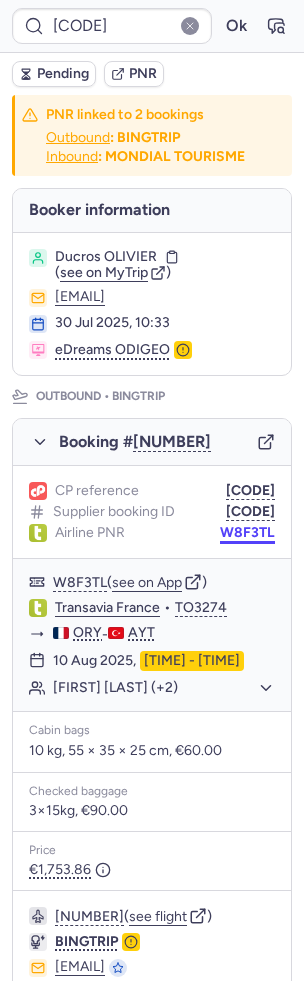 click on "W8F3TL" at bounding box center [247, 533] 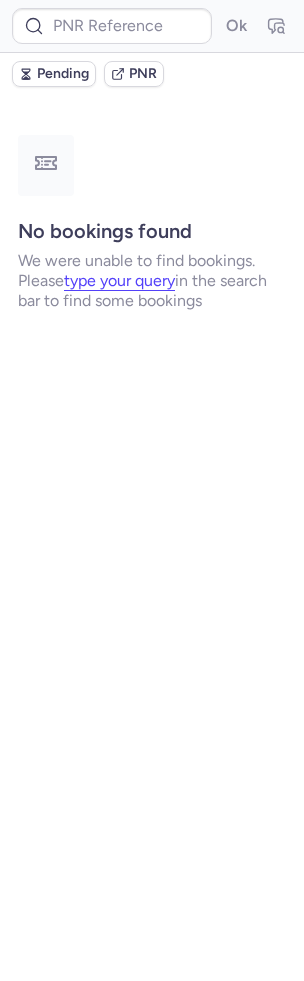 scroll, scrollTop: 0, scrollLeft: 0, axis: both 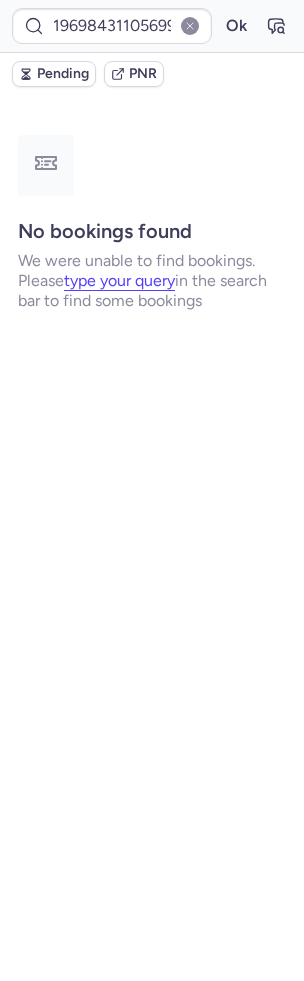 type on "CPNX9X" 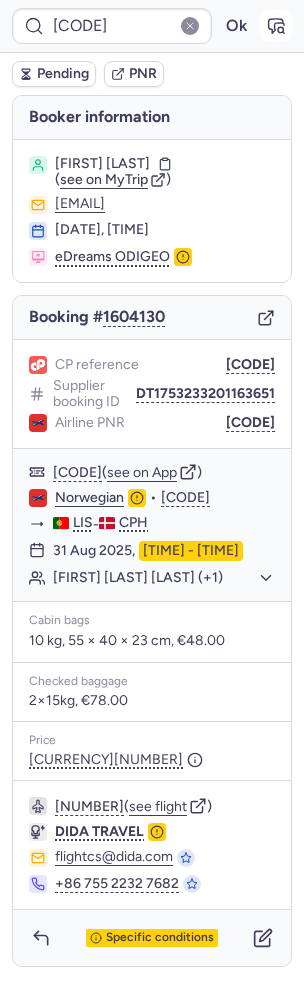click 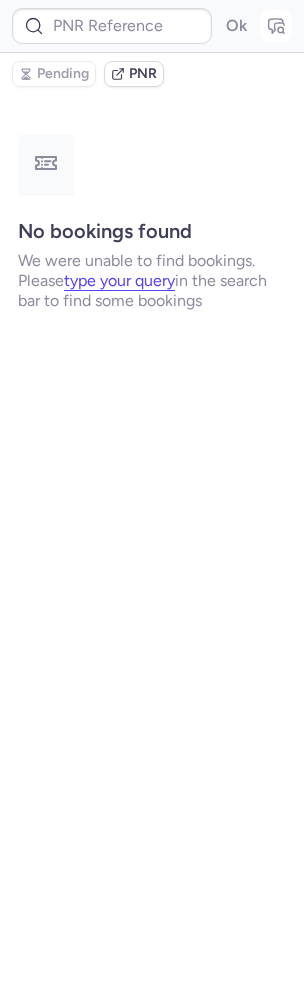 type on "CPNX9X" 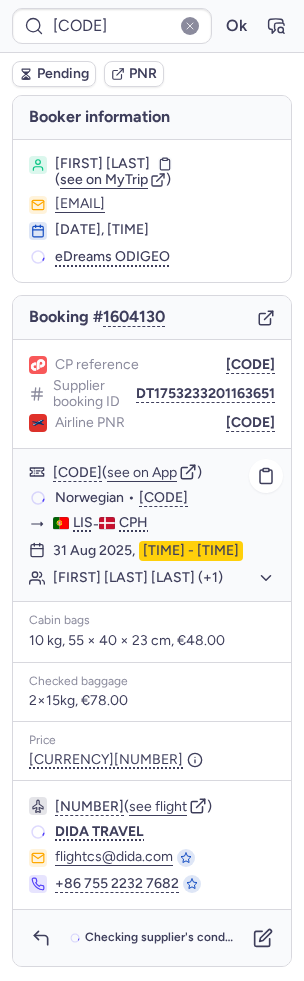 scroll, scrollTop: 22, scrollLeft: 0, axis: vertical 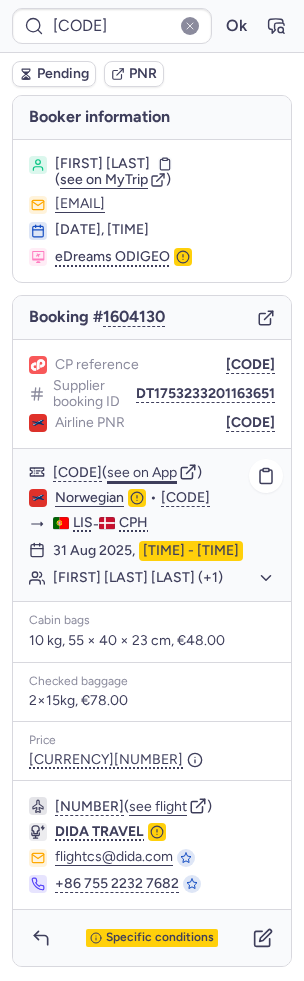 click on "see on App" 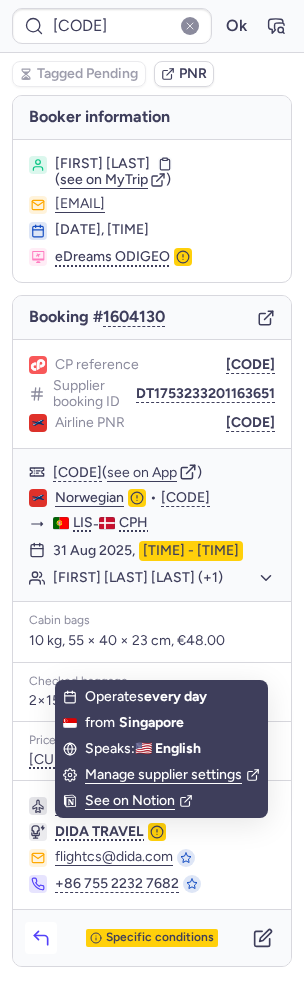 click 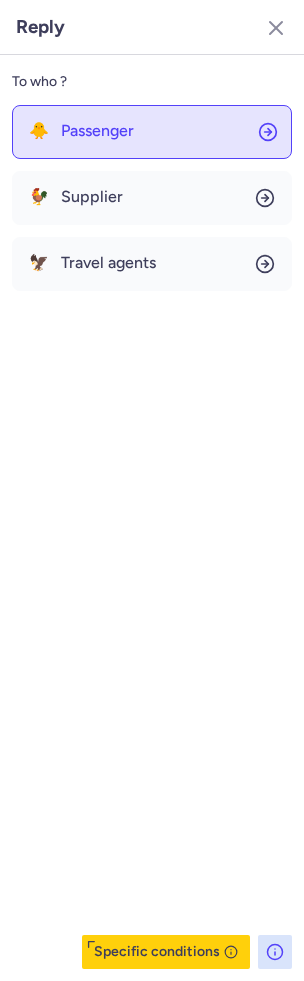 click on "🐥 Passenger" 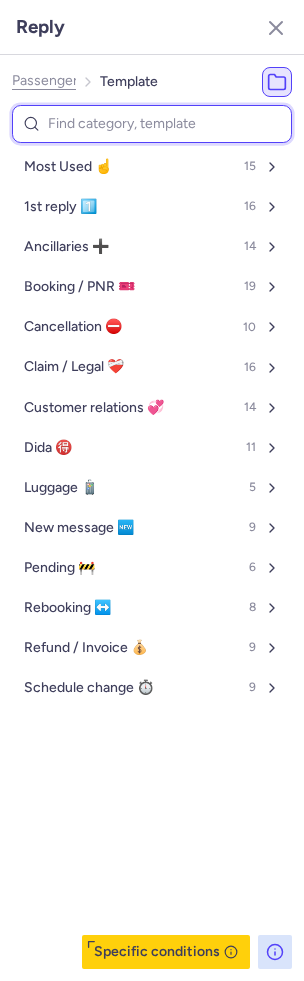 type on "f" 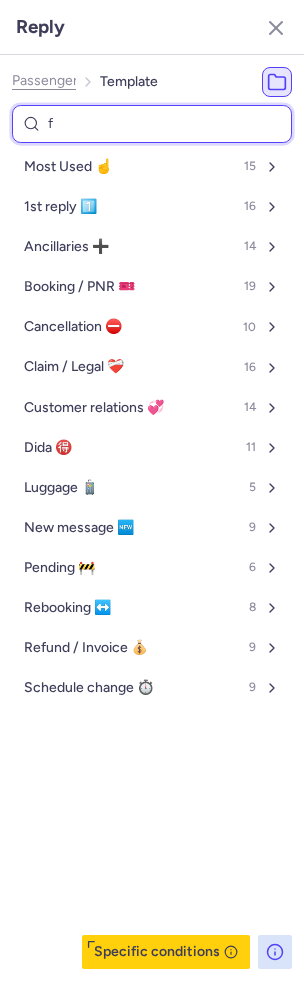 select on "en" 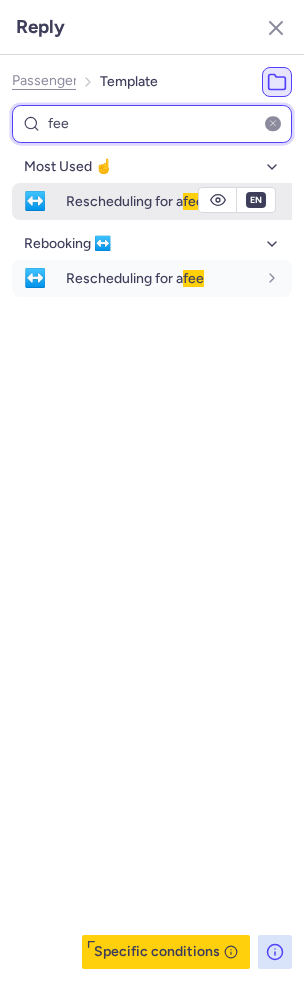 type on "fee" 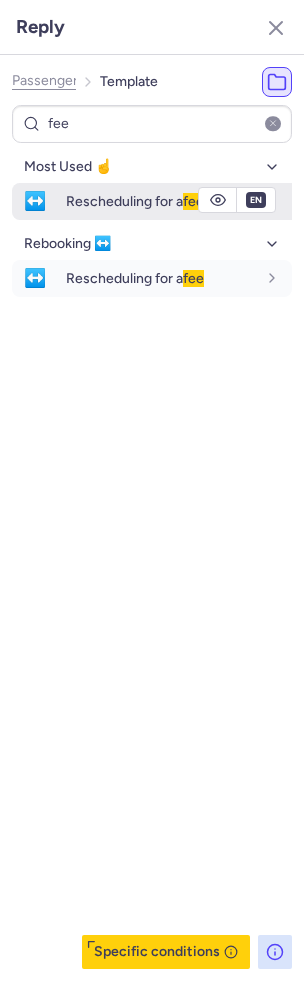 click on "Rescheduling for a  fee" at bounding box center (135, 201) 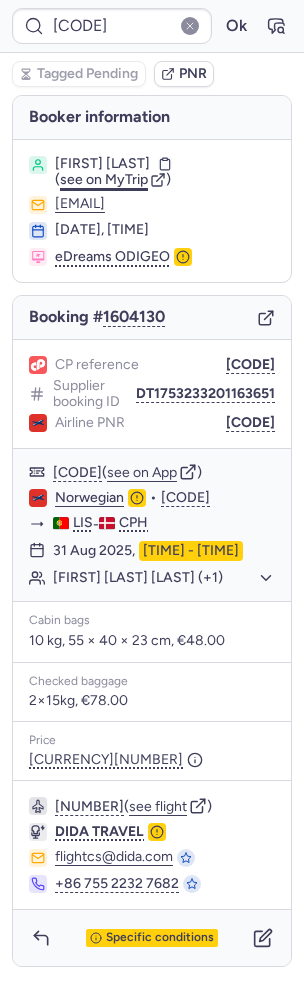 click on "see on MyTrip" at bounding box center [104, 179] 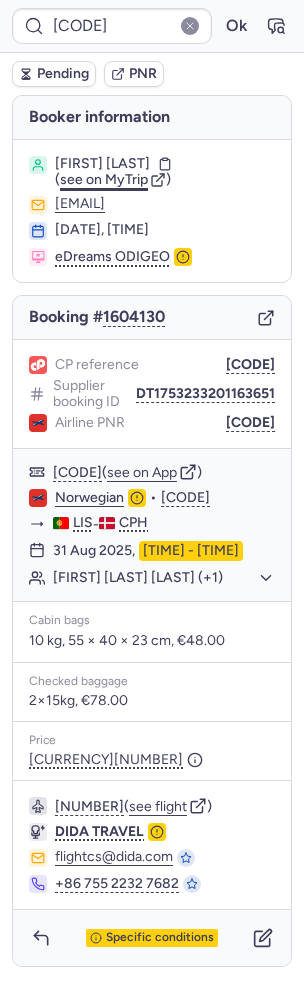 type on "CPK56J" 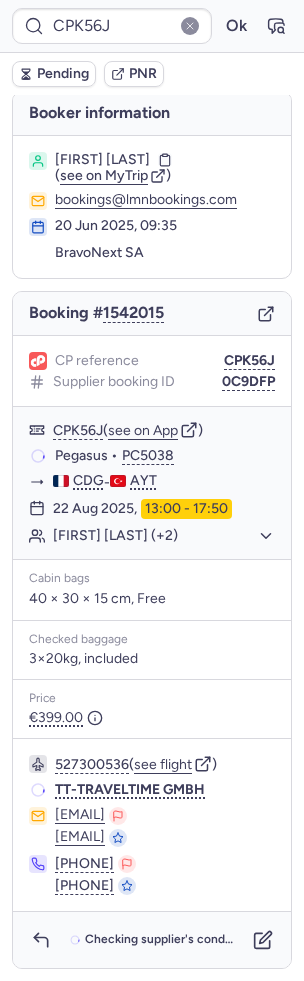 scroll, scrollTop: 0, scrollLeft: 0, axis: both 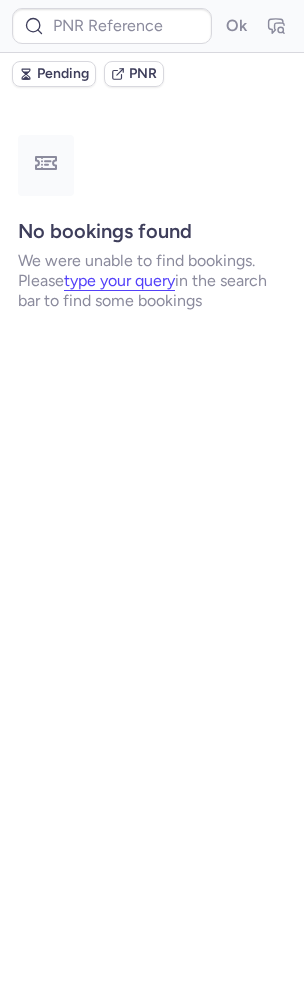 type on "CPIUAC" 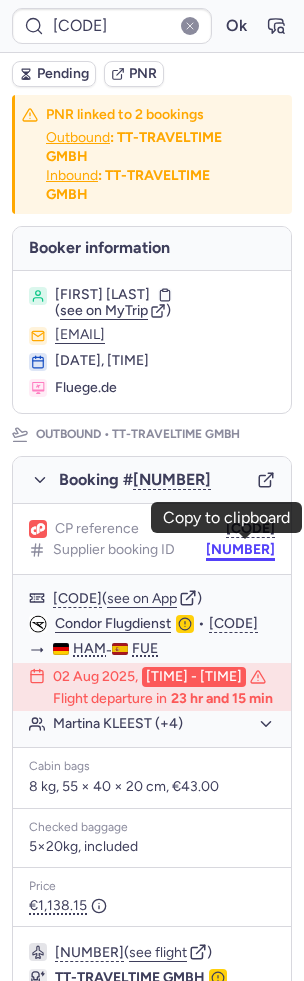 click on "17132095" at bounding box center (240, 550) 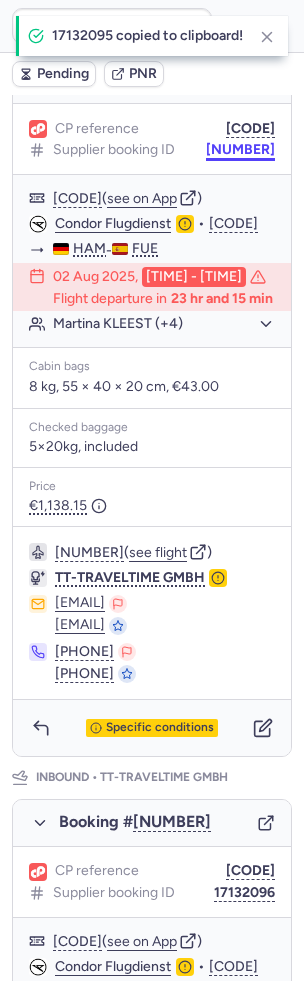 scroll, scrollTop: 353, scrollLeft: 0, axis: vertical 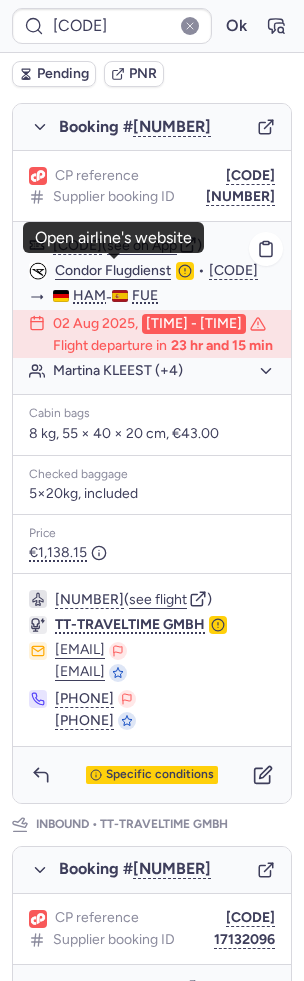 click on "Condor Flugdienst" 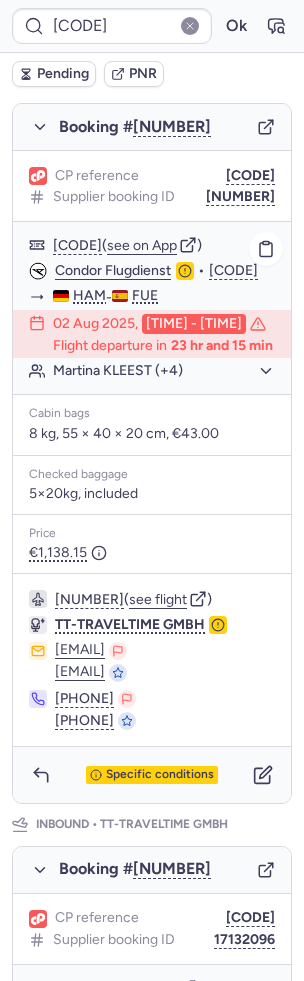 click on "Martina KLEEST (+4)" 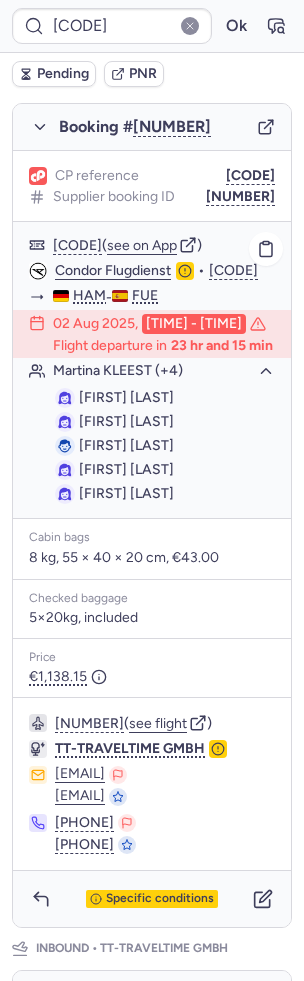 click on "Martina KLEEST" at bounding box center (126, 397) 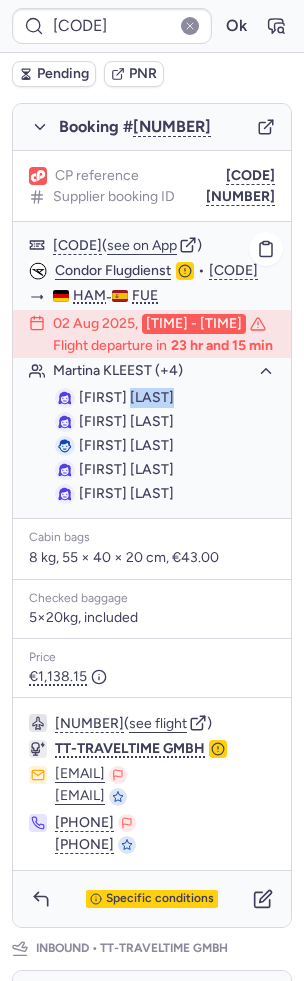 click on "Martina KLEEST" at bounding box center [126, 397] 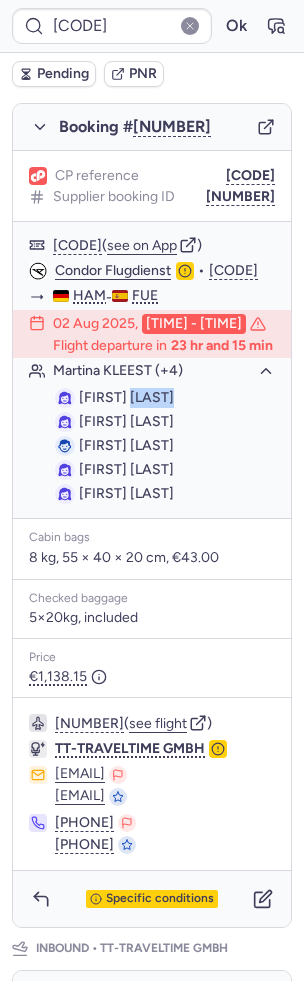 copy on "KLEEST" 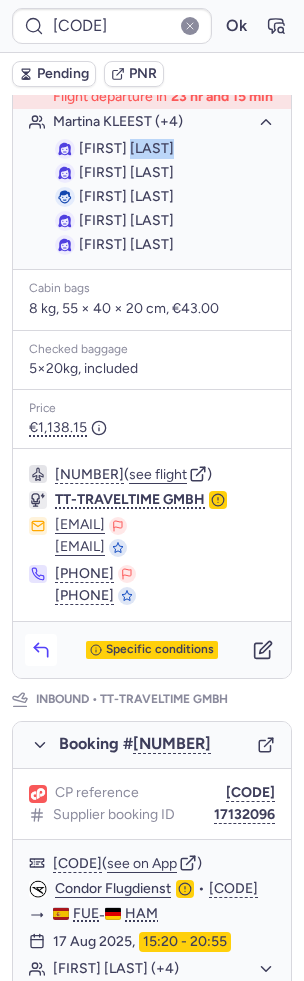 click 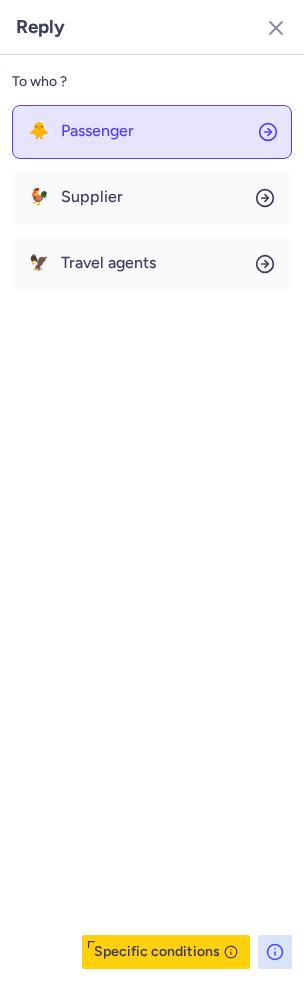 click on "Passenger" at bounding box center [97, 131] 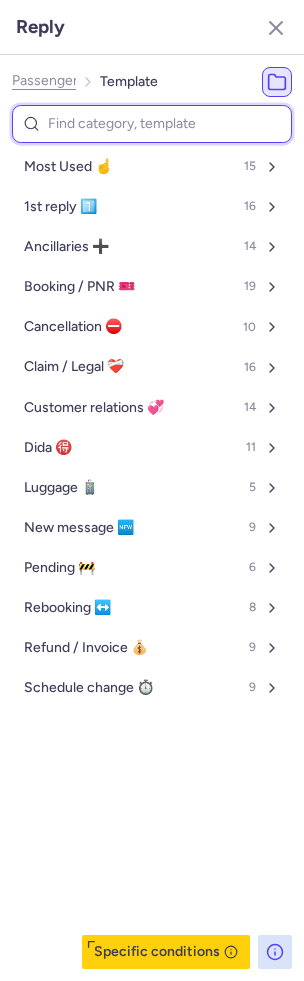 type on "n" 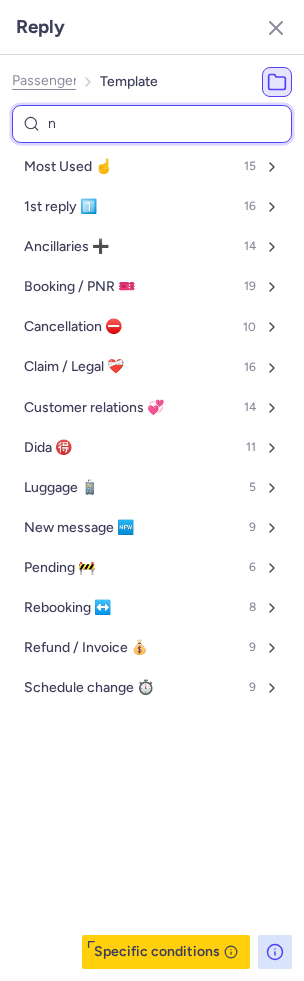 select on "en" 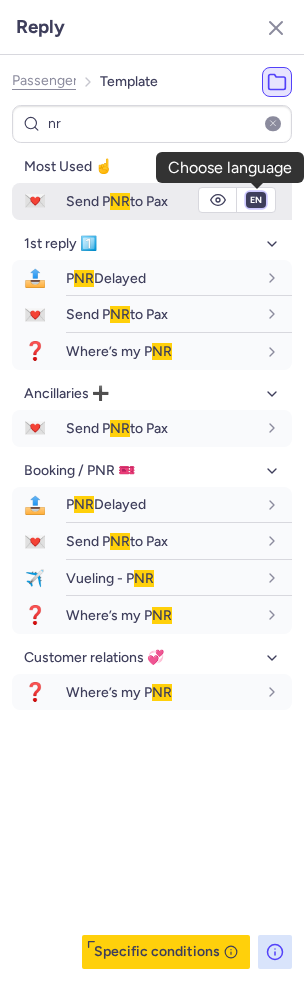 click on "fr en de nl pt es it ru" at bounding box center (256, 200) 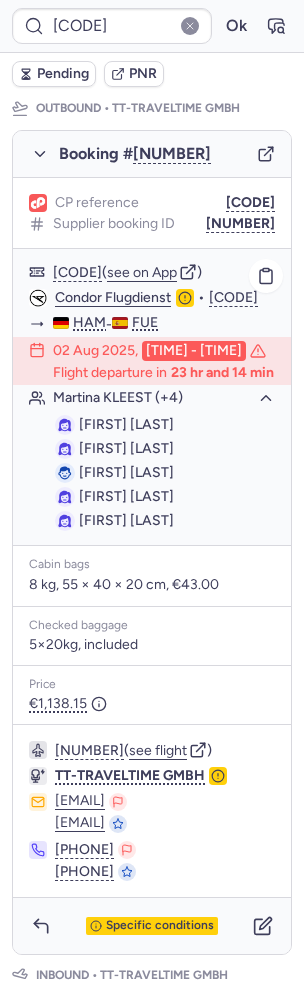 scroll, scrollTop: 302, scrollLeft: 0, axis: vertical 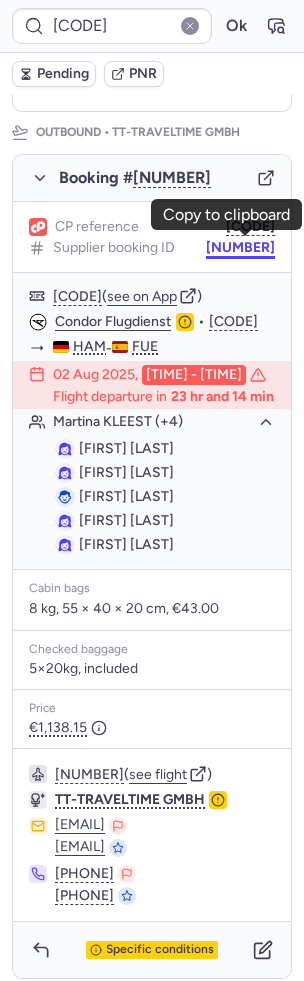 click on "17132095" at bounding box center [240, 248] 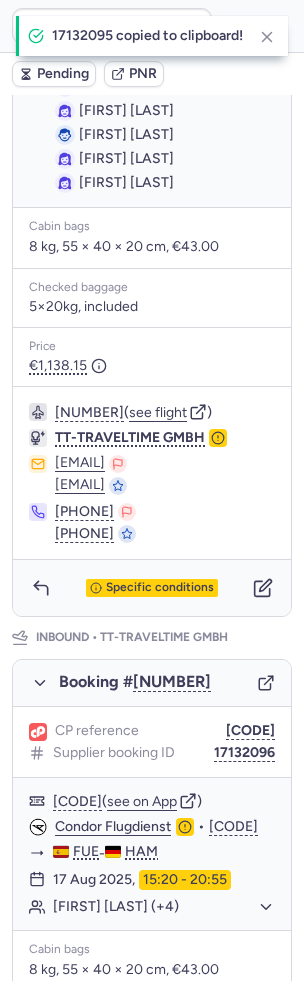 scroll, scrollTop: 812, scrollLeft: 0, axis: vertical 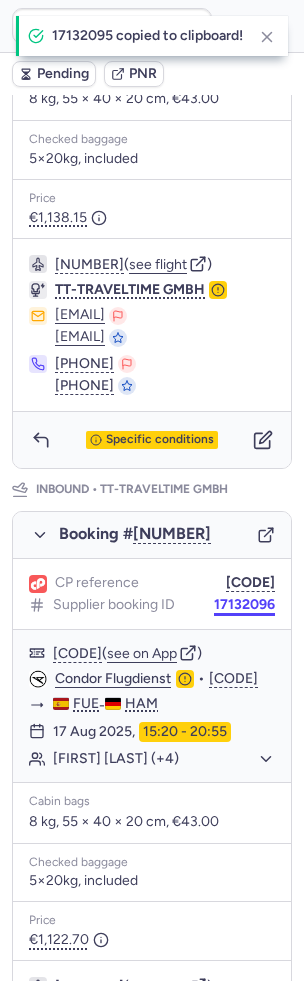 click on "17132096" at bounding box center (244, 605) 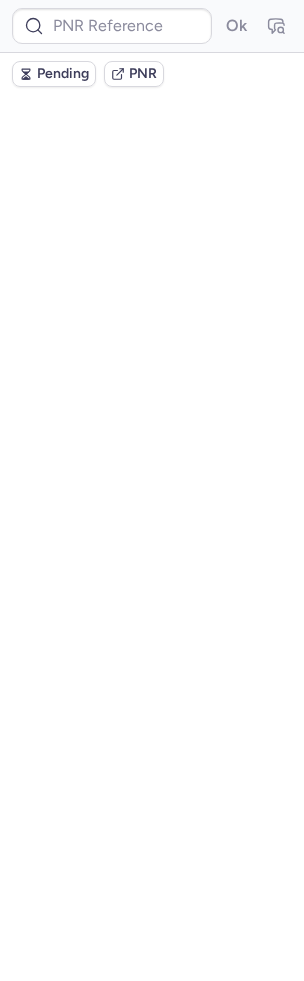 scroll, scrollTop: 0, scrollLeft: 0, axis: both 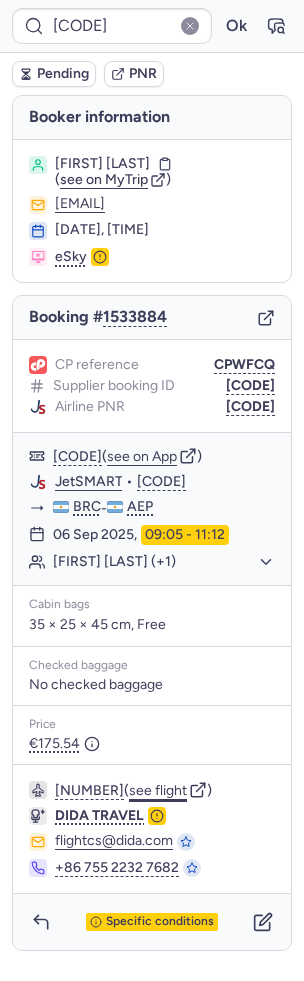 click on "see flight" 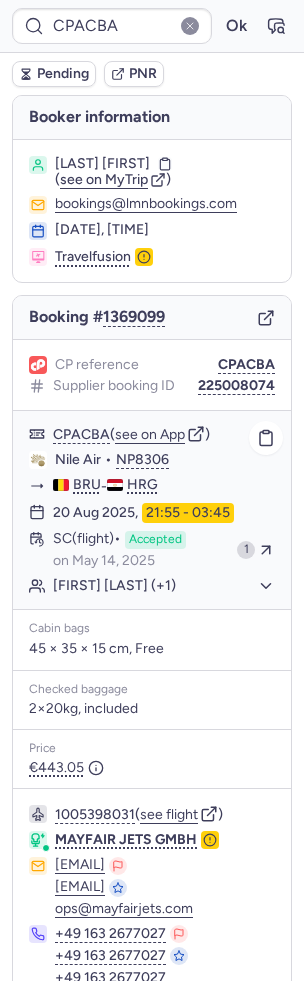 scroll, scrollTop: 106, scrollLeft: 0, axis: vertical 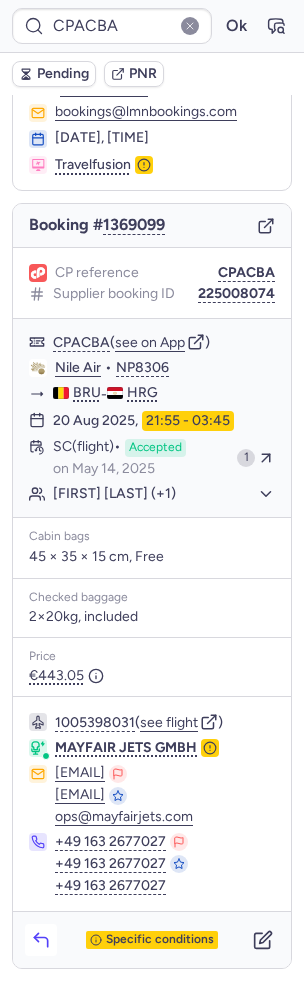 click 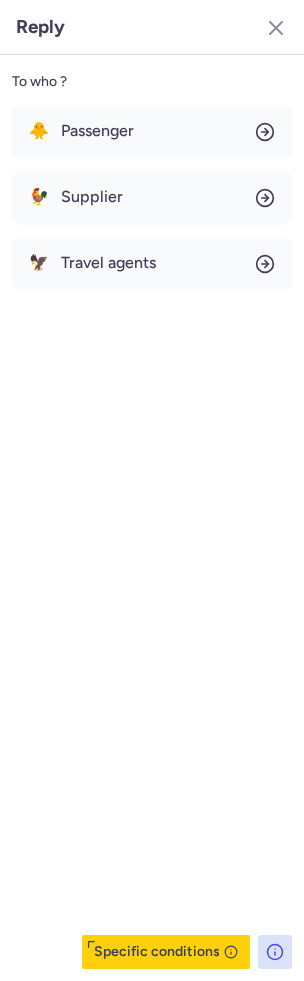 click on "To who ? 🐥 Passenger 🐓 Supplier 🦅 Travel agents  Specific conditions" 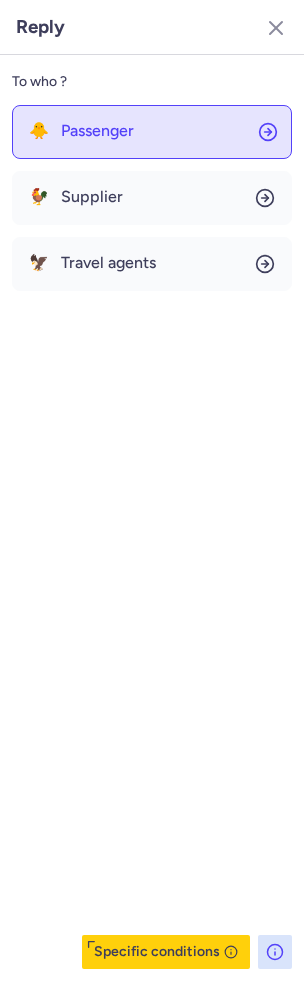click on "🐥 Passenger" 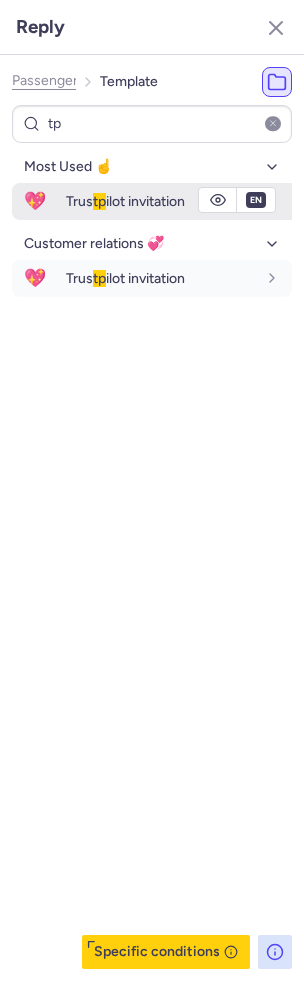 click on "en" at bounding box center (256, 200) 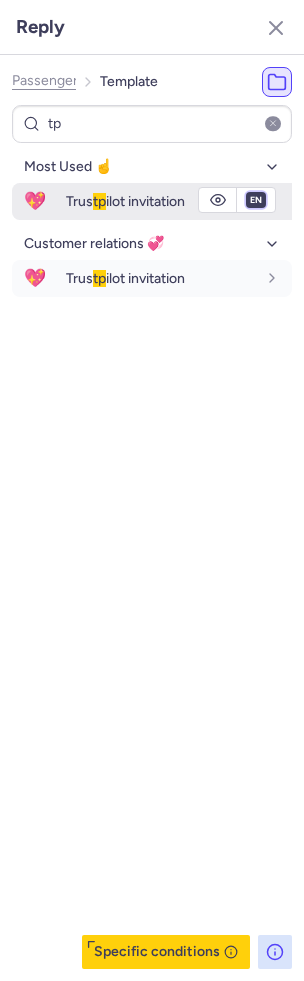 click on "fr en de nl pt es it ru" at bounding box center (256, 200) 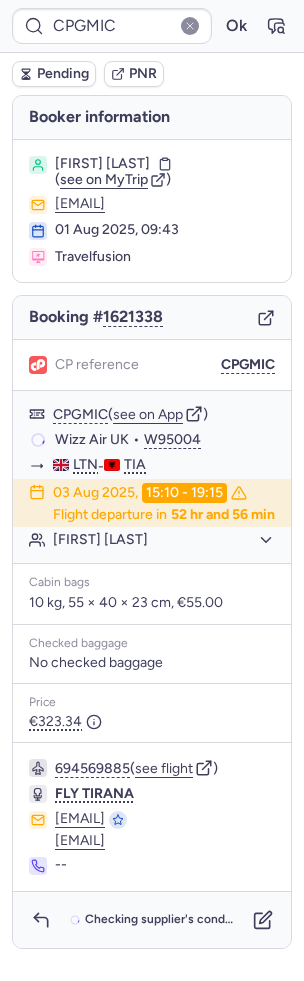 scroll, scrollTop: 18, scrollLeft: 0, axis: vertical 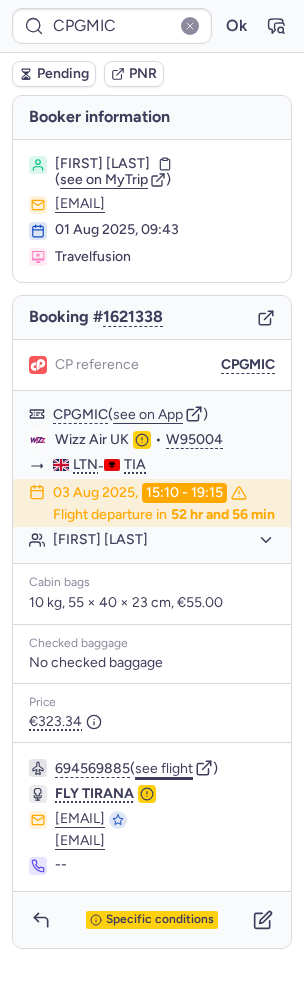click on "see flight" 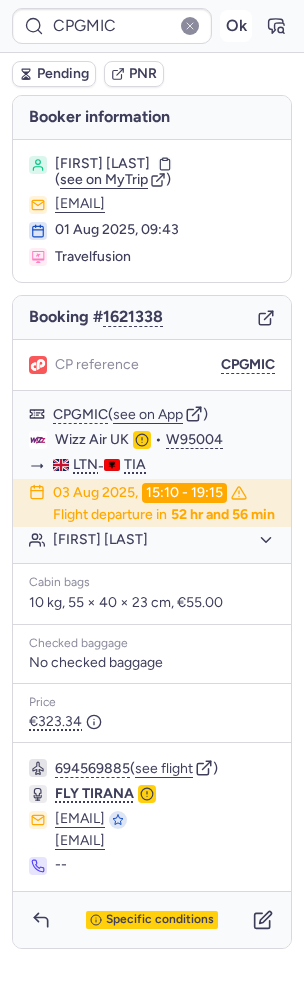 click on "Ok" at bounding box center (236, 26) 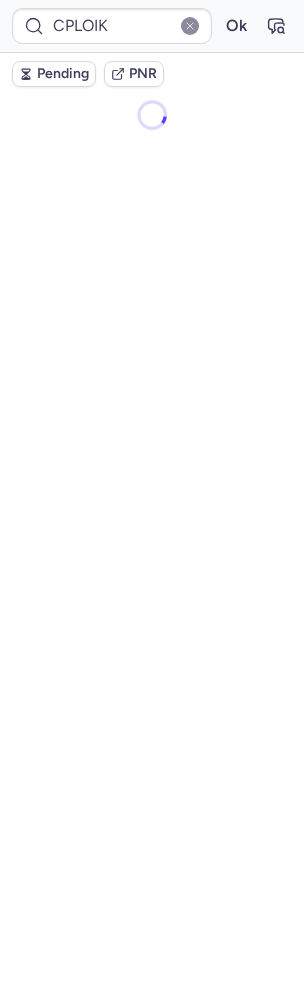 scroll, scrollTop: 0, scrollLeft: 0, axis: both 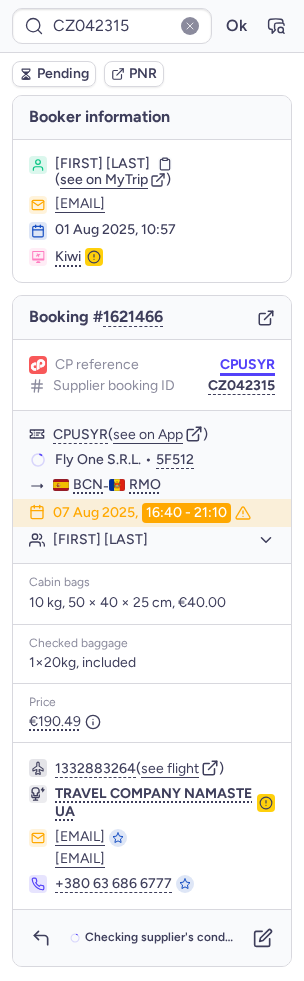 click on "CPUSYR" at bounding box center [247, 365] 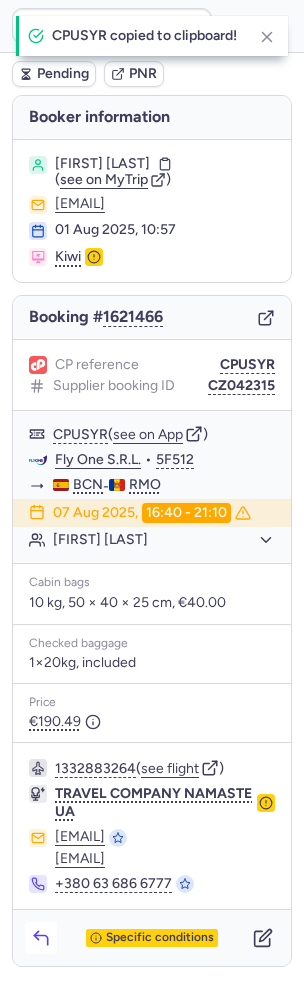 click at bounding box center [41, 938] 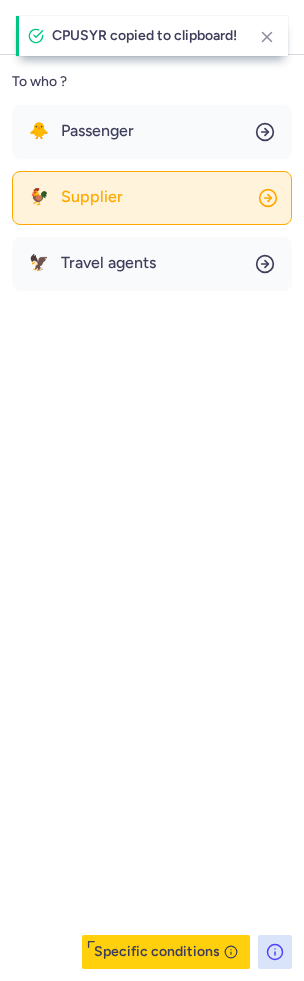 click on "🐓 Supplier" 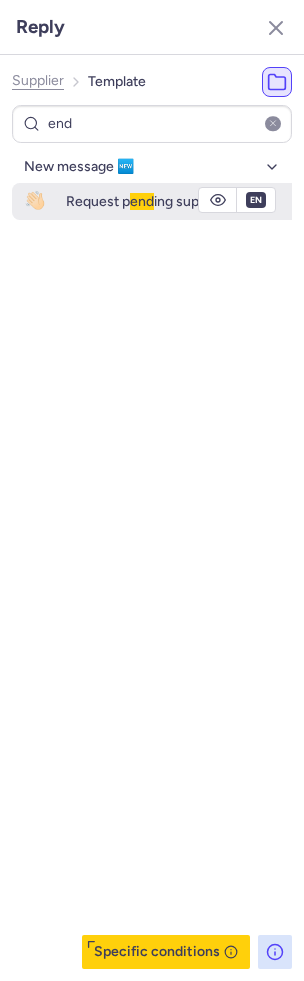 click on "Request p end ing supplier" at bounding box center (146, 201) 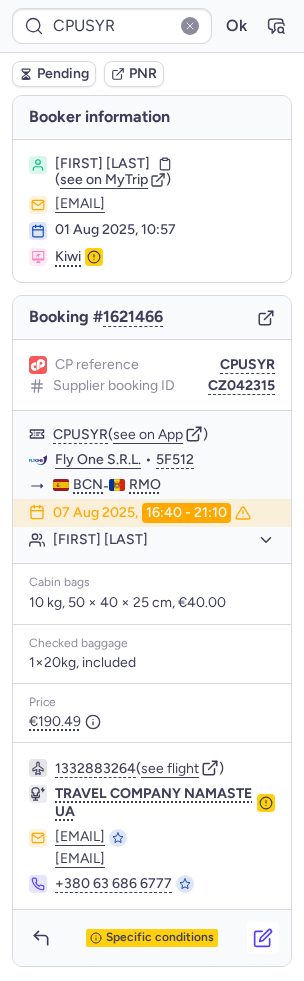 click 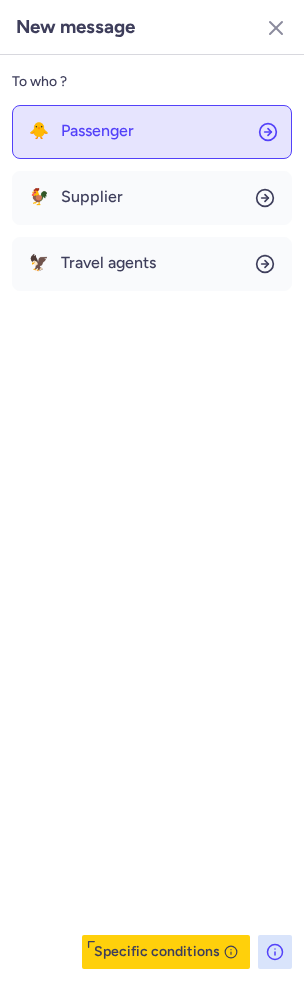 click on "Passenger" at bounding box center [97, 131] 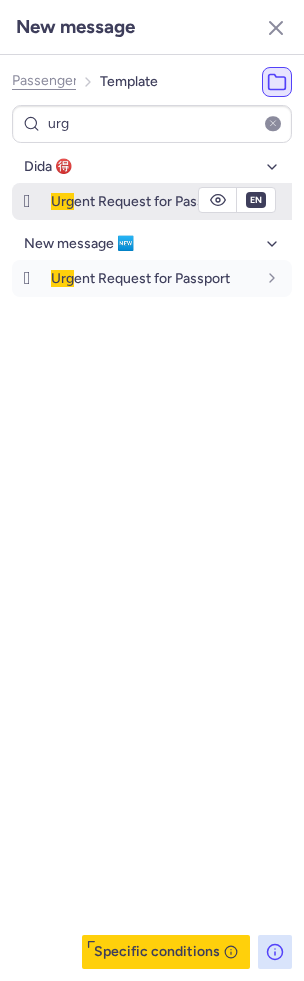 click on "Urg ent Request for Passport" at bounding box center [140, 201] 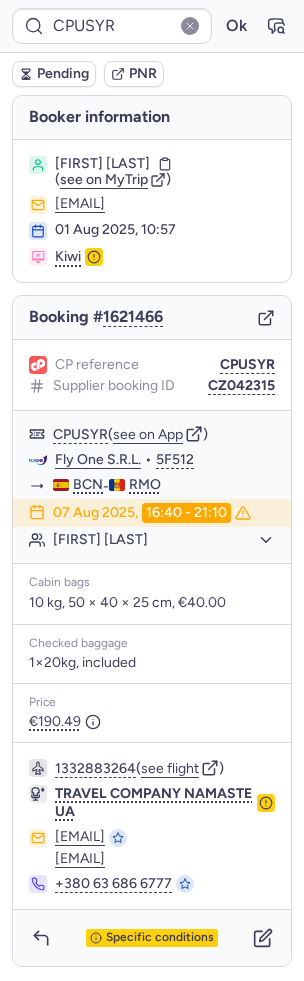 click on "Pending" at bounding box center (63, 74) 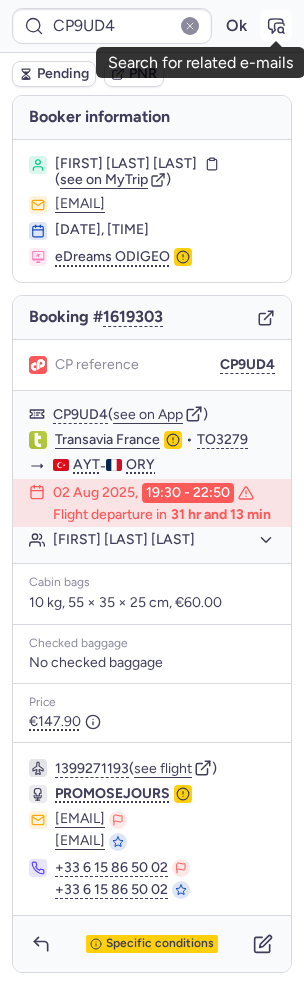 click 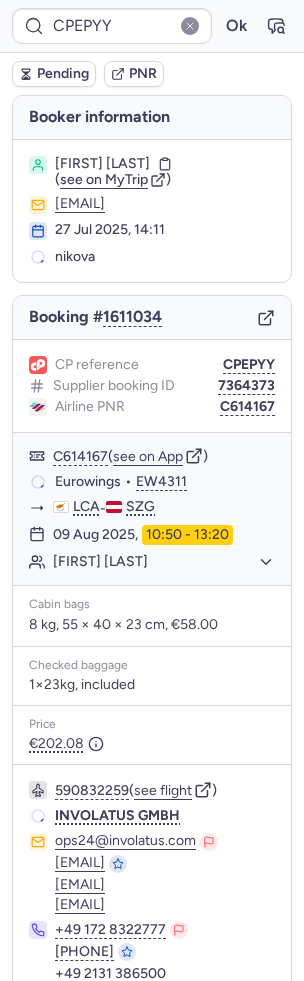 scroll, scrollTop: 82, scrollLeft: 0, axis: vertical 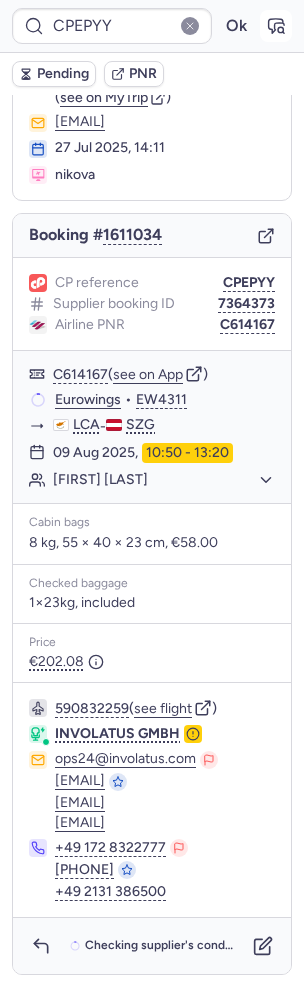 click 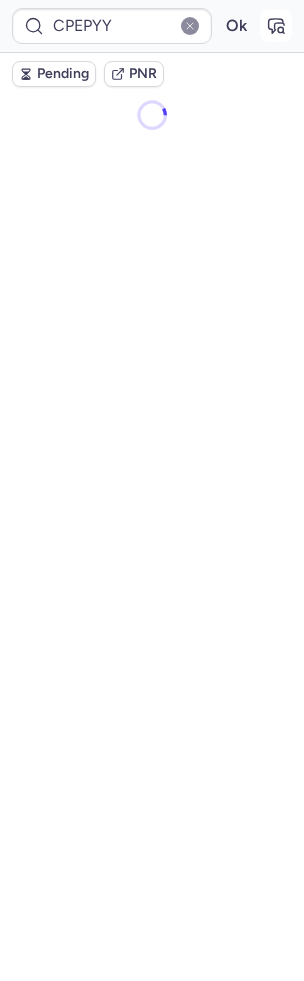 scroll, scrollTop: 0, scrollLeft: 0, axis: both 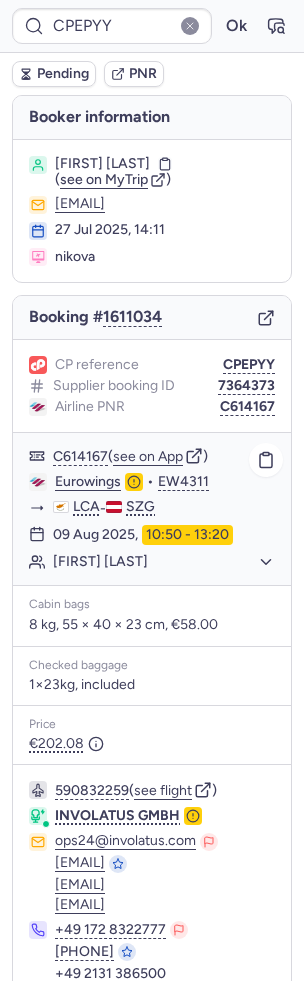 click on "Gulschat NIKOVA" 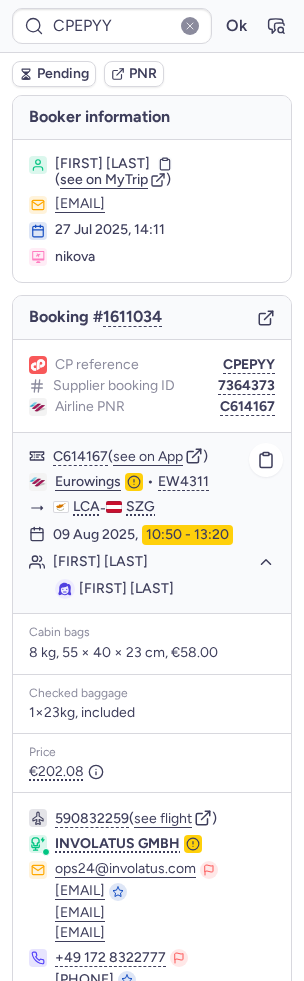 click on "Gulschat NIKOVA" 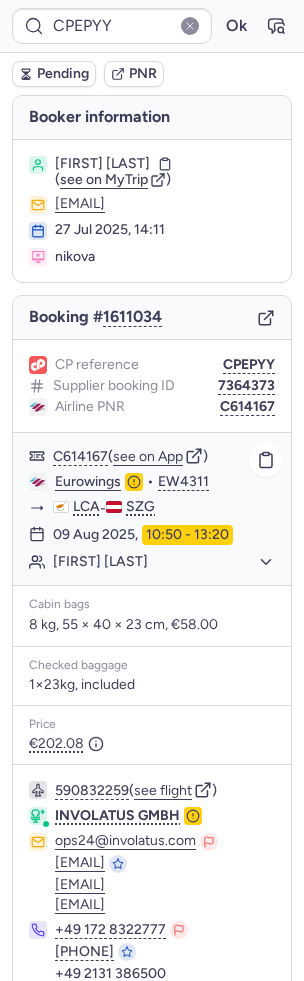click on "Gulschat NIKOVA" 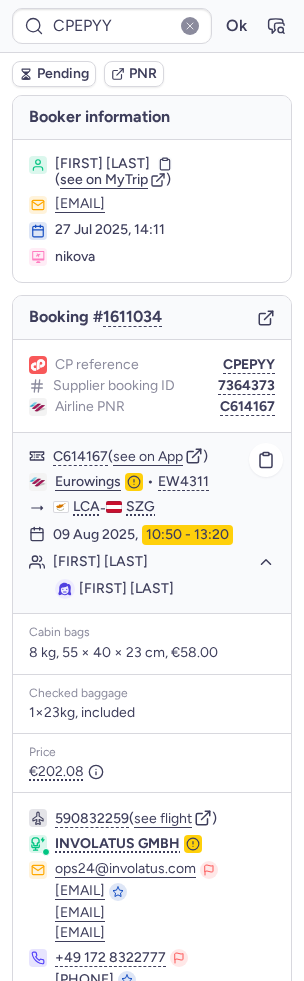 click on "Gulschat NIKOVA" at bounding box center (126, 588) 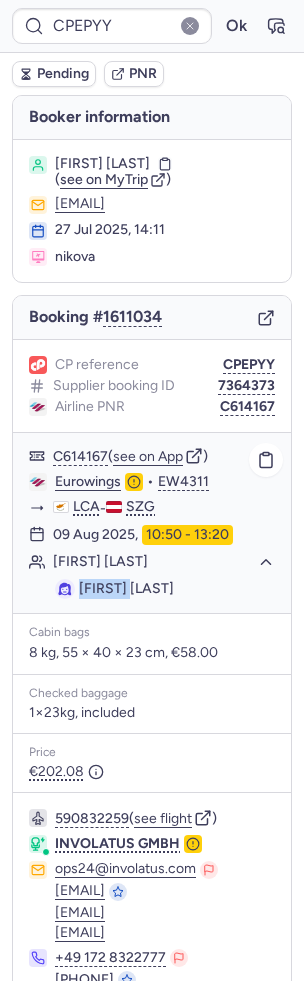 click on "Gulschat NIKOVA" at bounding box center (126, 588) 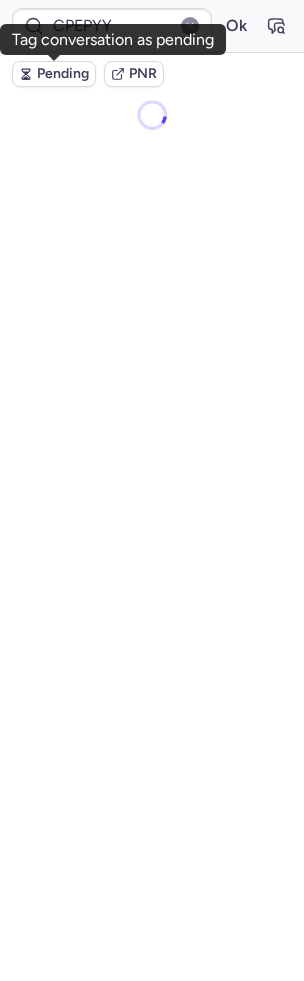 click on "Pending" at bounding box center (54, 74) 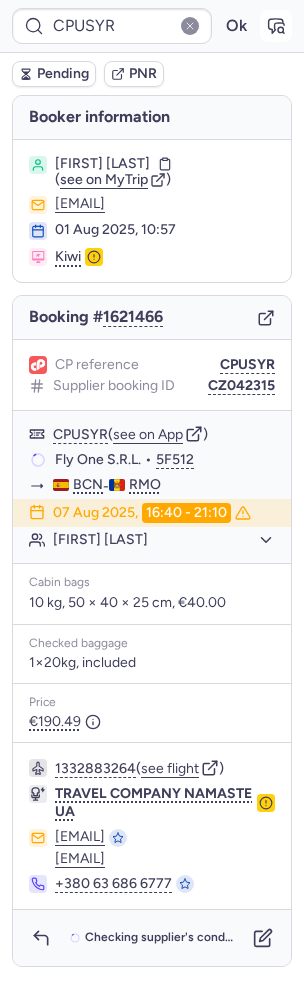 click at bounding box center (276, 26) 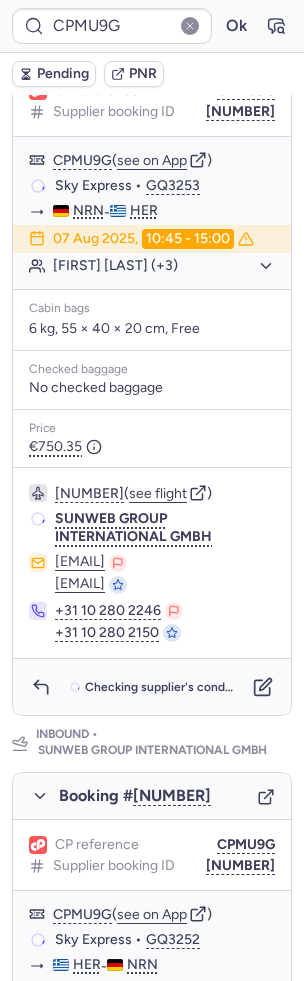scroll, scrollTop: 944, scrollLeft: 0, axis: vertical 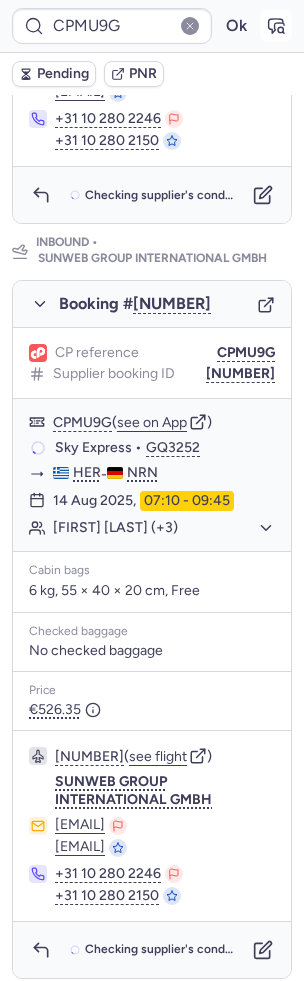 click 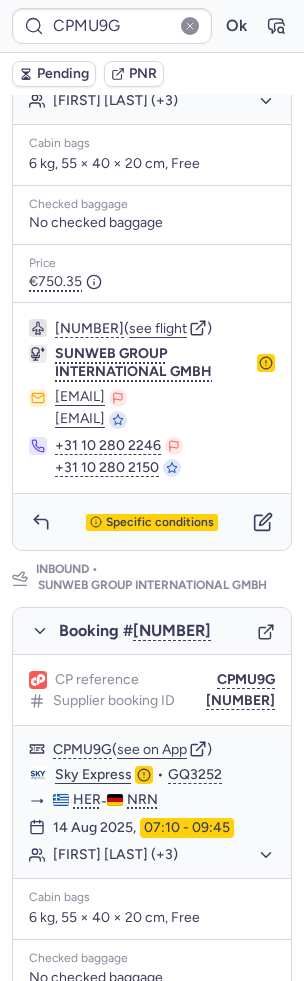 scroll, scrollTop: 944, scrollLeft: 0, axis: vertical 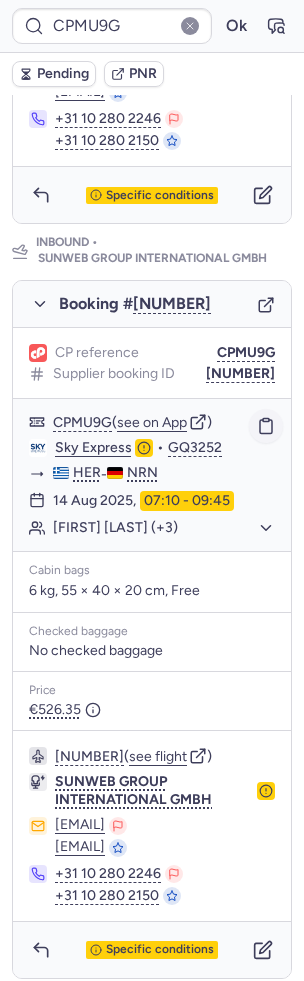 click 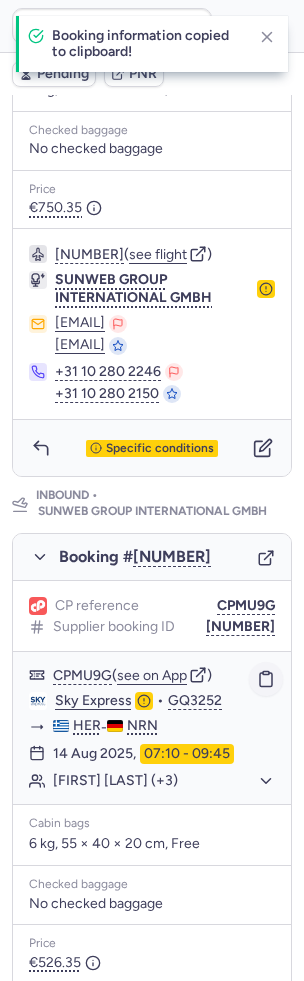 scroll, scrollTop: 647, scrollLeft: 0, axis: vertical 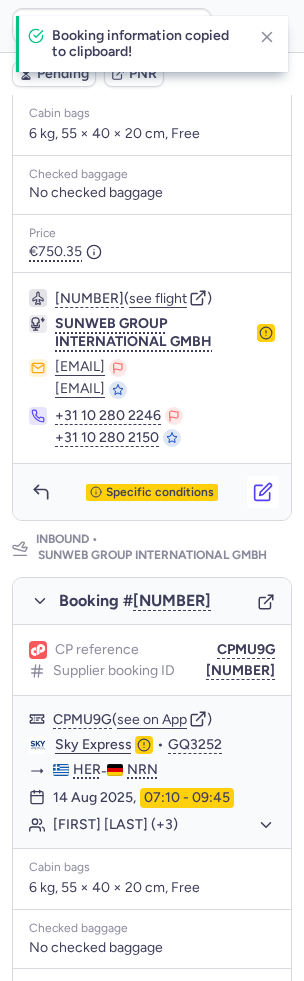 click 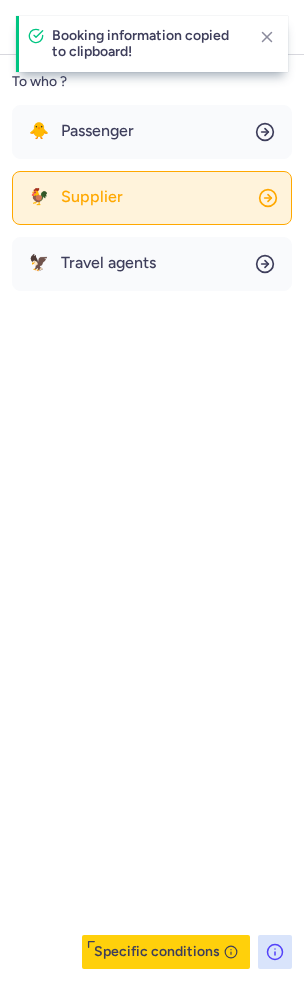 click on "🐓 Supplier" 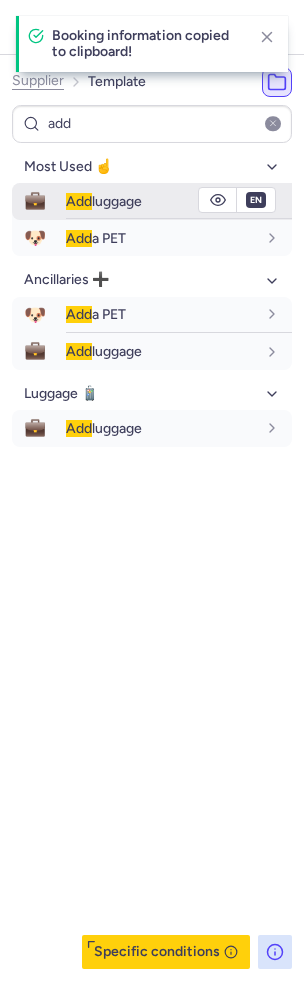 click on "Add  luggage" at bounding box center (104, 201) 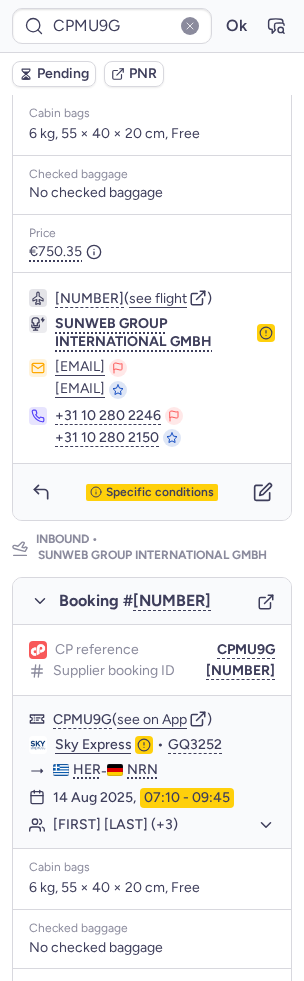 click on "Pending" at bounding box center (63, 74) 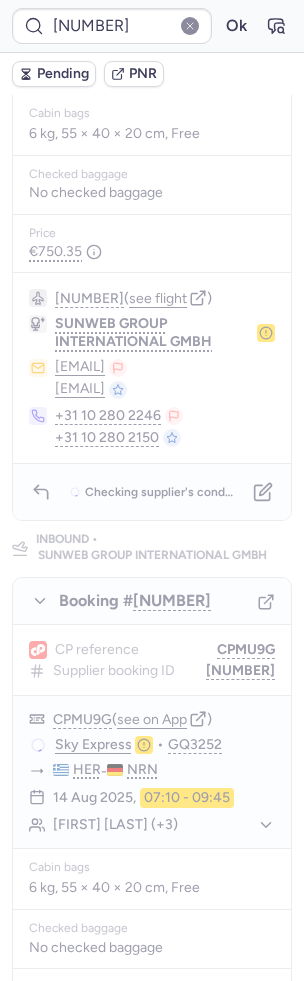 scroll, scrollTop: 0, scrollLeft: 0, axis: both 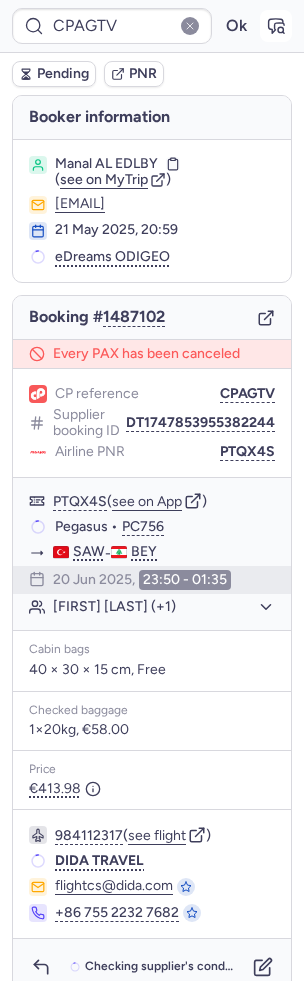 click 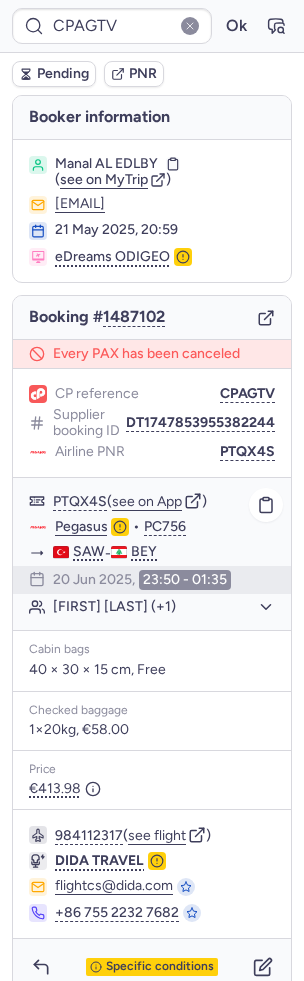 scroll, scrollTop: 21, scrollLeft: 0, axis: vertical 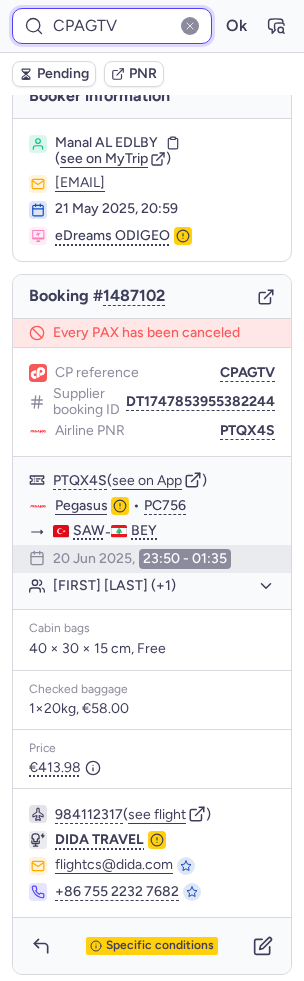 click on "CPAGTV" at bounding box center (112, 26) 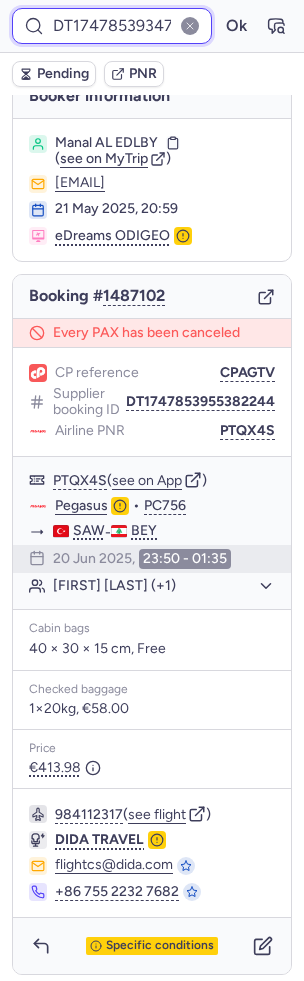 scroll, scrollTop: 0, scrollLeft: 43, axis: horizontal 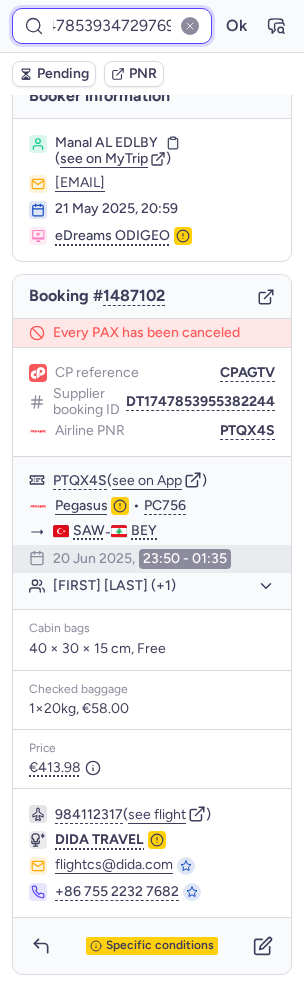 click on "Ok" at bounding box center [236, 26] 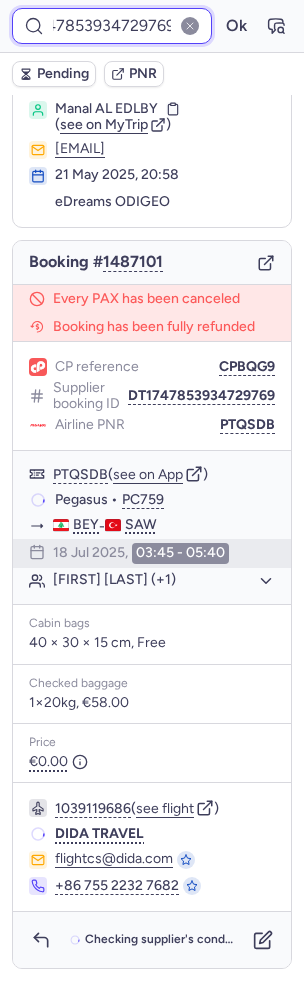 scroll, scrollTop: 49, scrollLeft: 0, axis: vertical 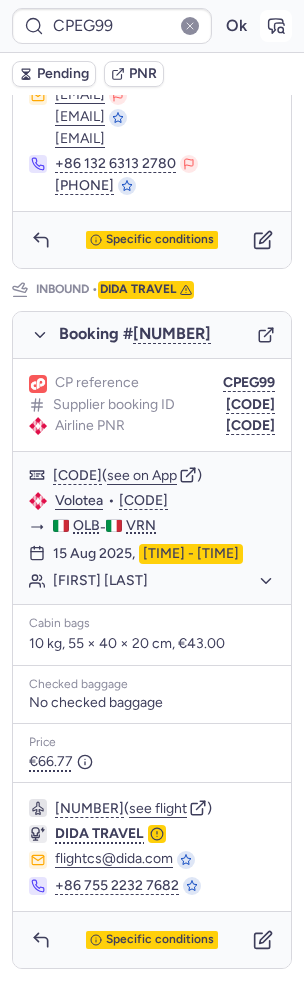click 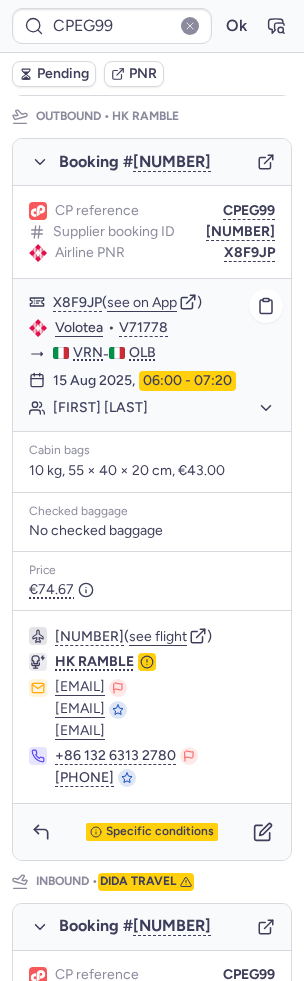 scroll, scrollTop: 188, scrollLeft: 0, axis: vertical 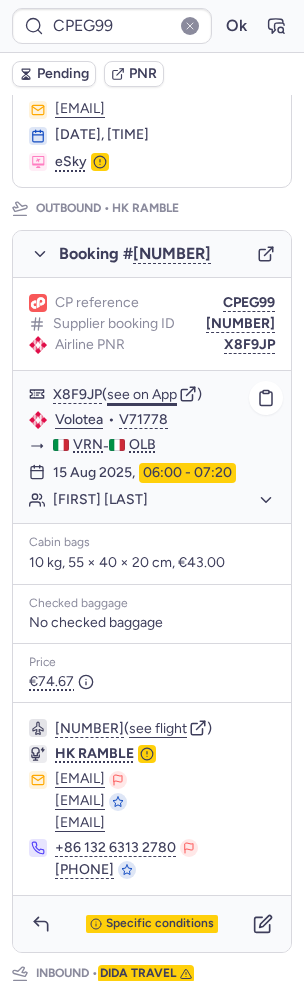 click on "see on App" 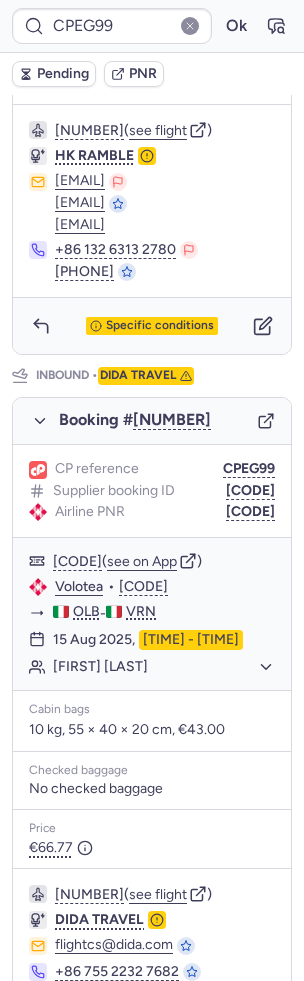 scroll, scrollTop: 935, scrollLeft: 0, axis: vertical 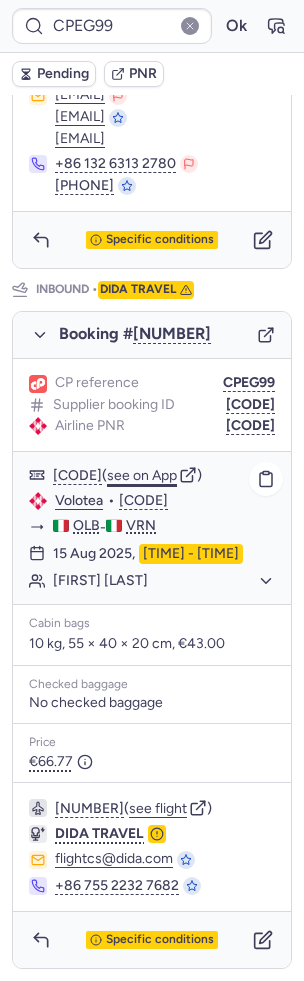 click on "see on App" 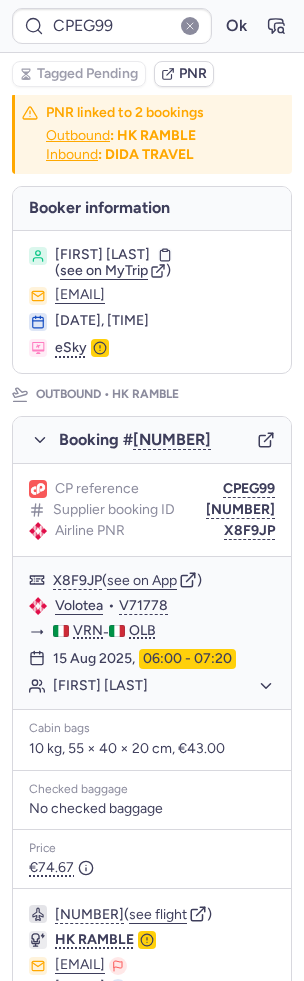 scroll, scrollTop: 0, scrollLeft: 0, axis: both 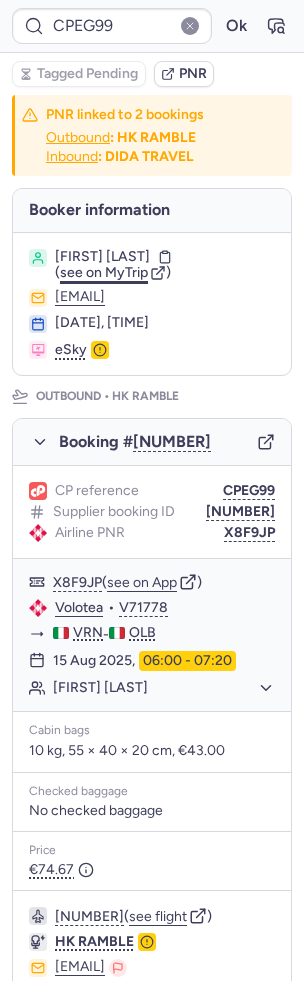 click on "see on MyTrip" at bounding box center [104, 272] 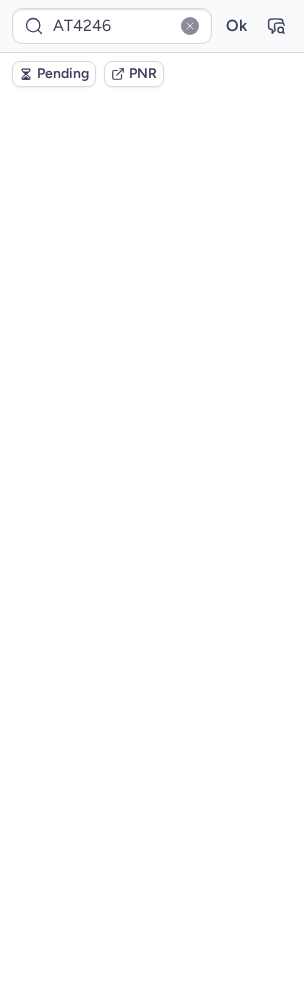 scroll, scrollTop: 0, scrollLeft: 0, axis: both 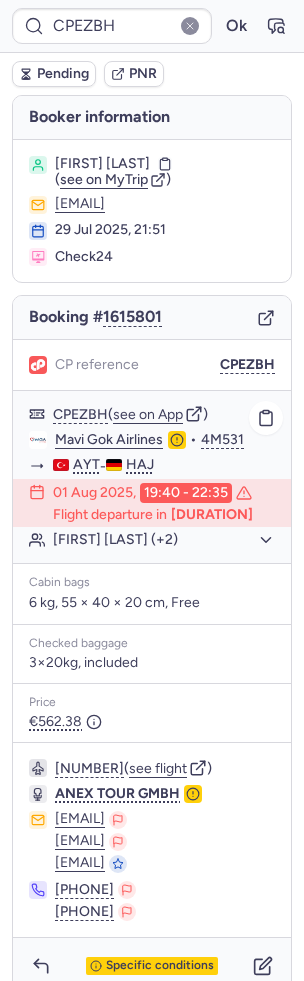 click on "Demet DARENDELI (+2)" 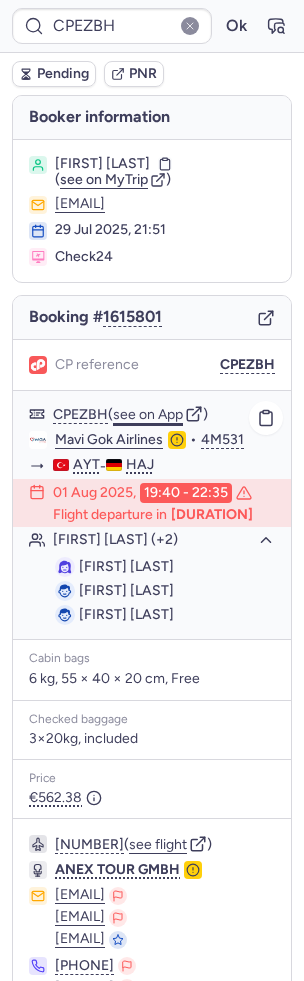 click on "see on App" 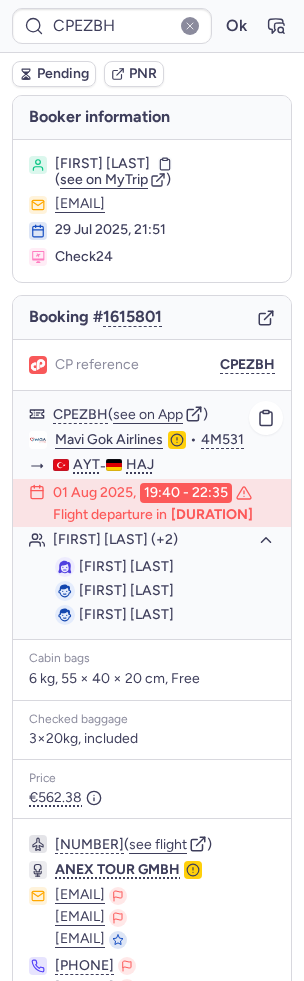 drag, startPoint x: 212, startPoint y: 561, endPoint x: 79, endPoint y: 564, distance: 133.03383 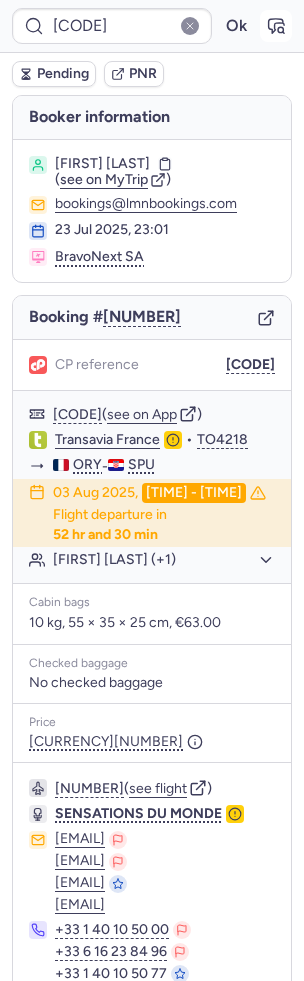 click 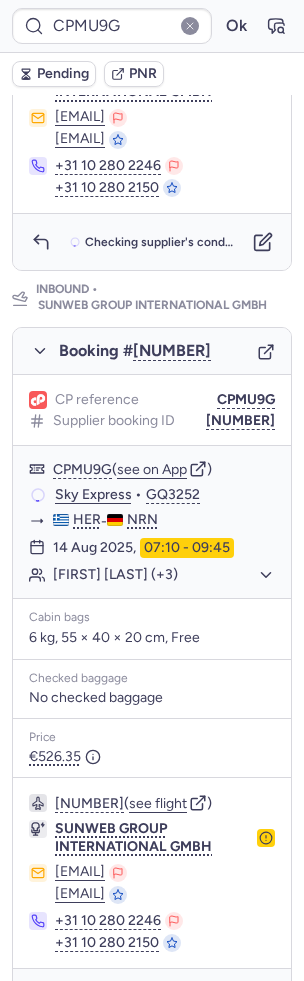 scroll, scrollTop: 944, scrollLeft: 0, axis: vertical 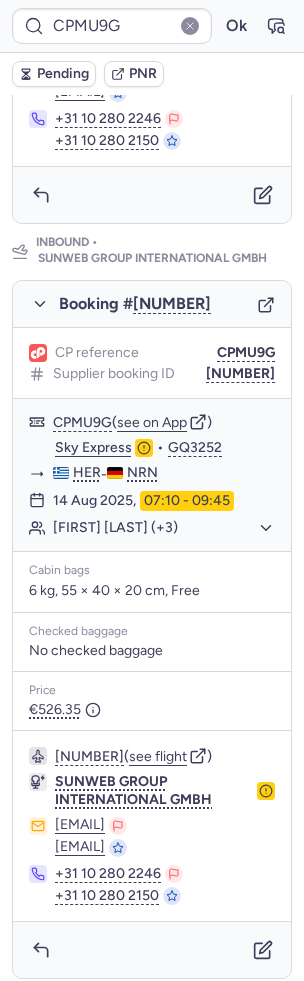 click on "CPMU9G  Ok" at bounding box center [152, 26] 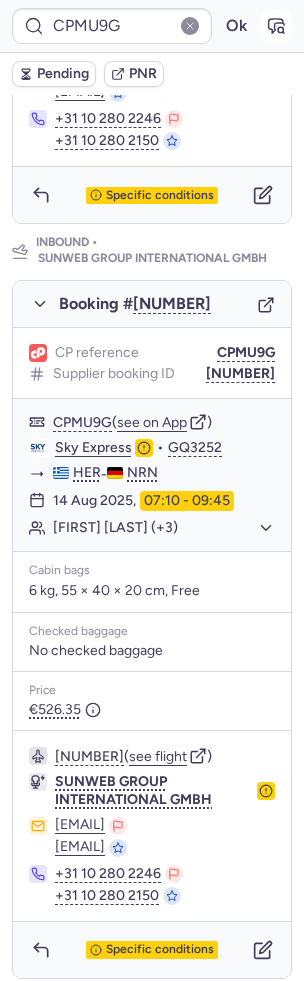 click 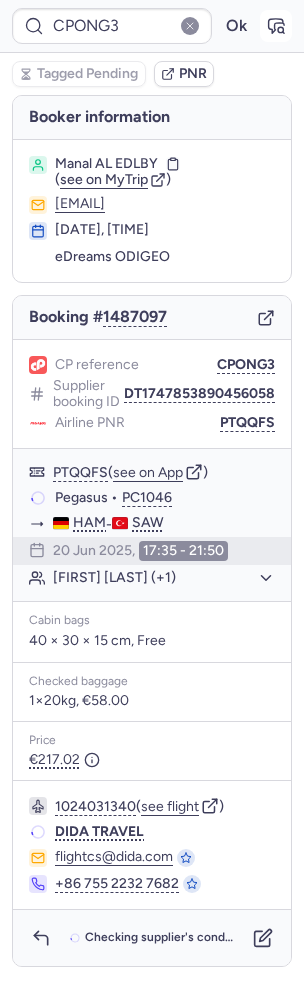 scroll, scrollTop: 0, scrollLeft: 0, axis: both 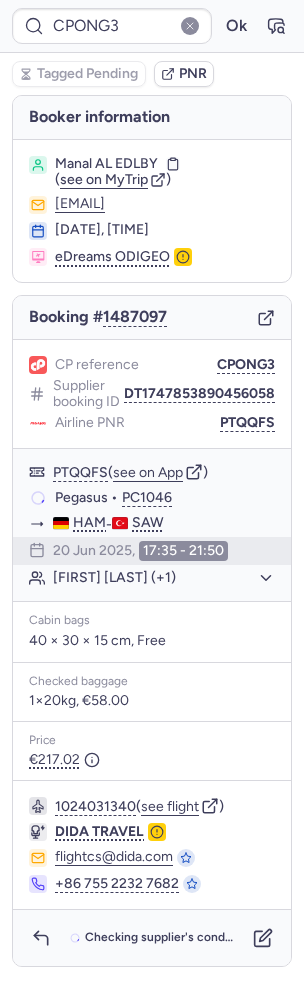 click on "CPONG3  Ok" at bounding box center (152, 26) 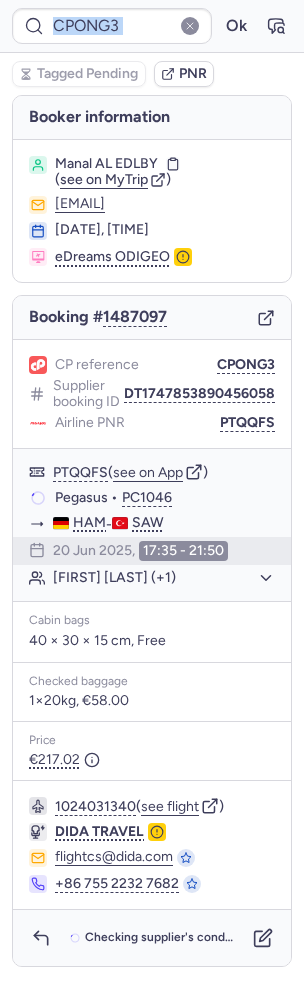 click on "CPONG3  Ok" at bounding box center [152, 26] 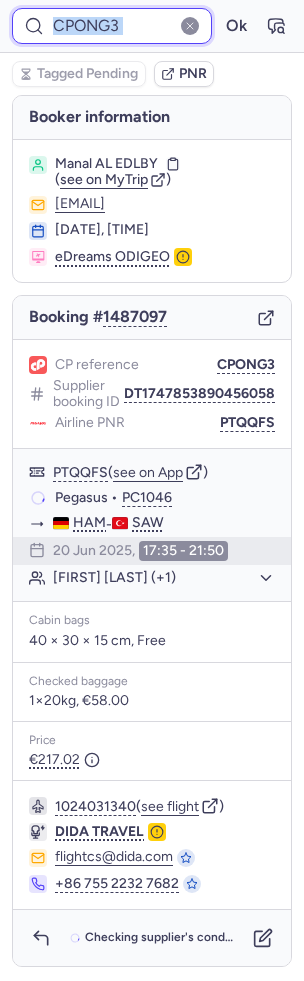 click on "CPONG3" at bounding box center [112, 26] 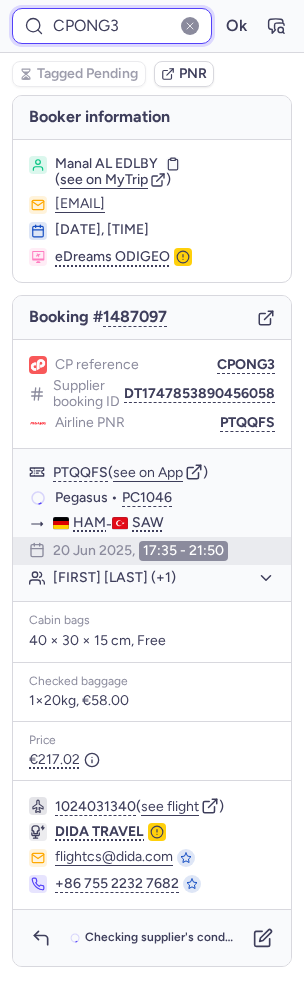 click on "CPONG3" at bounding box center (112, 26) 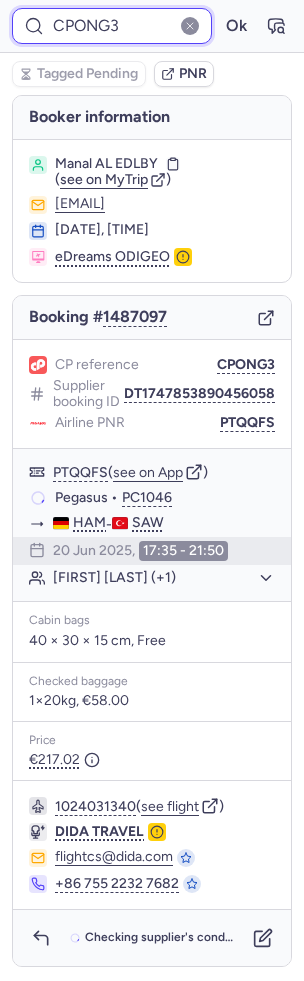 paste on "LIUA" 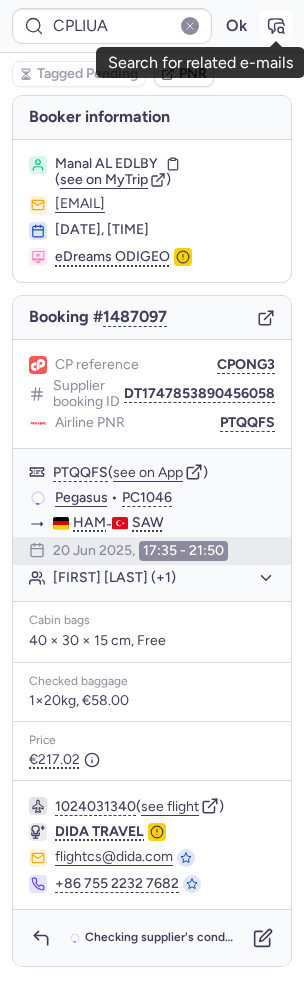 click 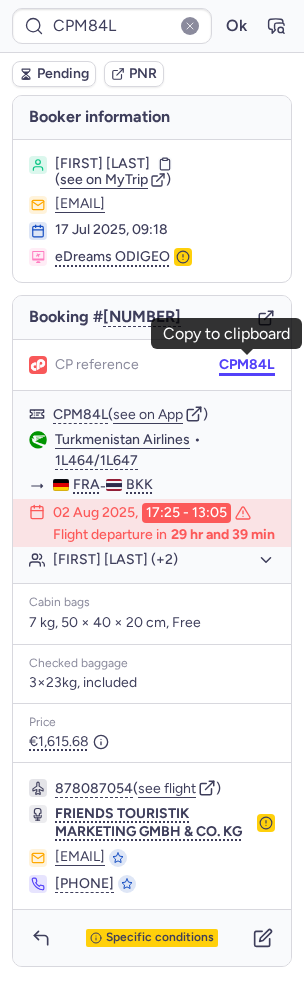 click on "CPM84L" at bounding box center [247, 365] 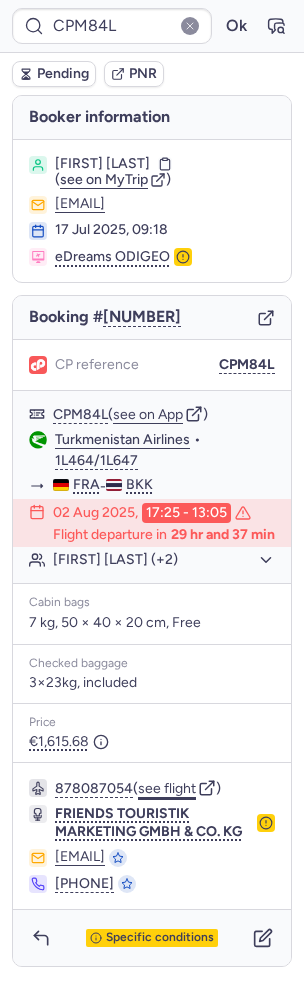 click on "see flight" 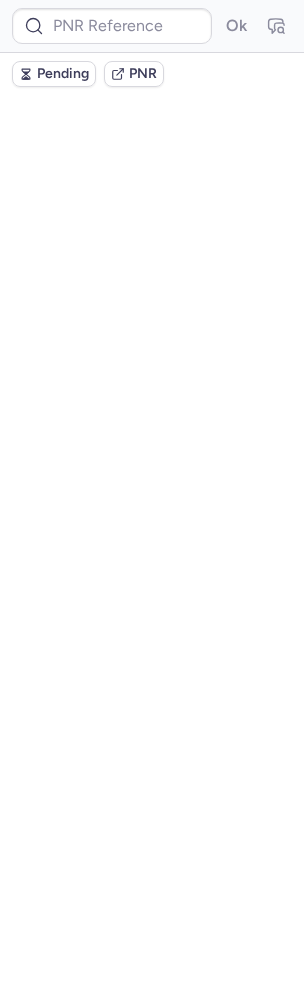 scroll, scrollTop: 0, scrollLeft: 0, axis: both 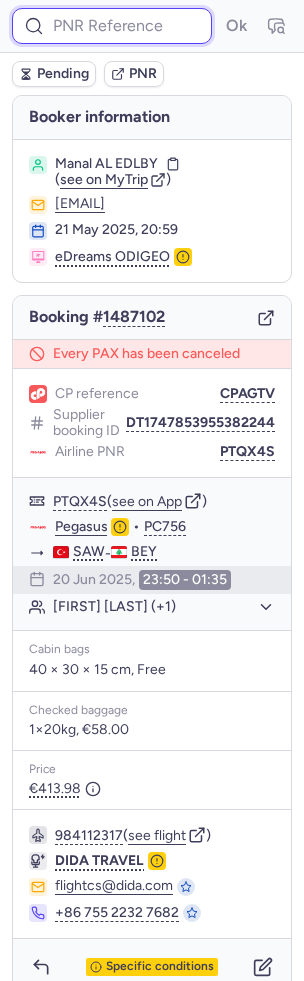 click at bounding box center (112, 26) 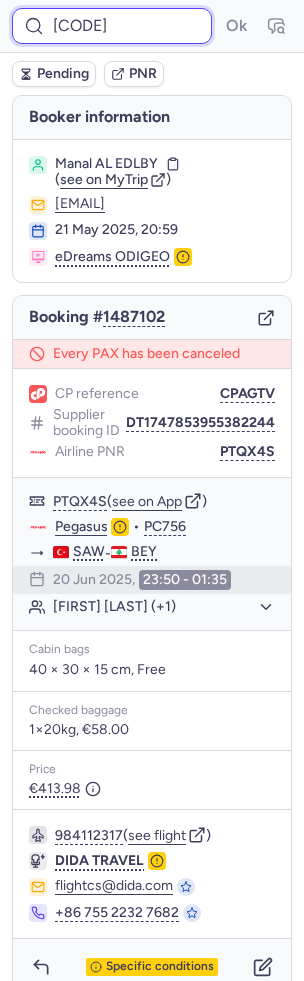 scroll, scrollTop: 0, scrollLeft: 44, axis: horizontal 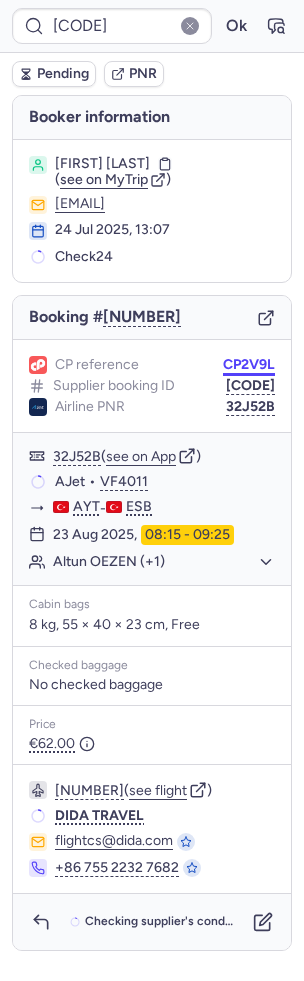 click on "CP2V9L" at bounding box center [249, 365] 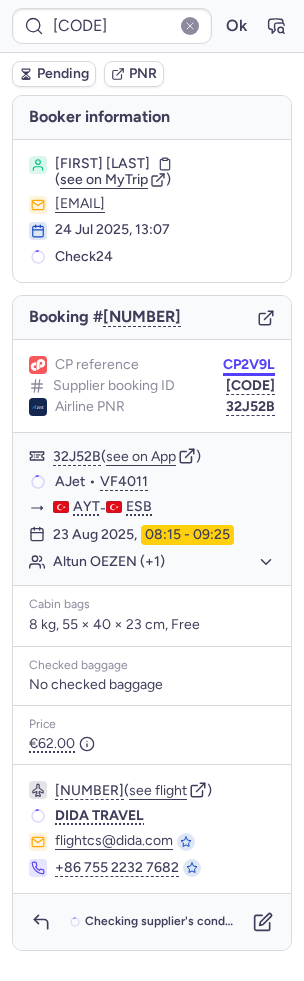 scroll, scrollTop: 0, scrollLeft: 0, axis: both 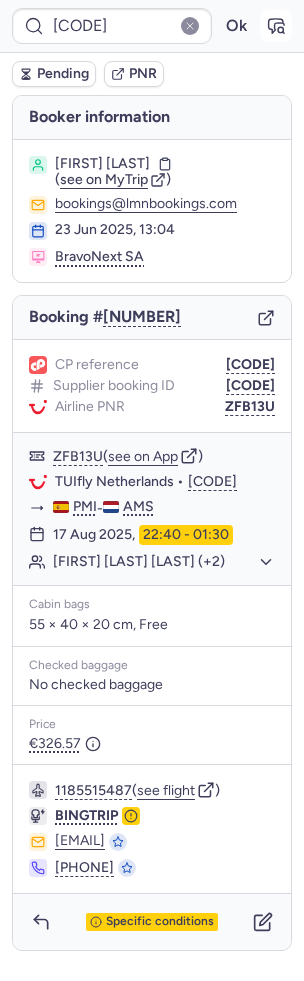 click 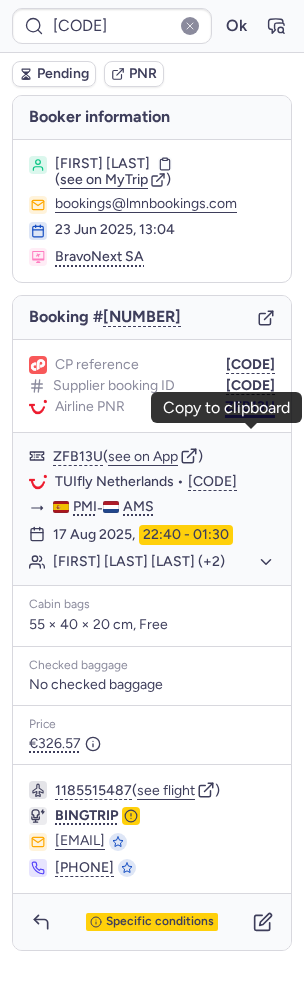 click on "ZFB13U" at bounding box center [250, 407] 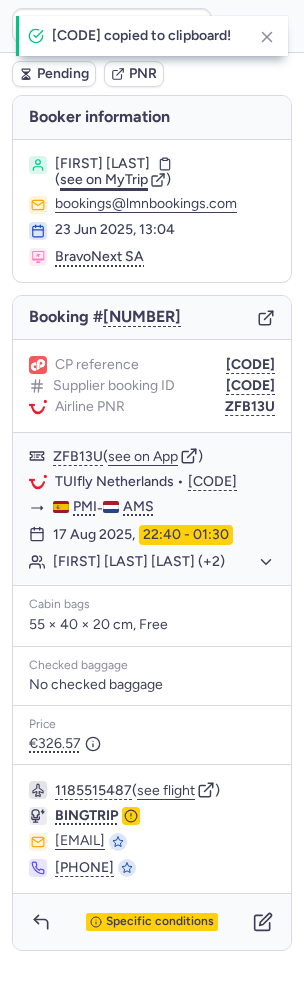 click on "see on MyTrip" at bounding box center (104, 179) 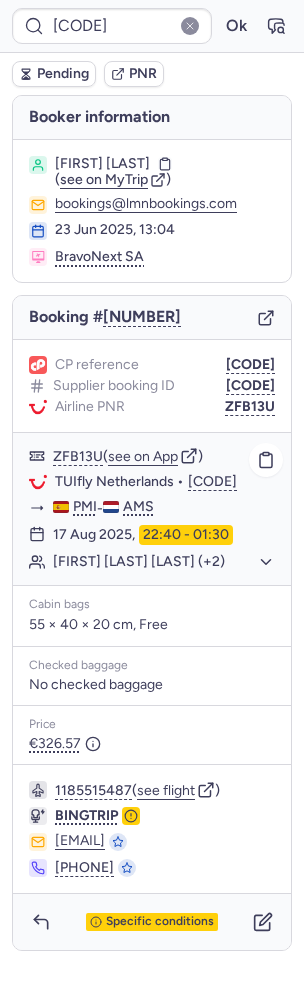 scroll, scrollTop: 8, scrollLeft: 0, axis: vertical 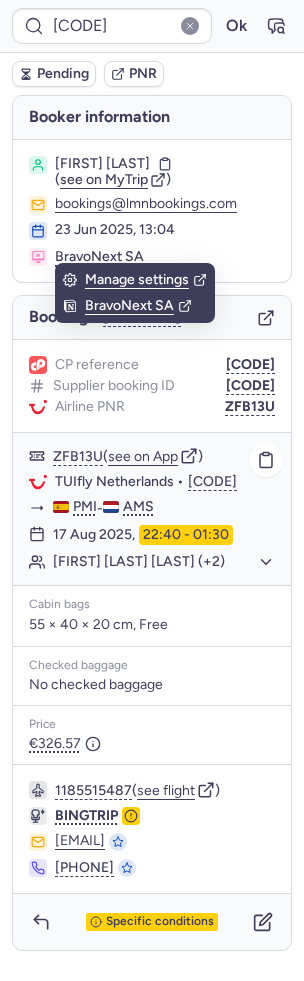 click on "Jahan Bakhsh KAVEH (+2)" 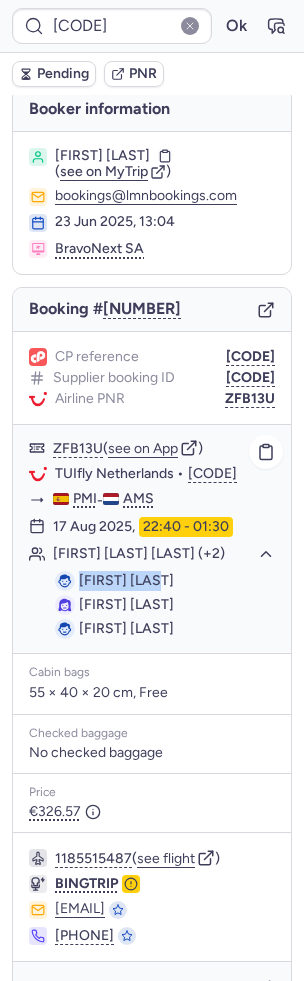 drag, startPoint x: 165, startPoint y: 604, endPoint x: 82, endPoint y: 604, distance: 83 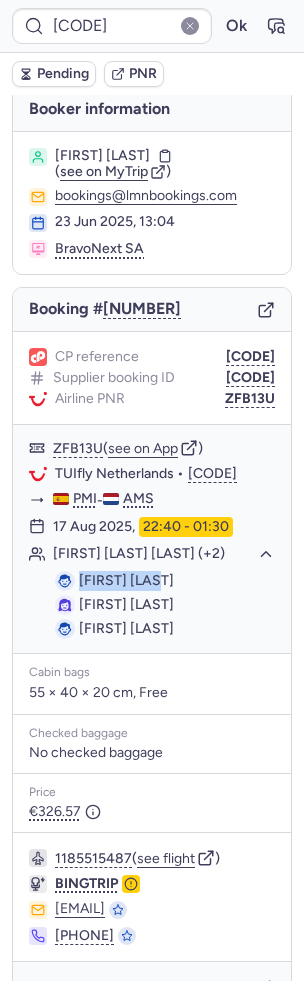 copy on "Jahan Bakhsh" 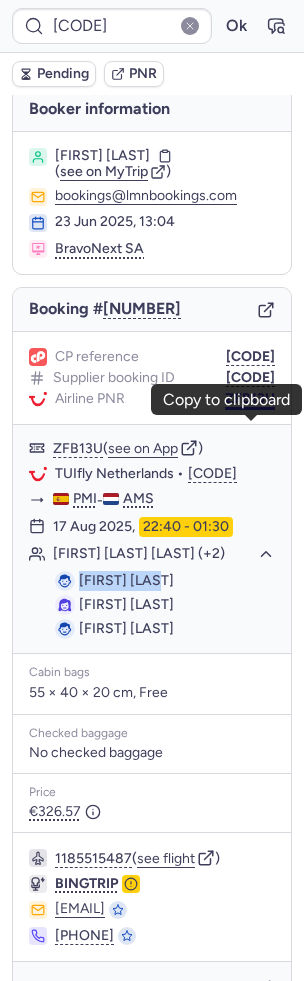 click on "ZFB13U" at bounding box center [250, 399] 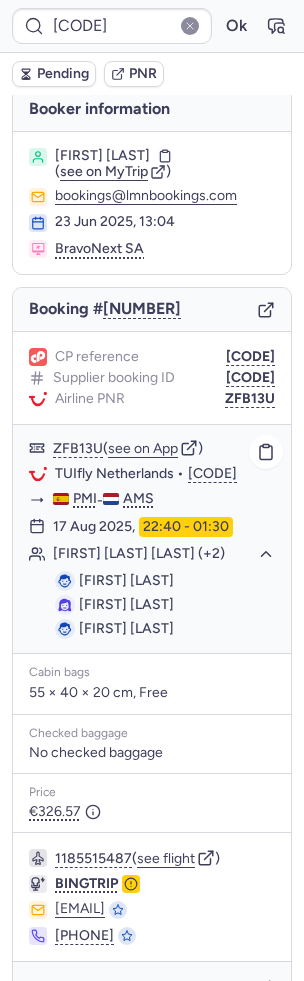 click on "Jahan Bakhsh KAVEH" at bounding box center (126, 580) 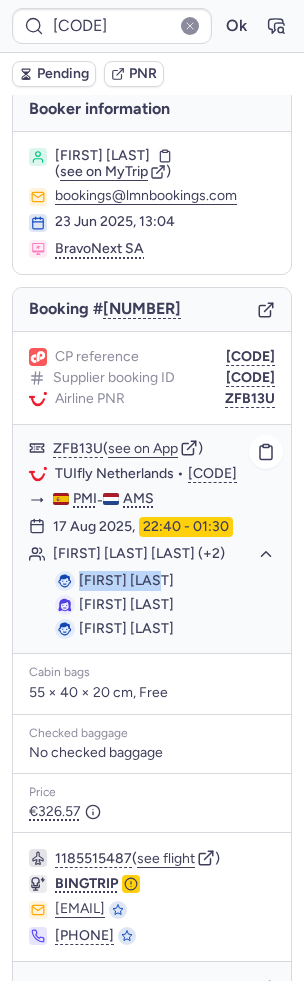 drag, startPoint x: 165, startPoint y: 612, endPoint x: 78, endPoint y: 610, distance: 87.02299 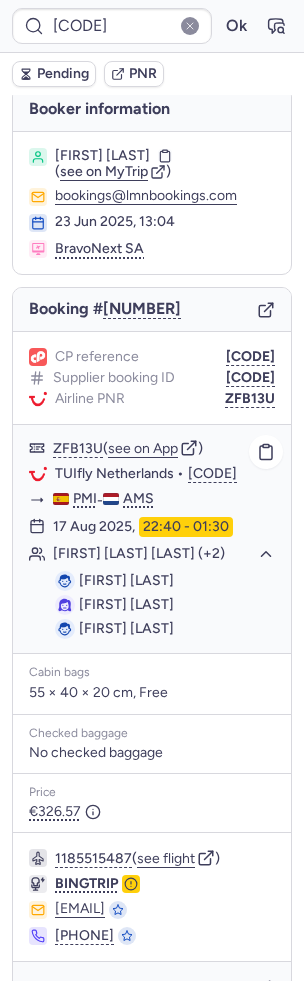 click on "Jahan Bakhsh KAVEH" at bounding box center [126, 580] 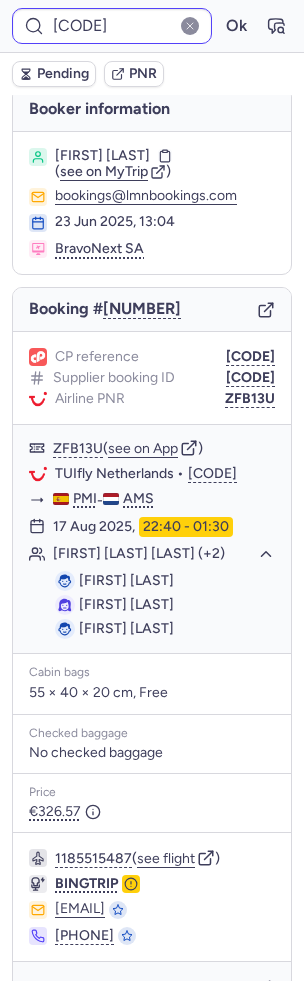 copy on "KAVEH" 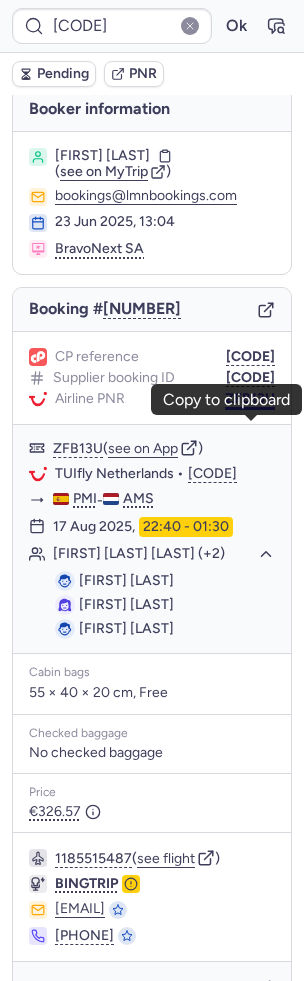 click on "ZFB13U" at bounding box center [250, 399] 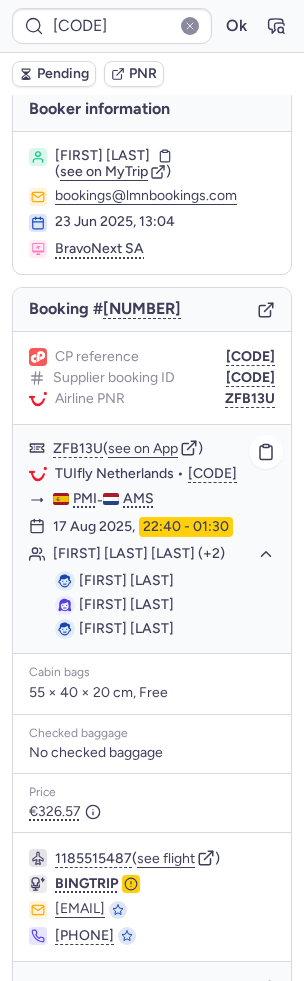 click on "Jahan Bakhsh KAVEH" at bounding box center [126, 580] 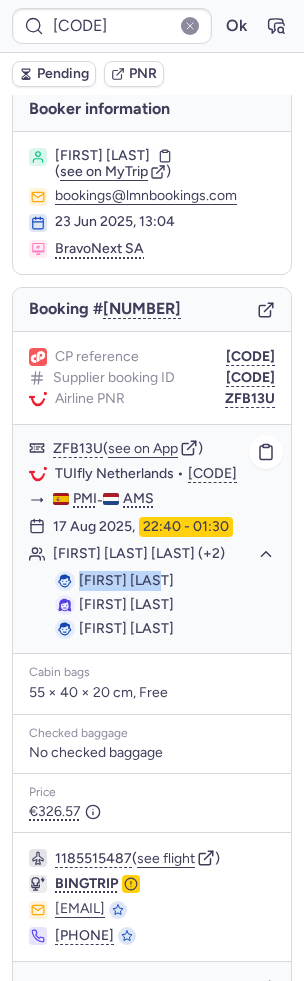 drag, startPoint x: 164, startPoint y: 613, endPoint x: 78, endPoint y: 613, distance: 86 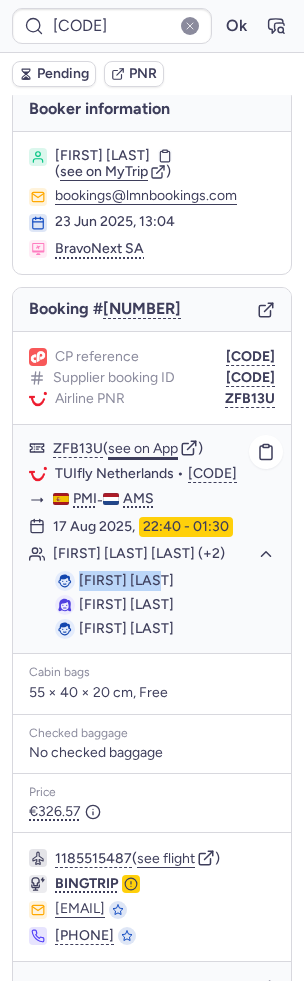 click on "see on App" 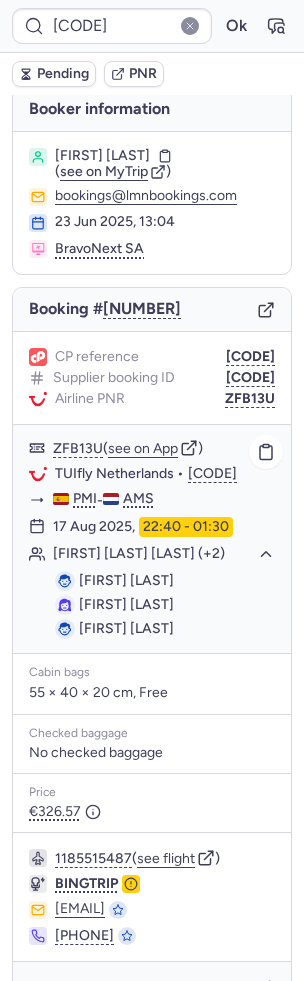click on "Jahan Bakhsh KAVEH" at bounding box center (126, 580) 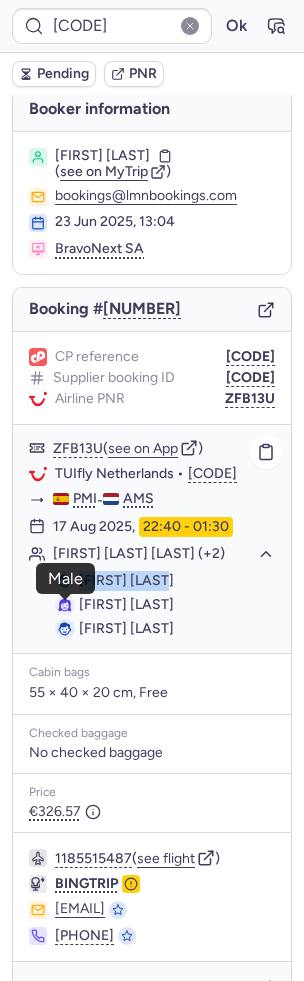 drag, startPoint x: 167, startPoint y: 611, endPoint x: 64, endPoint y: 609, distance: 103.01942 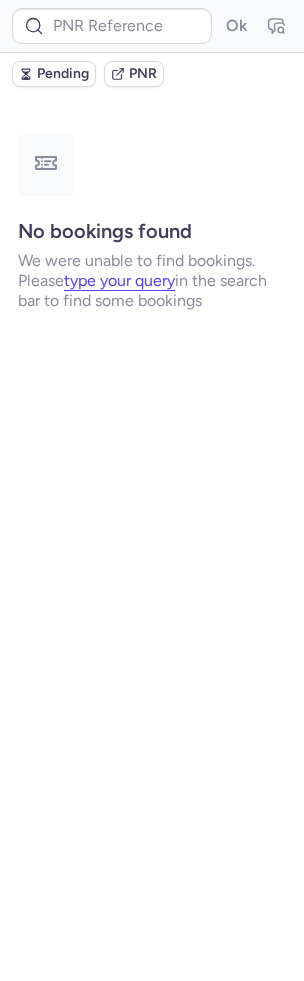 scroll, scrollTop: 0, scrollLeft: 0, axis: both 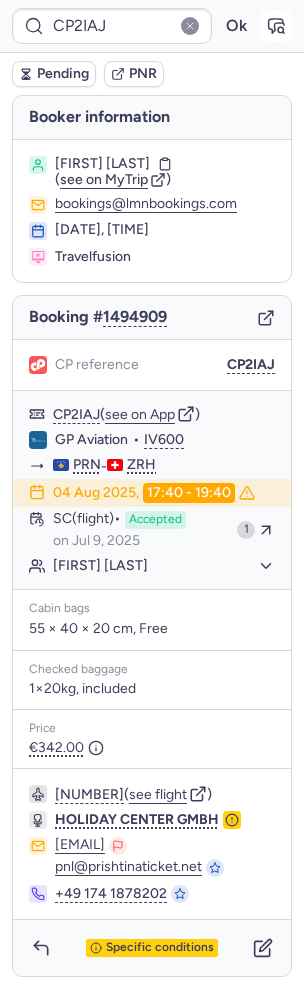 click 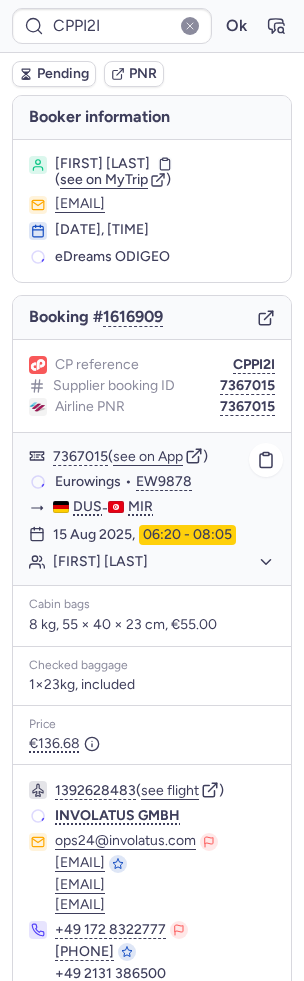 scroll, scrollTop: 82, scrollLeft: 0, axis: vertical 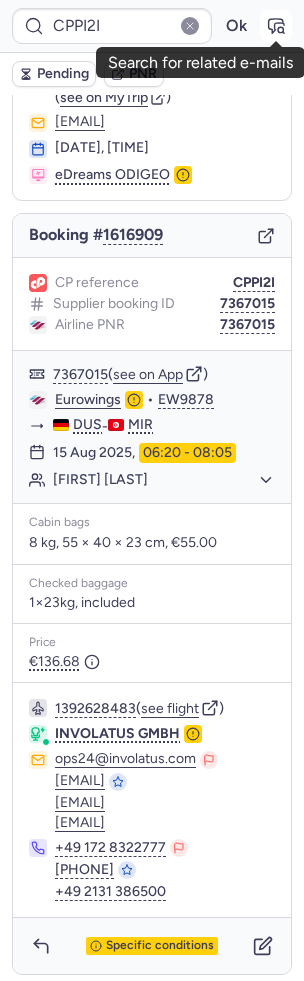 click 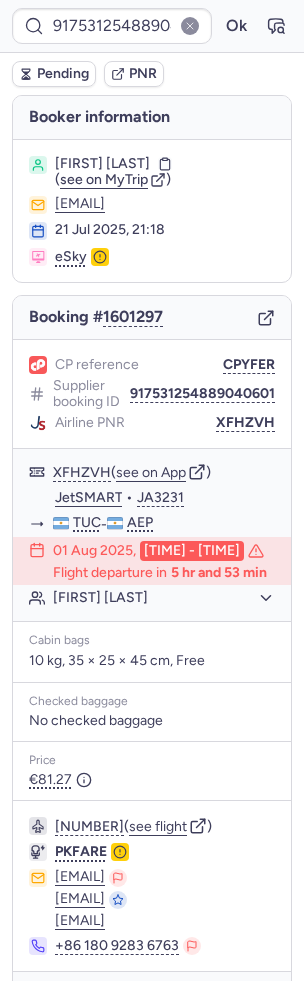 scroll, scrollTop: 54, scrollLeft: 0, axis: vertical 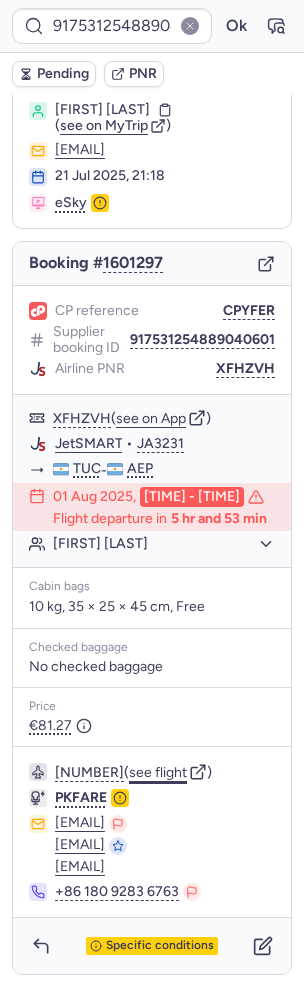 click on "see flight" 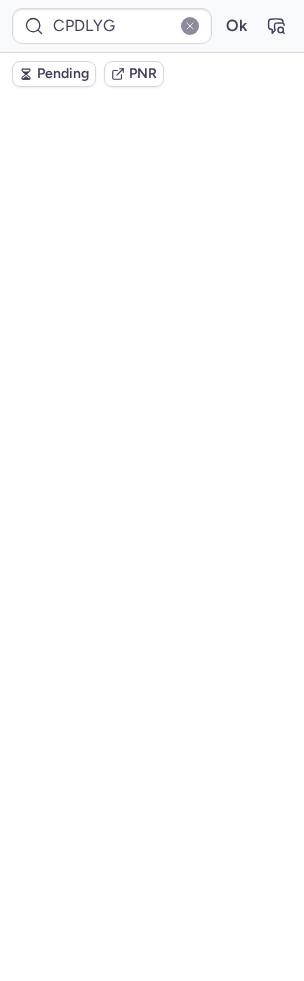 scroll, scrollTop: 94, scrollLeft: 0, axis: vertical 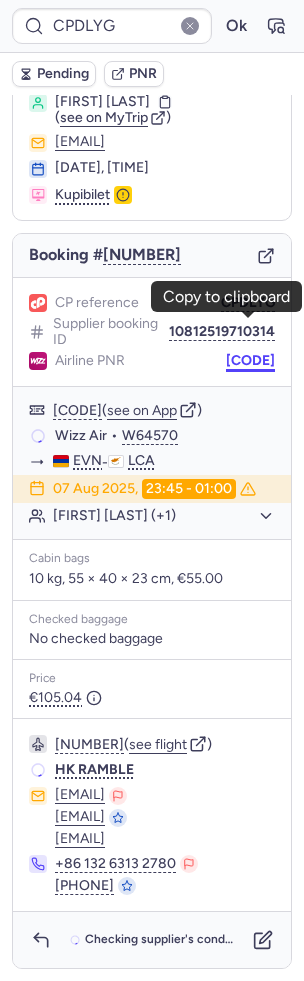 click on "FLRNTG" at bounding box center [250, 361] 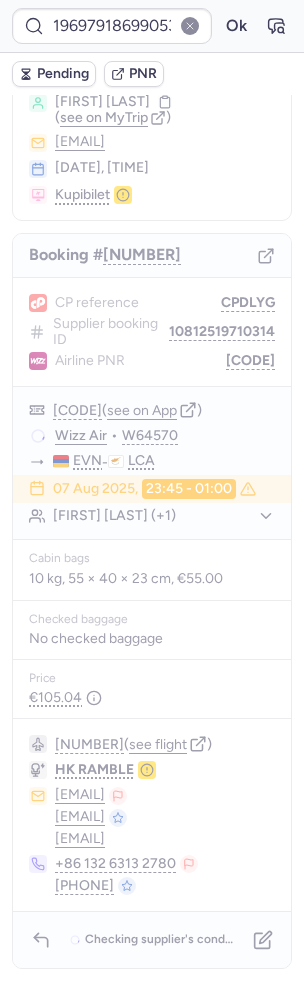 scroll, scrollTop: 0, scrollLeft: 0, axis: both 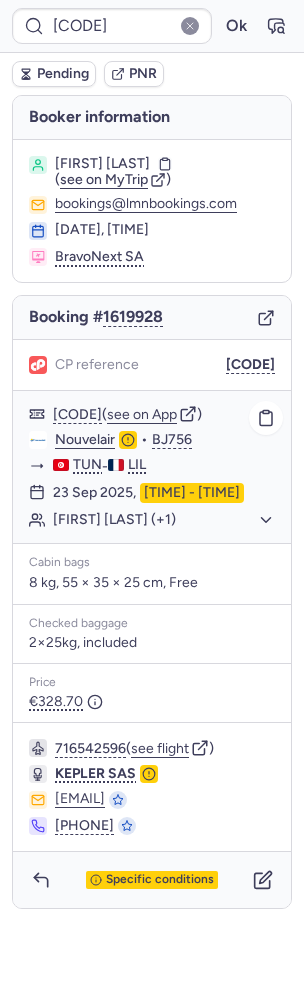 click on "Martin CARON (+1)" 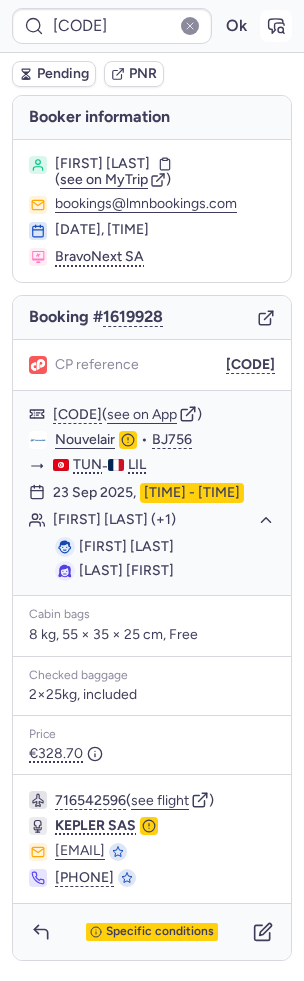 click 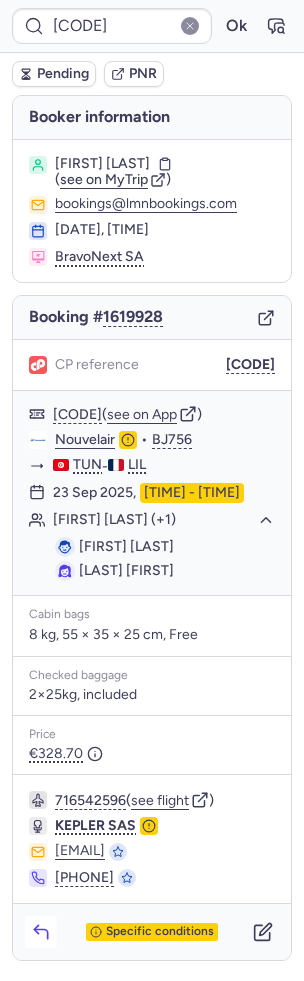 click 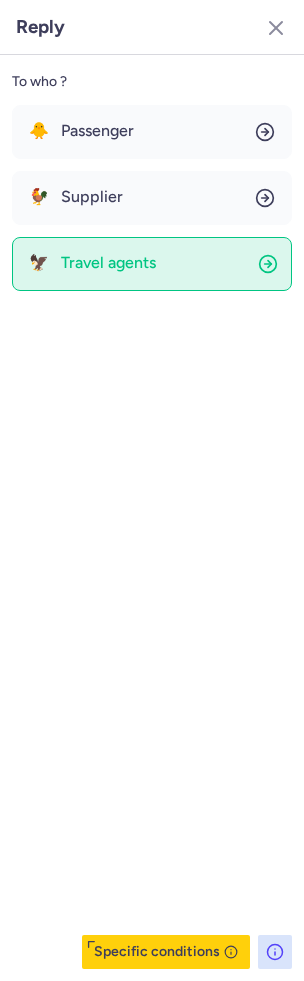 click on "🦅 Travel agents" 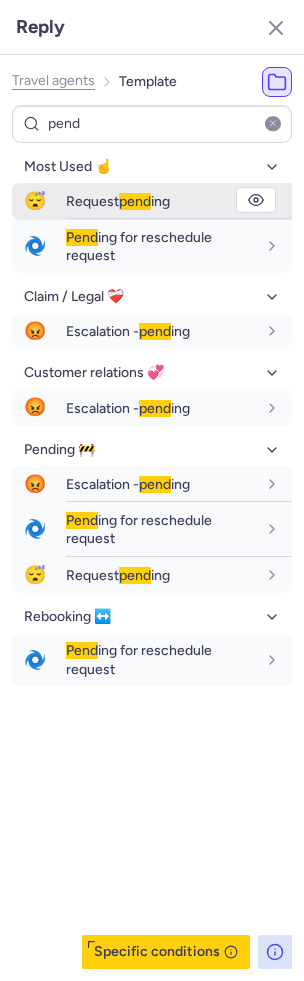 click on "Request  pend ing" at bounding box center (118, 201) 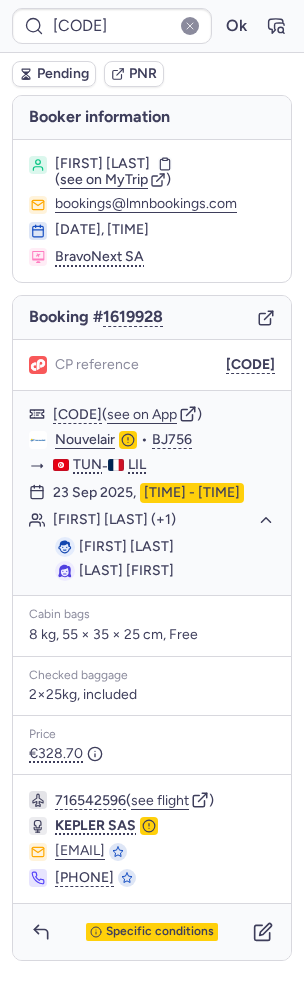 click on "Pending" at bounding box center [54, 74] 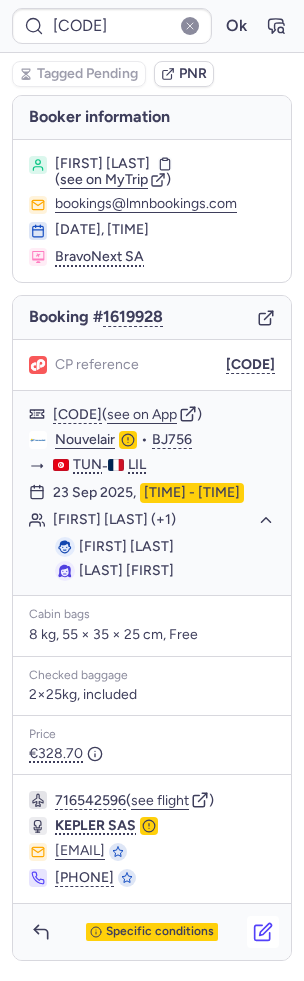click at bounding box center [263, 932] 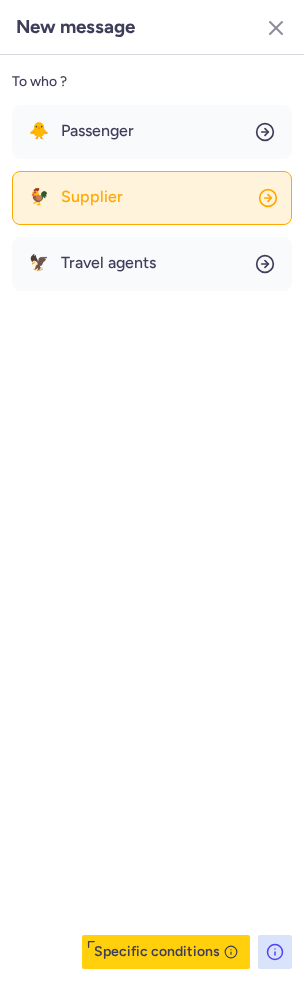 click on "Supplier" at bounding box center [92, 197] 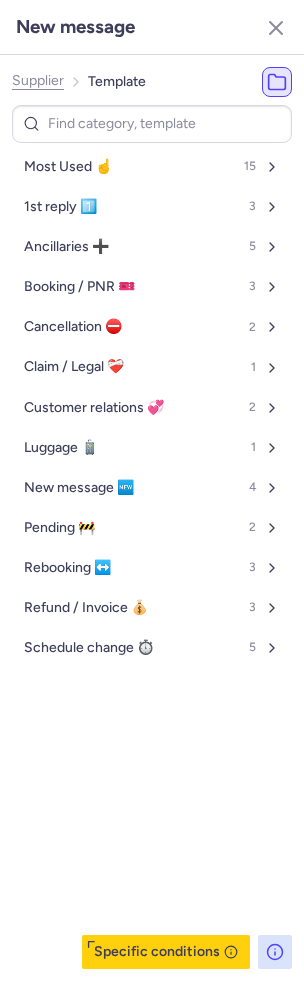 click on "New message" at bounding box center [152, 27] 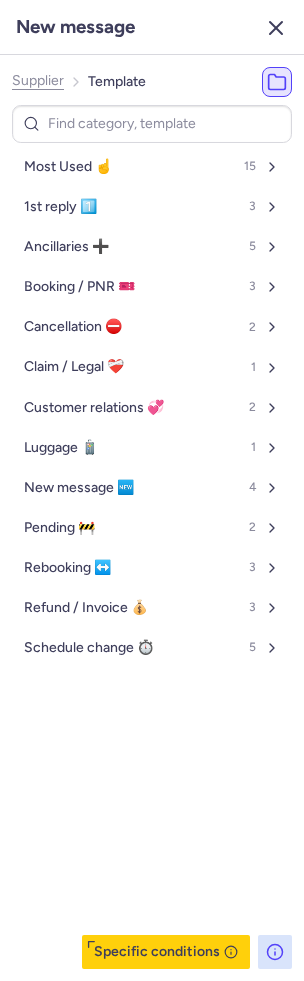click 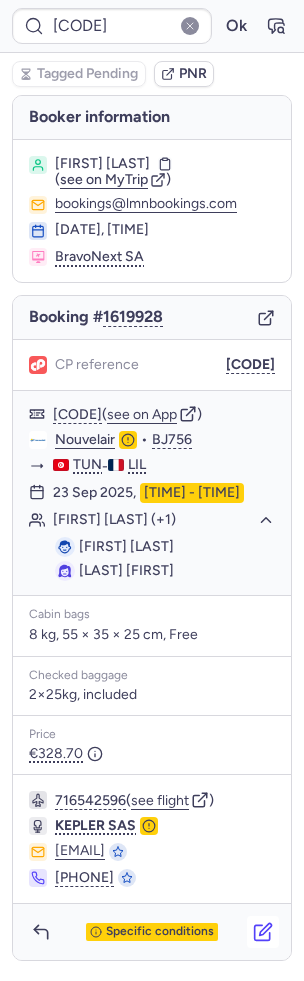click 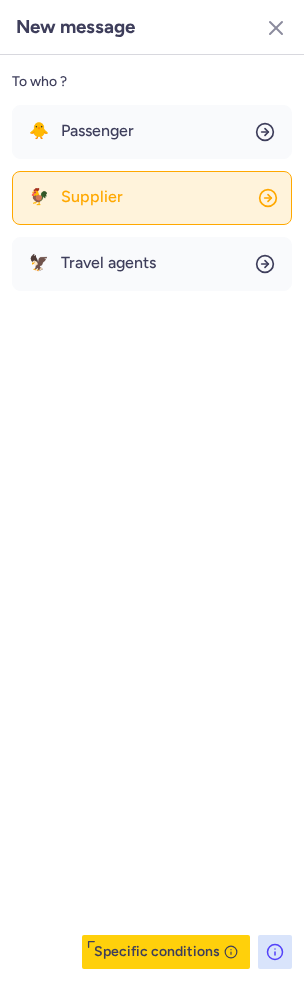 click on "🐓 Supplier" 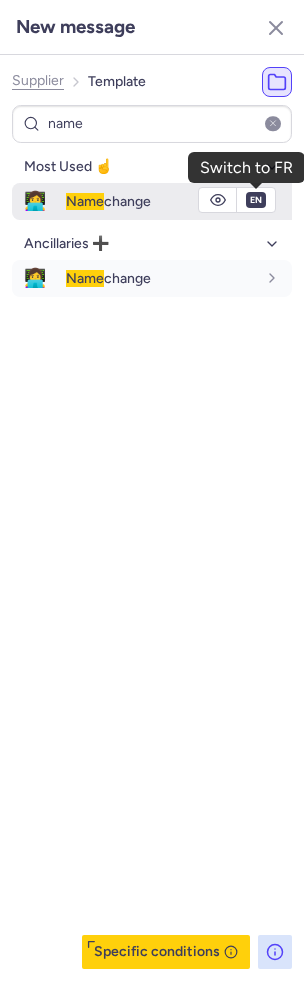 click on "en" at bounding box center (256, 200) 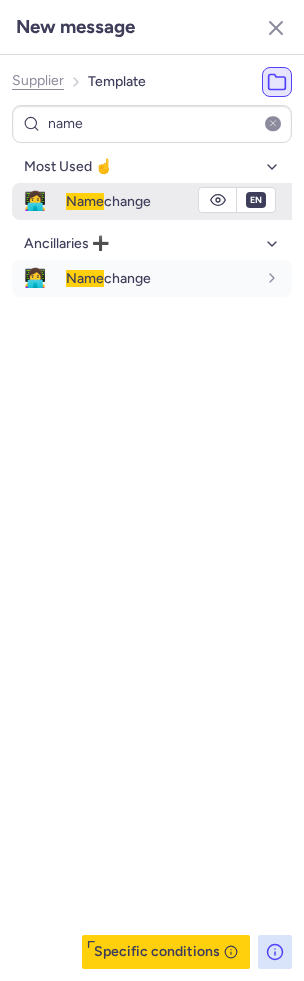 click on "en" at bounding box center (256, 200) 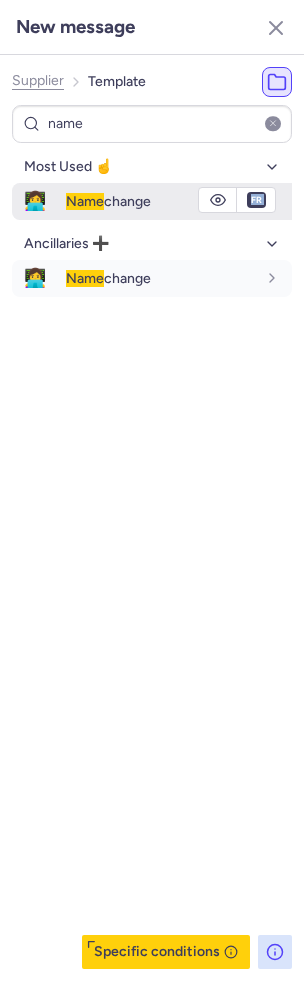 click on "Name  change" at bounding box center (108, 201) 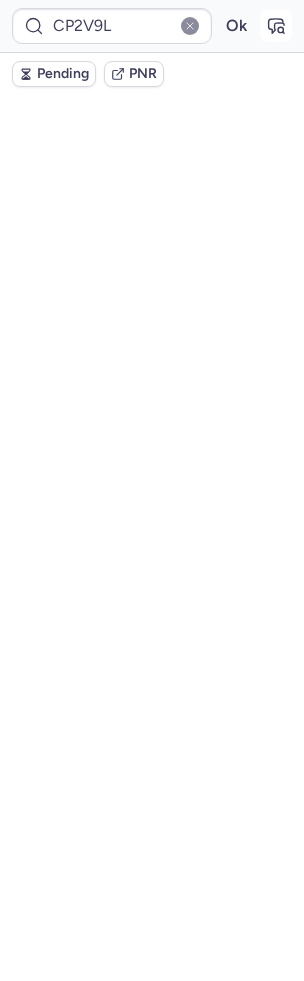 click 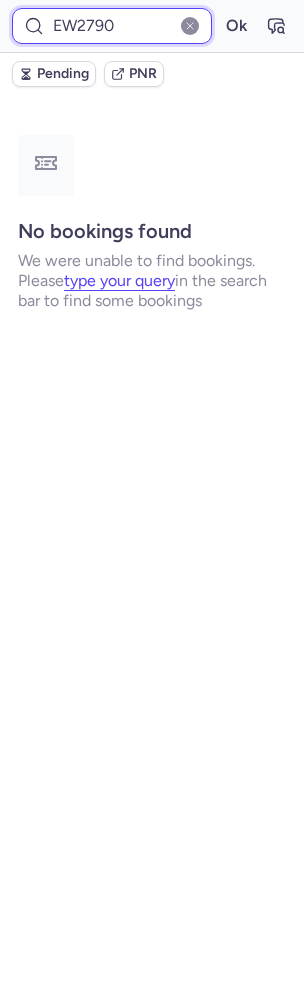 click on "EW2790" at bounding box center [112, 26] 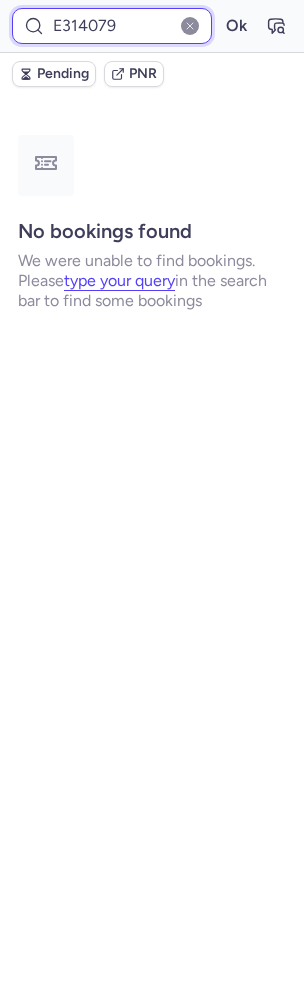click on "Ok" at bounding box center [236, 26] 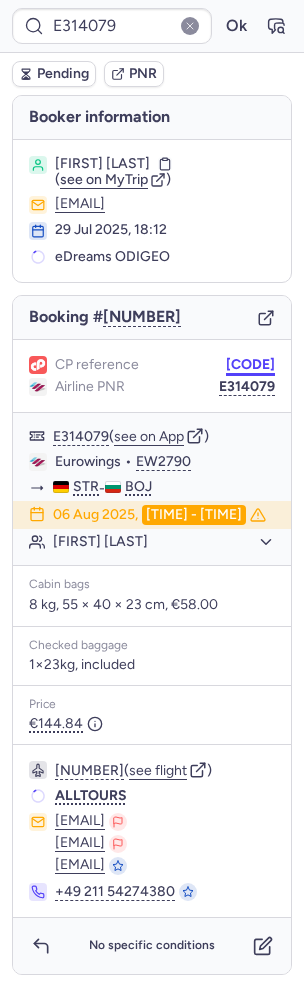 click on "CPOSCE" at bounding box center [250, 365] 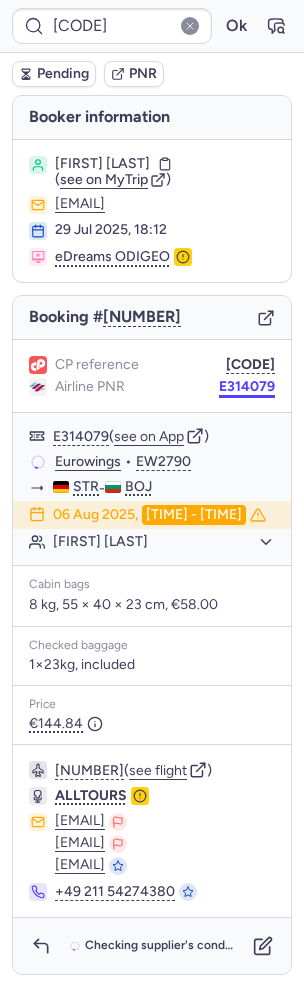 click on "E314079" at bounding box center [247, 387] 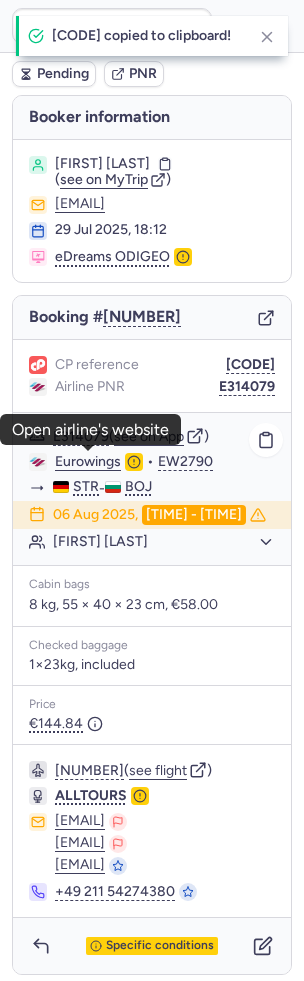 click on "Eurowings" 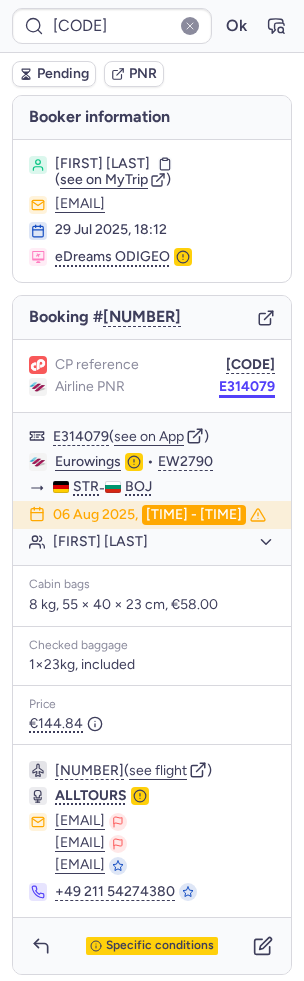 click on "E314079" at bounding box center [247, 387] 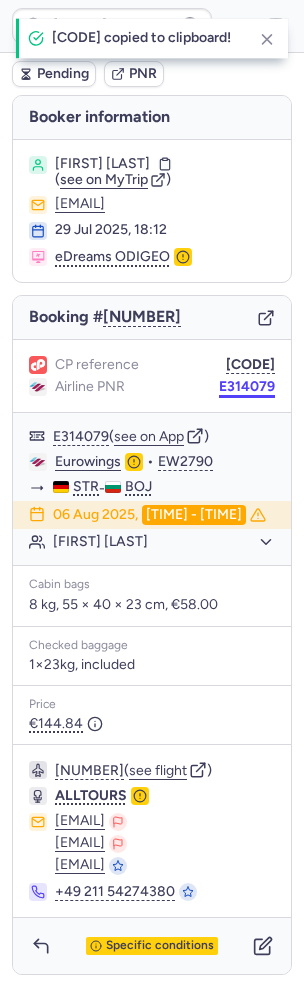 scroll, scrollTop: 0, scrollLeft: 0, axis: both 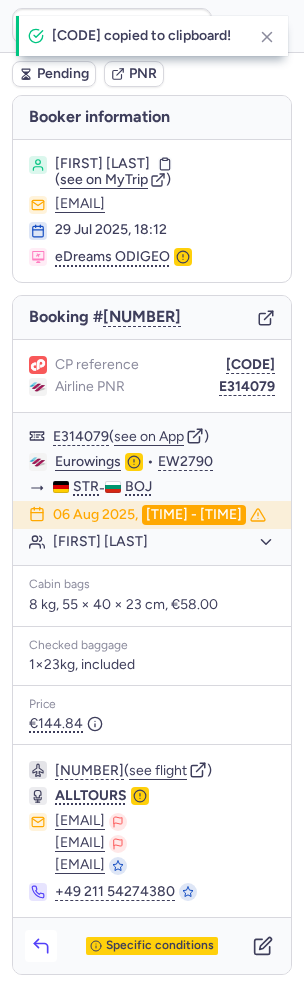 click at bounding box center (41, 946) 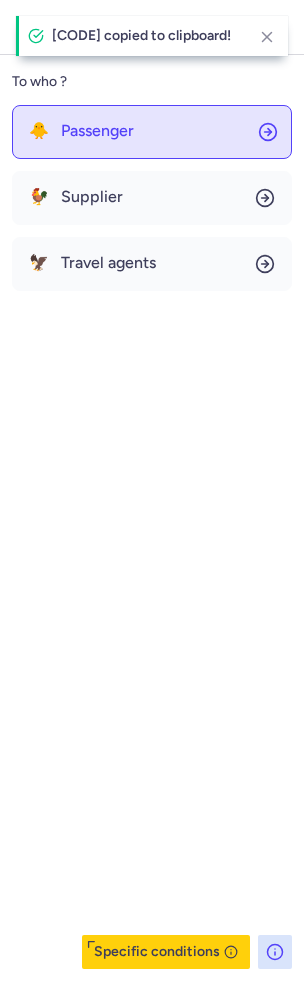 click on "🐥 Passenger" 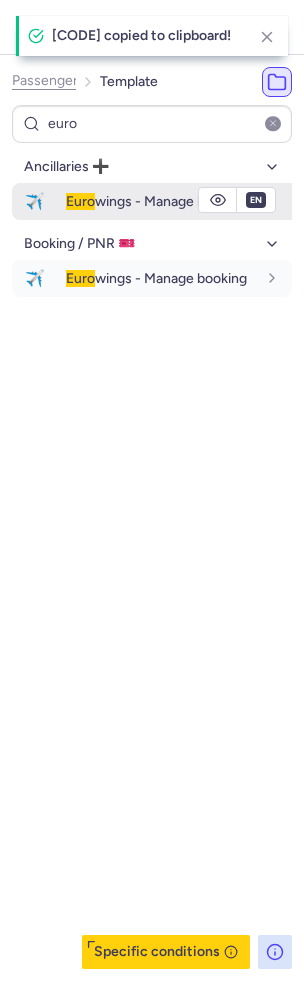 click on "Euro wings - Manage booking" at bounding box center (156, 201) 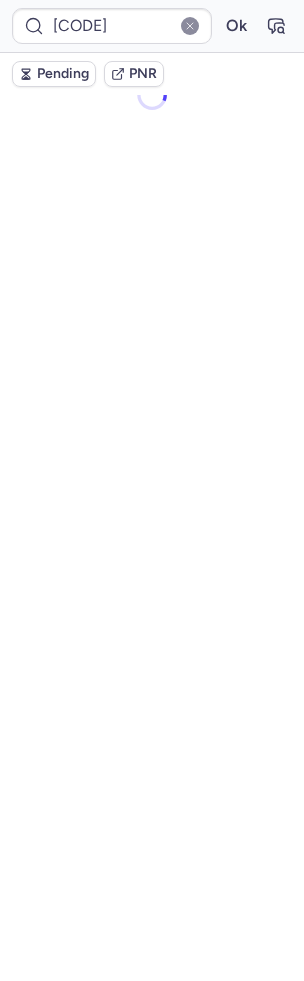 scroll, scrollTop: 0, scrollLeft: 0, axis: both 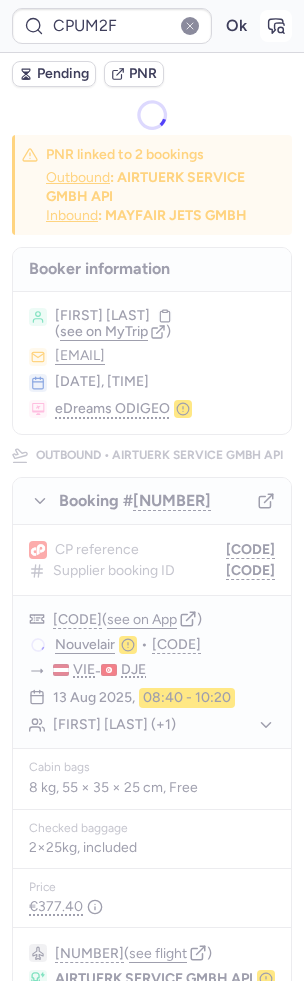 click 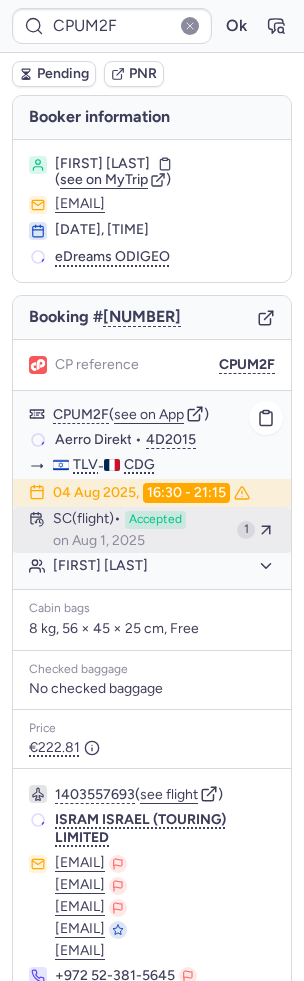 scroll, scrollTop: 150, scrollLeft: 0, axis: vertical 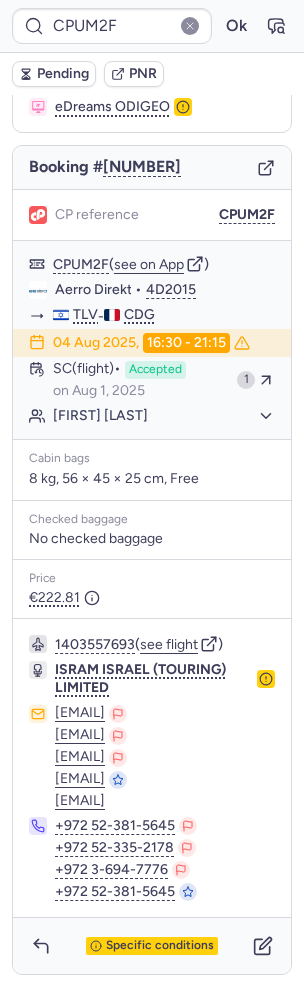 click on "Pending" at bounding box center (63, 74) 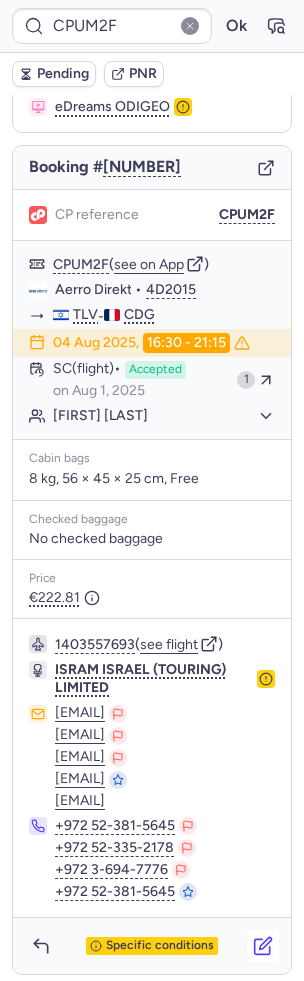 click 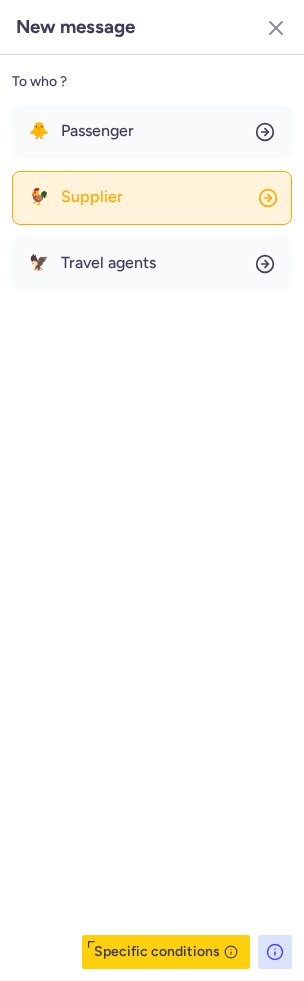 click on "🐓 Supplier" 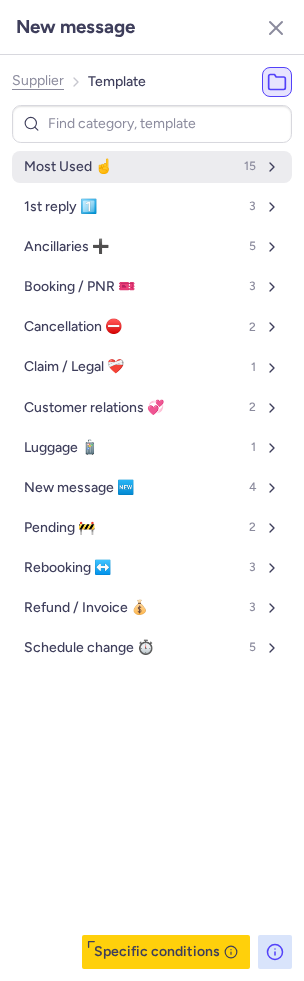 click on "Most Used ☝️ 15" at bounding box center [152, 167] 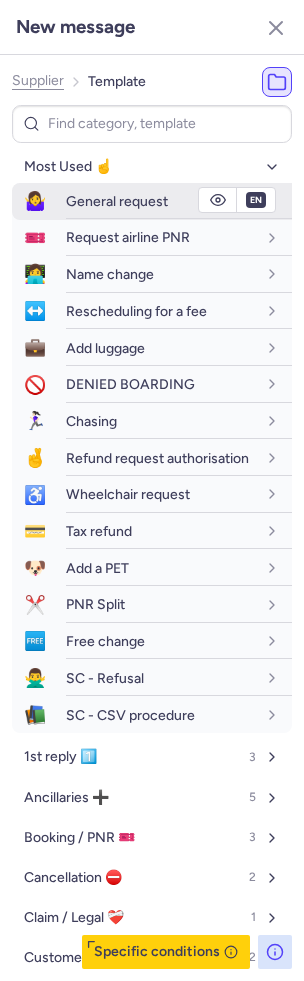 click on "General request" at bounding box center [117, 201] 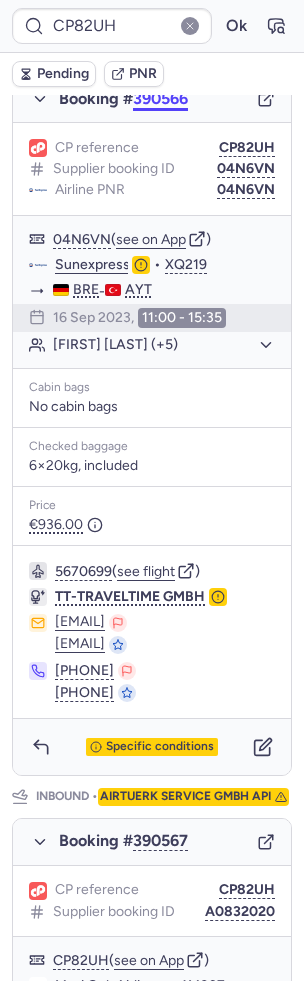 scroll, scrollTop: 931, scrollLeft: 0, axis: vertical 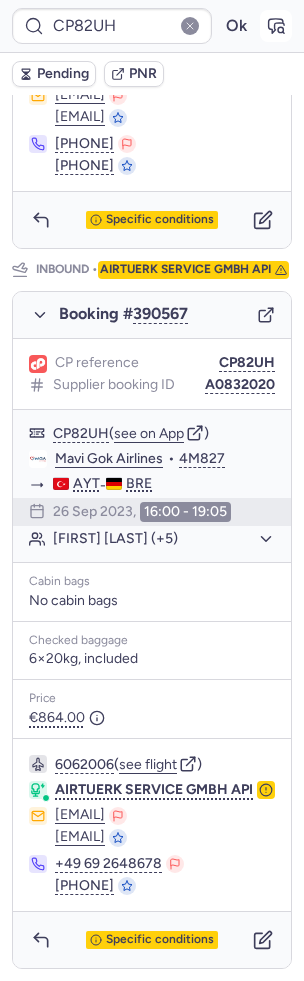 click at bounding box center [276, 26] 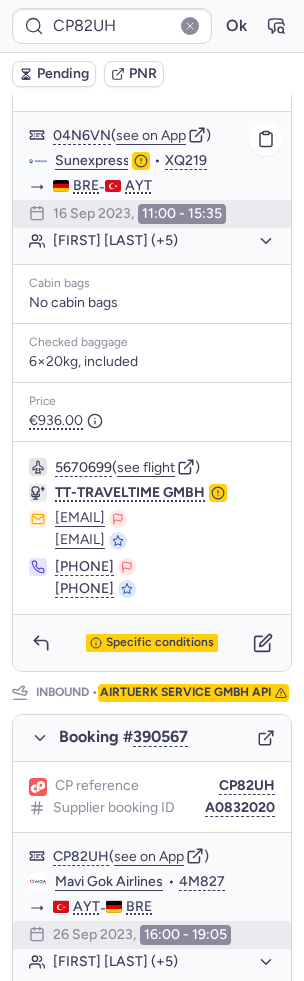 scroll, scrollTop: 931, scrollLeft: 0, axis: vertical 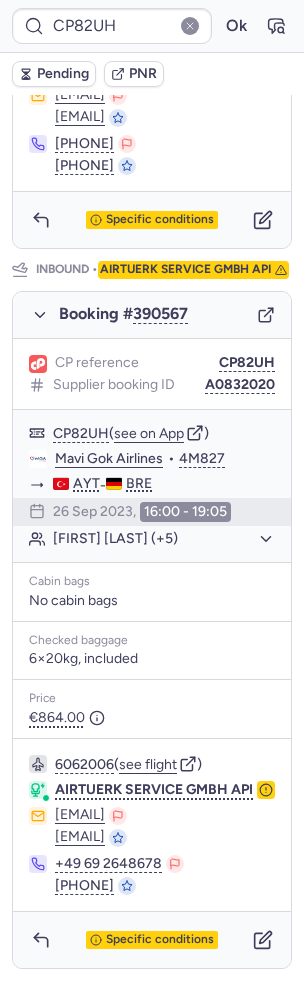 click on "CP reference CP82UH Supplier booking ID A0832020" at bounding box center [152, 374] 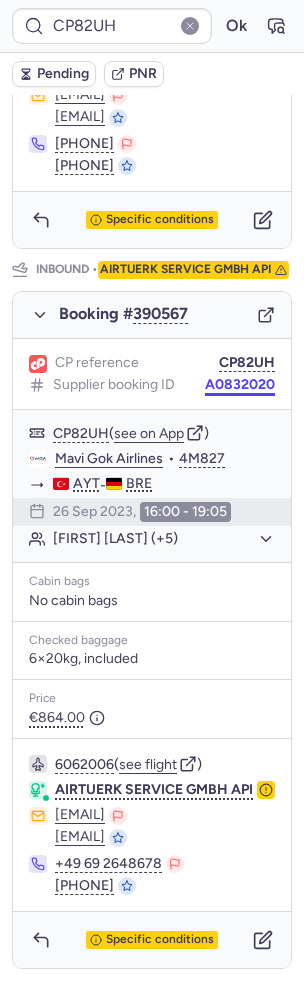click on "A0832020" at bounding box center [240, 385] 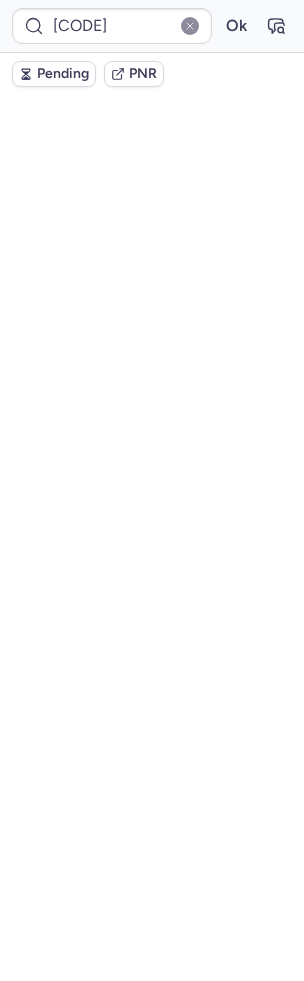scroll, scrollTop: 0, scrollLeft: 0, axis: both 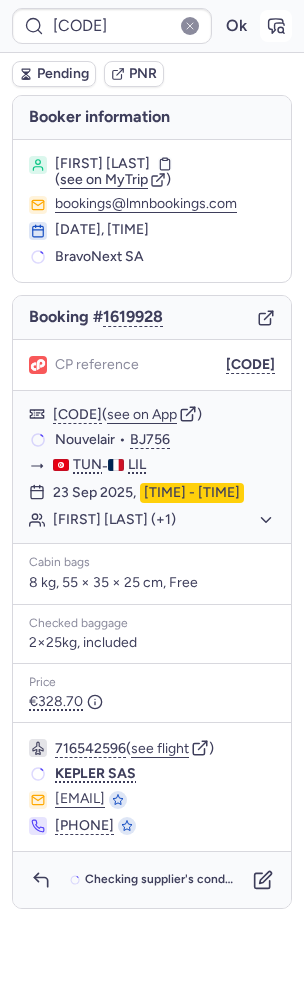 click at bounding box center (276, 26) 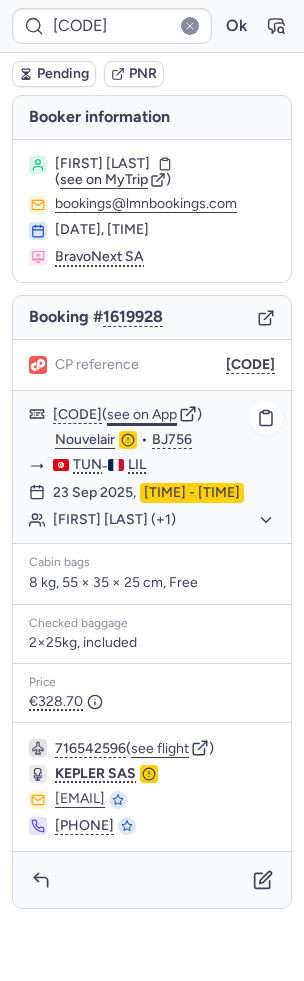 click on "see on App" 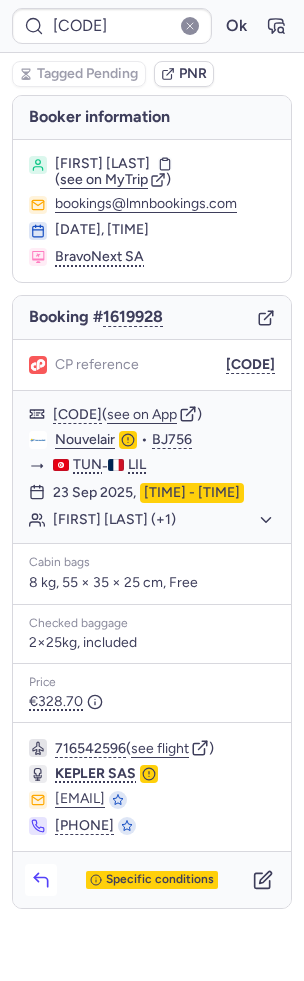 click 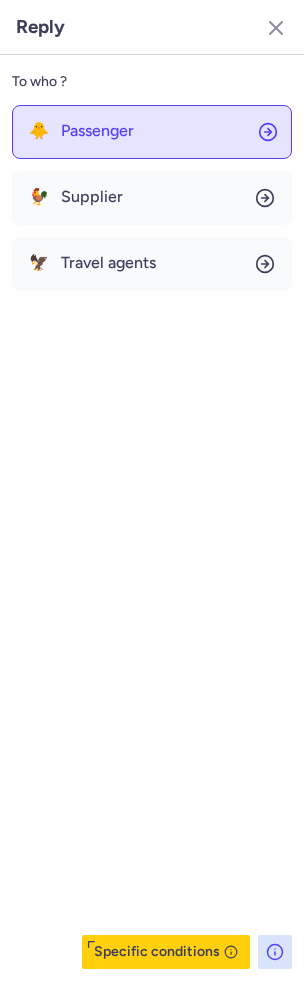 click on "Passenger" at bounding box center [97, 131] 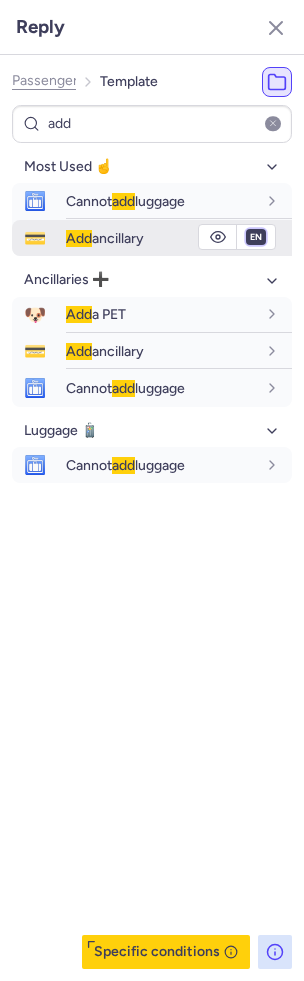 click on "fr en de nl pt es it ru" at bounding box center (256, 237) 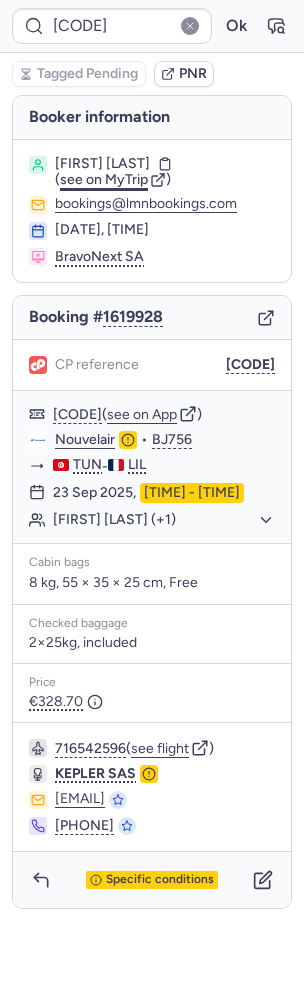 click on "see on MyTrip" at bounding box center (104, 179) 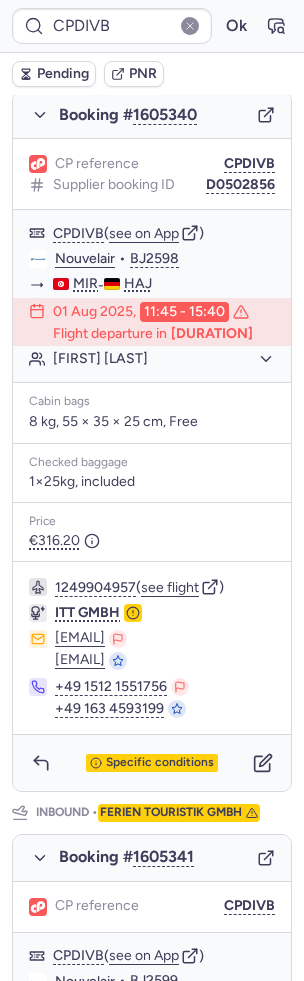 scroll, scrollTop: 862, scrollLeft: 0, axis: vertical 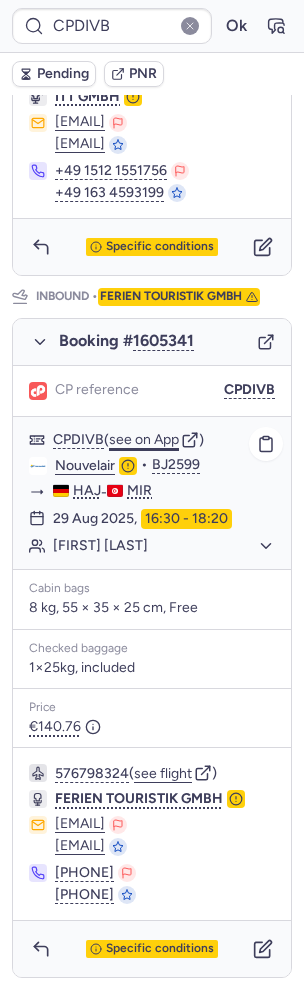click on "see on App" 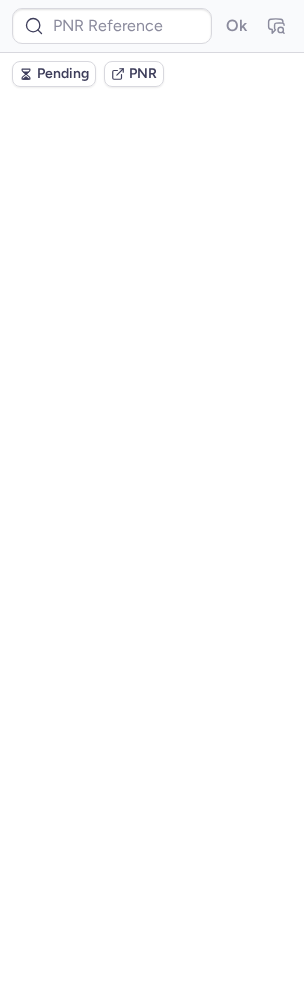 scroll, scrollTop: 0, scrollLeft: 0, axis: both 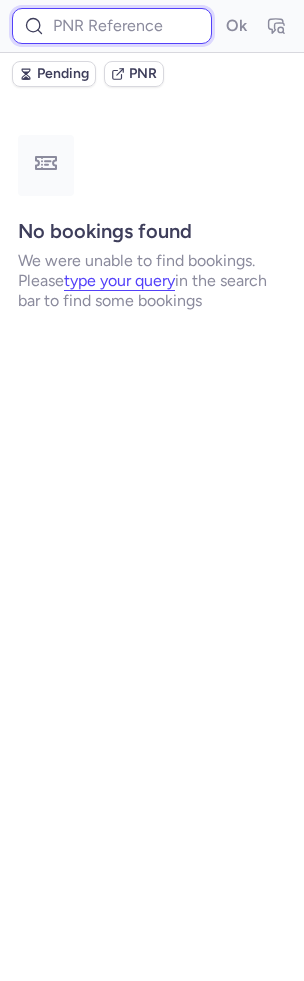 click at bounding box center [112, 26] 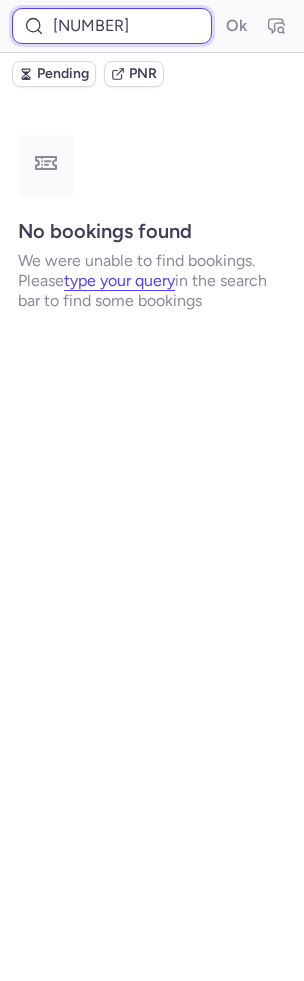 click on "Ok" at bounding box center [236, 26] 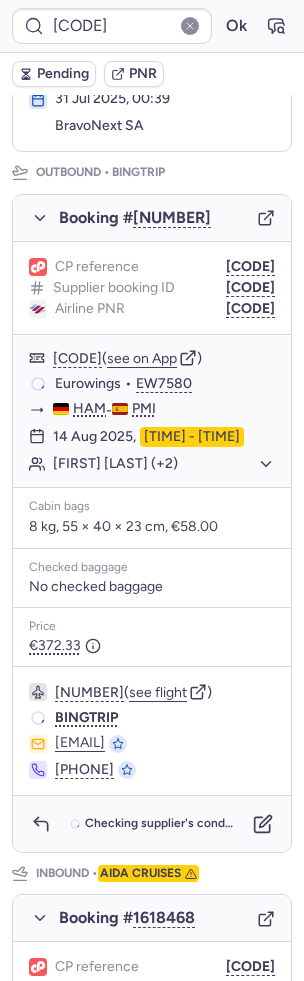 scroll, scrollTop: 277, scrollLeft: 0, axis: vertical 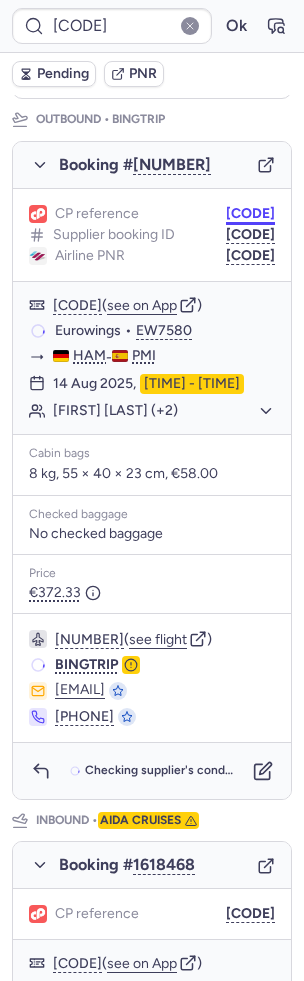 click on "CPYA98" at bounding box center [250, 214] 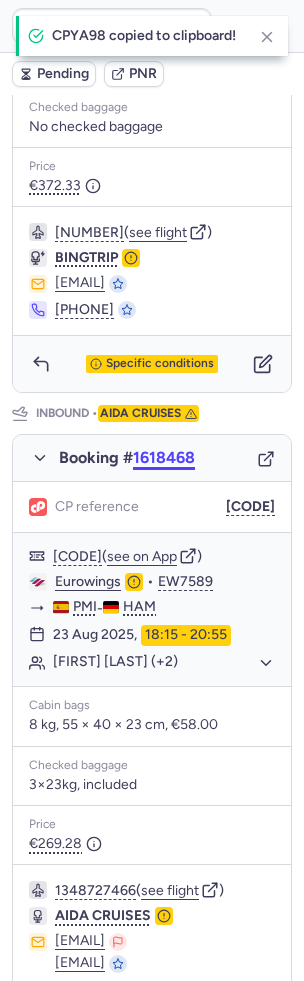 scroll, scrollTop: 833, scrollLeft: 0, axis: vertical 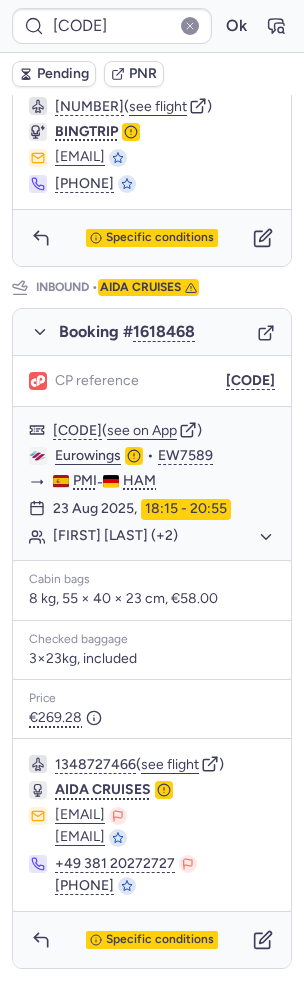 click on "Specific conditions" at bounding box center [152, 940] 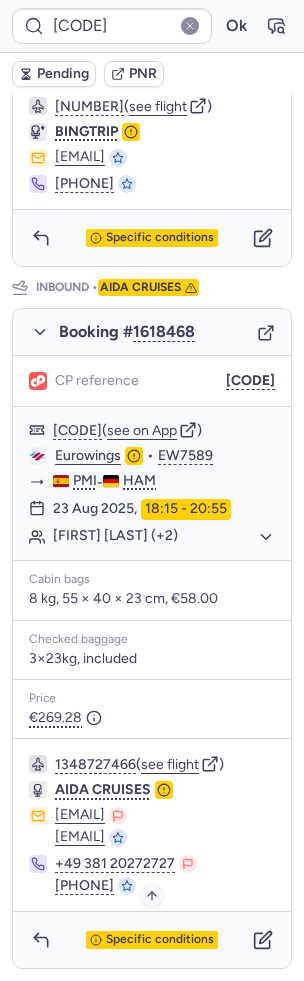 click on "Specific conditions" at bounding box center (160, 940) 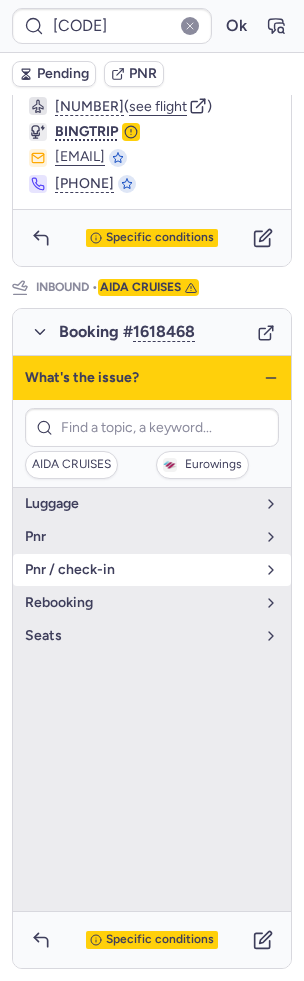 click on "pnr / check-in" at bounding box center [140, 570] 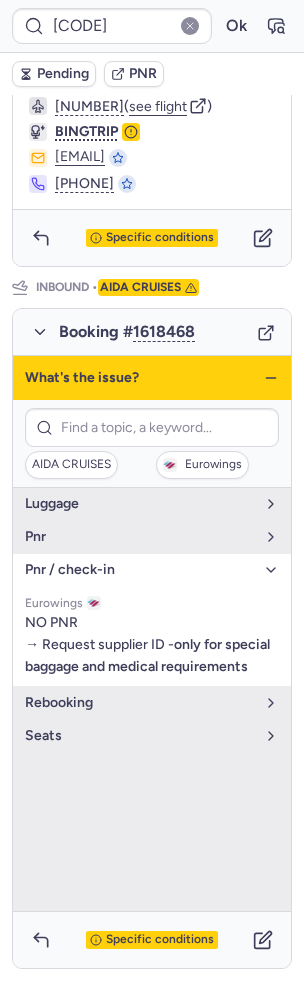 click 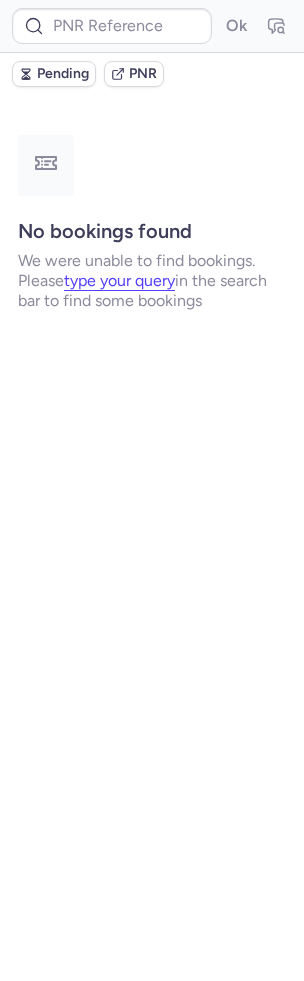 scroll, scrollTop: 0, scrollLeft: 0, axis: both 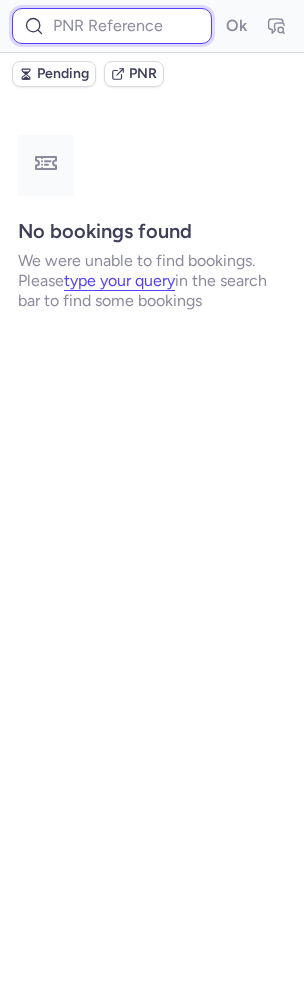 click at bounding box center (112, 26) 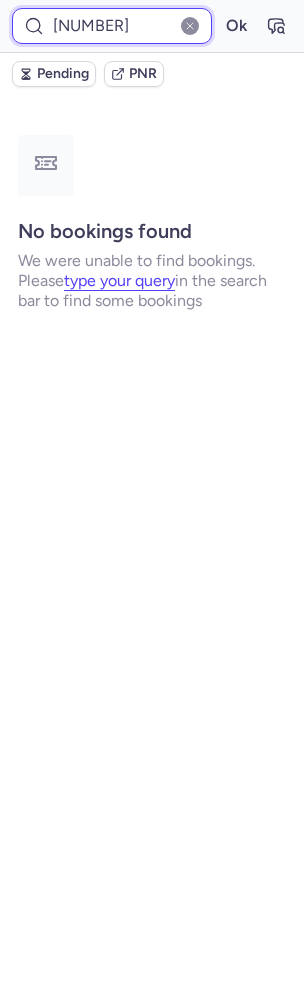click on "Ok" at bounding box center [236, 26] 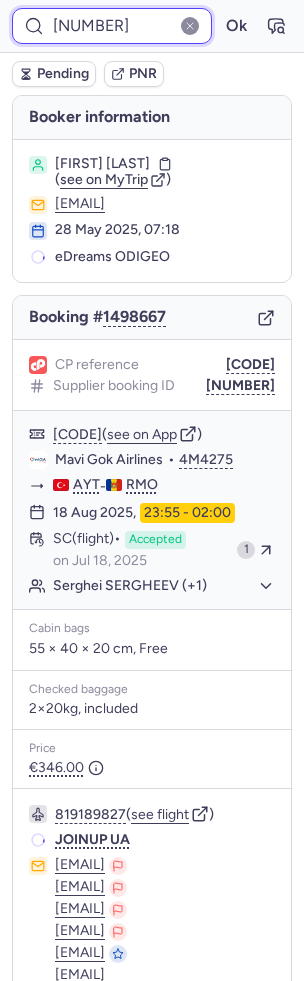 scroll, scrollTop: 232, scrollLeft: 0, axis: vertical 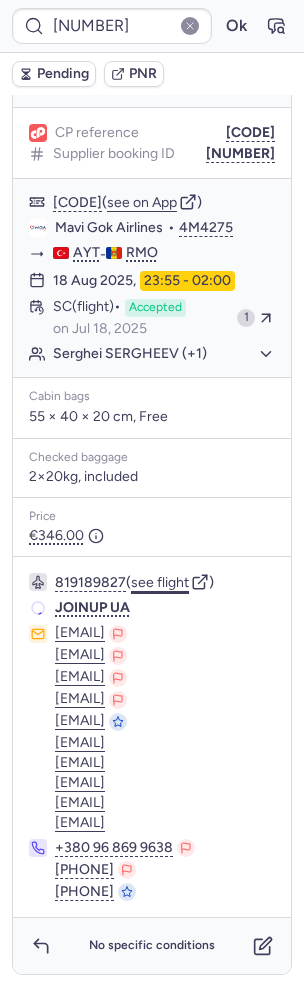 click on "see flight" 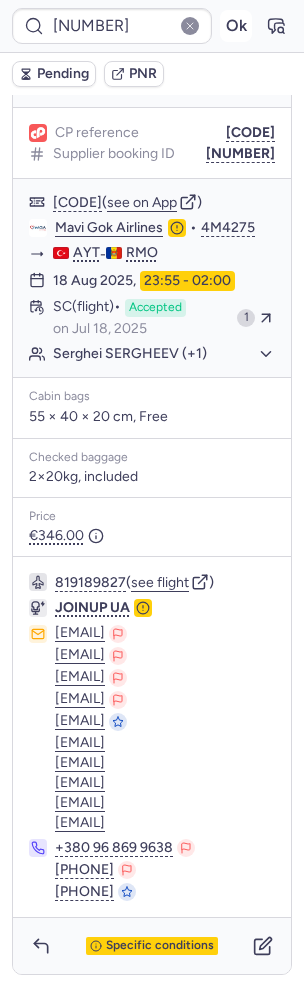 click on "Ok" at bounding box center (236, 26) 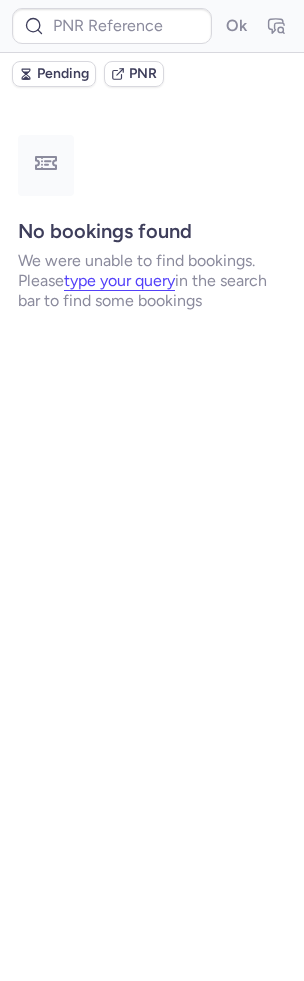scroll, scrollTop: 0, scrollLeft: 0, axis: both 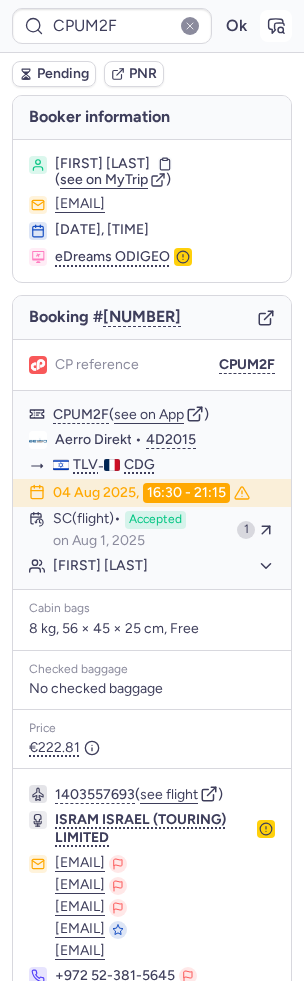 click 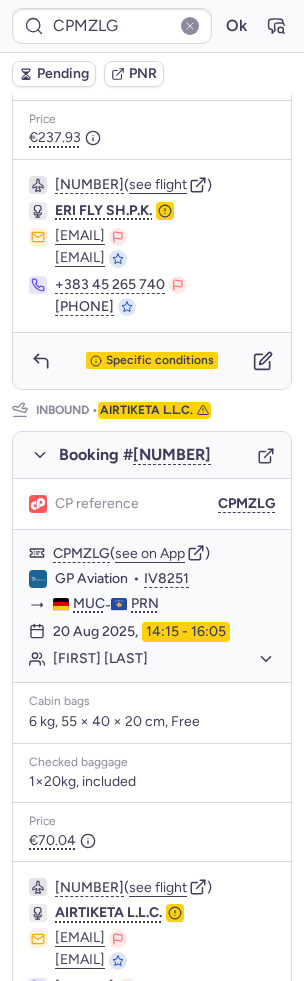 scroll, scrollTop: 802, scrollLeft: 0, axis: vertical 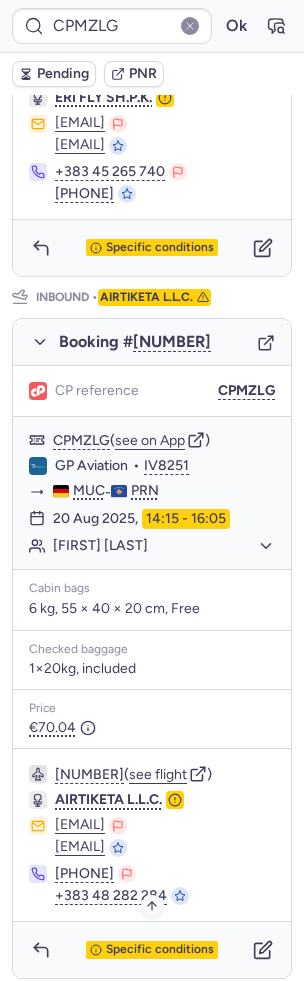 click on "Specific conditions" at bounding box center [152, 950] 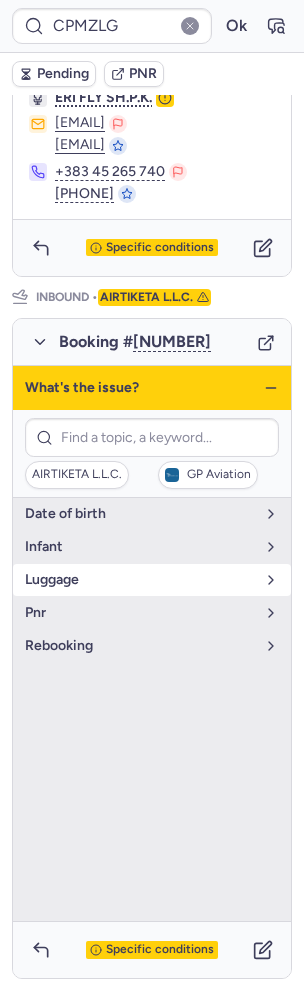 click on "luggage" at bounding box center [140, 580] 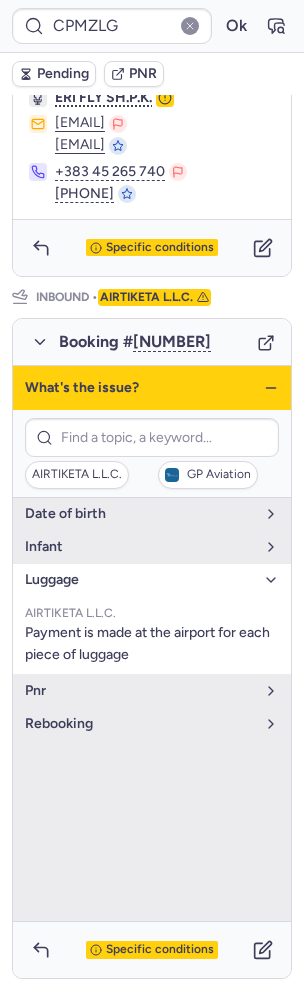 click on "luggage" at bounding box center (140, 580) 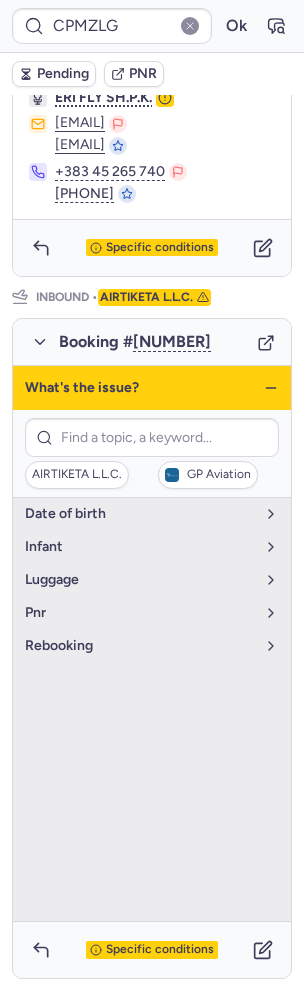 click 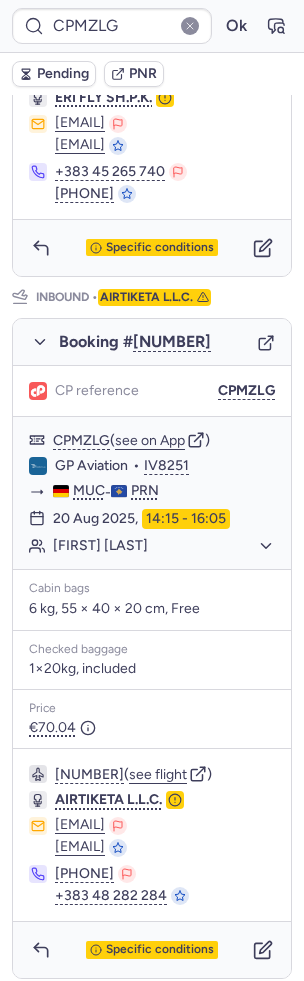scroll, scrollTop: 241, scrollLeft: 0, axis: vertical 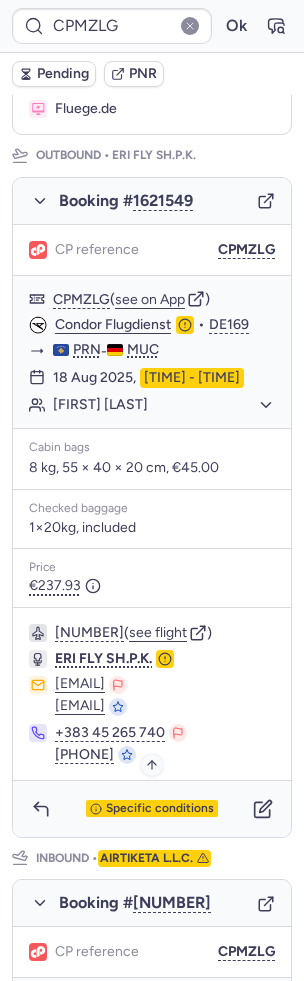 click on "Specific conditions" at bounding box center (160, 809) 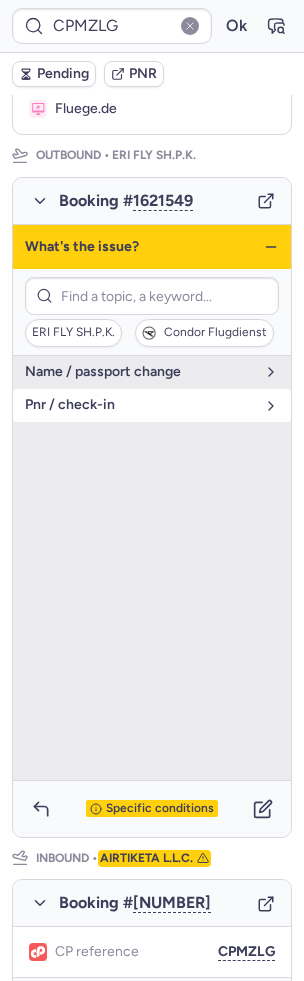 click on "pnr / check-in" at bounding box center (152, 405) 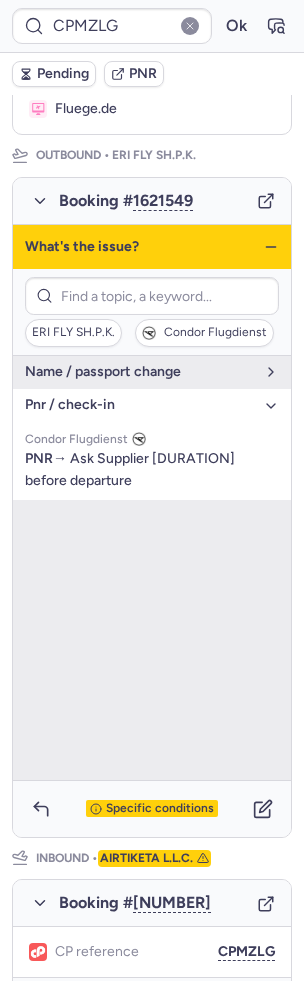 click 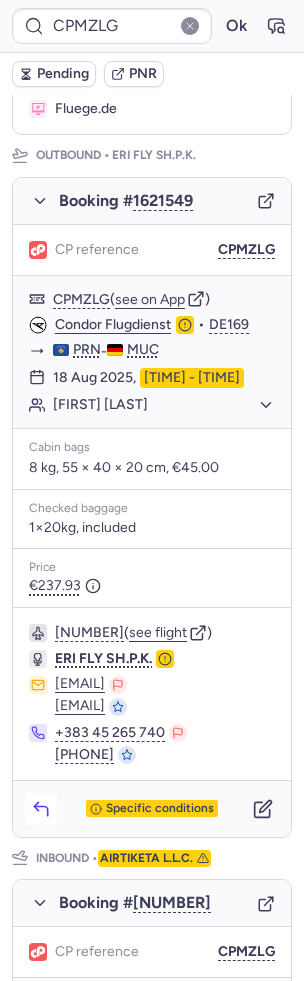 click 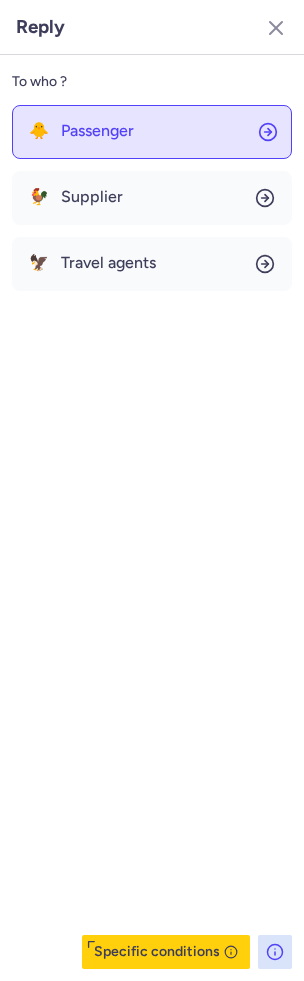 click on "Passenger" at bounding box center [97, 131] 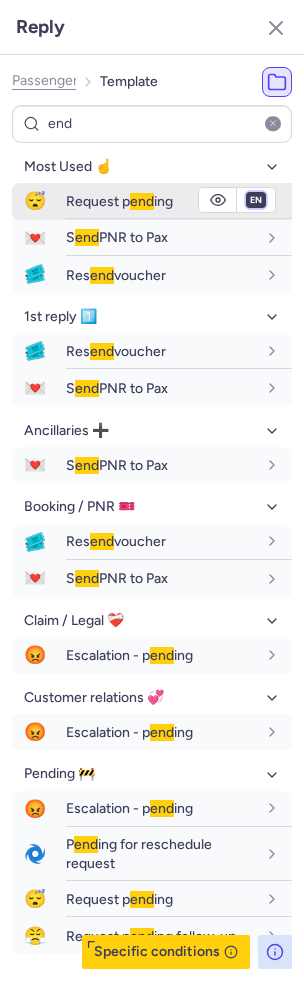 click on "fr en de nl pt es it ru" at bounding box center (256, 200) 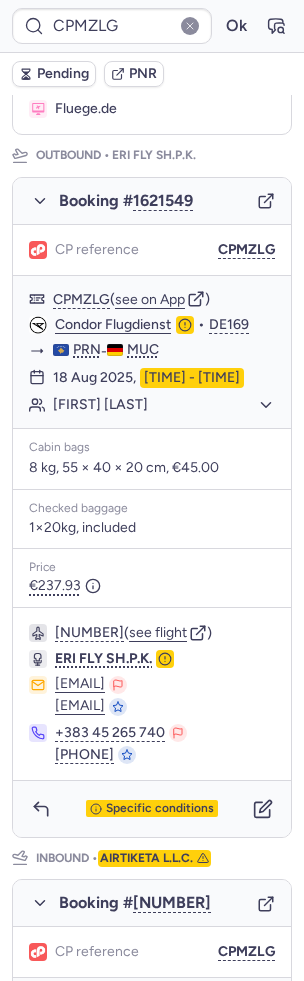 click on "Pending" at bounding box center (63, 74) 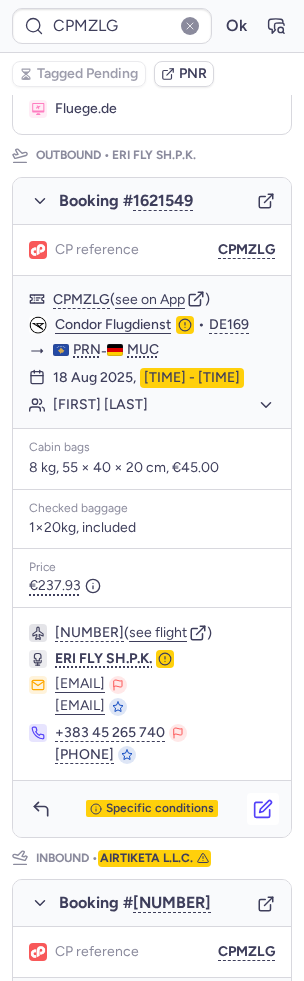 click 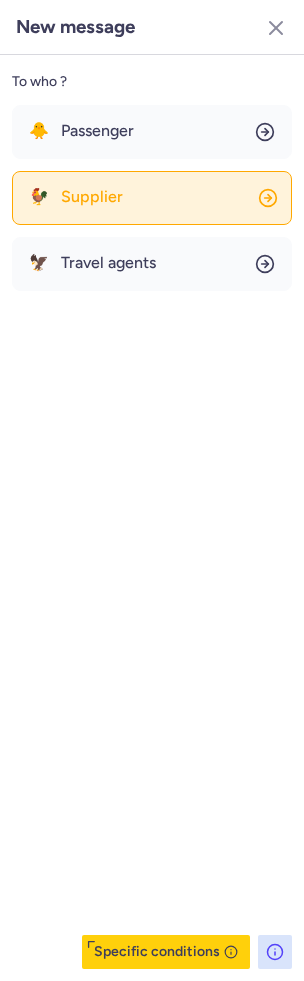 click on "🐓 Supplier" 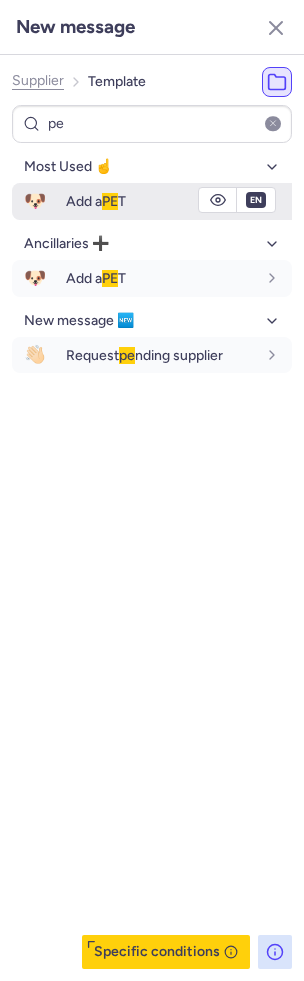 click on "Add a  PE T" at bounding box center (161, 201) 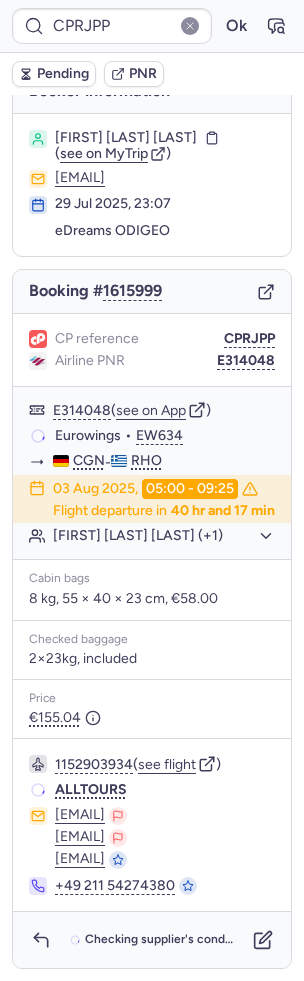 scroll, scrollTop: 70, scrollLeft: 0, axis: vertical 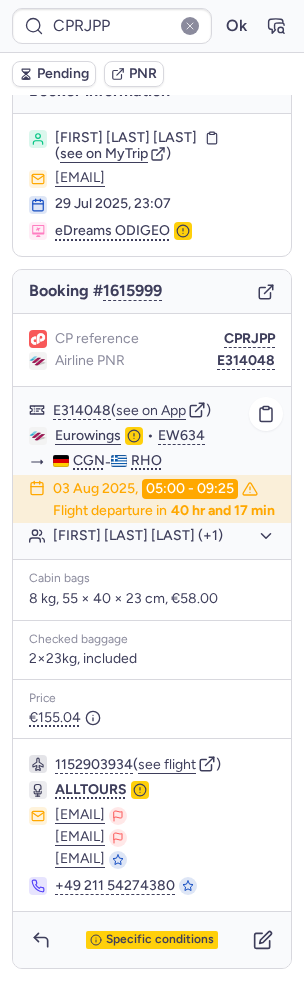 click on "[FIRST] [LAST] (+1)" 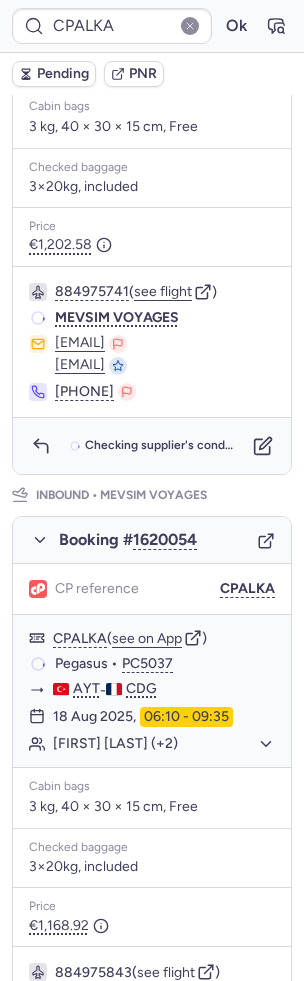 scroll, scrollTop: 633, scrollLeft: 0, axis: vertical 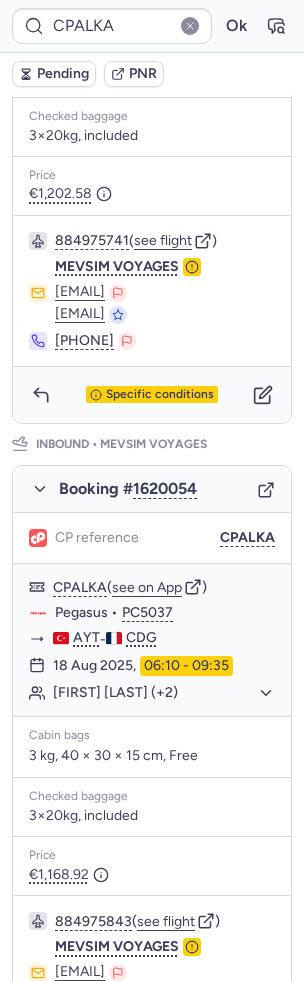 click on "Specific conditions" at bounding box center [152, 395] 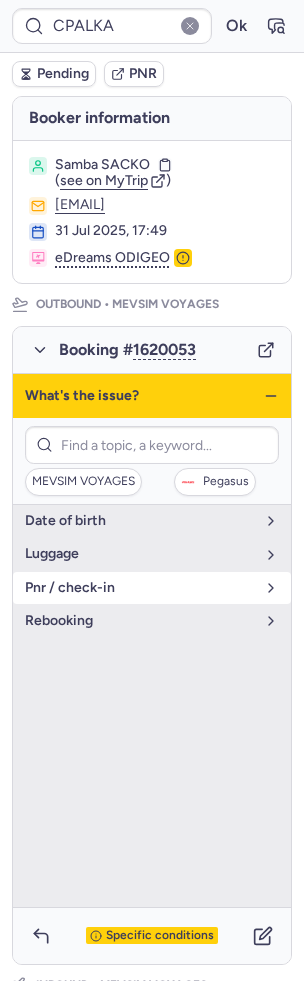 click on "pnr / check-in" at bounding box center [140, 588] 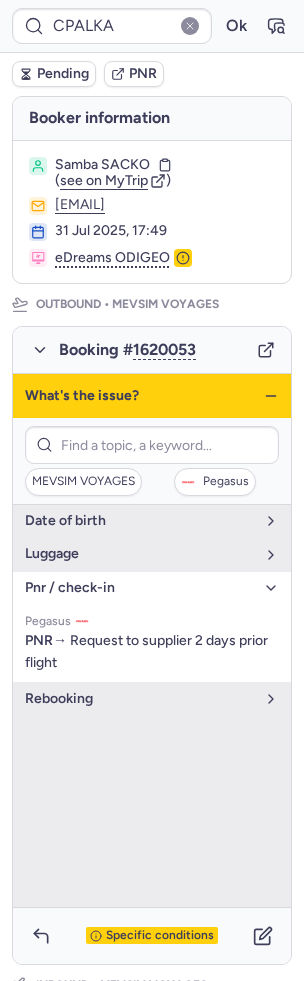 click 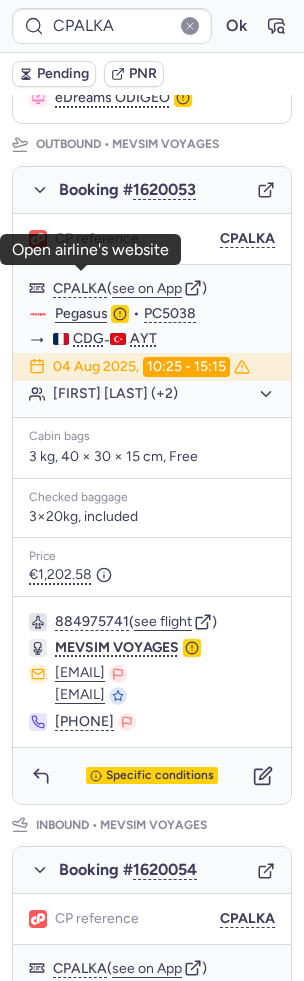 scroll, scrollTop: 332, scrollLeft: 0, axis: vertical 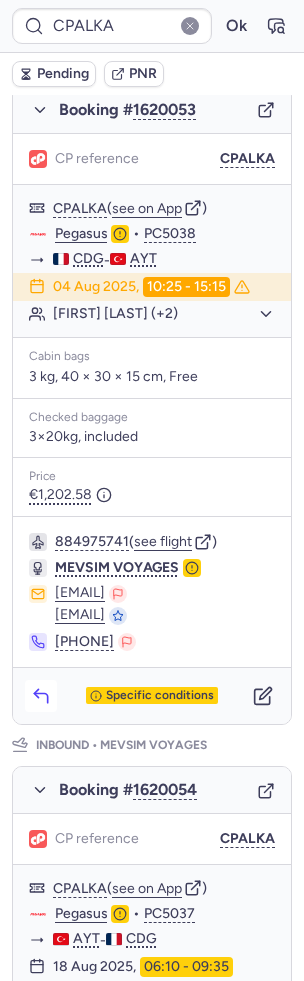 click at bounding box center (41, 696) 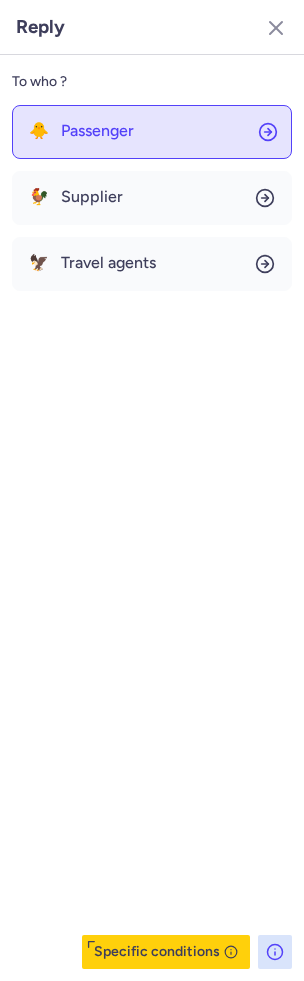 click on "🐥 Passenger" 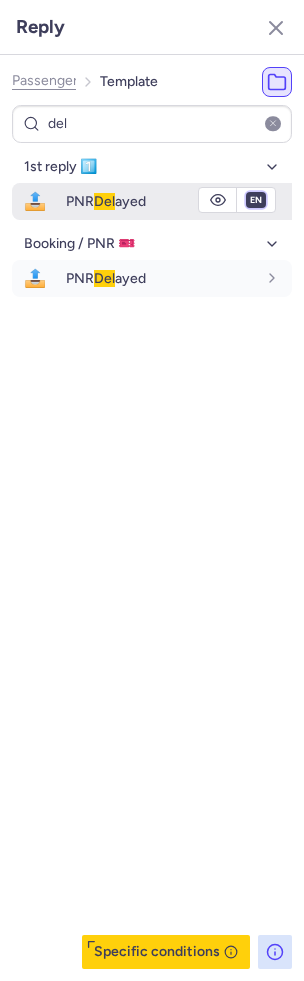 click on "fr en de nl pt es it ru" at bounding box center [256, 200] 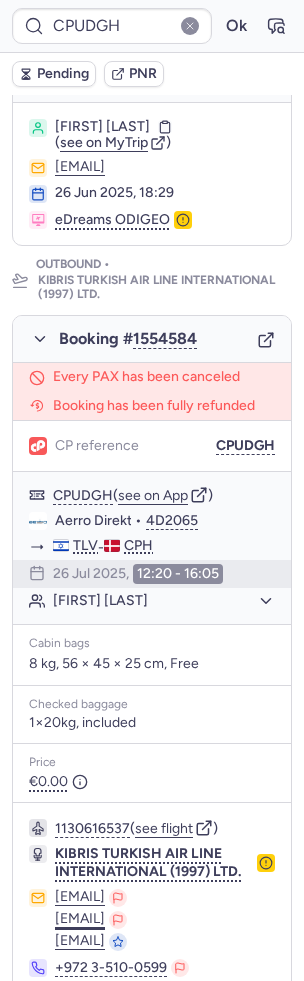 scroll, scrollTop: 918, scrollLeft: 0, axis: vertical 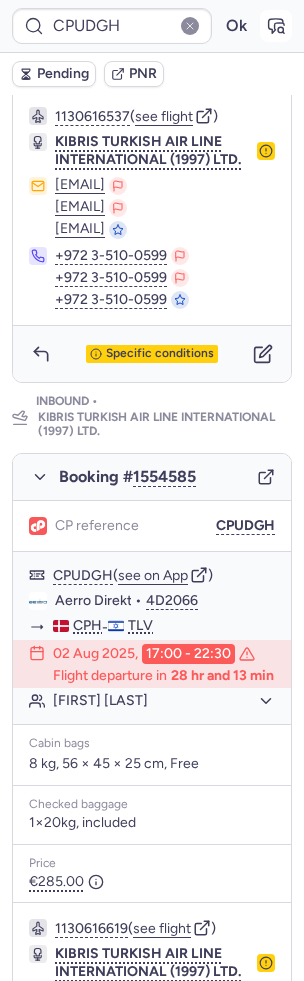 click 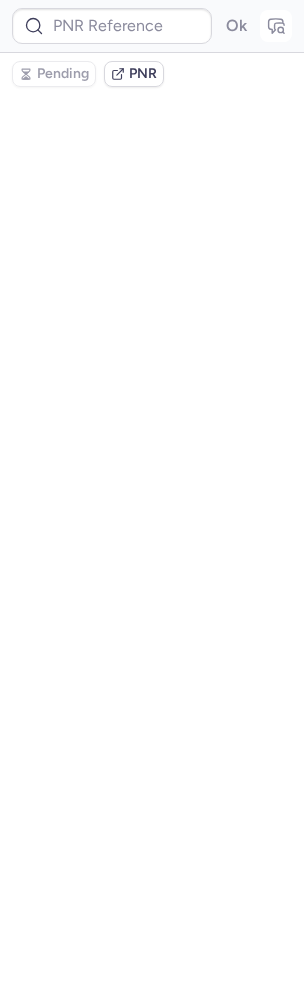 scroll, scrollTop: 0, scrollLeft: 0, axis: both 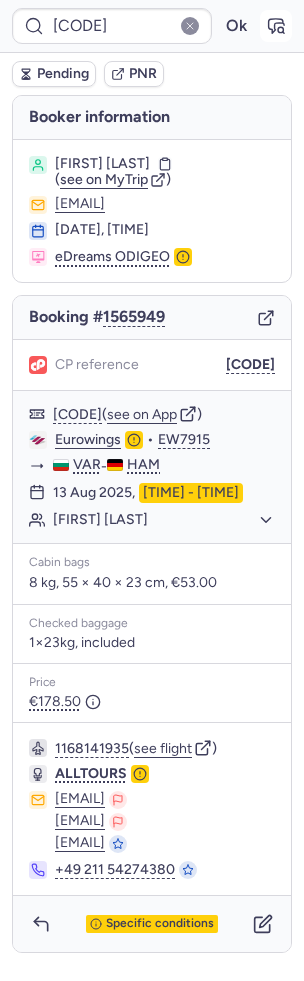 click at bounding box center (276, 26) 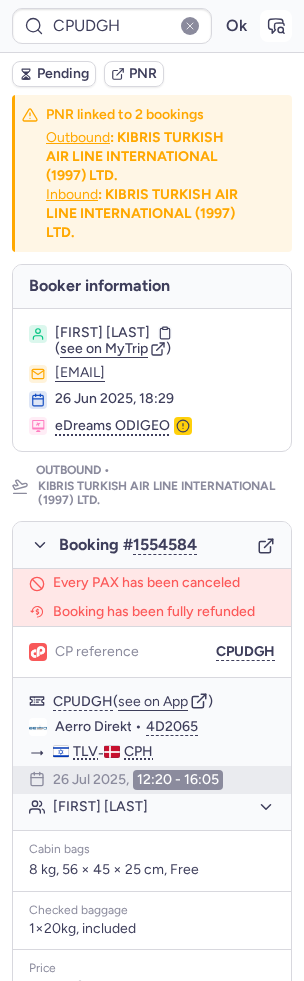 click 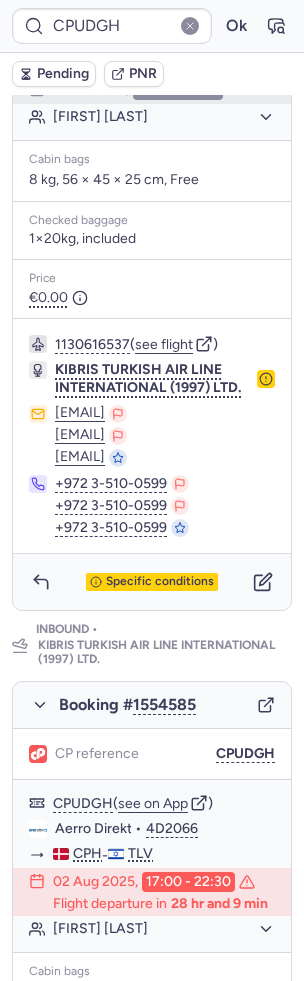 scroll, scrollTop: 1135, scrollLeft: 0, axis: vertical 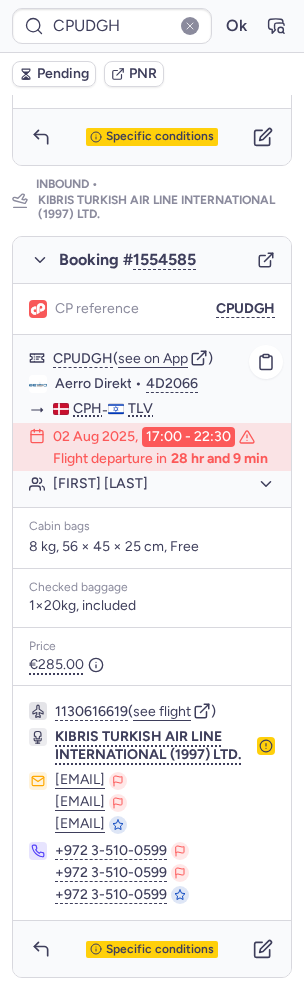 click on "CPUDGH  ( see on App )" 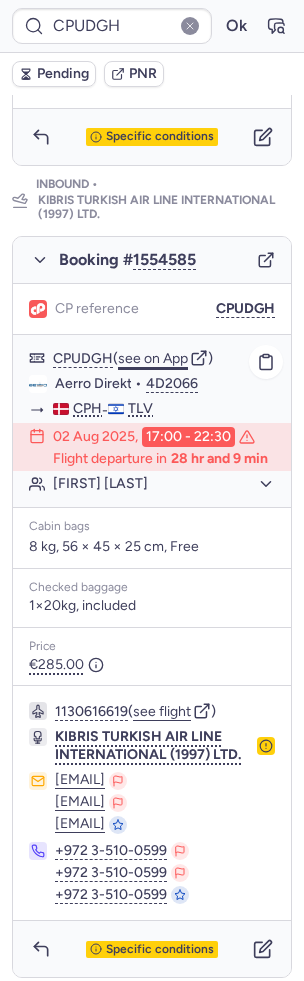 click on "see on App" 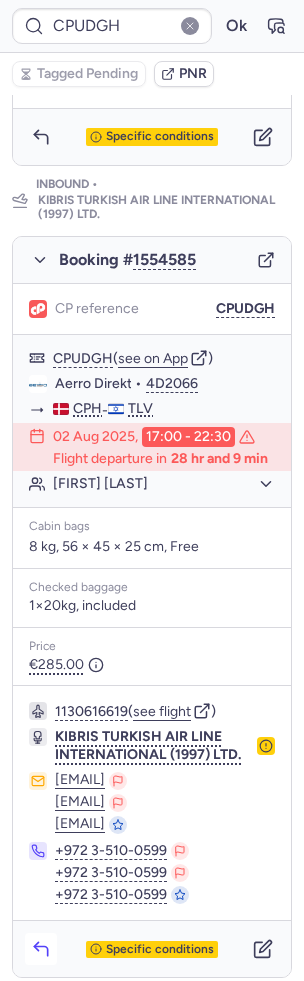 click 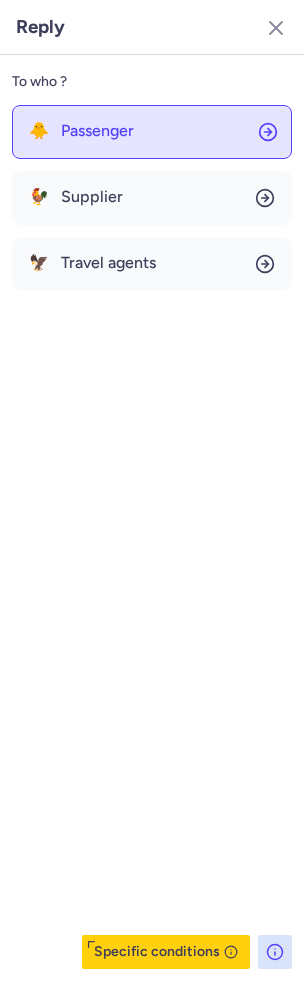 click on "🐥 Passenger" 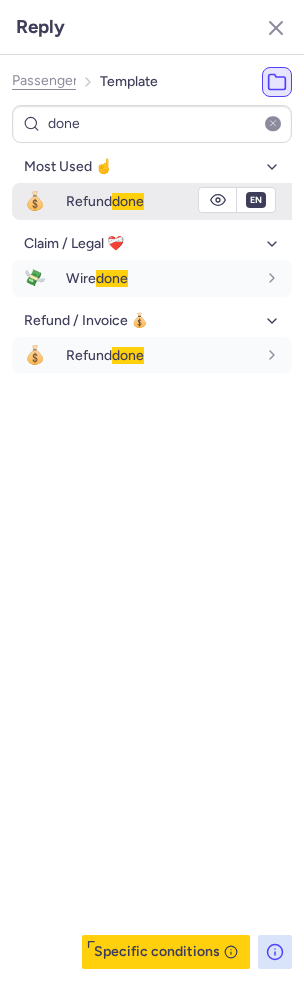 click on "done" at bounding box center [128, 201] 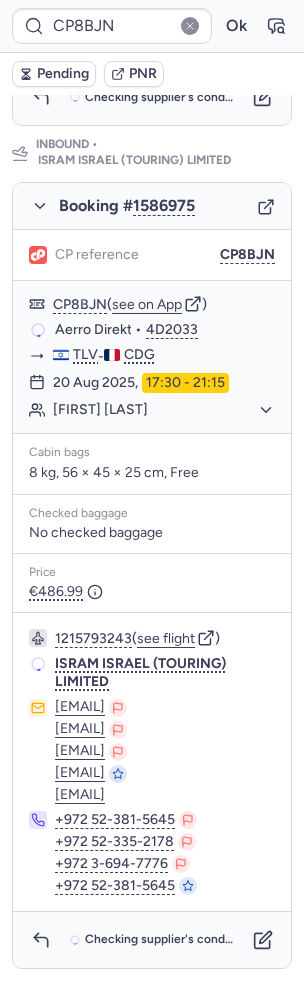 scroll, scrollTop: 251, scrollLeft: 0, axis: vertical 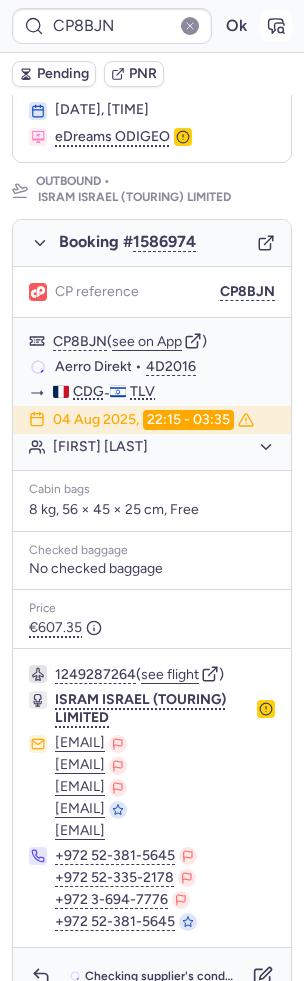 click at bounding box center (276, 26) 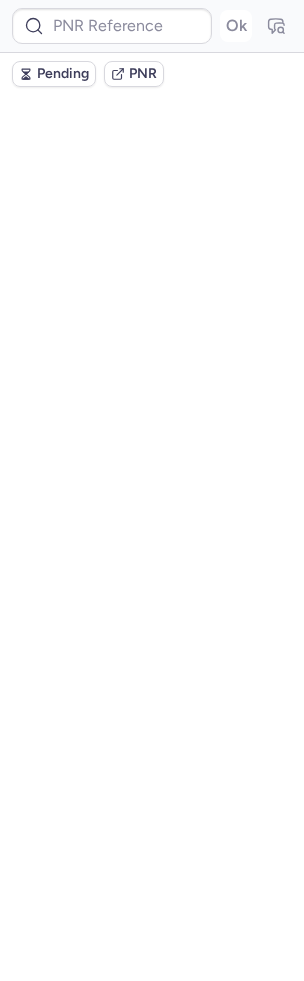 scroll, scrollTop: 0, scrollLeft: 0, axis: both 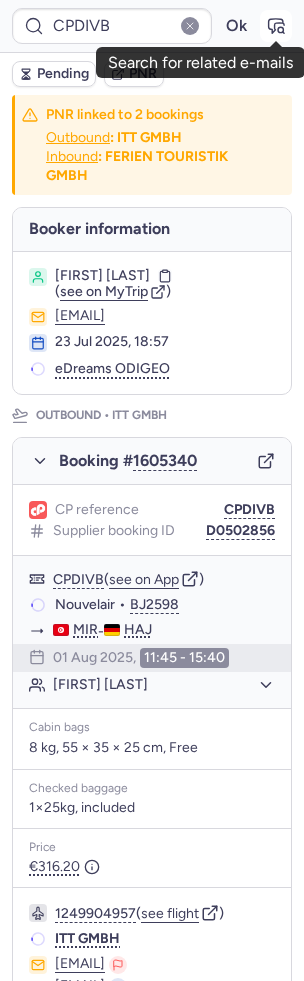 click at bounding box center [276, 26] 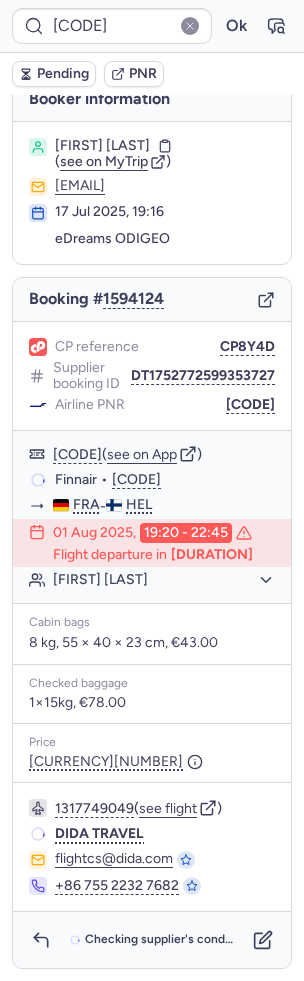 scroll, scrollTop: 12, scrollLeft: 0, axis: vertical 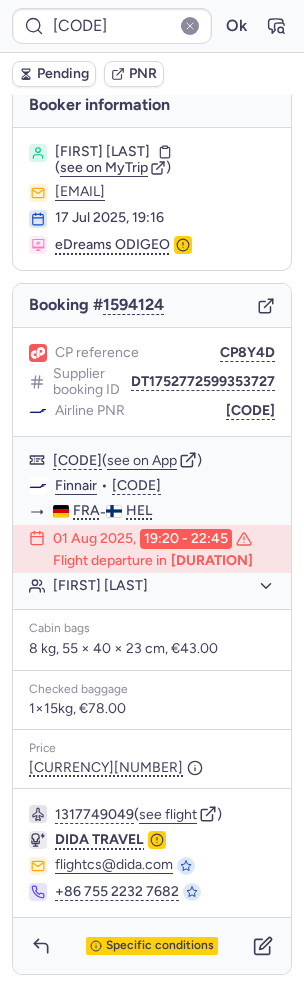 click on "CP reference CP8Y4D Supplier booking ID DT1752772599353727 Airline PNR 85AJOK" at bounding box center [152, 382] 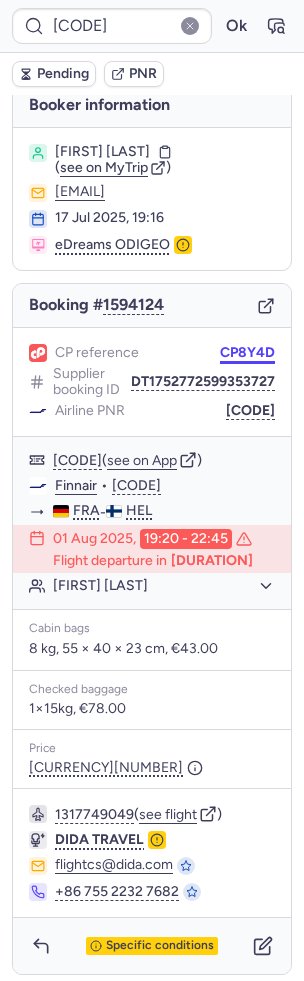click on "CP8Y4D" at bounding box center [247, 353] 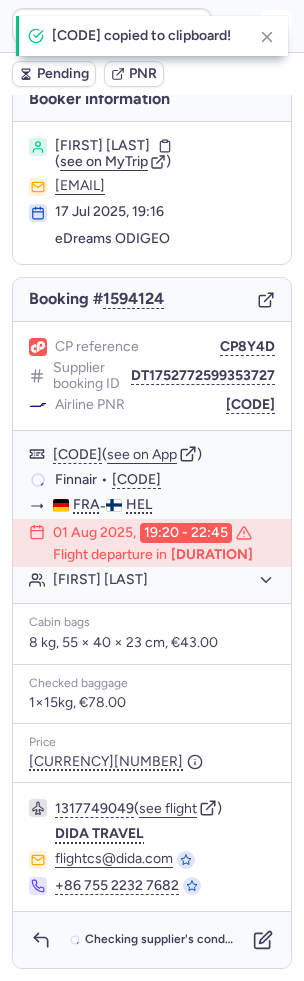 click at bounding box center [267, 37] 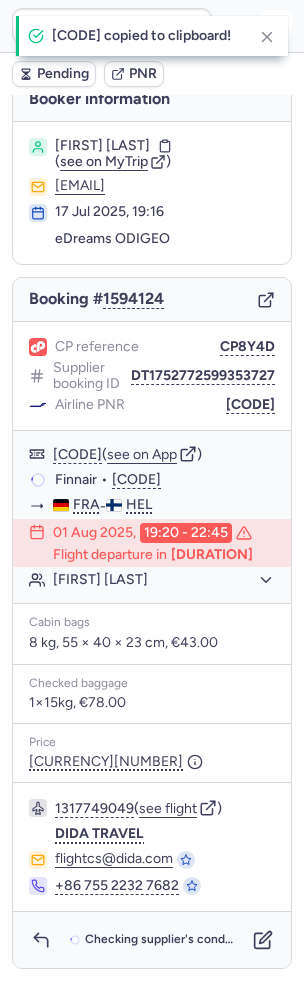 scroll, scrollTop: 12, scrollLeft: 0, axis: vertical 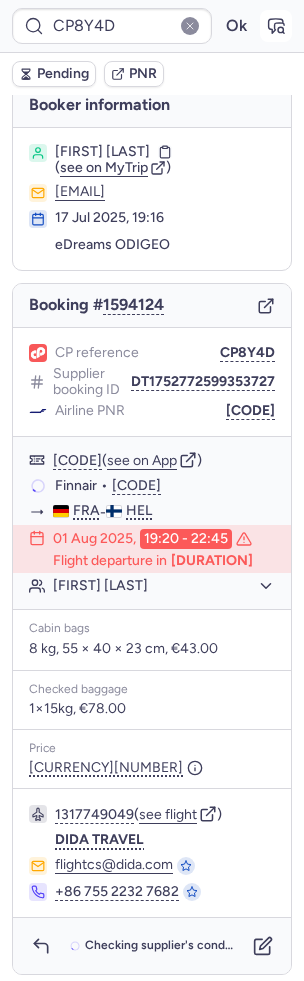 click 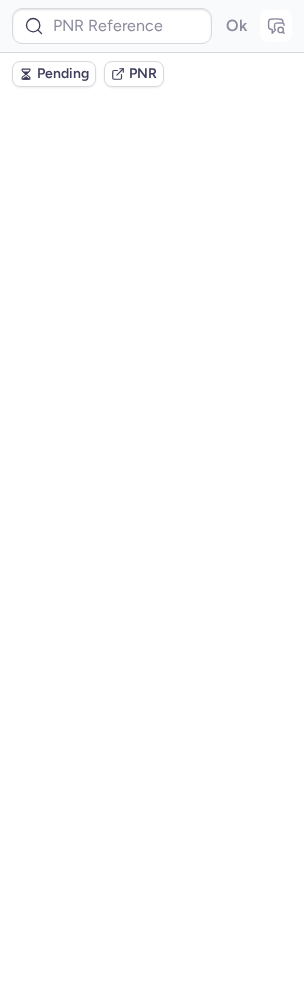 scroll, scrollTop: 0, scrollLeft: 0, axis: both 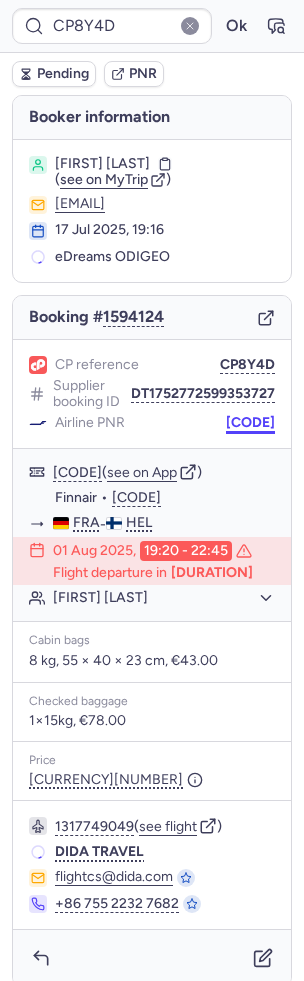 click on "85AJOK" at bounding box center (250, 423) 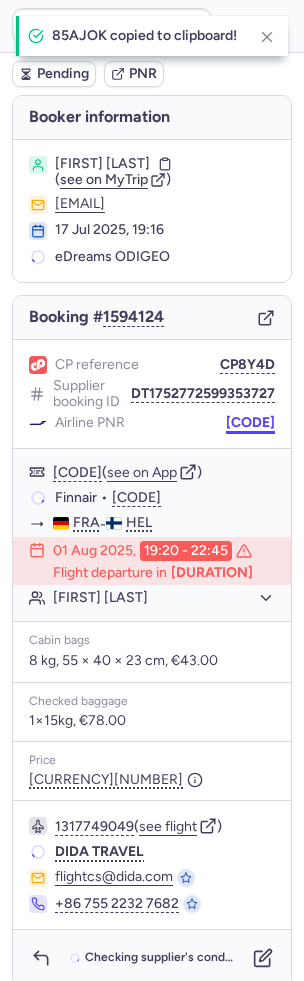 scroll, scrollTop: 12, scrollLeft: 0, axis: vertical 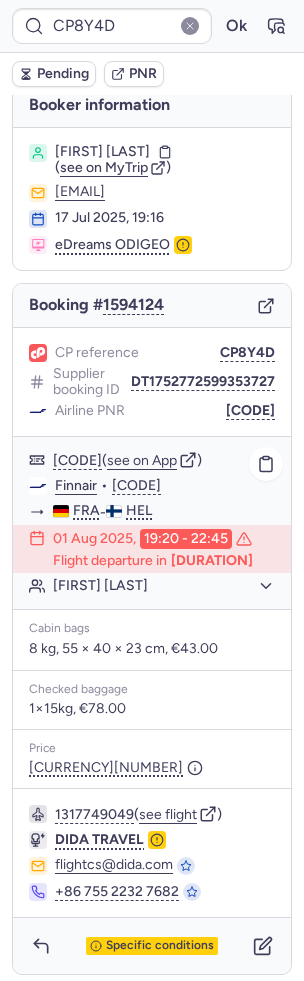 click on "Finnair" 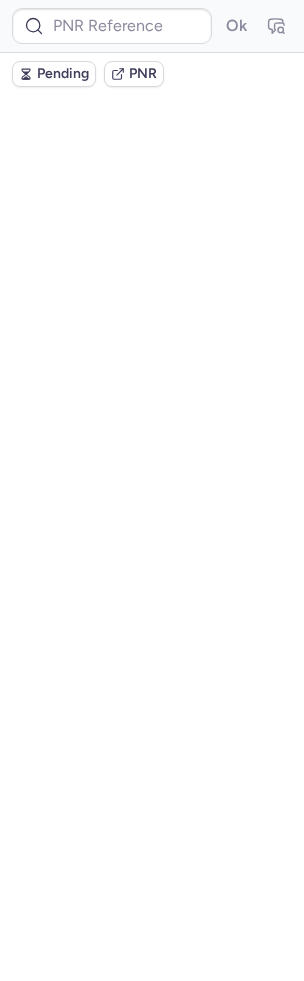 scroll, scrollTop: 0, scrollLeft: 0, axis: both 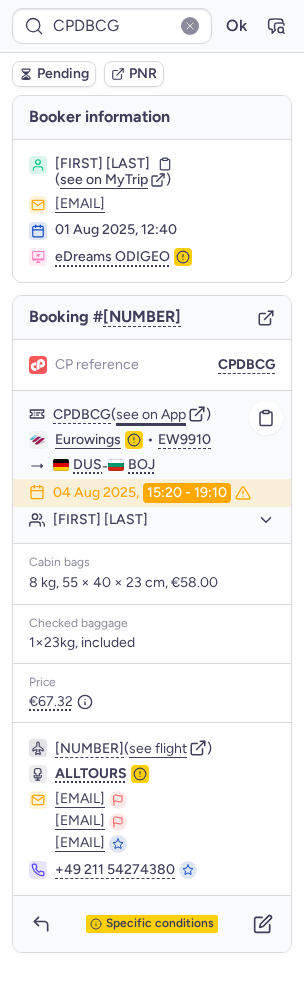 click on "see on App" 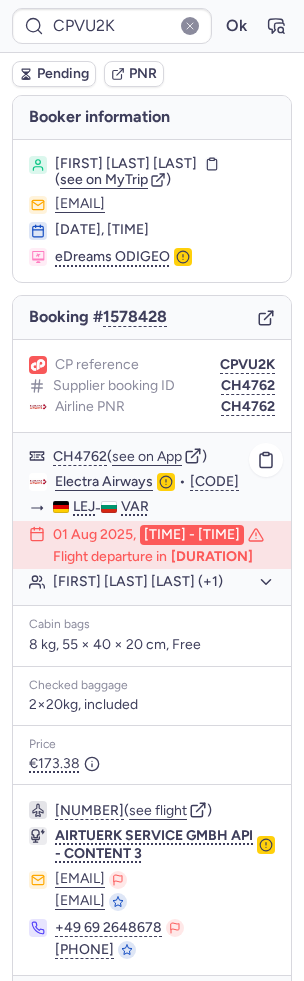 scroll, scrollTop: 58, scrollLeft: 0, axis: vertical 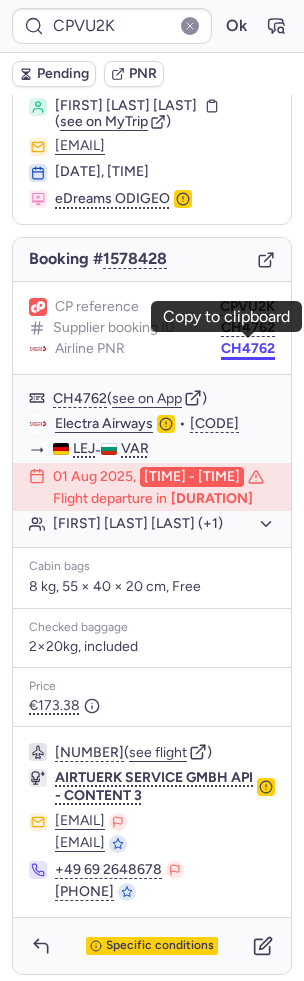 click on "CH4762" at bounding box center [248, 349] 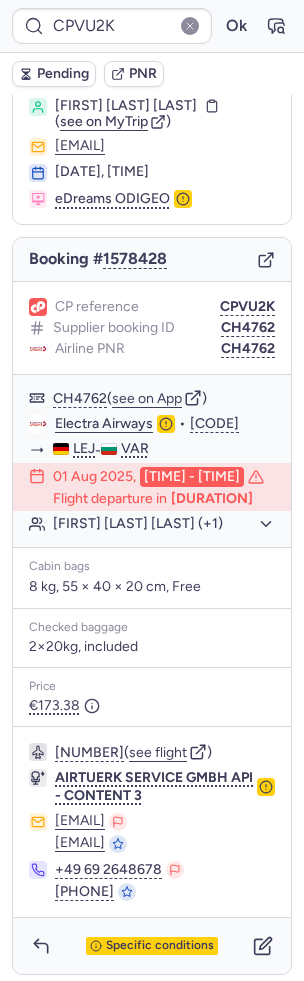 click on "Specific conditions" at bounding box center (152, 946) 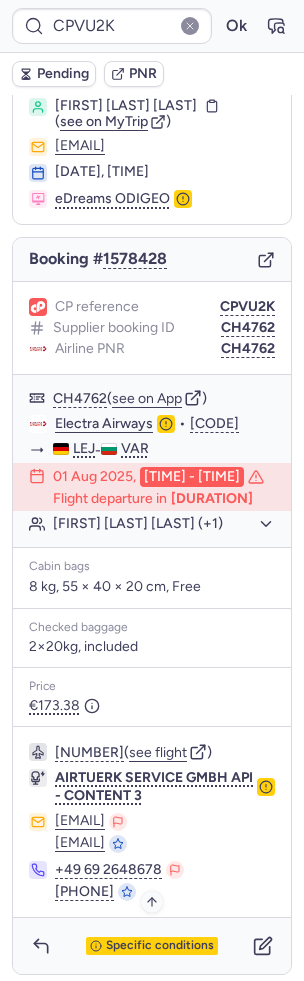 click on "Specific conditions" at bounding box center (160, 946) 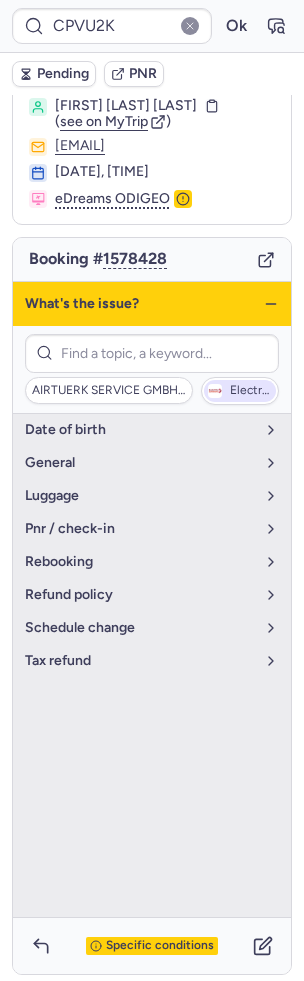 click on "Electra Airways" at bounding box center (240, 391) 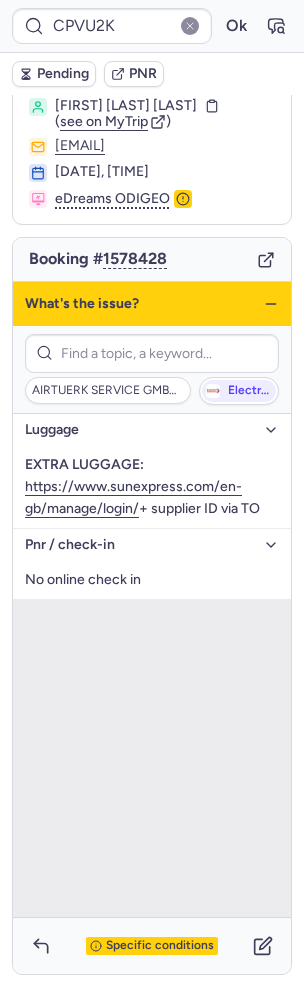 click 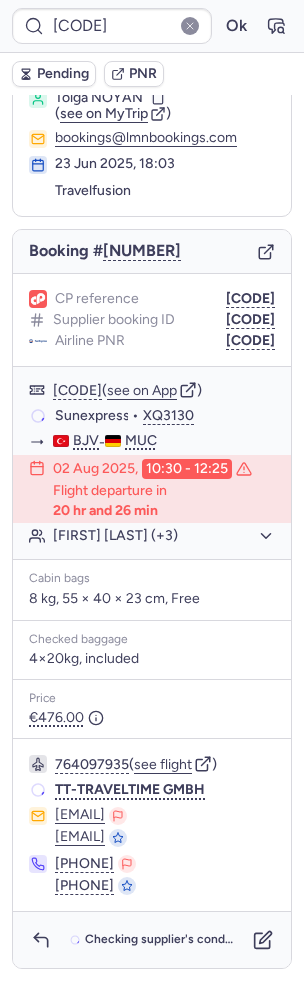 scroll, scrollTop: 60, scrollLeft: 0, axis: vertical 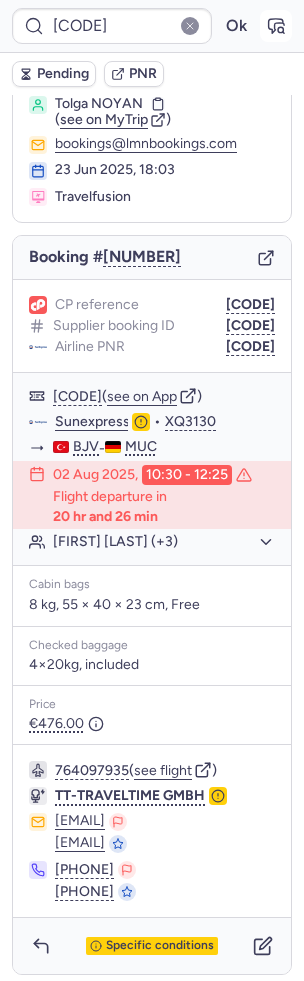 click 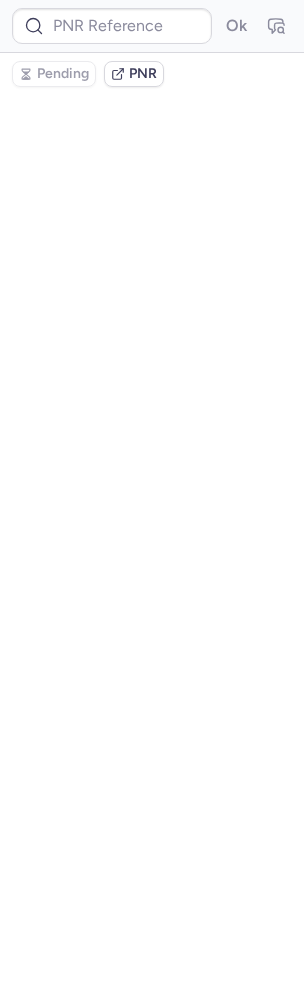 scroll, scrollTop: 0, scrollLeft: 0, axis: both 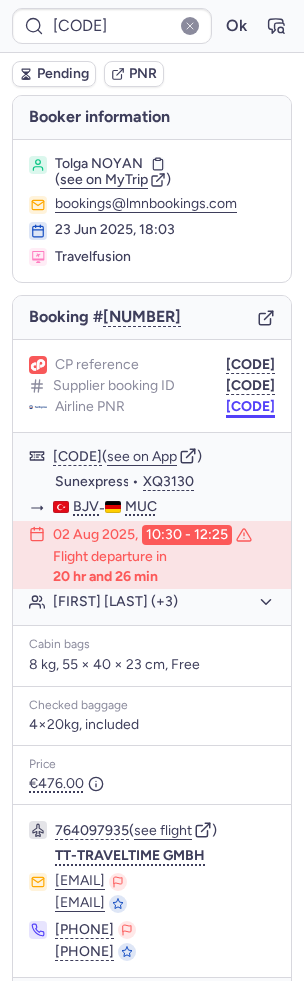 click on "0CAH33" at bounding box center (250, 407) 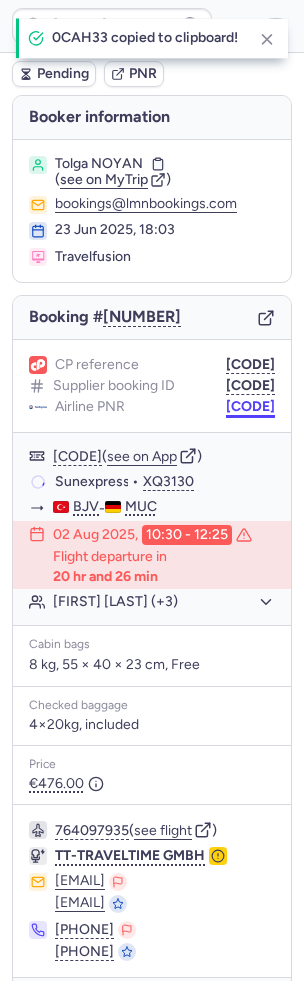 scroll, scrollTop: 60, scrollLeft: 0, axis: vertical 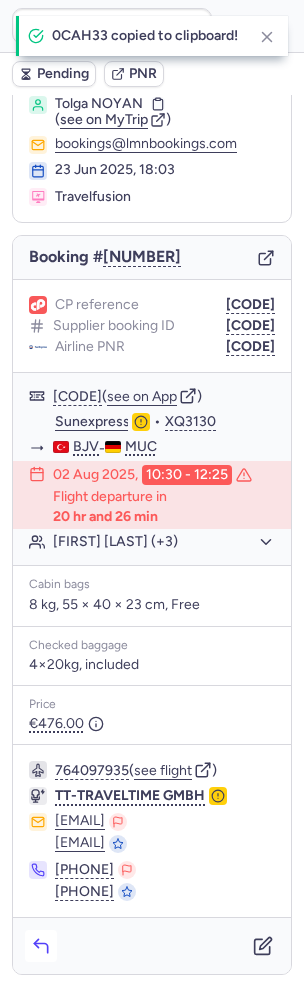 click at bounding box center (41, 946) 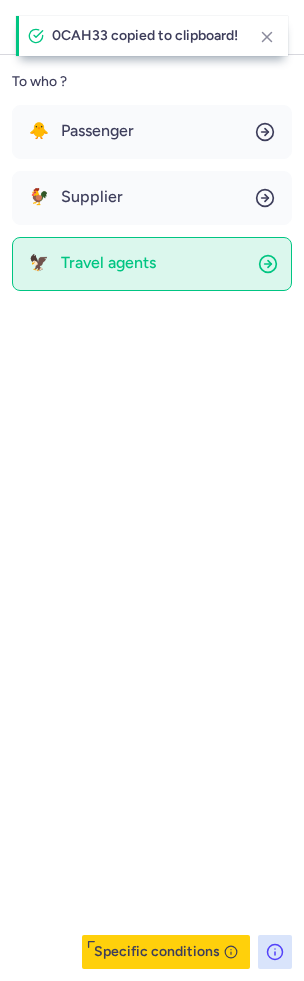 click on "🦅 Travel agents" 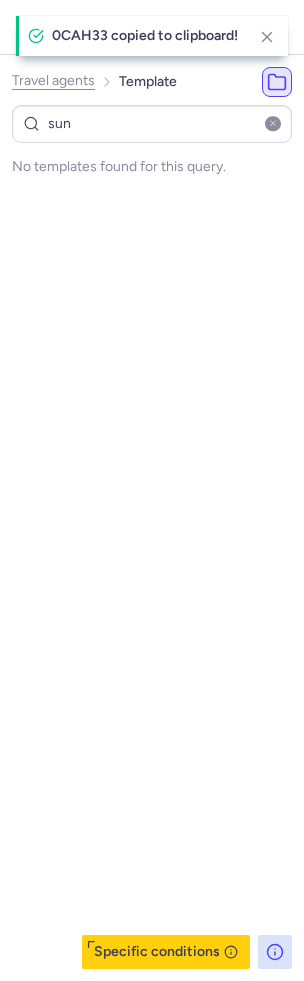 click on "Travel agents" 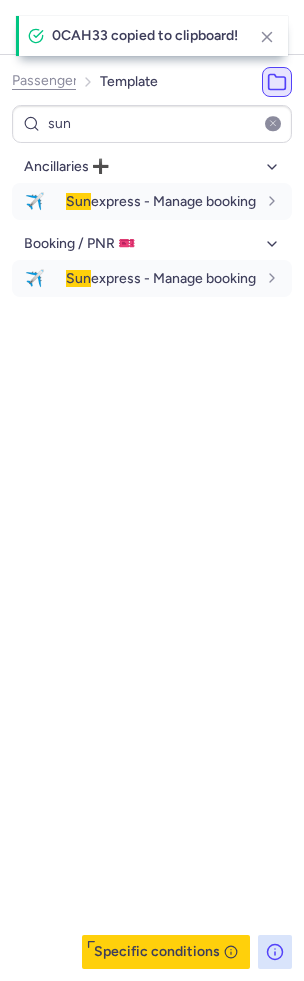 click on "Passenger Template" at bounding box center (85, 82) 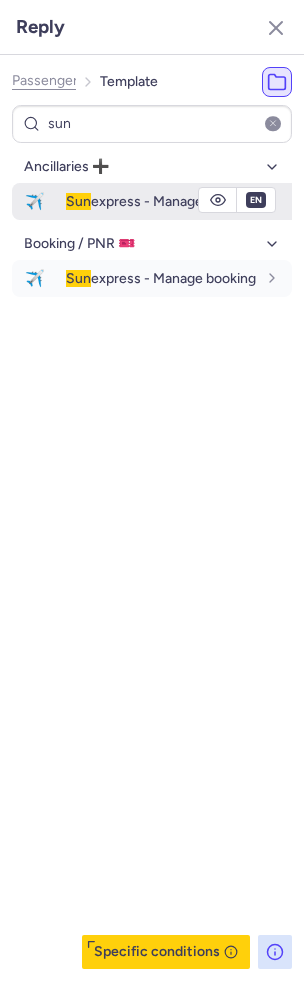 click on "Sun express - Manage booking" at bounding box center (161, 201) 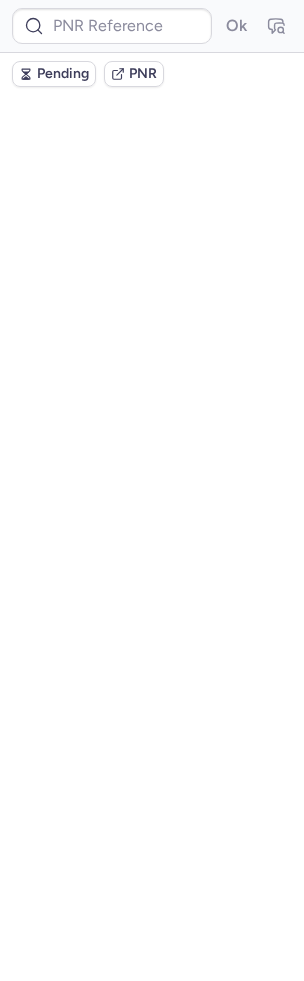 scroll, scrollTop: 0, scrollLeft: 0, axis: both 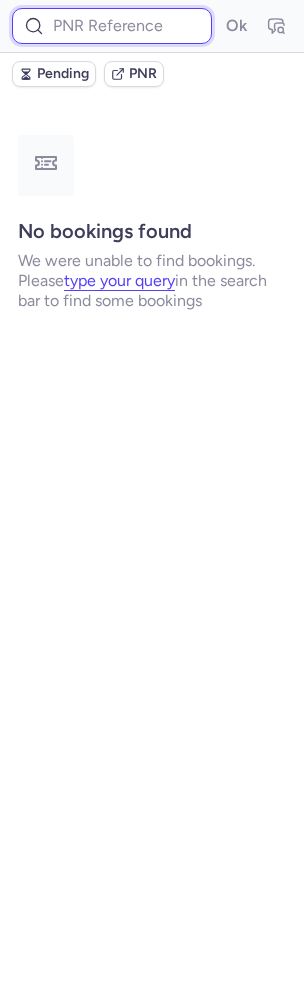 click at bounding box center (112, 26) 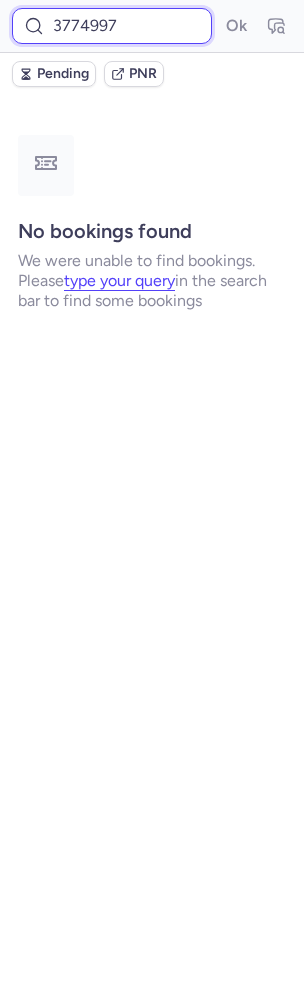 click on "Ok" at bounding box center [236, 26] 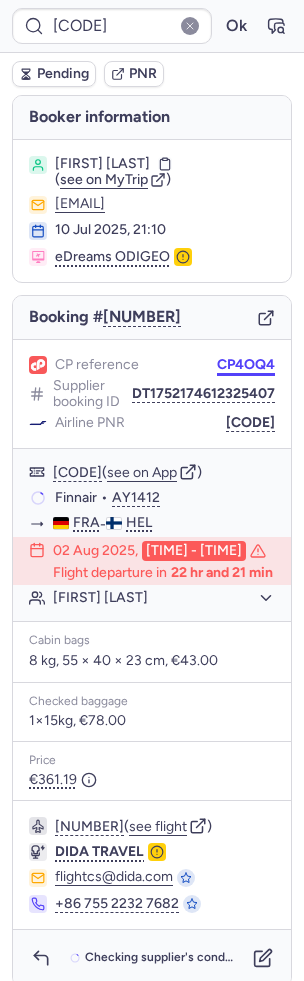 click on "CP4OQ4" at bounding box center [246, 365] 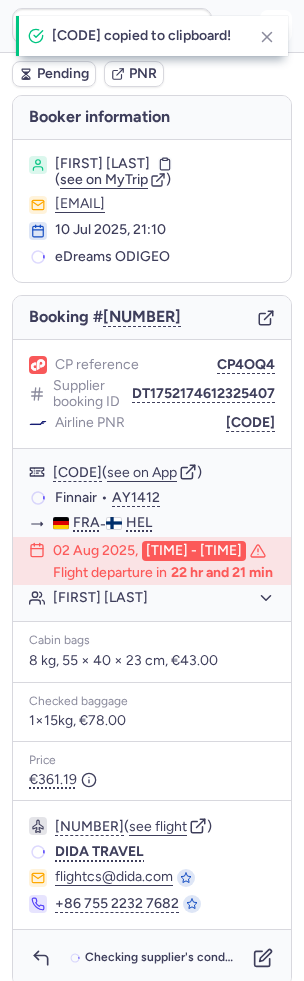 click 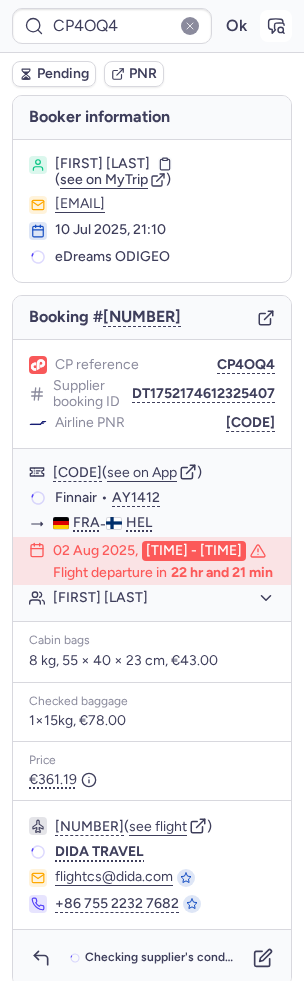 click 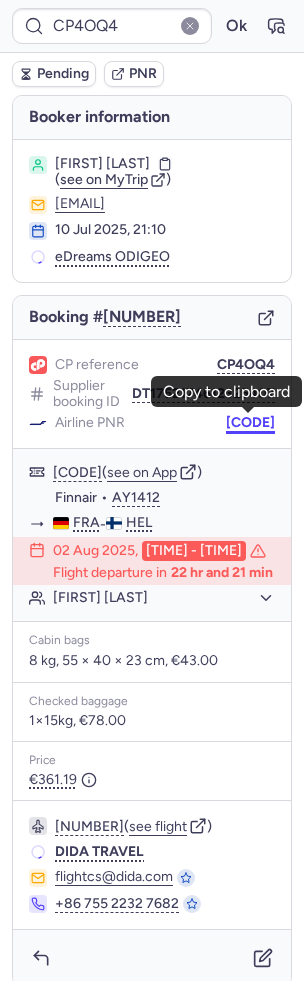 click on "FG4IAW" at bounding box center (250, 423) 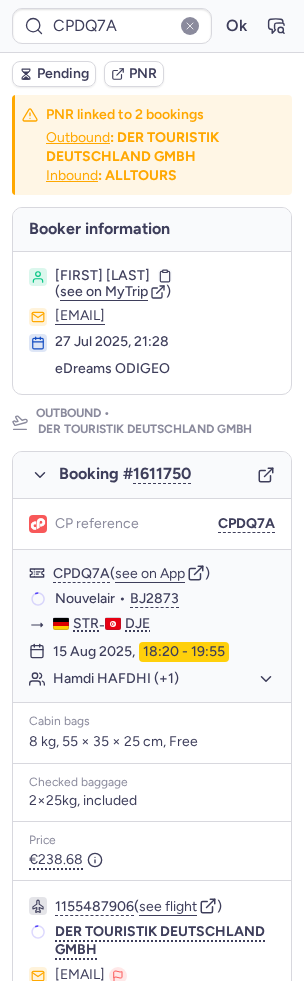 scroll, scrollTop: 0, scrollLeft: 0, axis: both 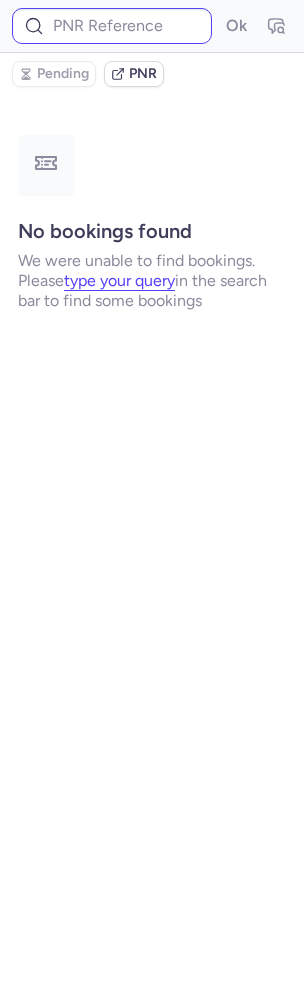 type on "CPDQ7A" 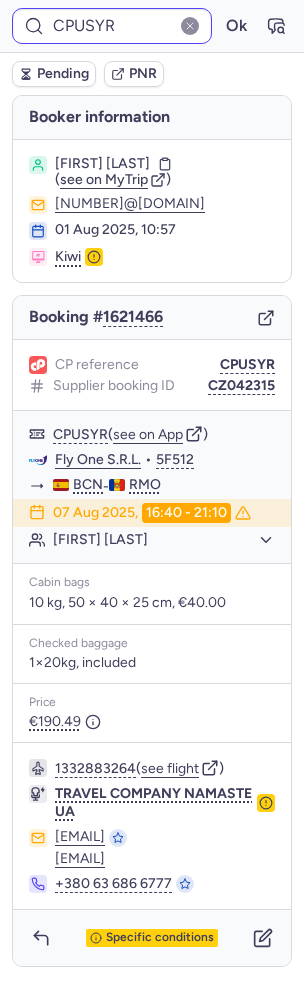 type on "CP5ACJ" 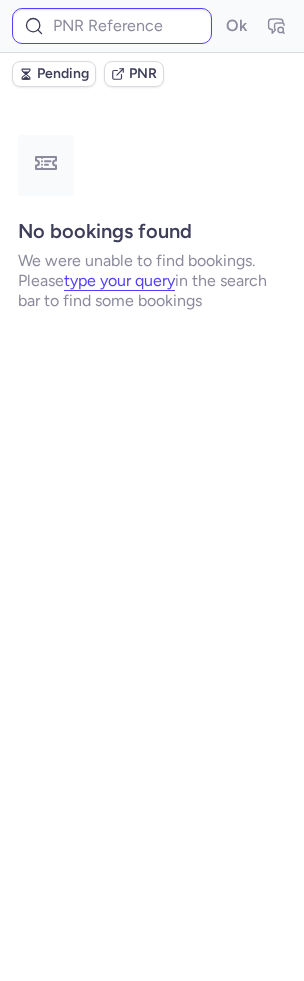 type on "CPMU9G" 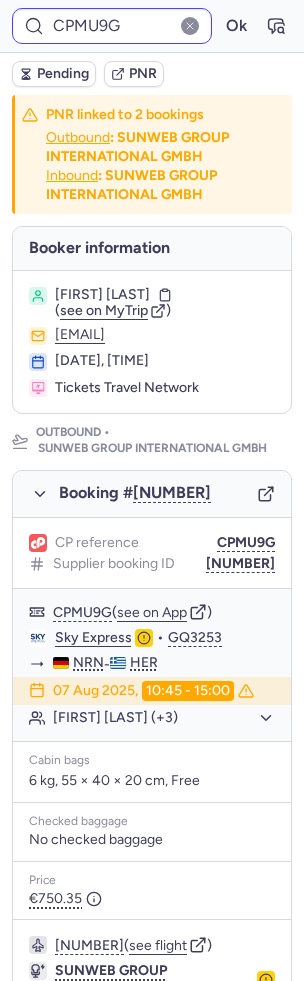 type 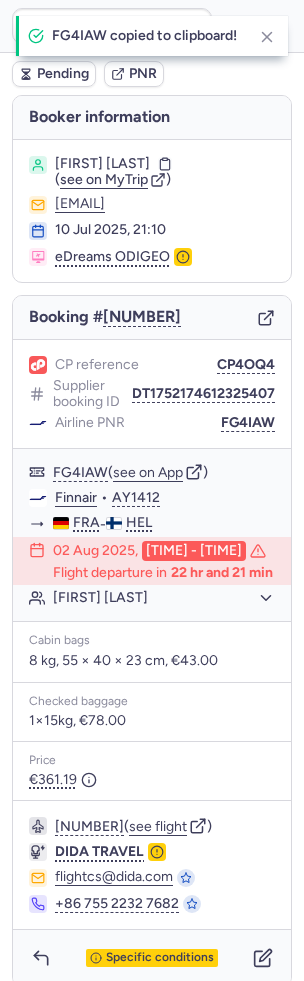 scroll, scrollTop: 0, scrollLeft: 0, axis: both 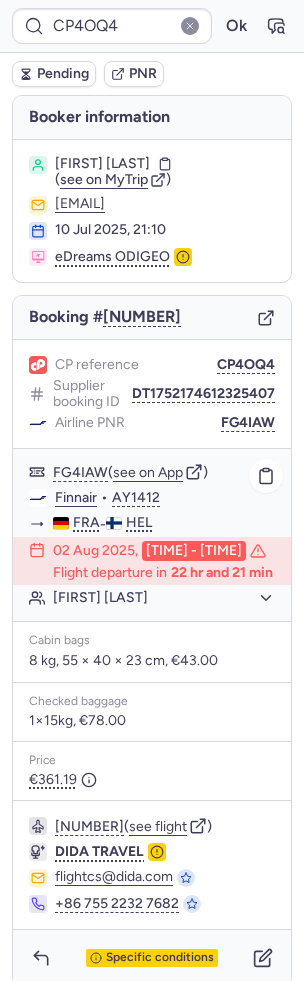 click on "Finnair" 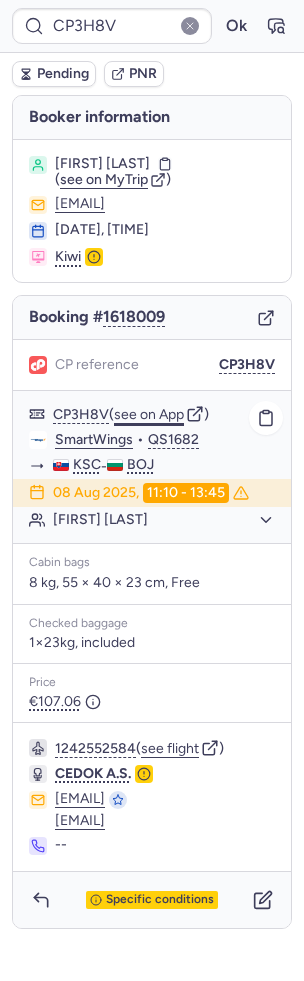 click on "see on App" 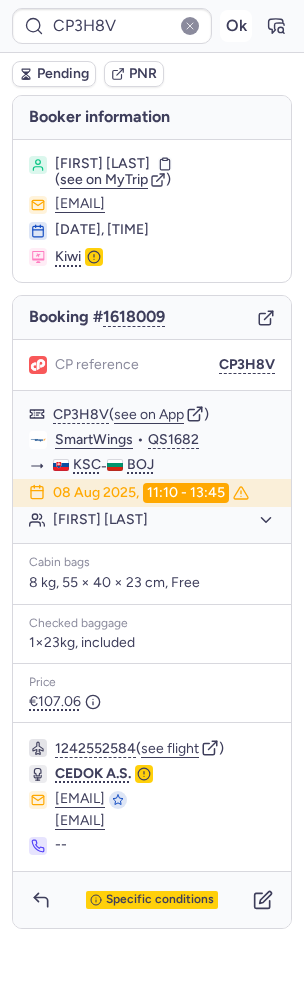 click on "Ok" at bounding box center (236, 26) 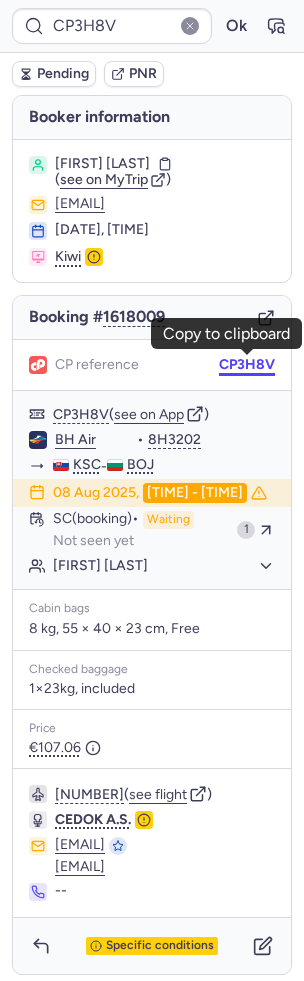 click on "CP3H8V" at bounding box center [247, 365] 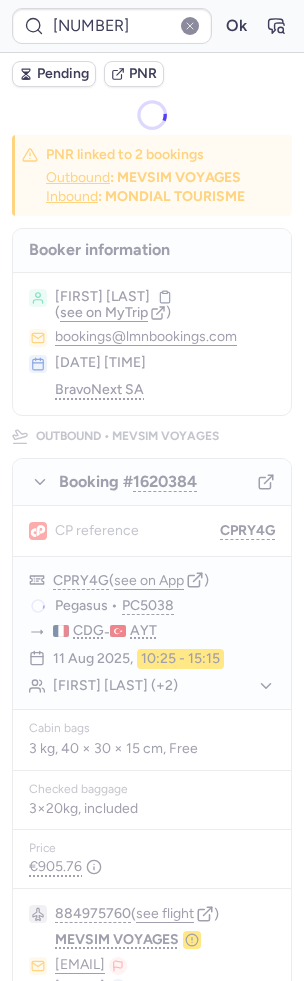 type on "CPMZLG" 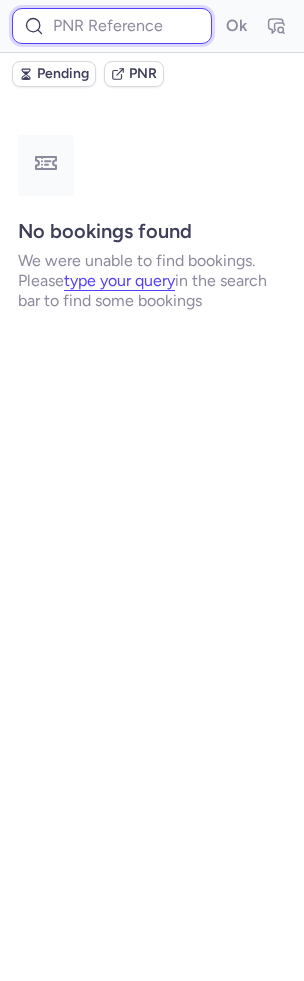 click at bounding box center [112, 26] 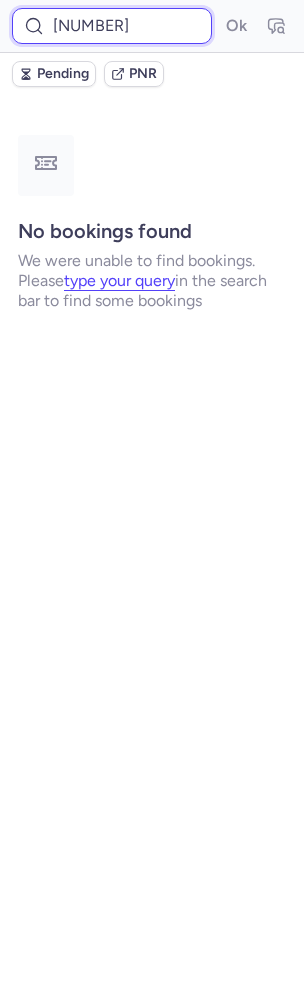 click on "Ok" at bounding box center [236, 26] 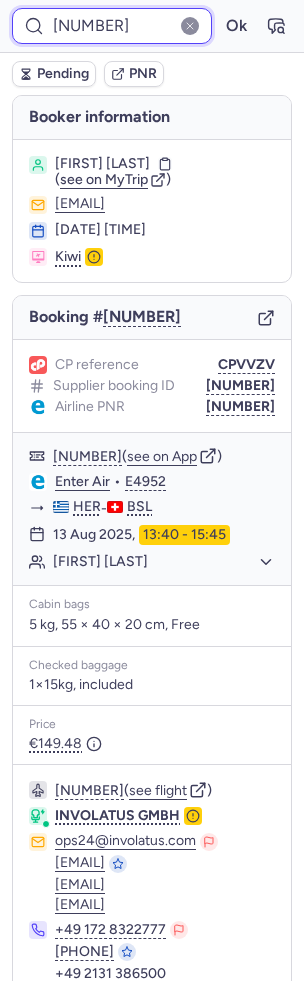click on "[NUMBER]" at bounding box center [112, 26] 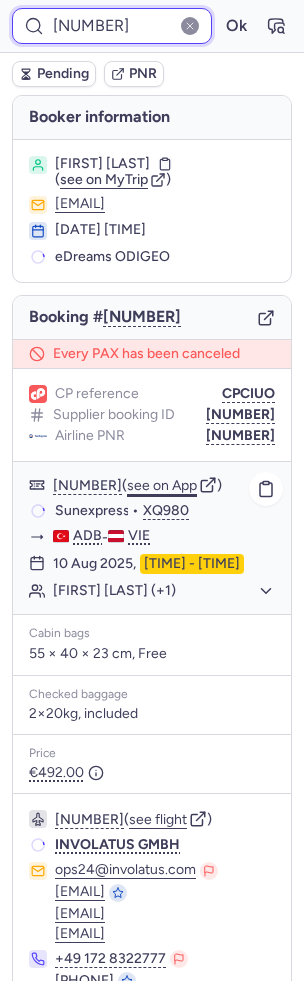 scroll, scrollTop: 111, scrollLeft: 0, axis: vertical 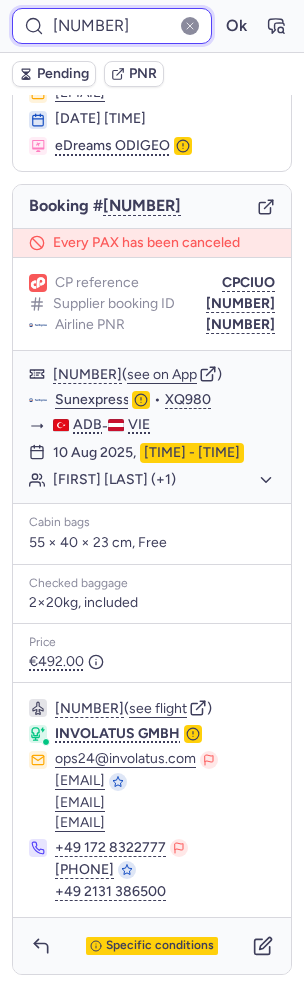 click on "[NUMBER]" at bounding box center (112, 26) 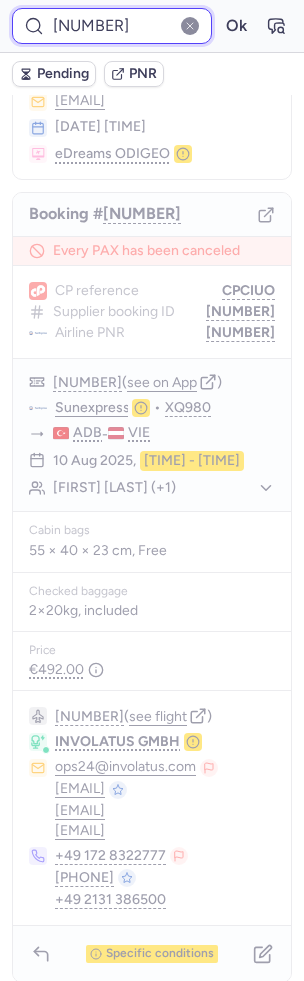 click on "Ok" at bounding box center (236, 26) 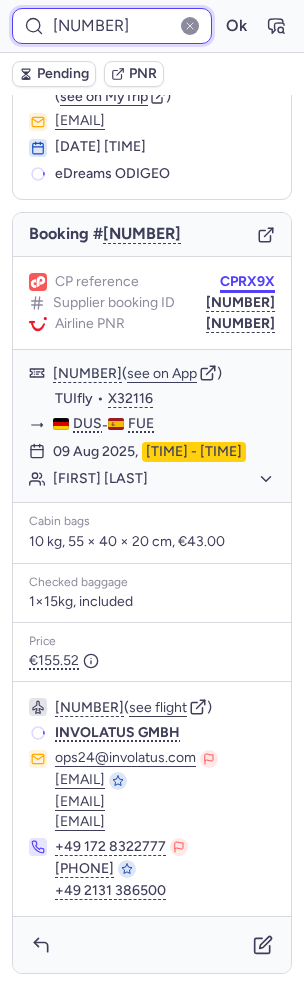 scroll, scrollTop: 82, scrollLeft: 0, axis: vertical 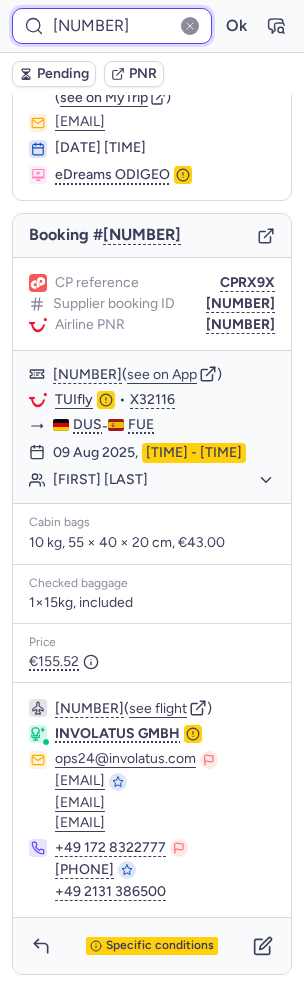 click on "[NUMBER]" at bounding box center [112, 26] 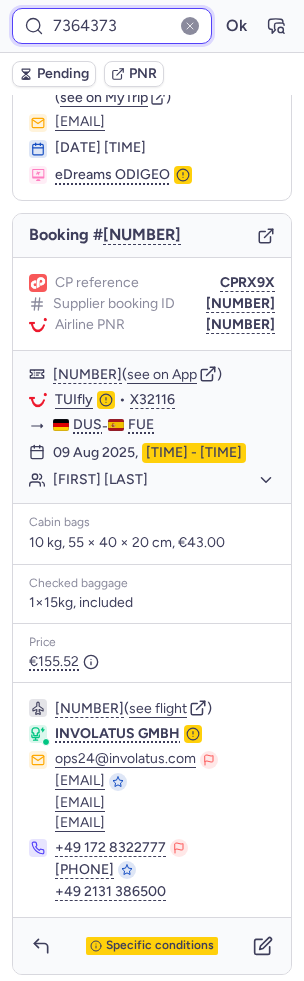 click on "Ok" at bounding box center (236, 26) 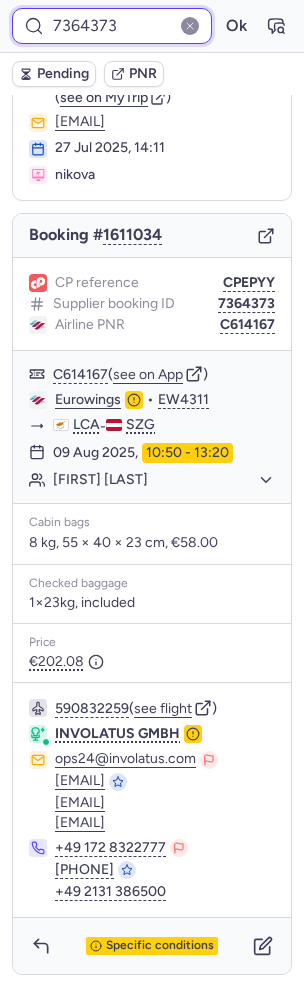 click on "7364373" at bounding box center (112, 26) 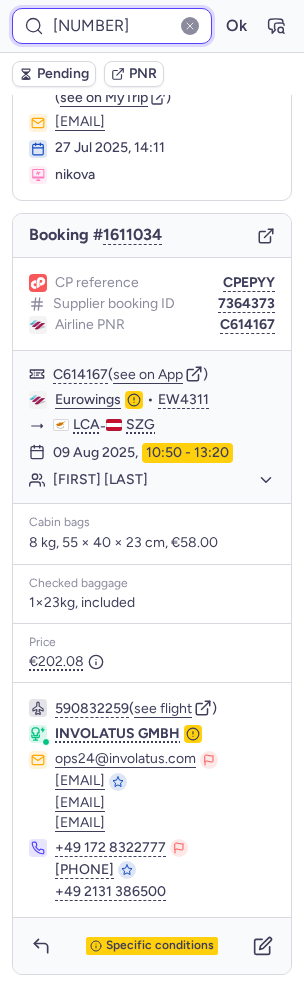 type on "[NUMBER]" 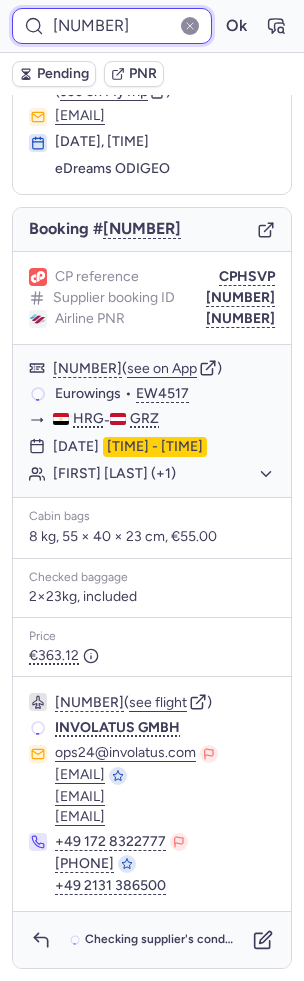 scroll, scrollTop: 82, scrollLeft: 0, axis: vertical 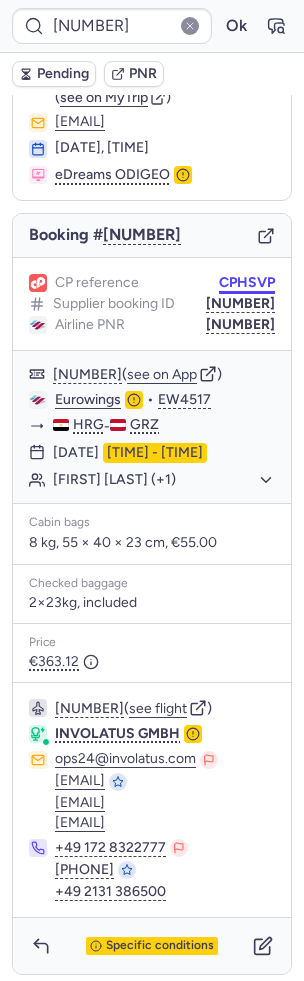 click on "CPHSVP" at bounding box center [247, 283] 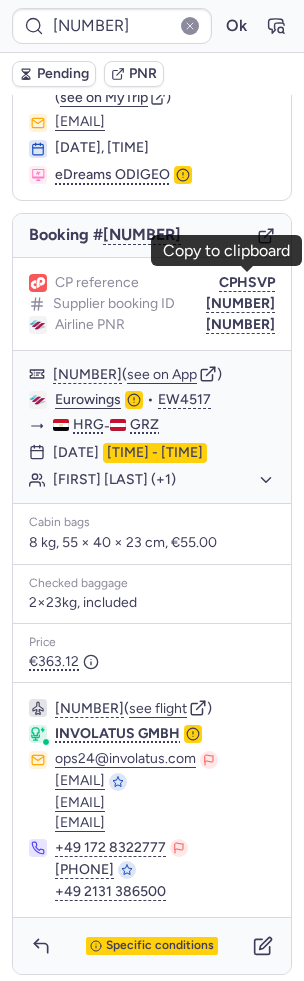 type 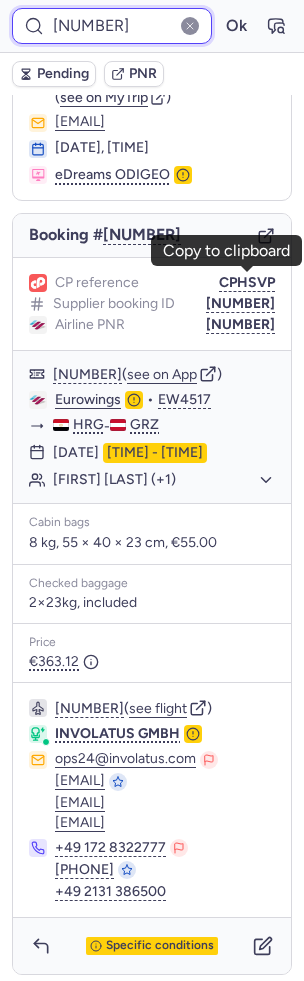 click on "[NUMBER]" at bounding box center [112, 26] 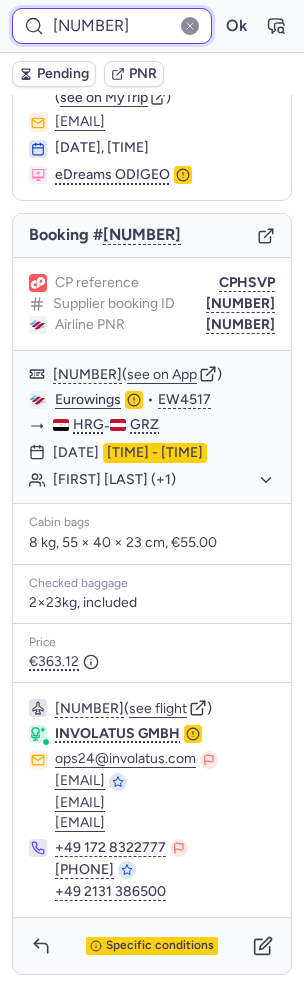click on "[NUMBER]" at bounding box center (112, 26) 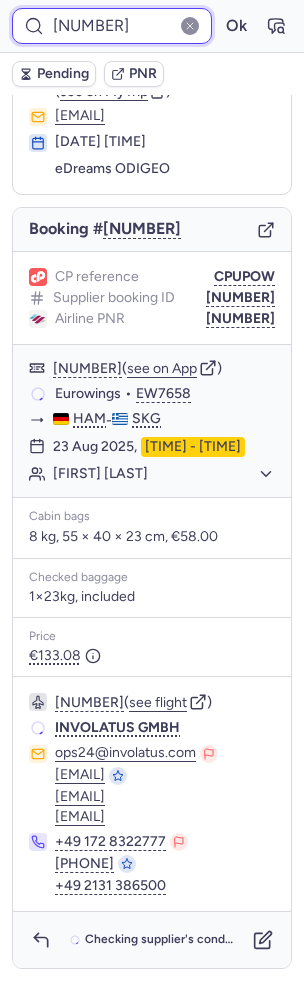 scroll, scrollTop: 82, scrollLeft: 0, axis: vertical 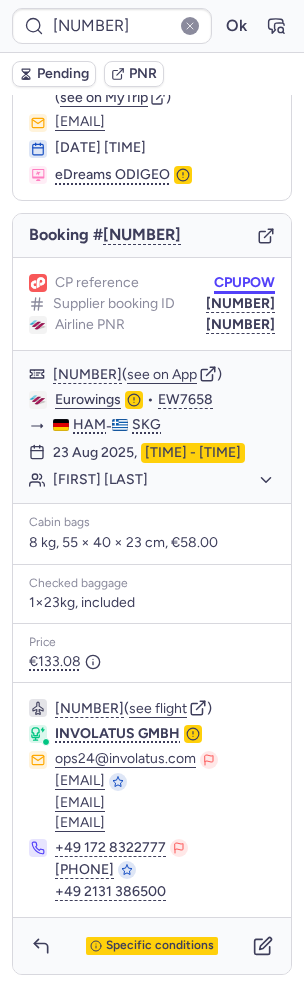 click on "CPUPOW" at bounding box center (244, 283) 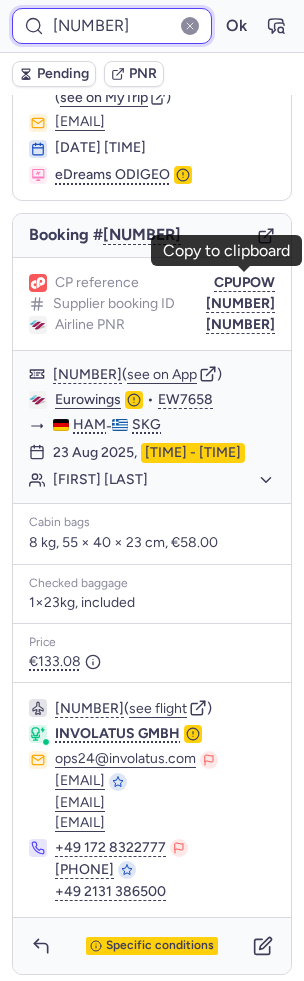 click on "[NUMBER]" at bounding box center (112, 26) 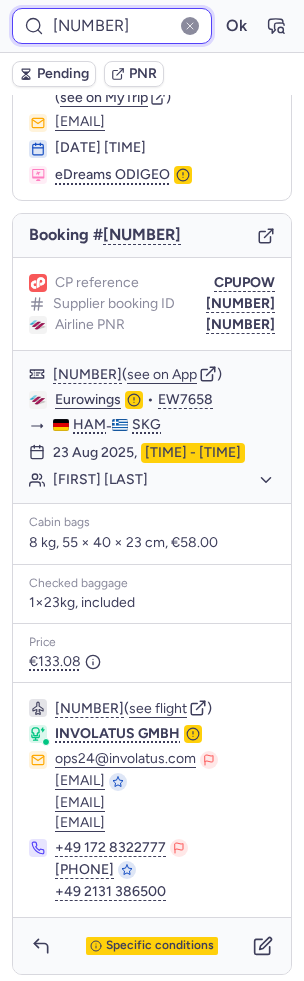click on "[NUMBER]" at bounding box center (112, 26) 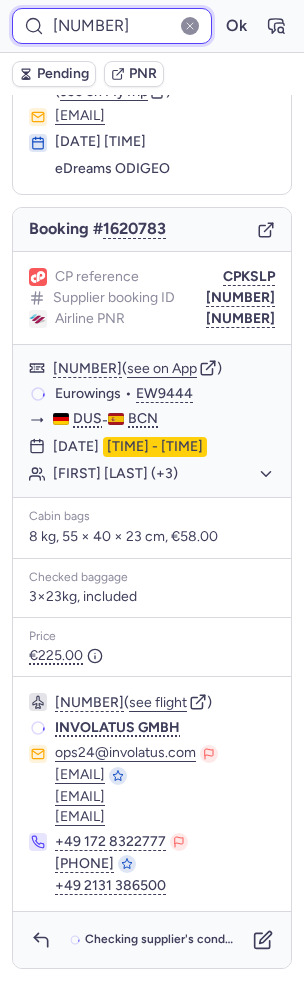 scroll, scrollTop: 96, scrollLeft: 0, axis: vertical 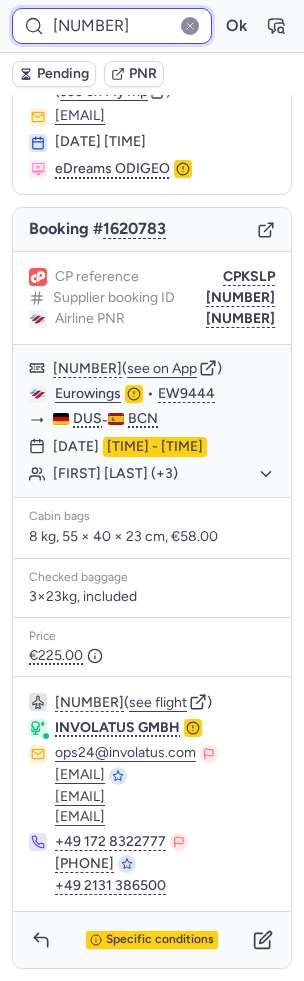 click on "[NUMBER]" at bounding box center (112, 26) 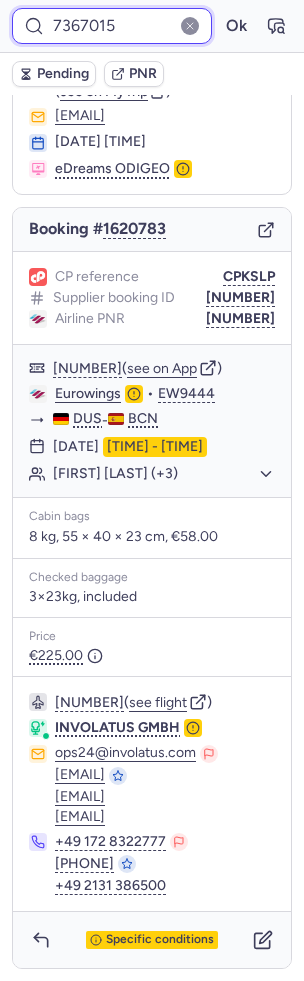 type on "7367015" 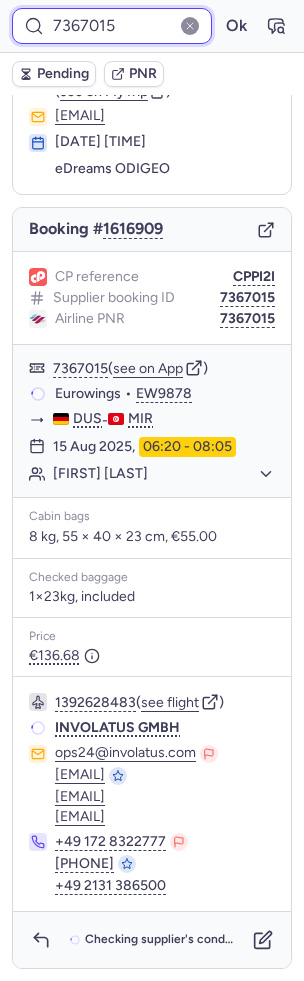 scroll, scrollTop: 82, scrollLeft: 0, axis: vertical 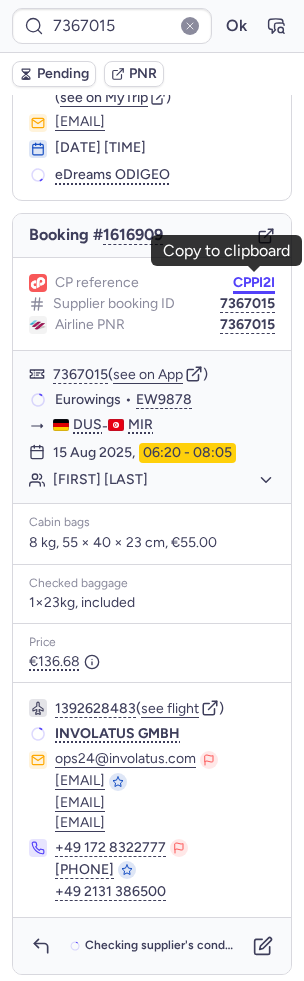 click on "CPPI2I" at bounding box center (254, 283) 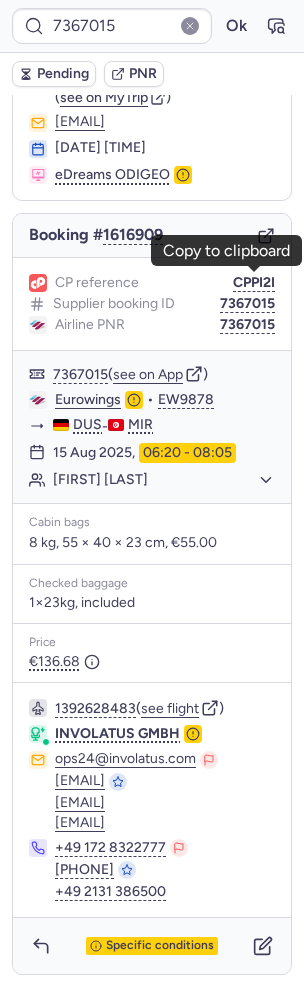 type 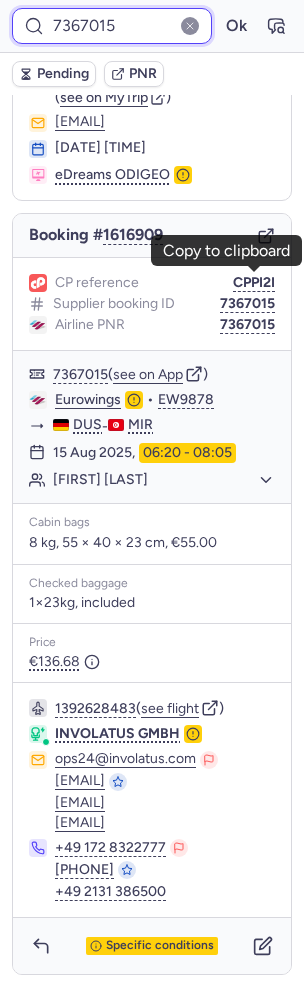 click on "7367015" at bounding box center [112, 26] 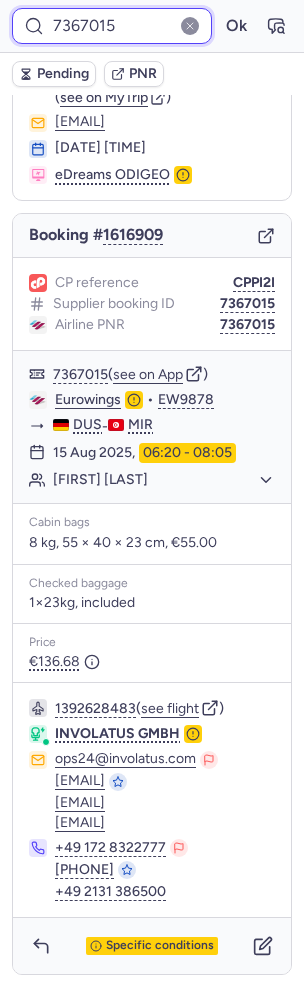 click on "7367015" at bounding box center [112, 26] 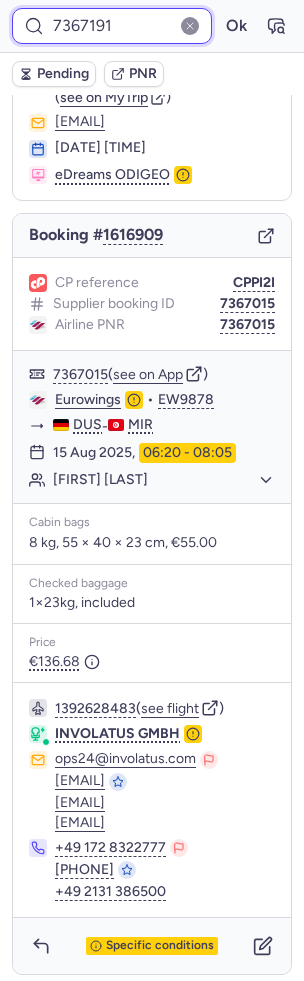 type on "7367191" 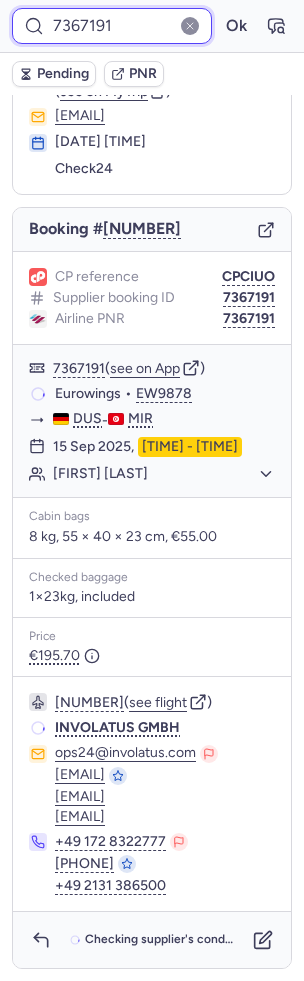 scroll, scrollTop: 82, scrollLeft: 0, axis: vertical 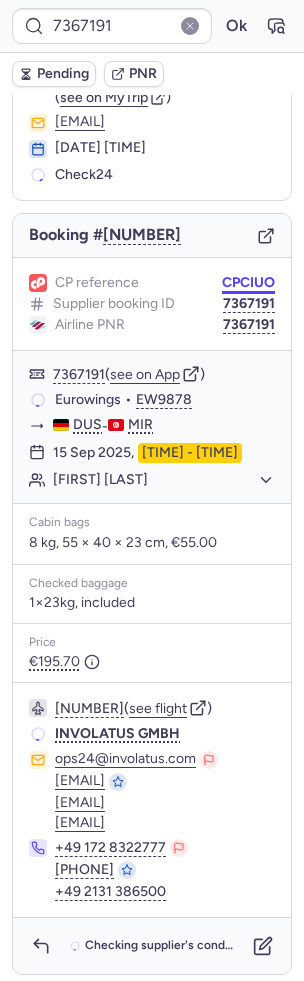 click on "CPCIUO" at bounding box center [248, 283] 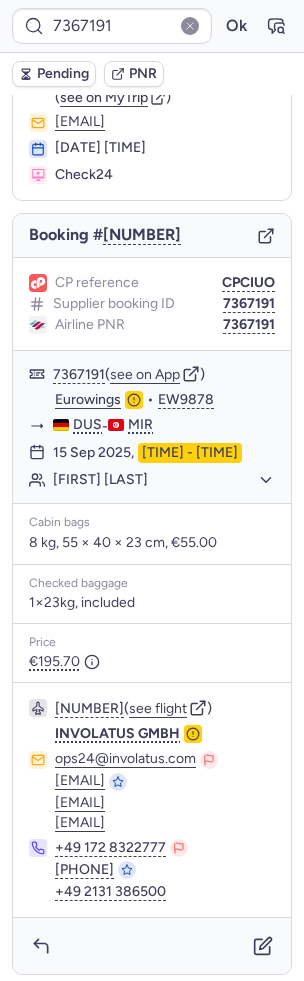 type 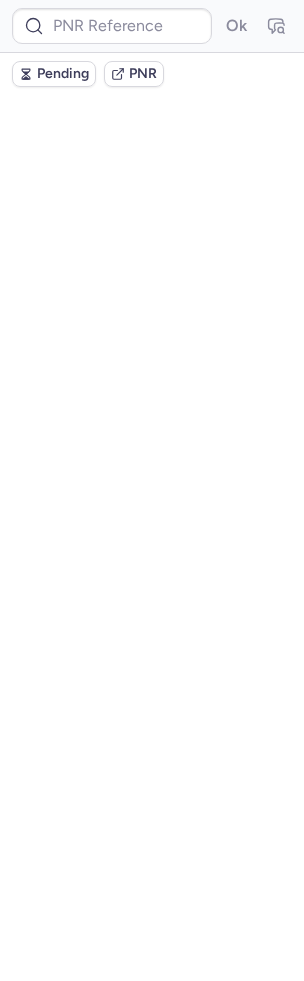 scroll, scrollTop: 0, scrollLeft: 0, axis: both 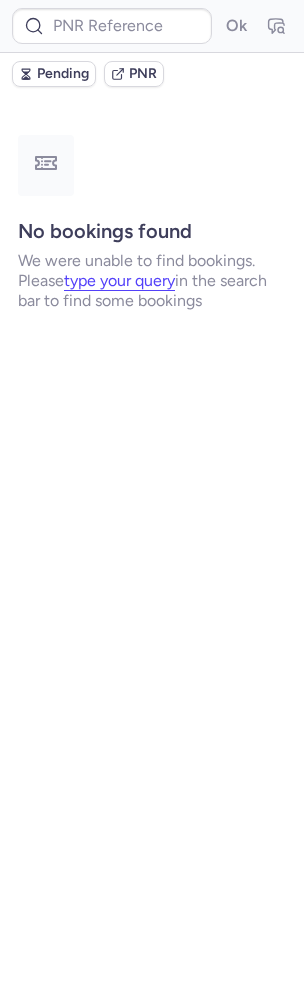 type on "CPRY4G" 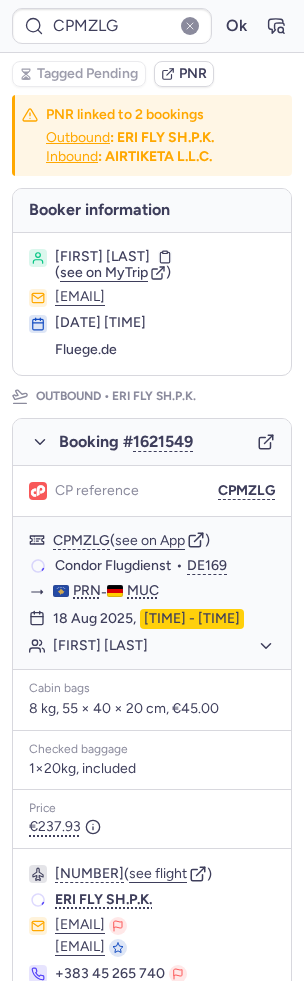 type on "CPFSHE" 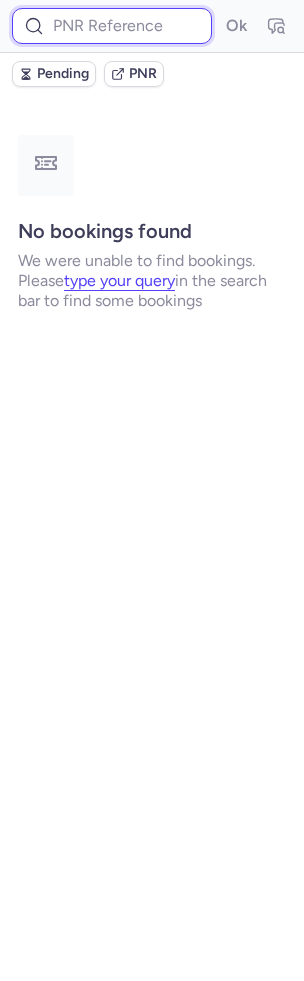 click at bounding box center [112, 26] 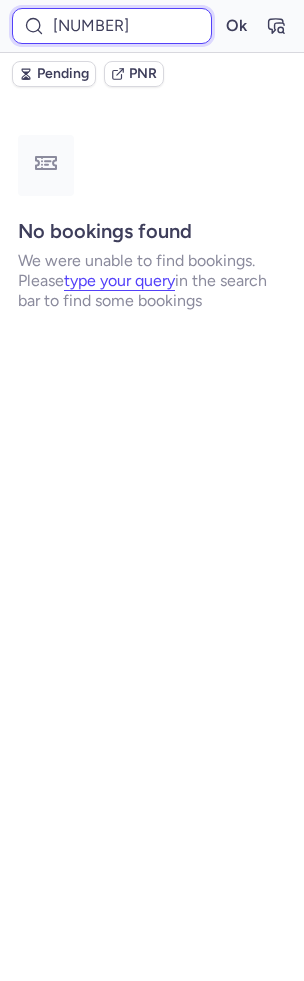 type on "[NUMBER]" 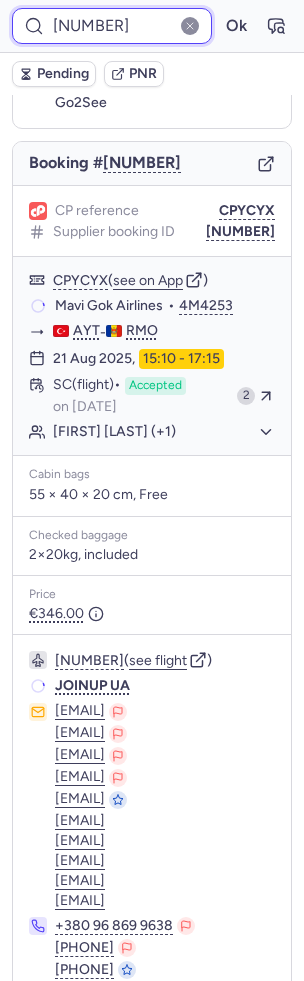 scroll, scrollTop: 232, scrollLeft: 0, axis: vertical 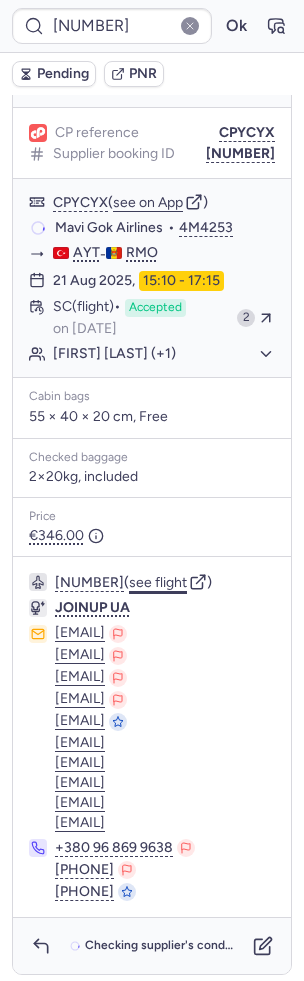 click on "see flight" 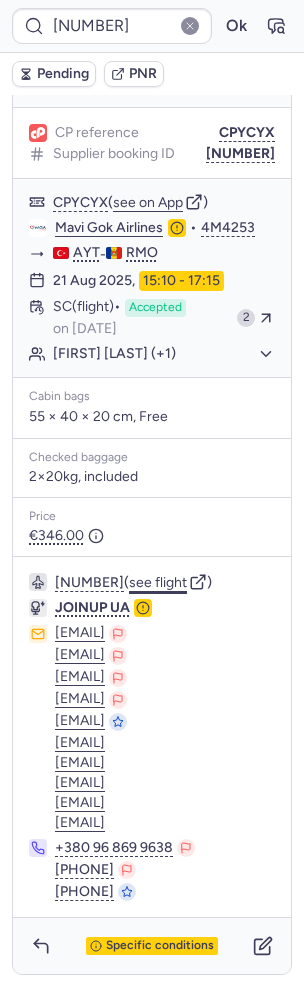 type 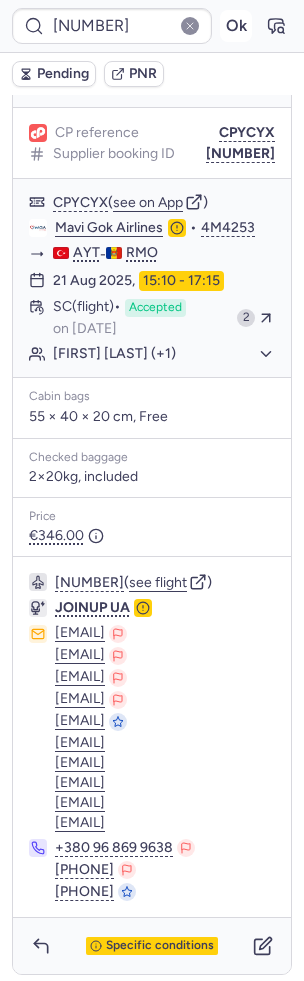 click on "Ok" at bounding box center [236, 26] 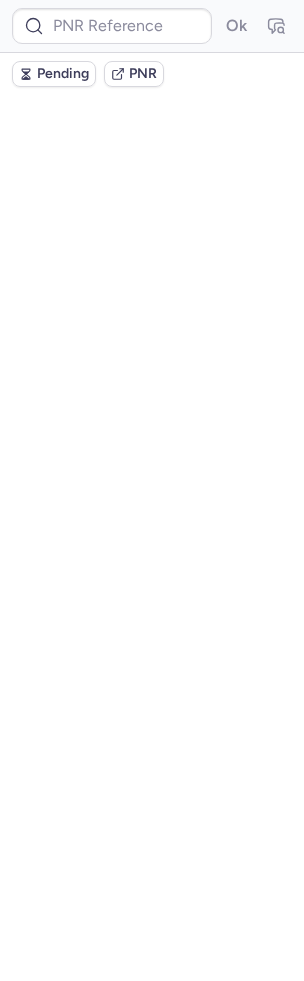 scroll, scrollTop: 0, scrollLeft: 0, axis: both 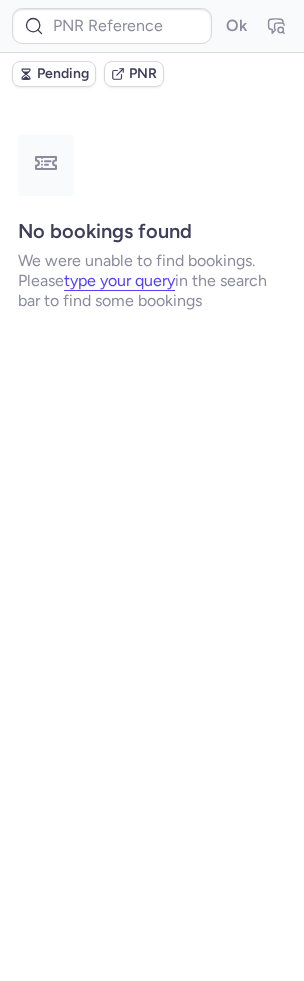 type on "CPFSHE" 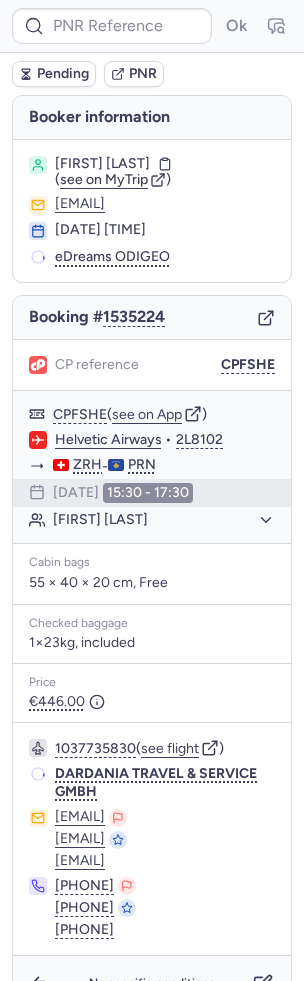 type on "CPUGGW" 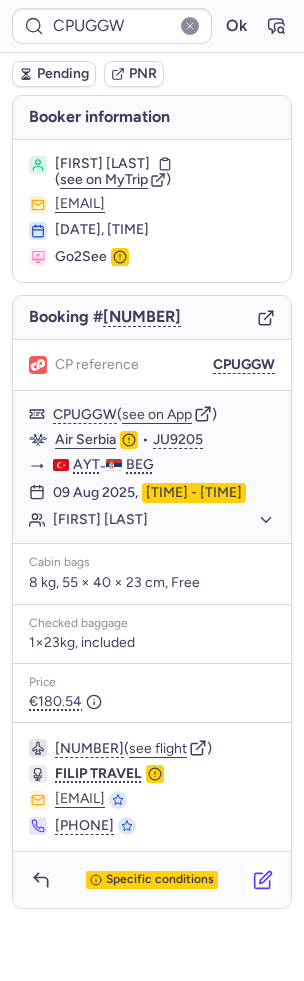 click 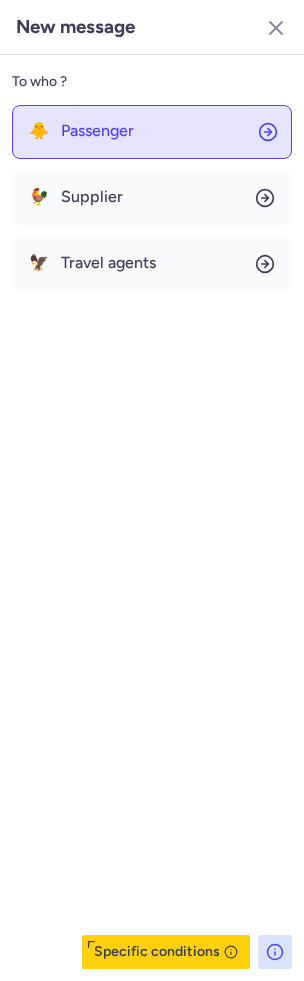 click on "🐥 Passenger" 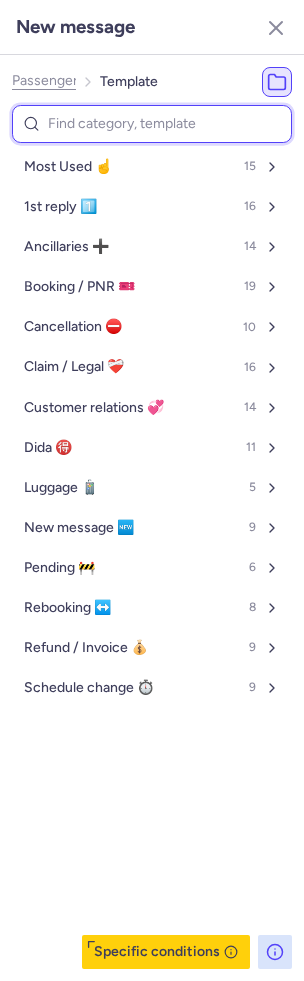 type on "u" 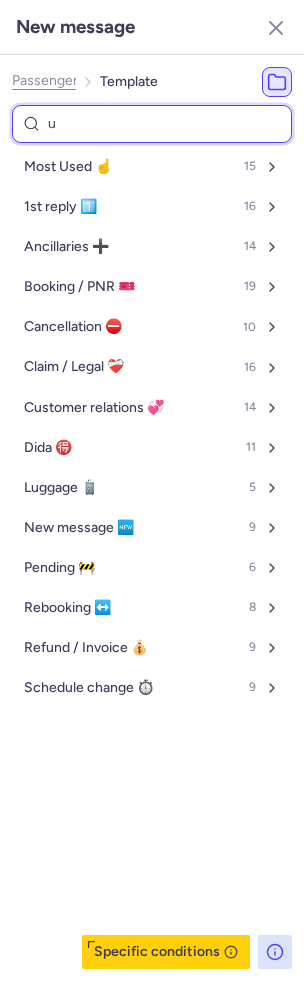 select on "en" 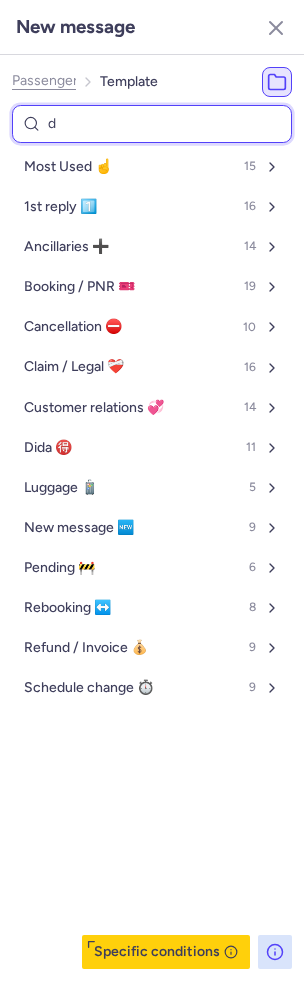 type on "do" 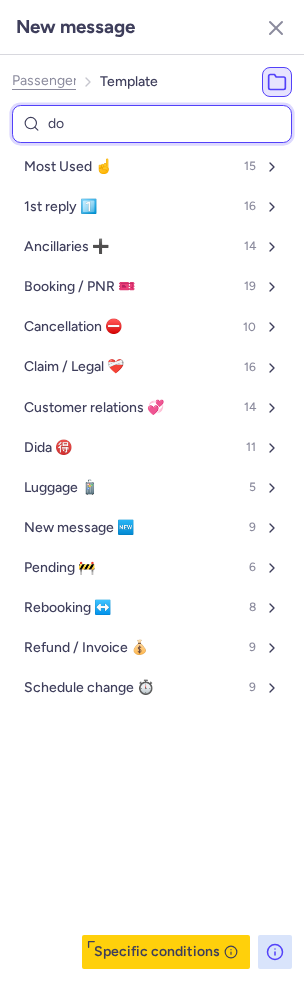 select on "en" 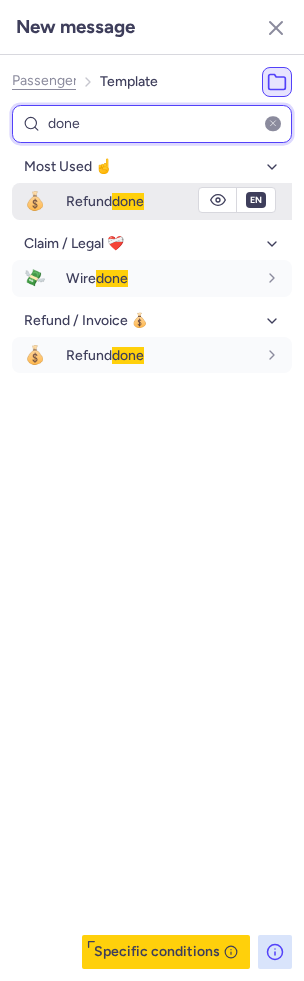 type on "done" 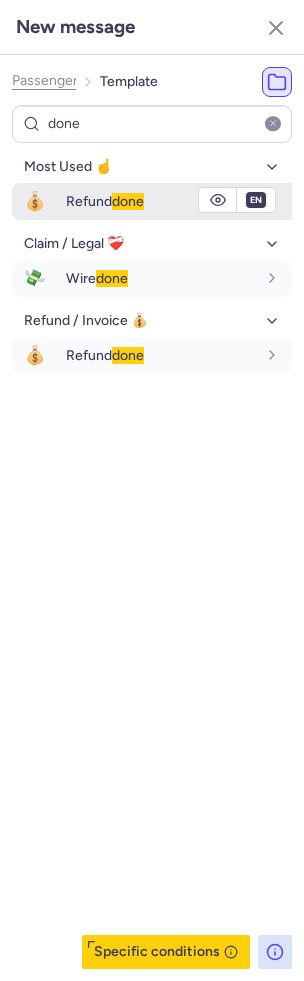click on "Refund  done" at bounding box center (179, 201) 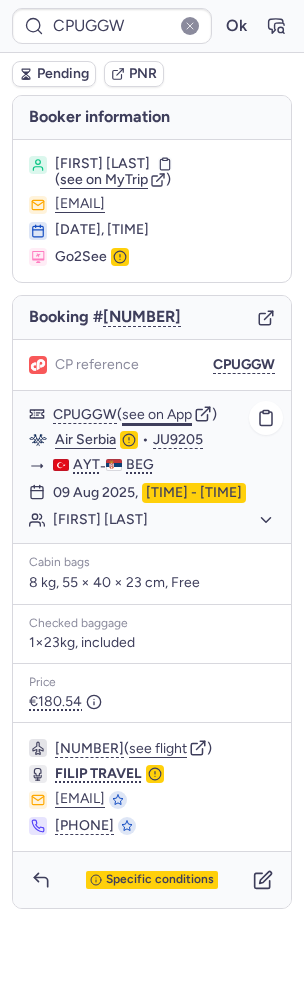 click on "see on App" 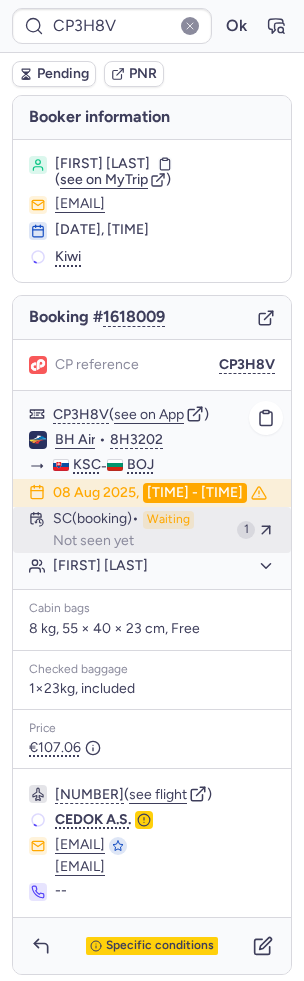 click on "SC   (booking)  Waiting Not seen yet" at bounding box center [141, 530] 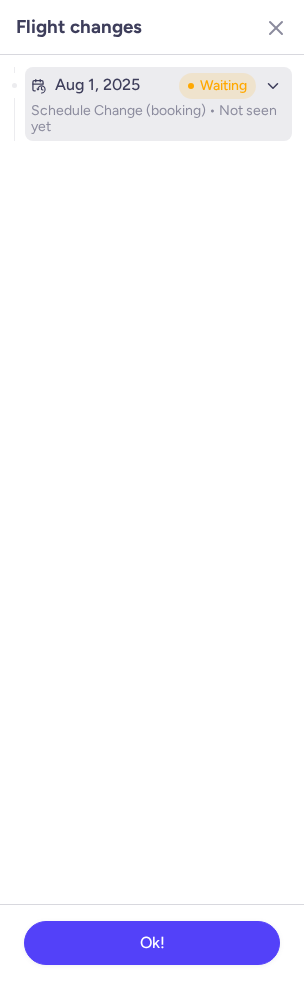 click on "Schedule Change (booking) •  Not seen yet" at bounding box center (158, 119) 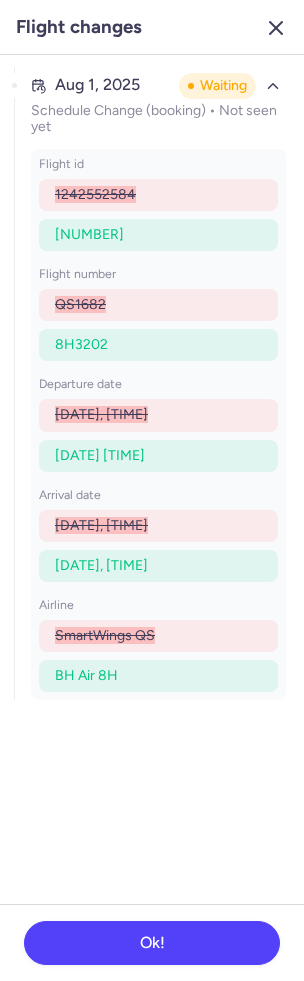 click 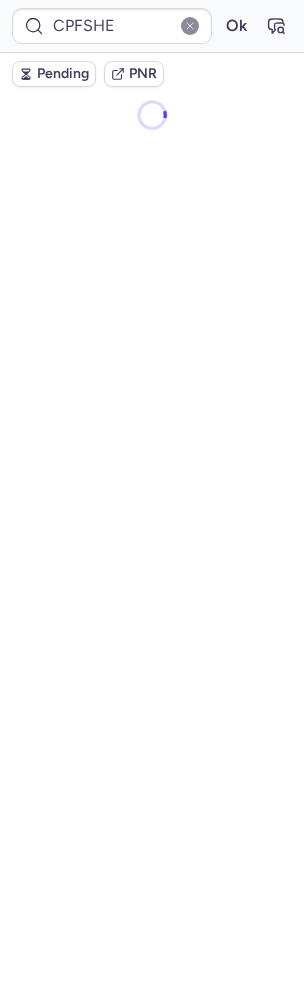 scroll, scrollTop: 40, scrollLeft: 0, axis: vertical 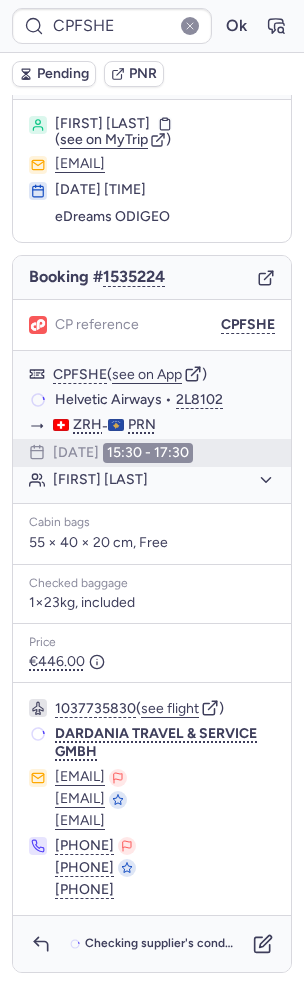 type on "CPBUY6" 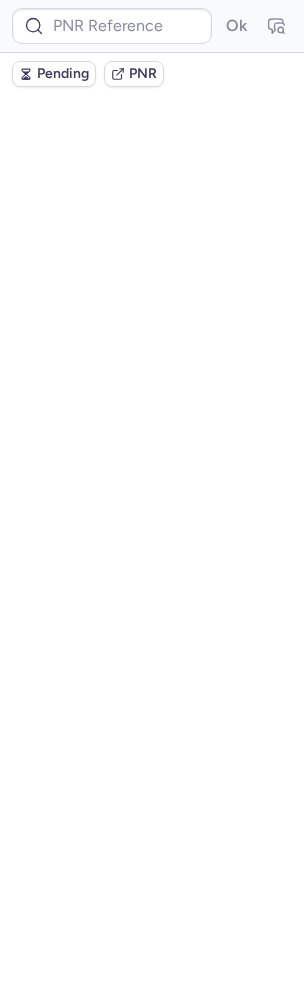 scroll, scrollTop: 0, scrollLeft: 0, axis: both 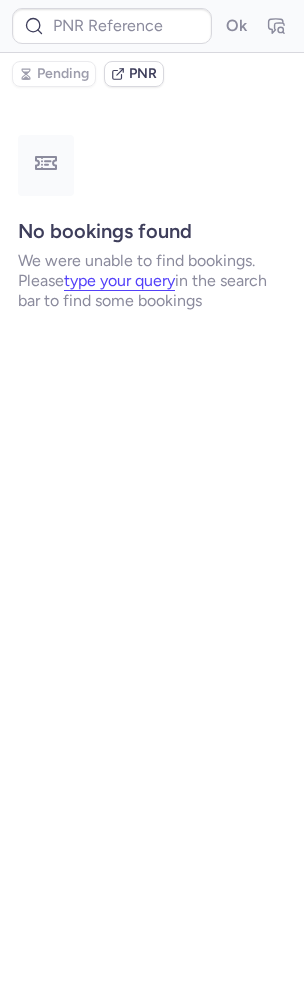 type on "CPALKA" 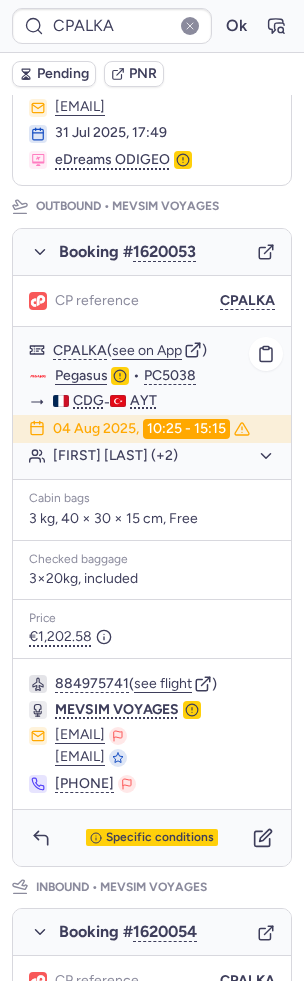 scroll, scrollTop: 457, scrollLeft: 0, axis: vertical 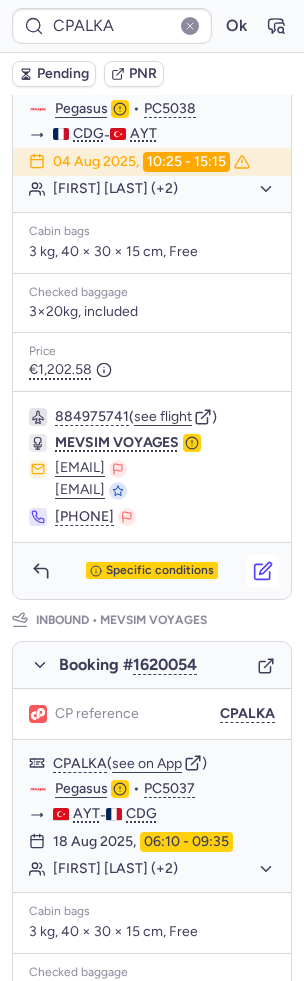 click 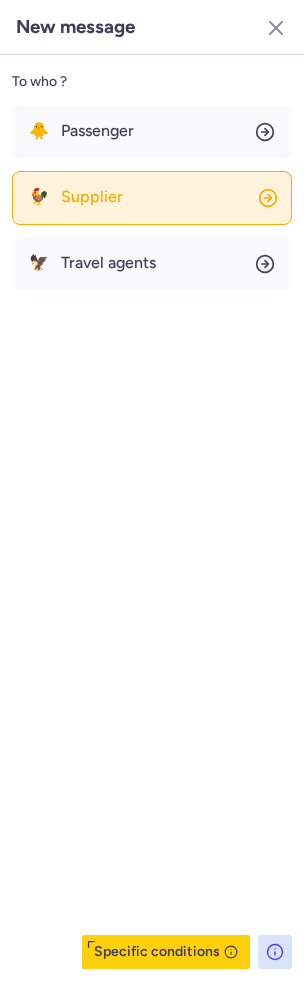 click on "Supplier" at bounding box center [92, 197] 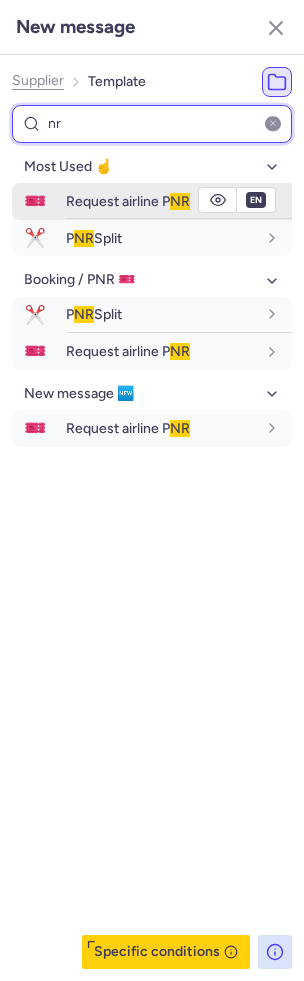type on "nr" 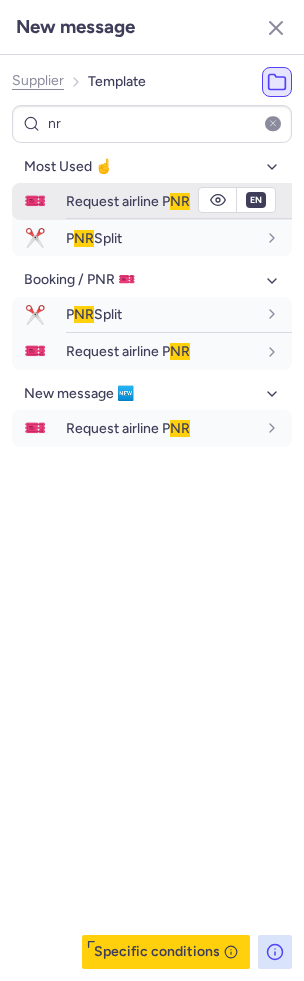 click on "Request airline P NR" at bounding box center [128, 201] 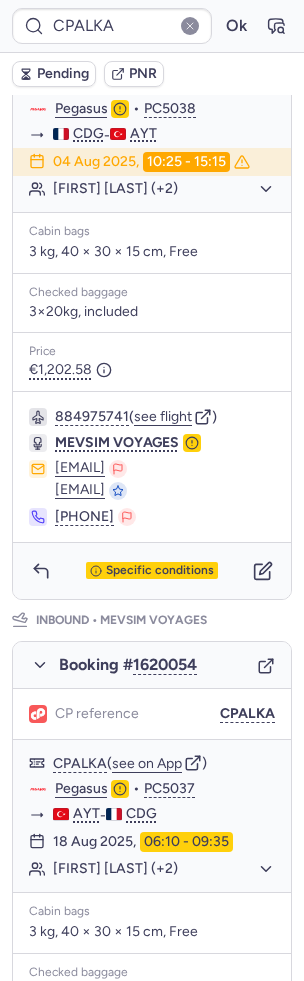 click on "Pending" at bounding box center (63, 74) 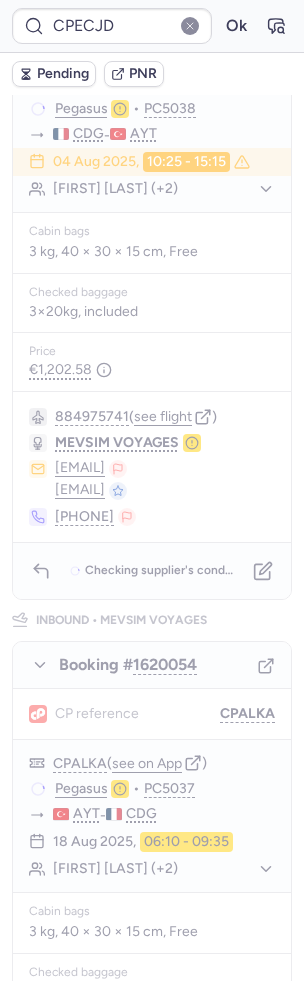 scroll, scrollTop: 0, scrollLeft: 0, axis: both 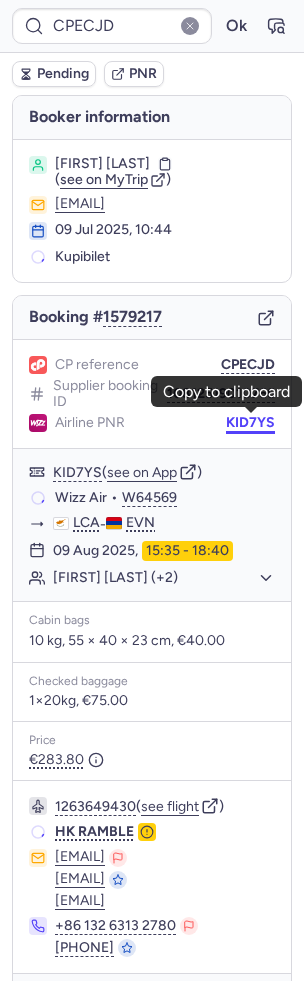 click on "KID7YS" at bounding box center [250, 423] 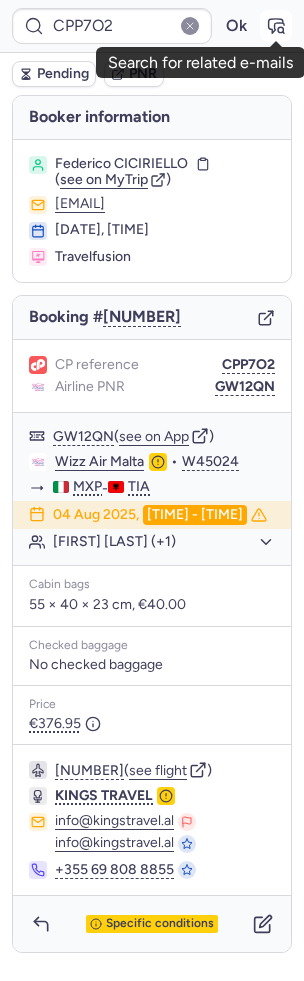 click 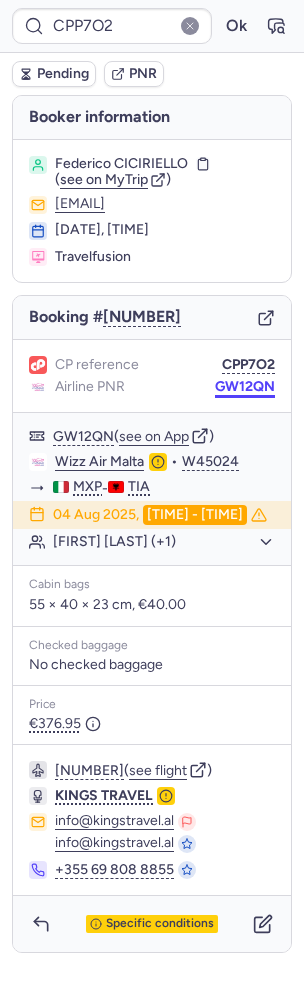 click on "GW12QN" at bounding box center (245, 387) 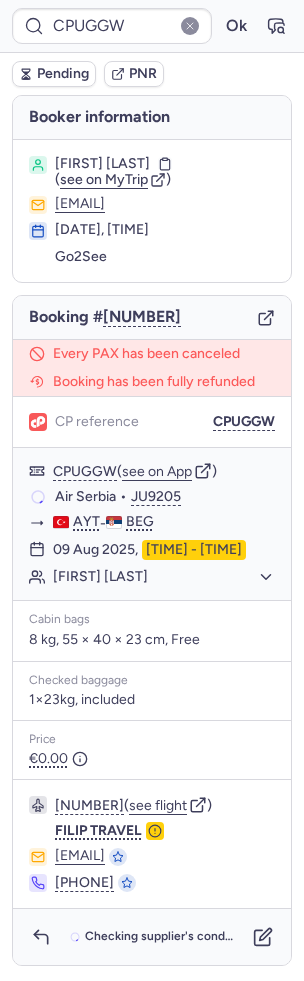 type on "CPREYE" 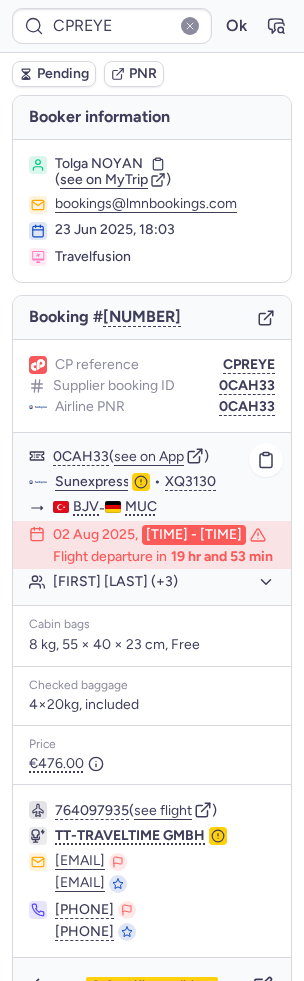 click on "[LAST] [FIRST]" 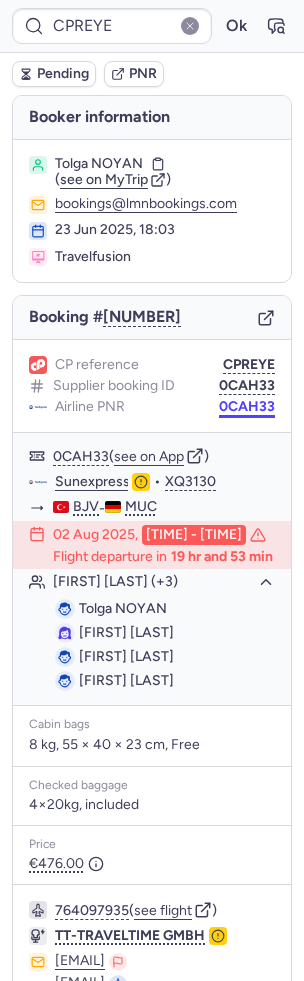 click on "0CAH33" at bounding box center (247, 407) 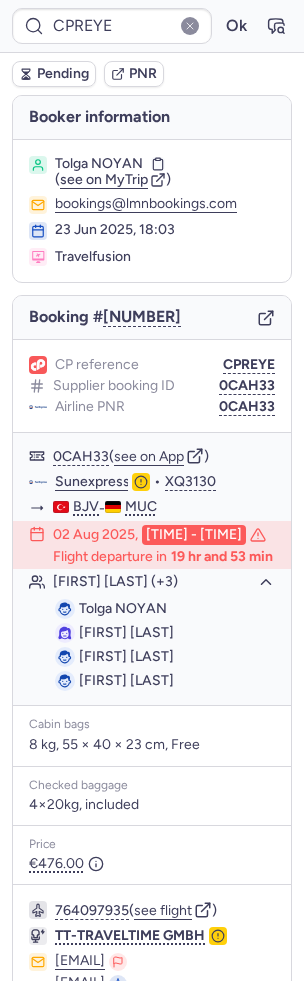 click on "Pending" at bounding box center (63, 74) 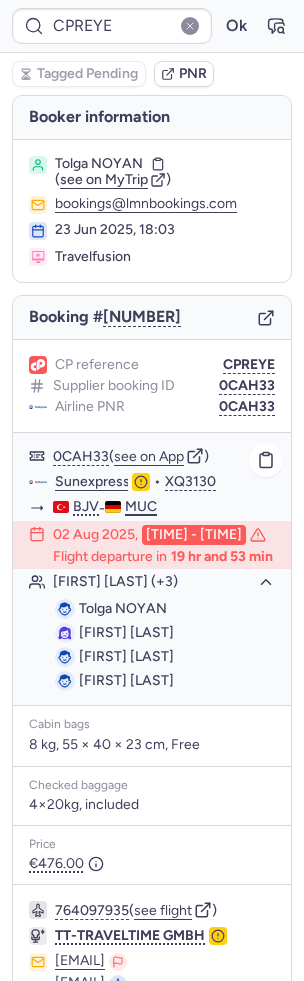 scroll, scrollTop: 160, scrollLeft: 0, axis: vertical 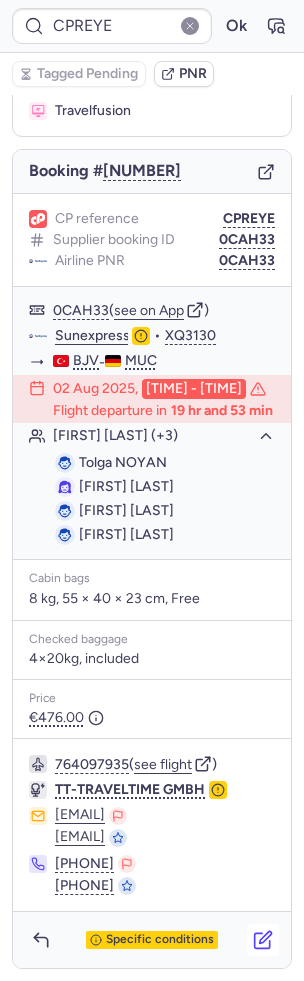 click 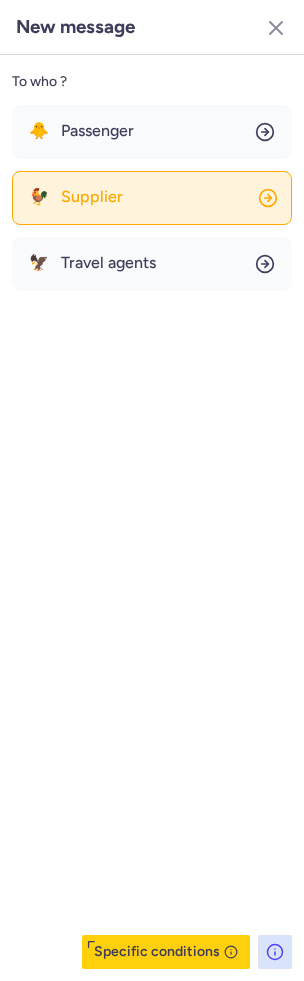 click on "Supplier" at bounding box center [92, 197] 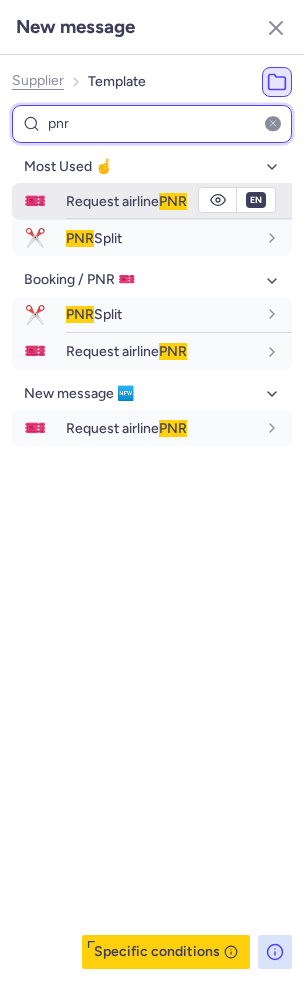 type on "pnr" 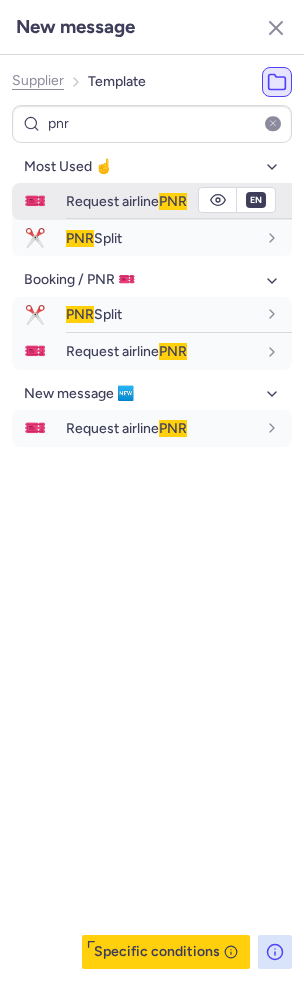 click on "Request airline  PNR" at bounding box center (126, 201) 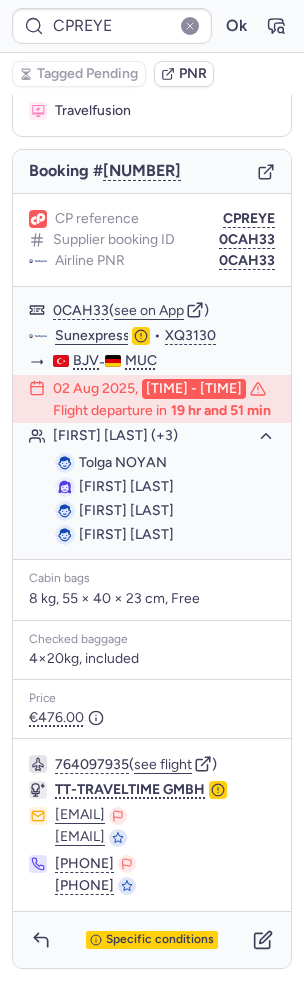 scroll, scrollTop: 140, scrollLeft: 0, axis: vertical 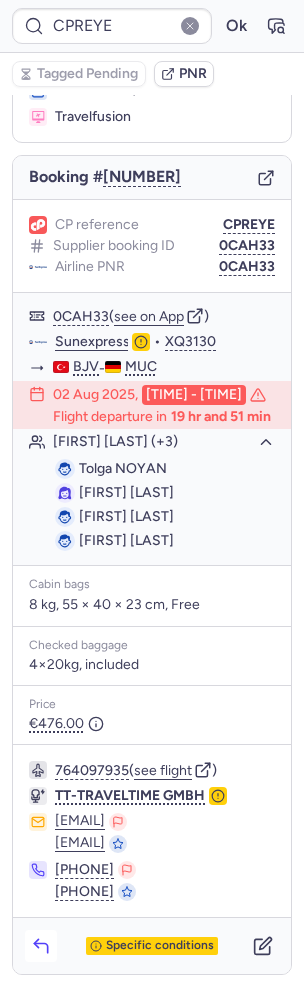 click 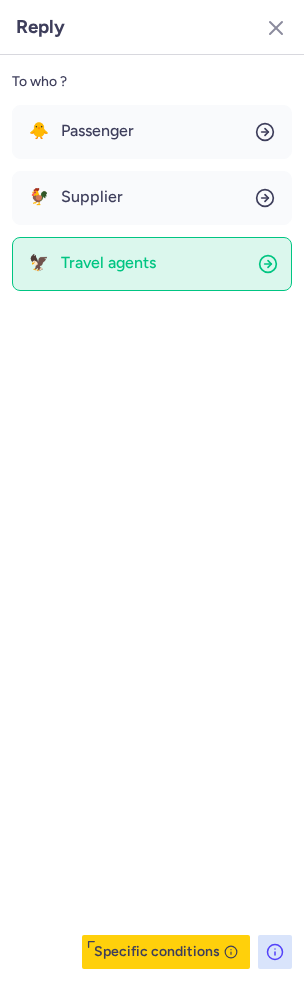 click on "Travel agents" at bounding box center [108, 263] 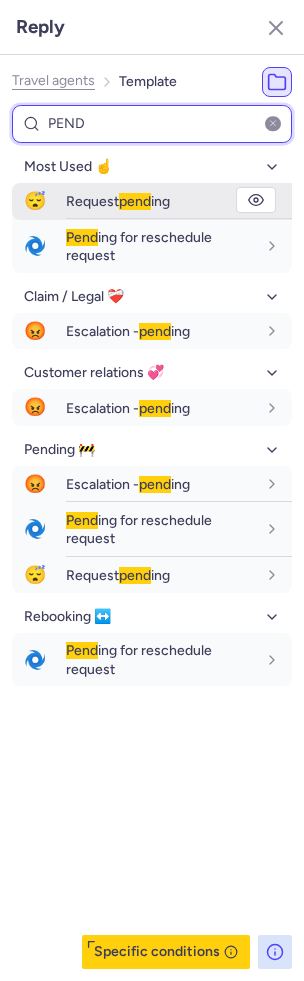 type on "PEND" 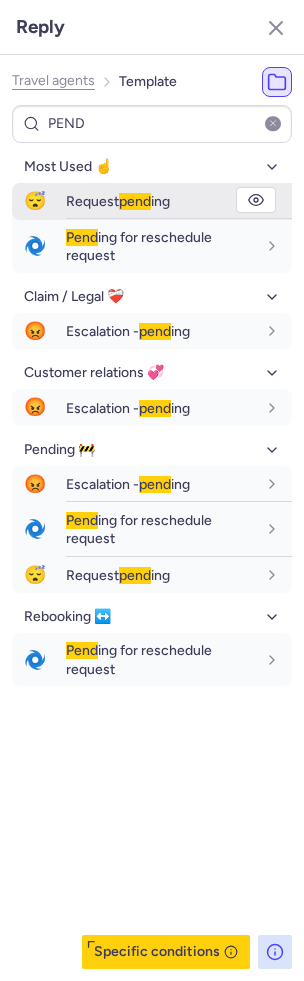 click on "Request  pend ing" at bounding box center [179, 201] 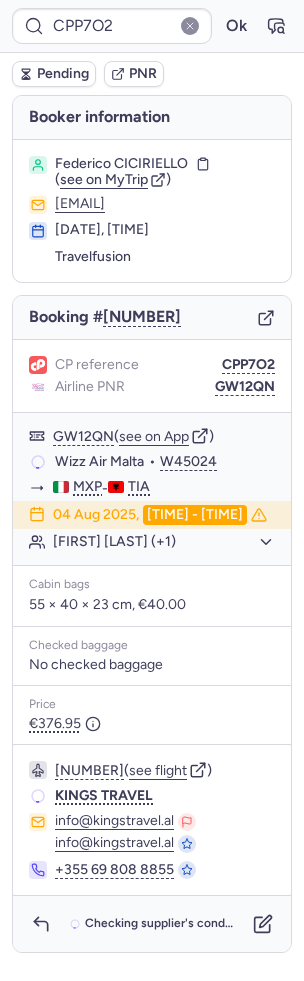 scroll, scrollTop: 2, scrollLeft: 0, axis: vertical 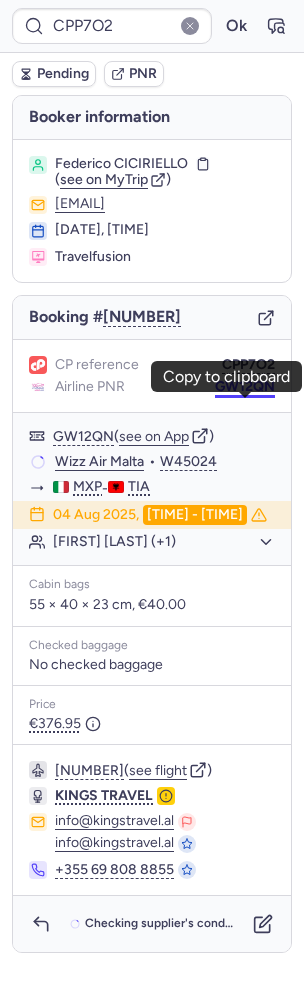 click on "GW12QN" at bounding box center [245, 387] 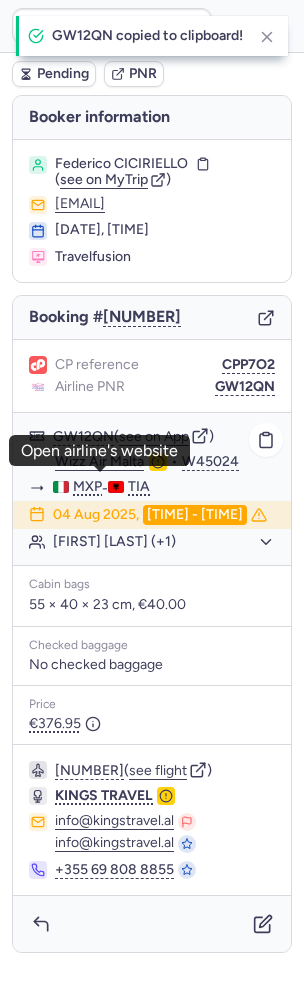 click on "Wizz Air Malta" 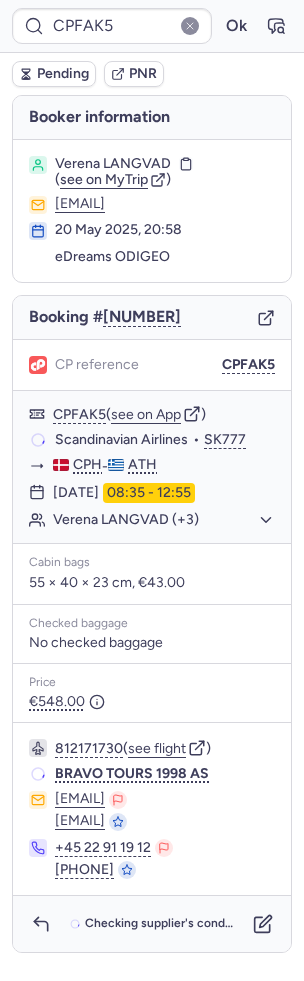 scroll, scrollTop: 0, scrollLeft: 0, axis: both 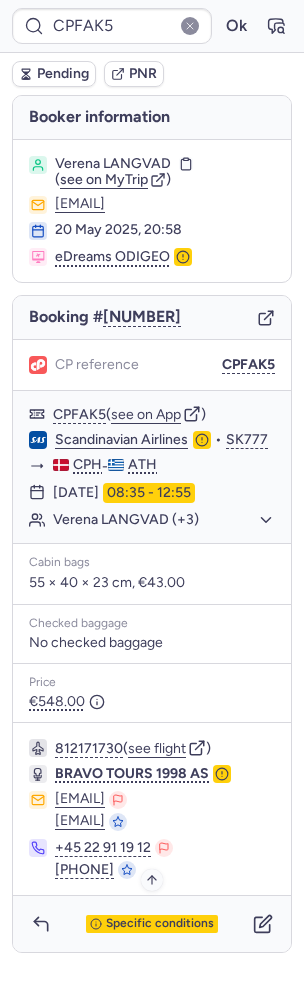 click on "Specific conditions" at bounding box center [160, 924] 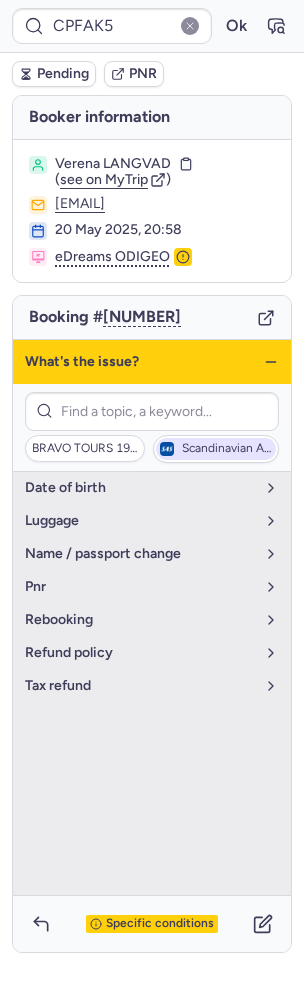 click on "Scandinavian Airlines" at bounding box center (216, 449) 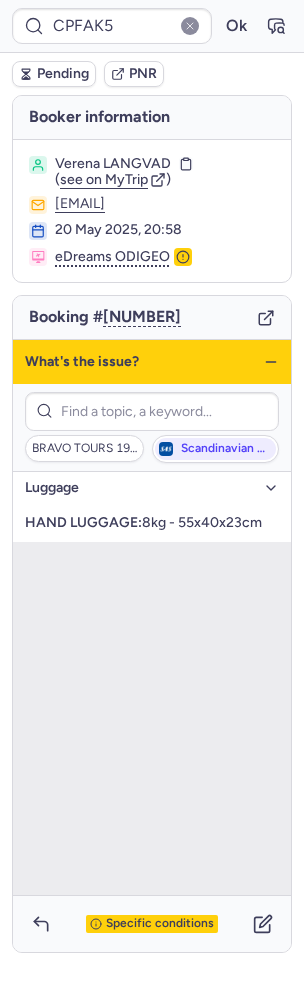 click 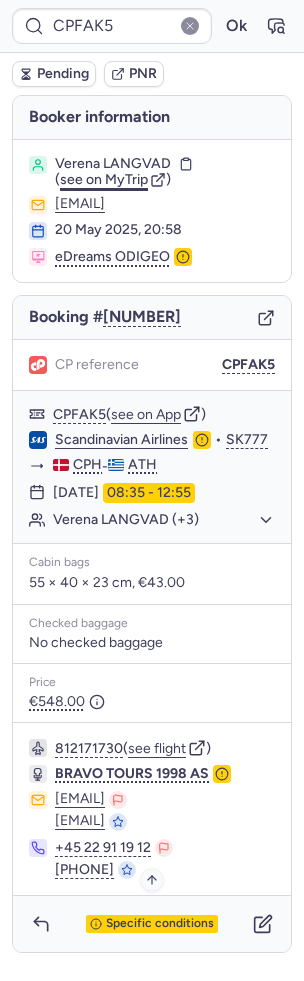 click on "see on MyTrip" at bounding box center (104, 179) 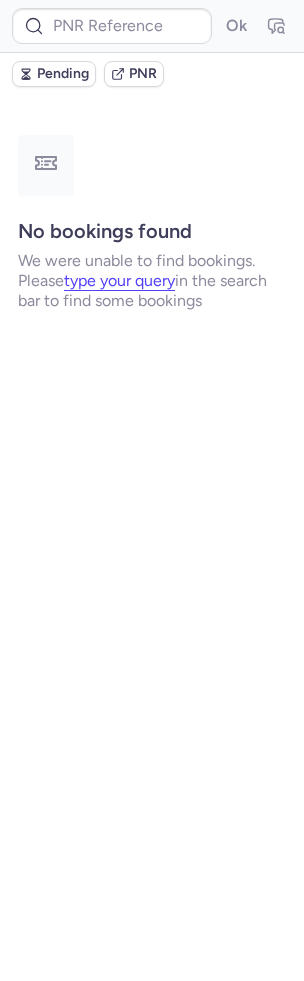 type on "CPDIVB" 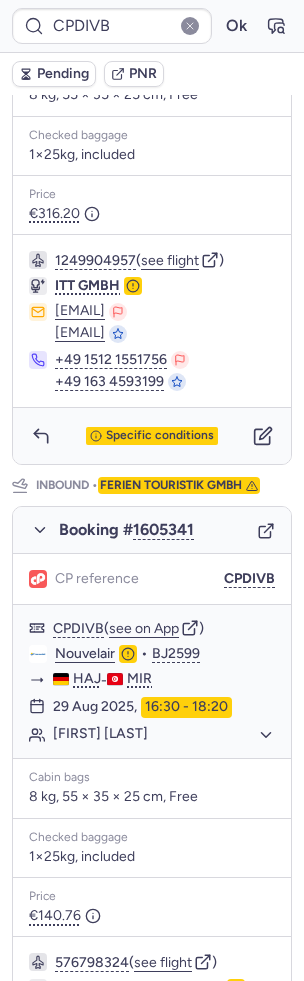 scroll, scrollTop: 842, scrollLeft: 0, axis: vertical 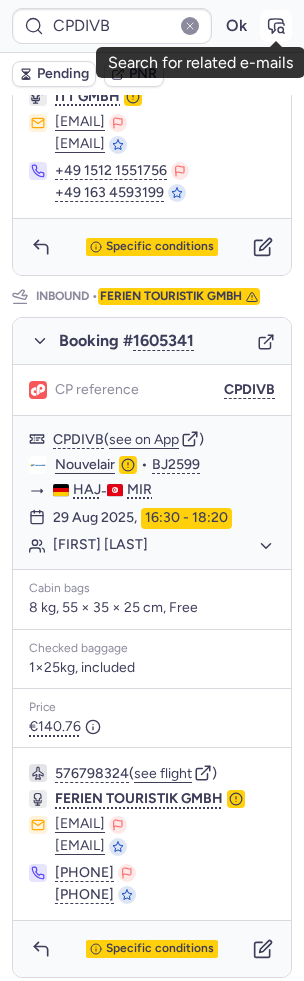 click 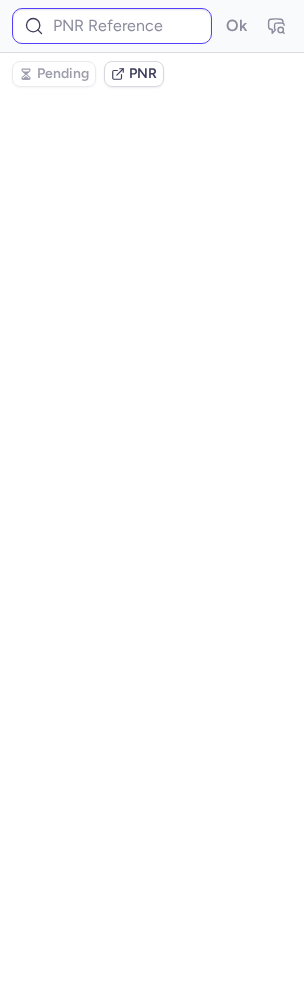 type on "CPDIVB" 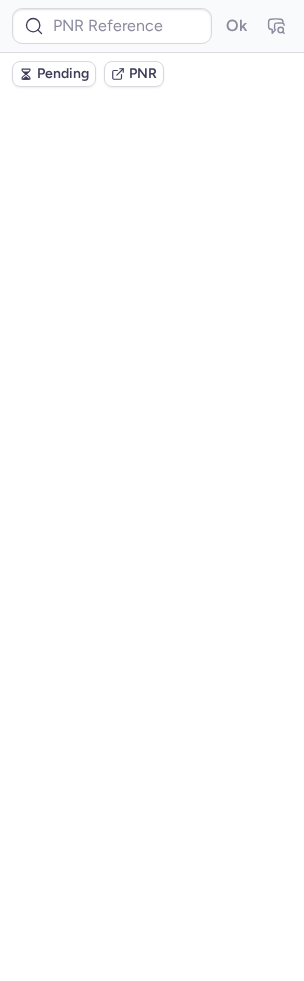 scroll, scrollTop: 0, scrollLeft: 0, axis: both 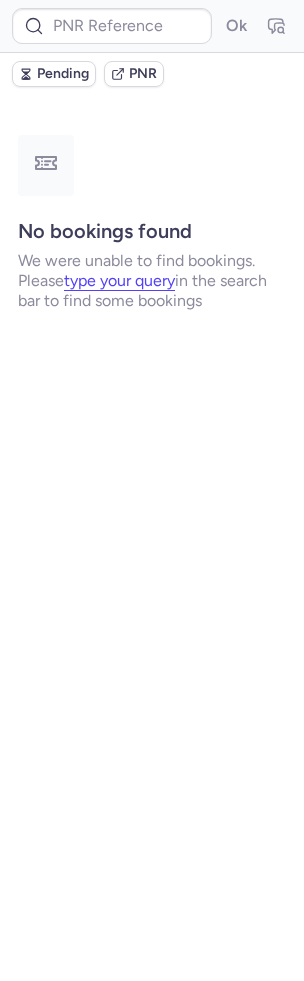 type on "CPREYE" 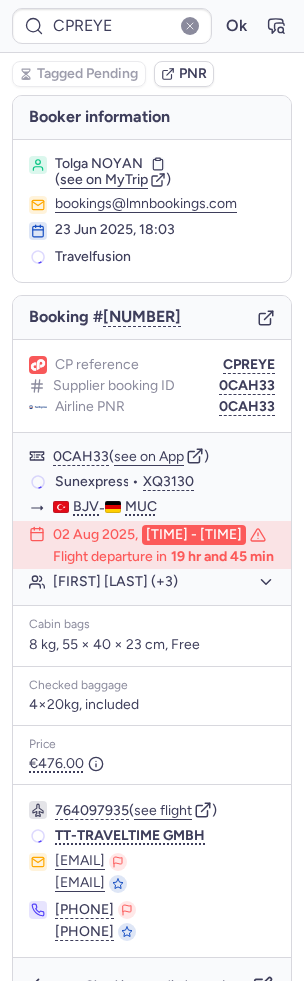 scroll, scrollTop: 60, scrollLeft: 0, axis: vertical 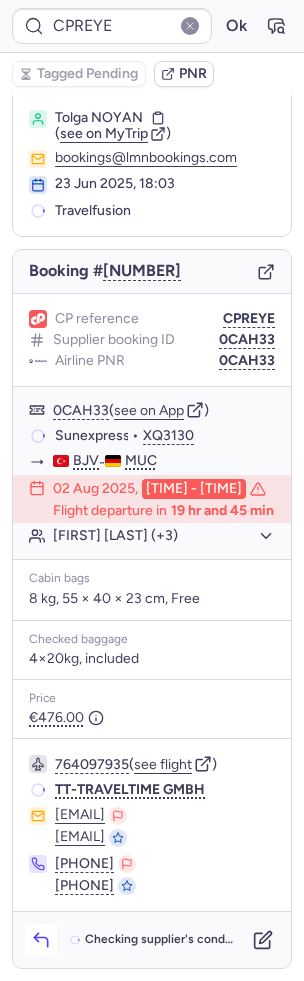 click at bounding box center [41, 940] 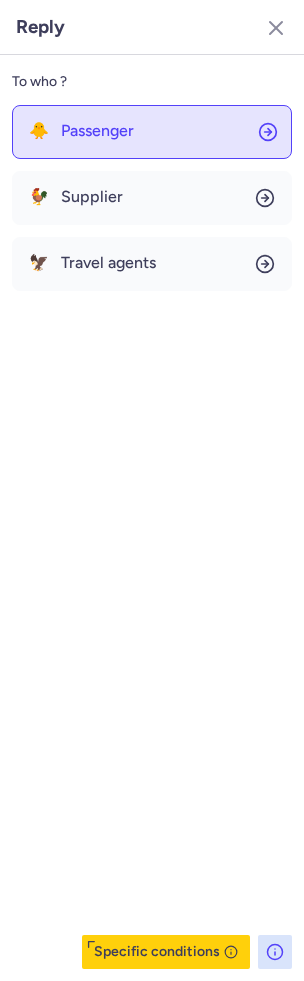 click on "Passenger" at bounding box center [97, 131] 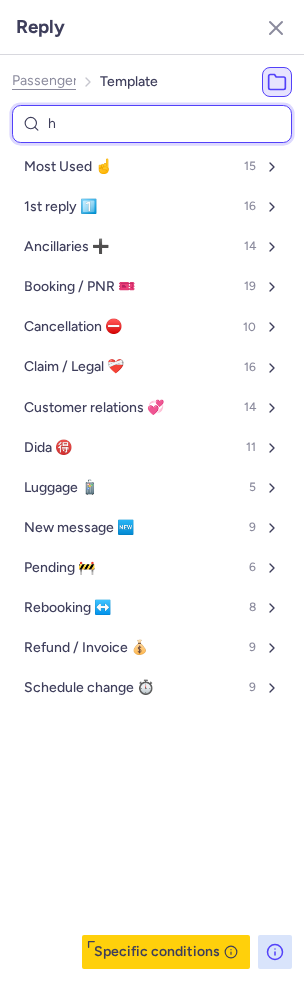 type on "ha" 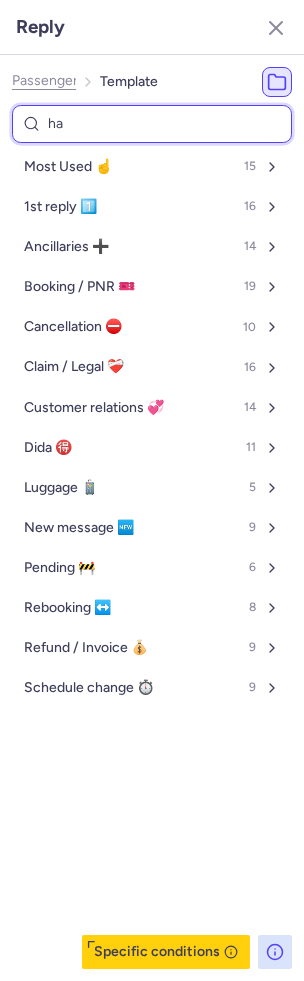 select on "en" 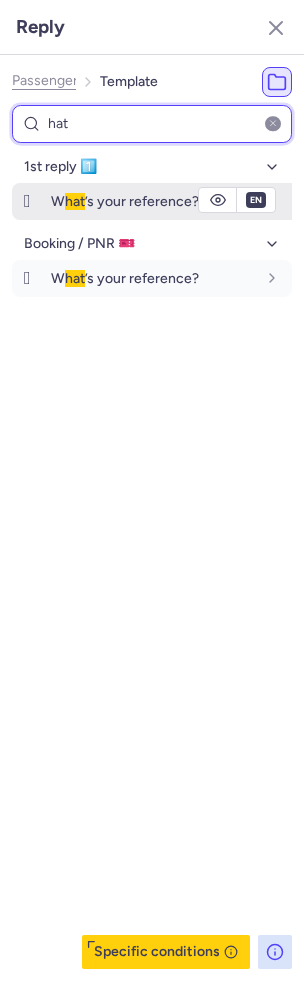 type on "hat" 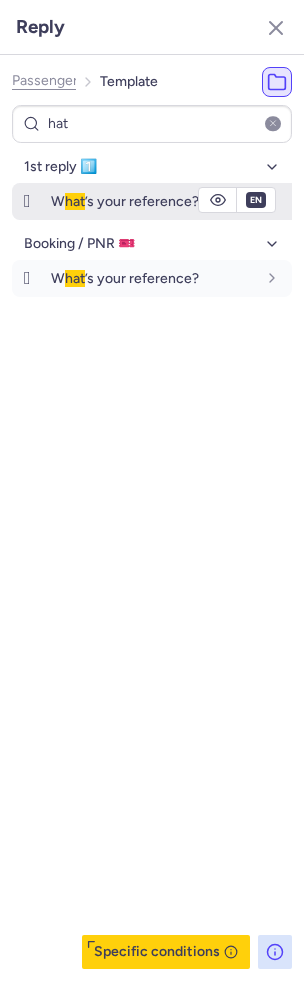 click on "W hat ’s your reference?" at bounding box center (153, 201) 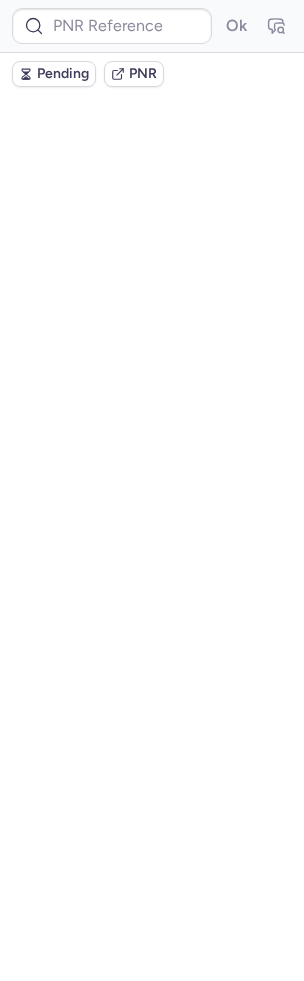 scroll, scrollTop: 0, scrollLeft: 0, axis: both 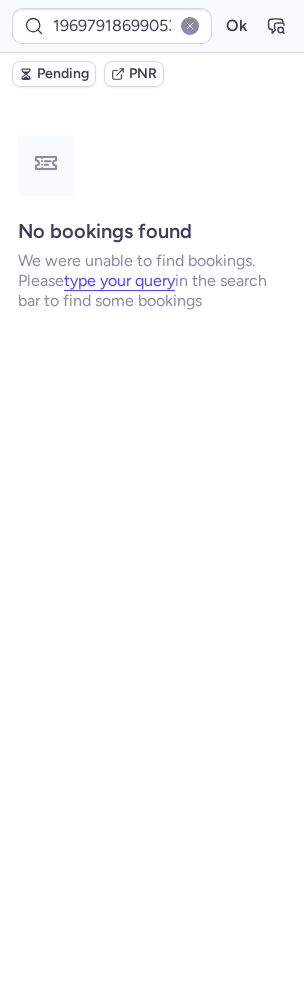 type on "CPEPYY" 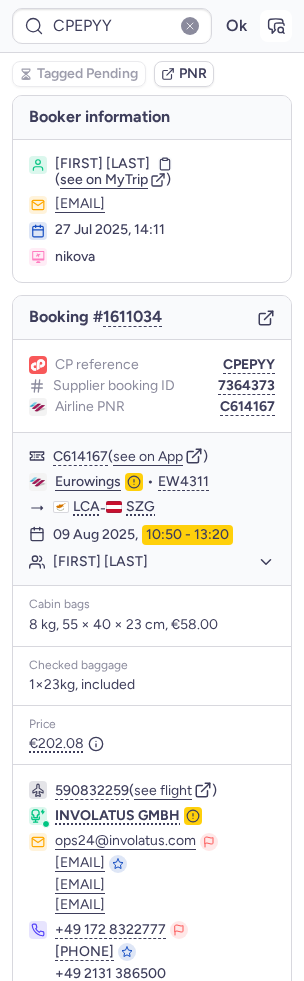 click 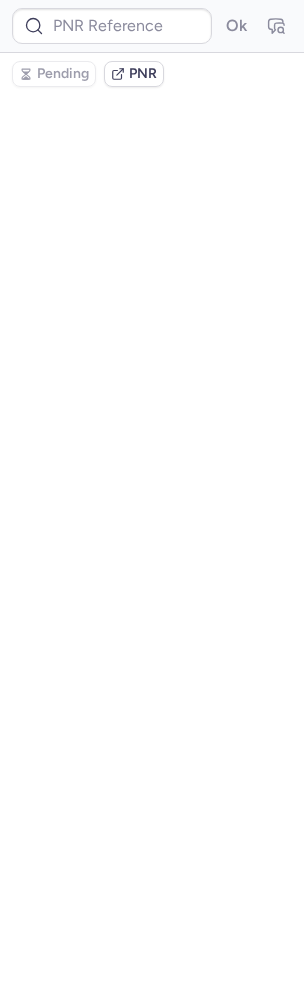 type on "CPEPYY" 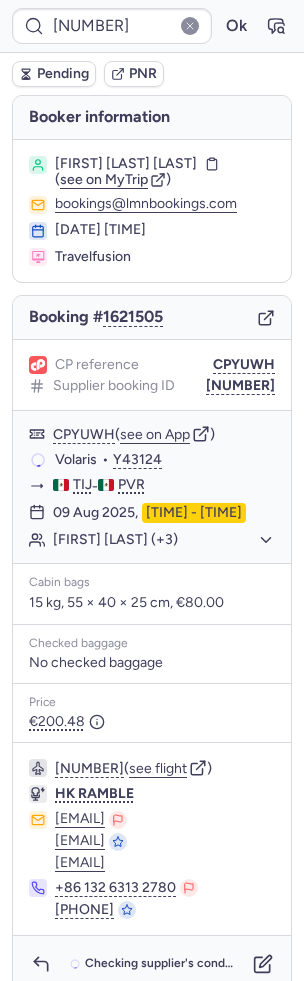 scroll, scrollTop: 74, scrollLeft: 0, axis: vertical 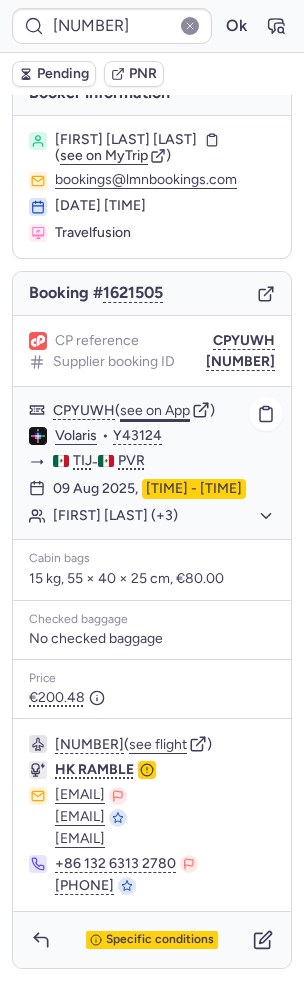 click on "see on App" 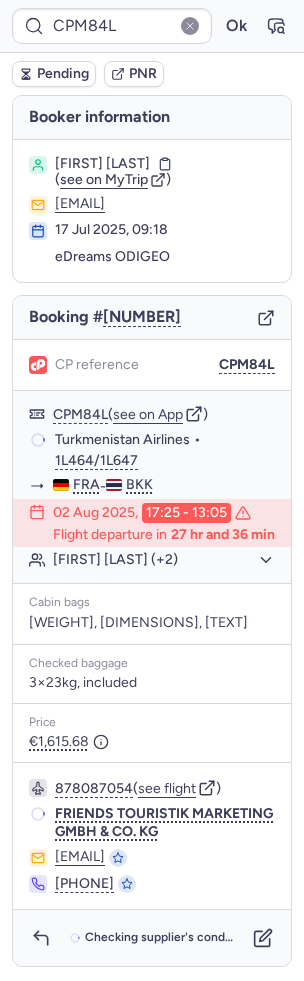 scroll, scrollTop: 48, scrollLeft: 0, axis: vertical 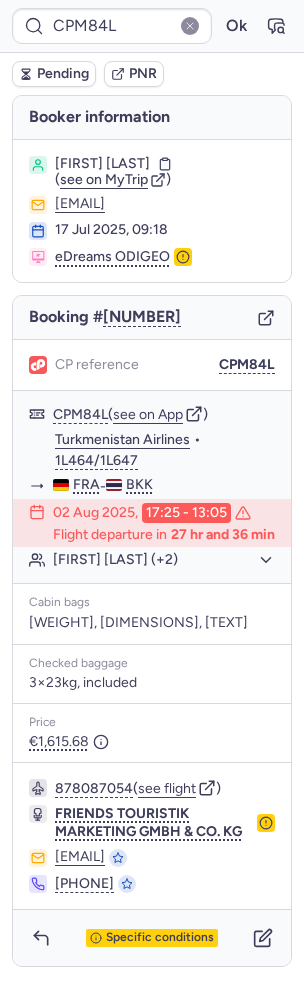type on "CPFAK5" 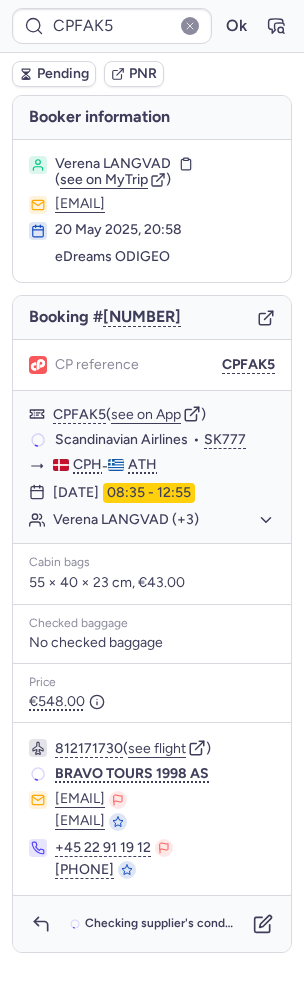 scroll, scrollTop: 0, scrollLeft: 0, axis: both 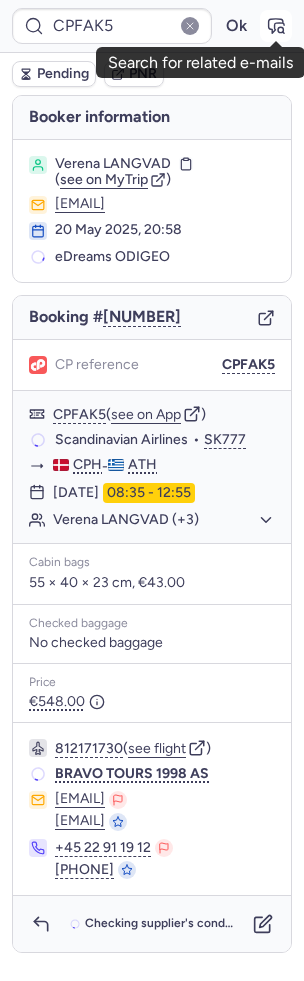 click at bounding box center [276, 26] 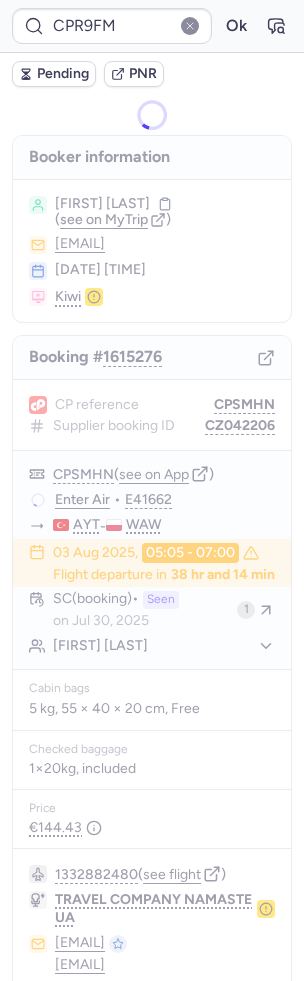 type on "CPP7O2" 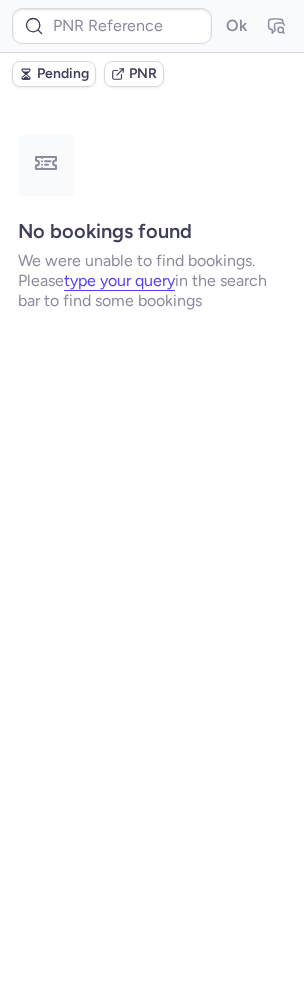type on "CPV9ND" 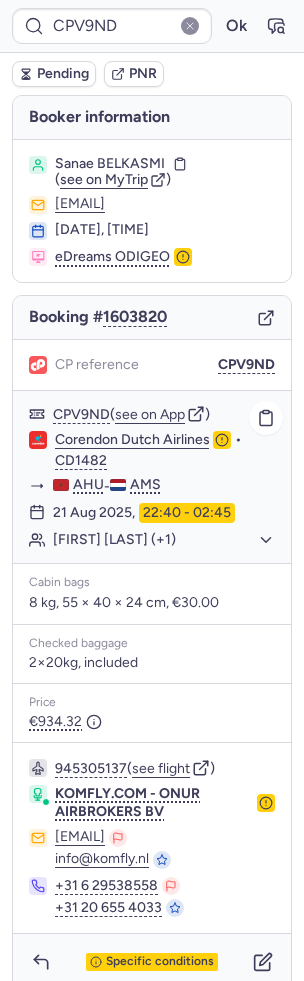 scroll, scrollTop: 16, scrollLeft: 0, axis: vertical 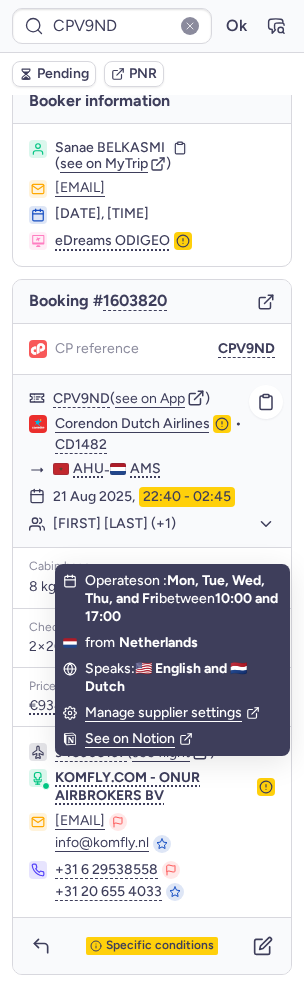 click on "Sanae BELKASMI (+1)" 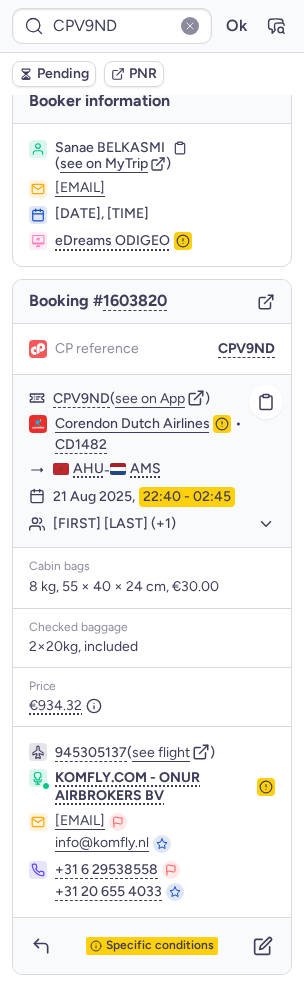 click on "Sanae BELKASMI (+1)" 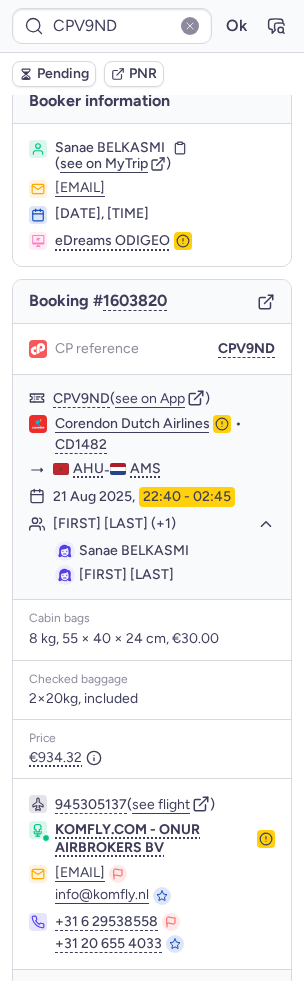 scroll, scrollTop: 68, scrollLeft: 0, axis: vertical 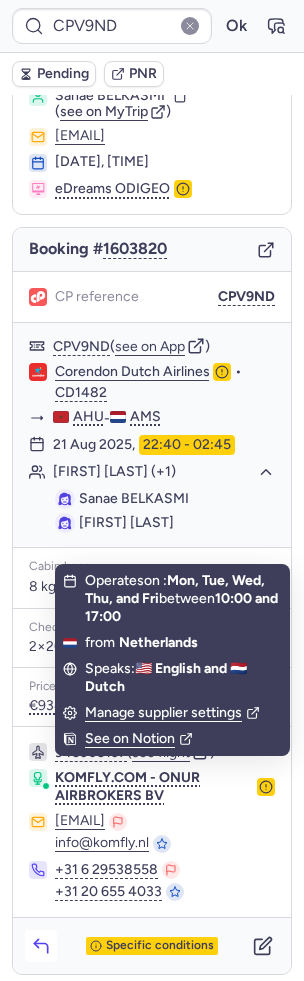 click 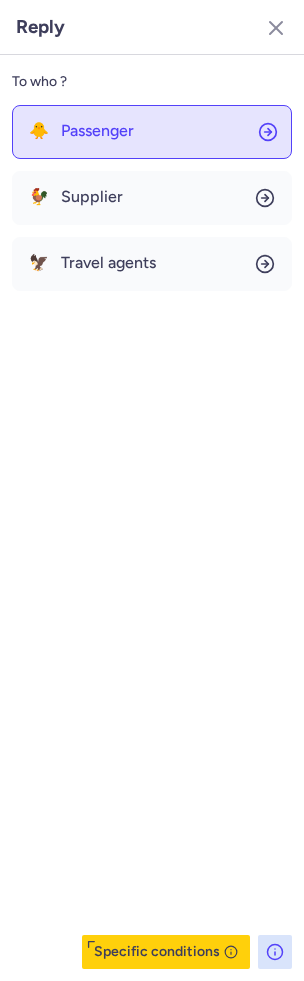 click on "🐥 Passenger" 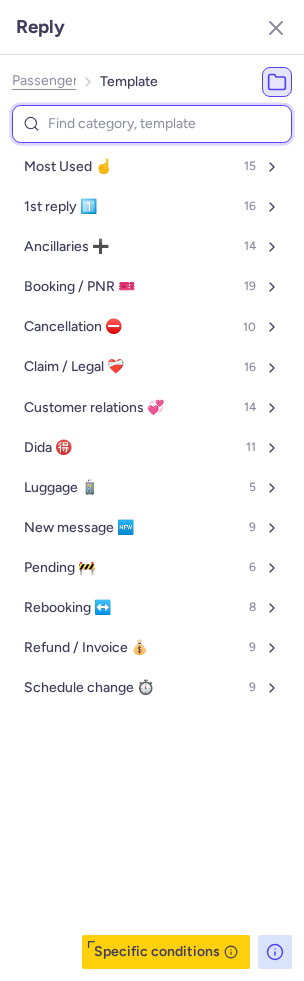 type on "p" 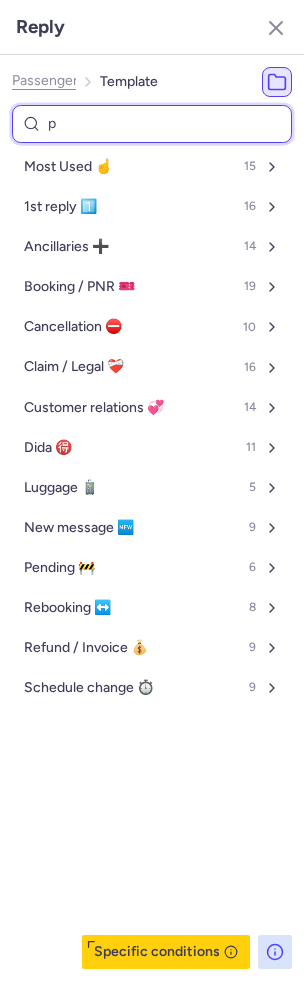 select on "en" 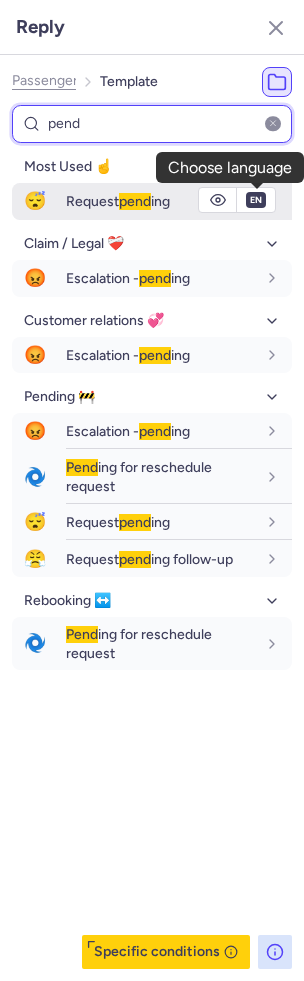 type on "pend" 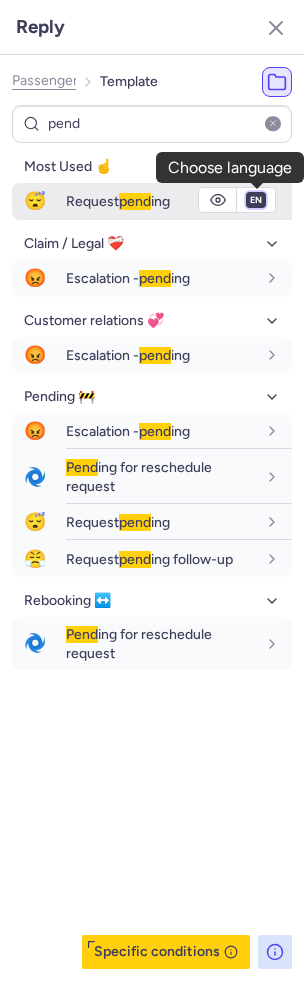 click on "fr en de nl pt es it ru" at bounding box center [256, 200] 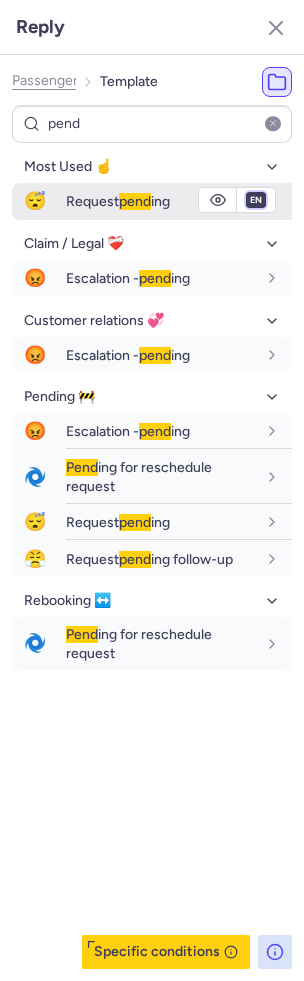 select on "nl" 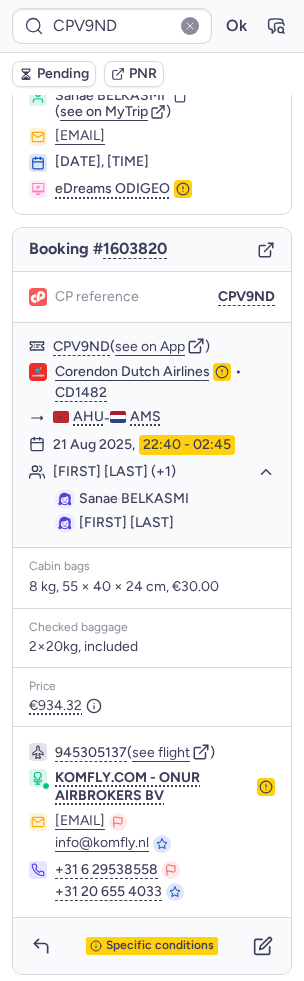 click on "Pending" at bounding box center [63, 74] 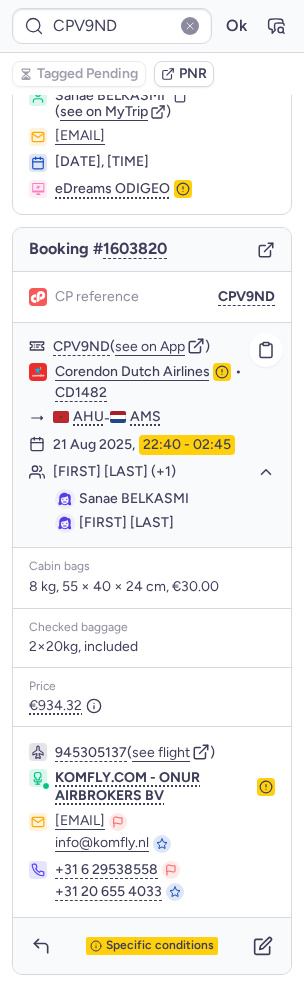 click on "Turkan KARAKAS" 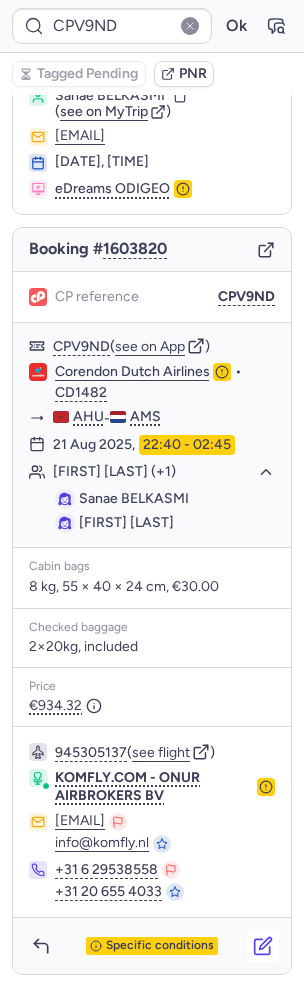 click 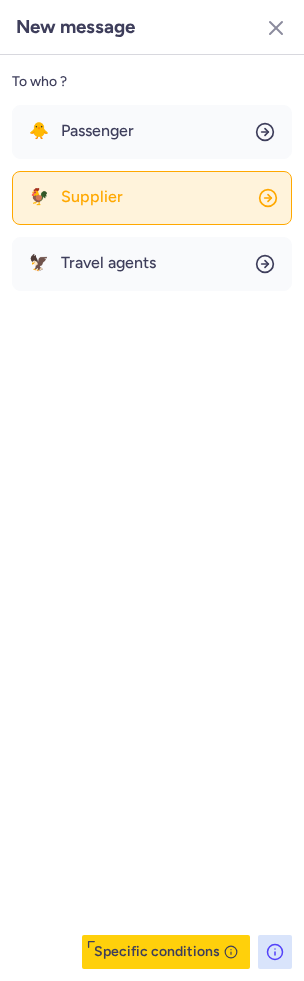click on "🐓 Supplier" 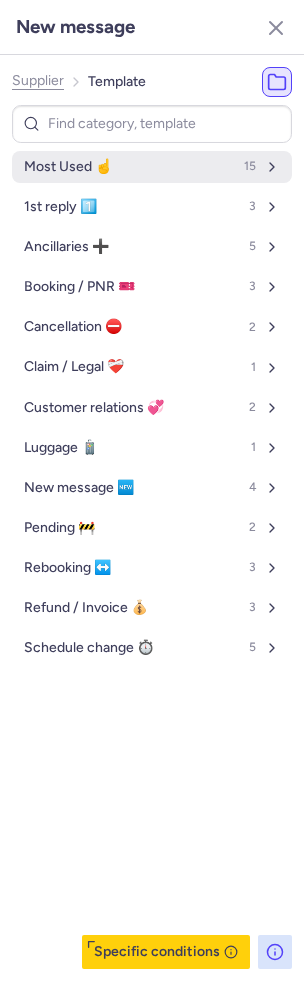 click on "Most Used ☝️ 15" at bounding box center [152, 167] 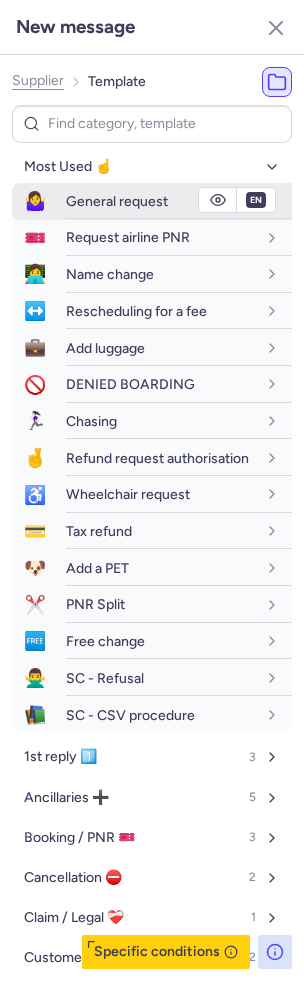 click on "General request" at bounding box center [117, 201] 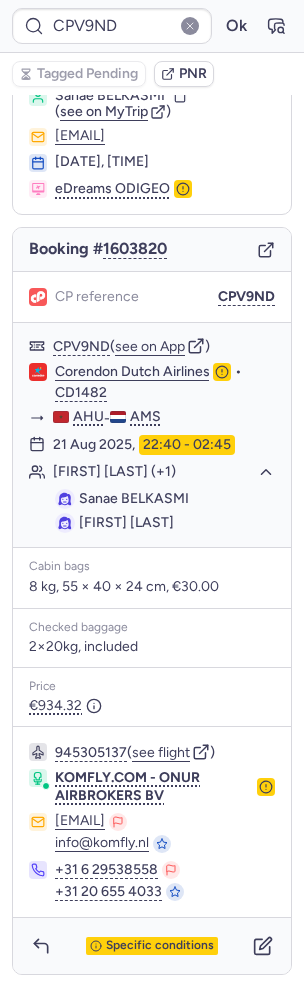 type on "CPR9FM" 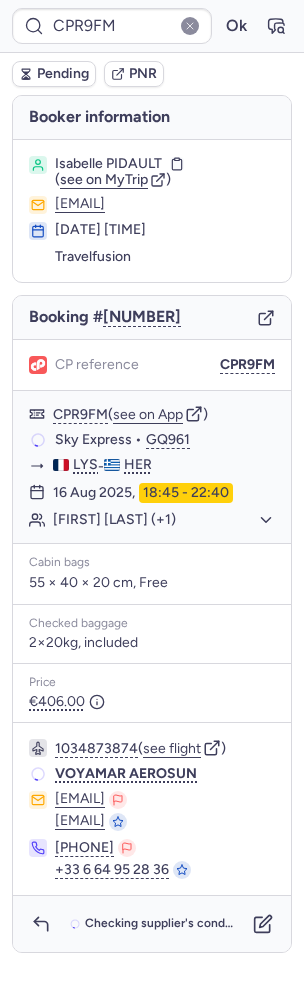 scroll, scrollTop: 0, scrollLeft: 0, axis: both 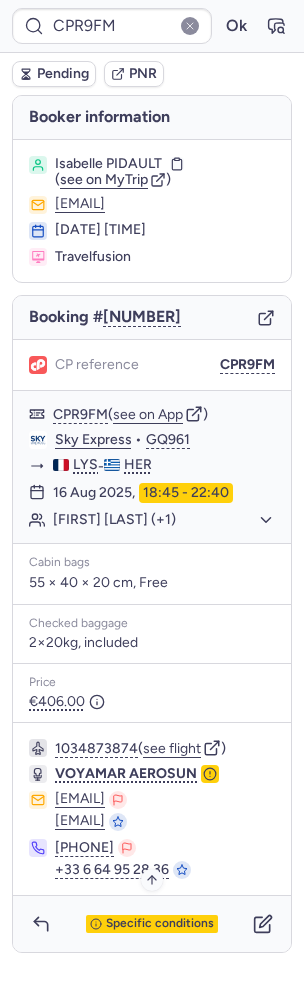 click on "Specific conditions" at bounding box center [160, 924] 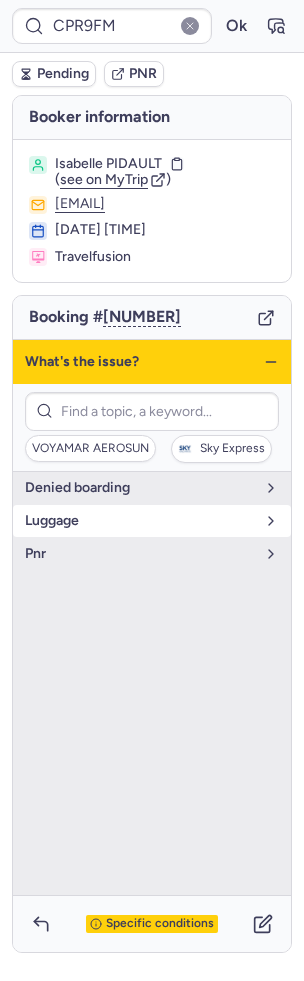click on "luggage" at bounding box center (152, 521) 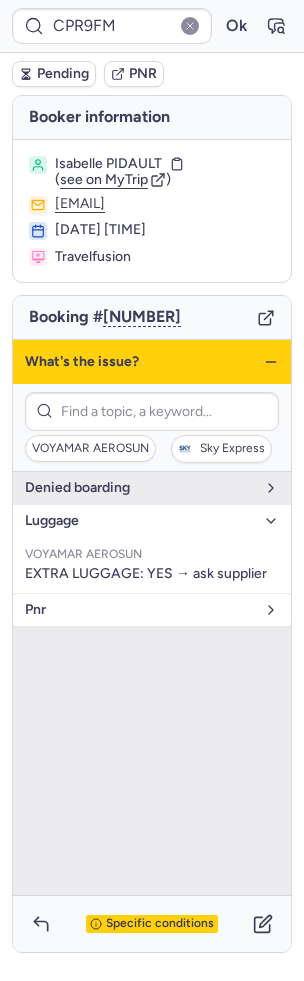 click on "pnr" at bounding box center [140, 610] 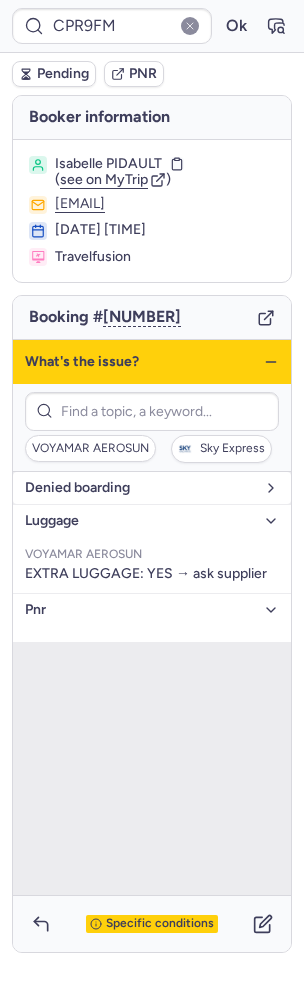 click on "denied boarding" at bounding box center (152, 488) 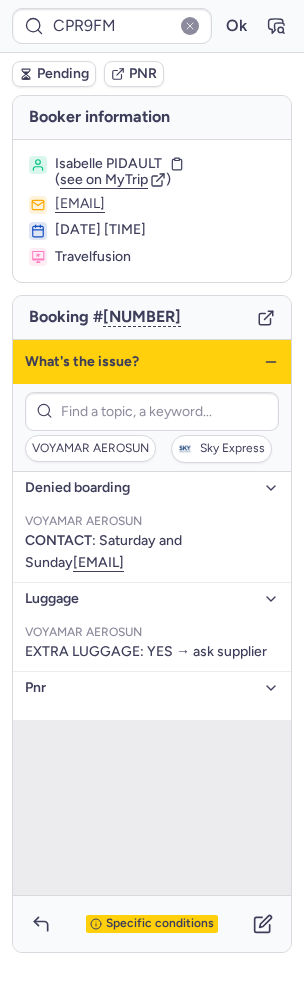 click on "What's the issue?" at bounding box center [152, 362] 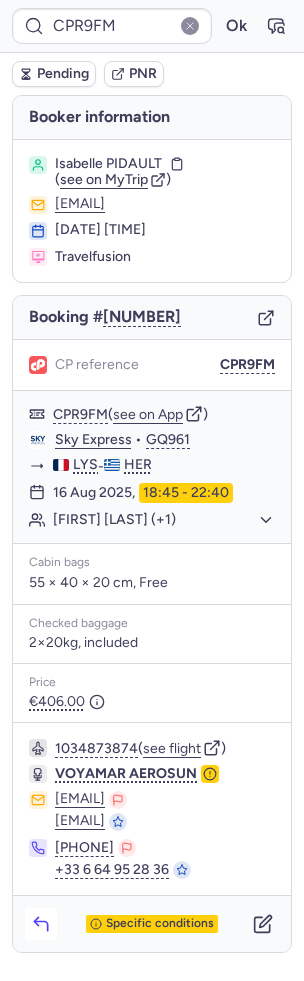 click 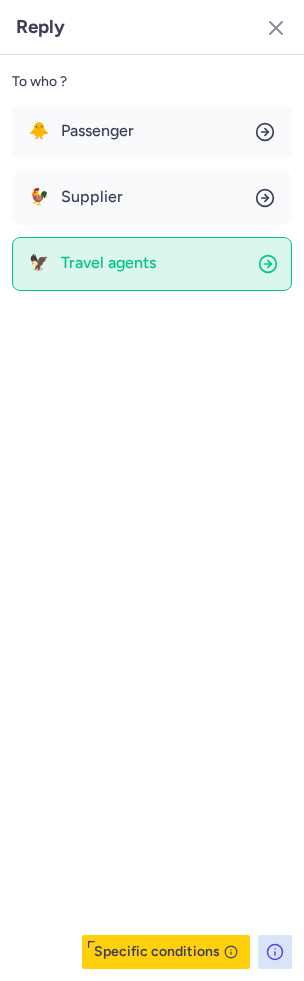 click on "🦅 Travel agents" 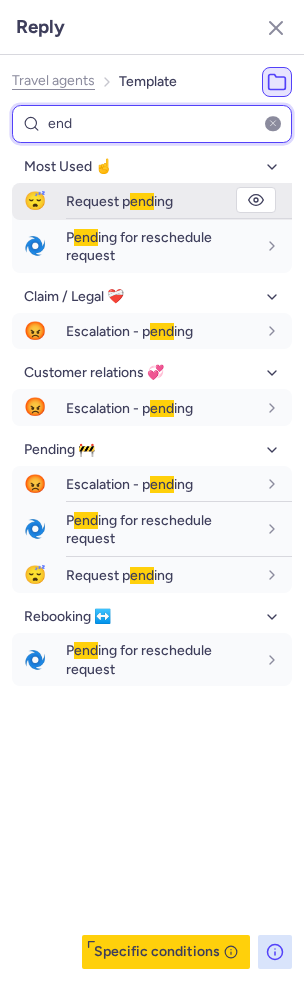 type on "end" 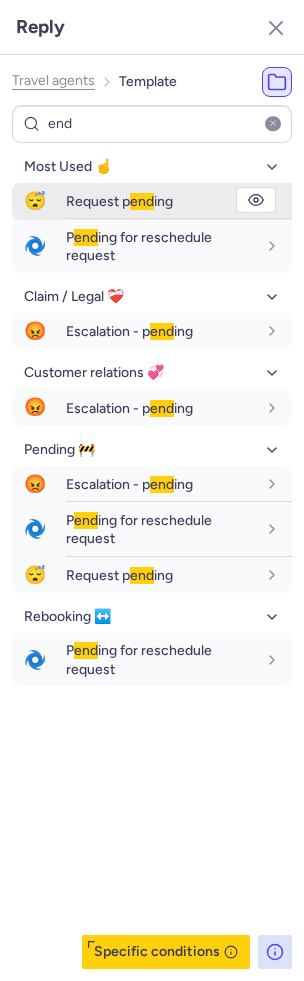 click on "end" at bounding box center [142, 201] 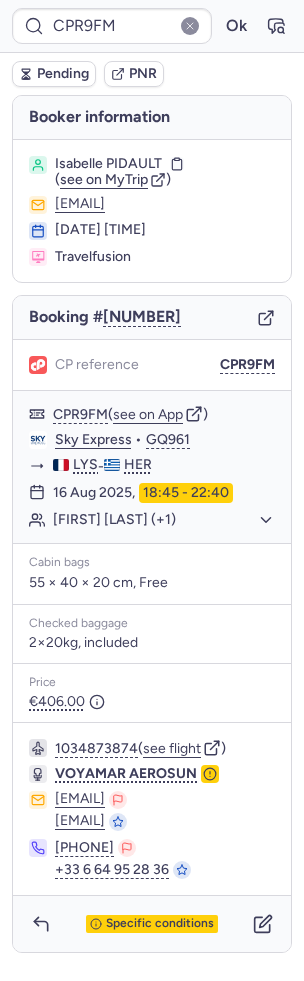click on "Pending" at bounding box center (63, 74) 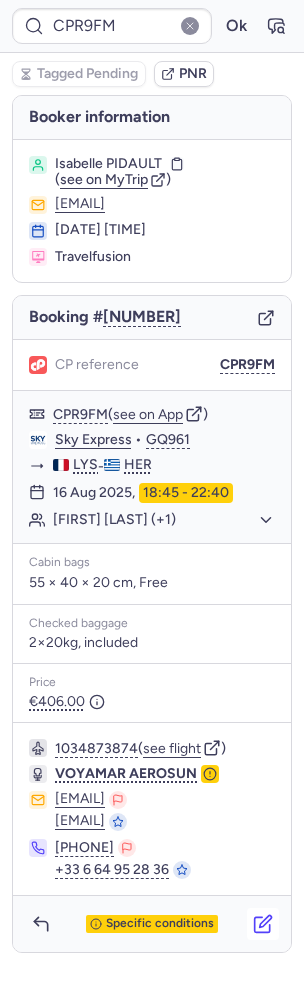 click 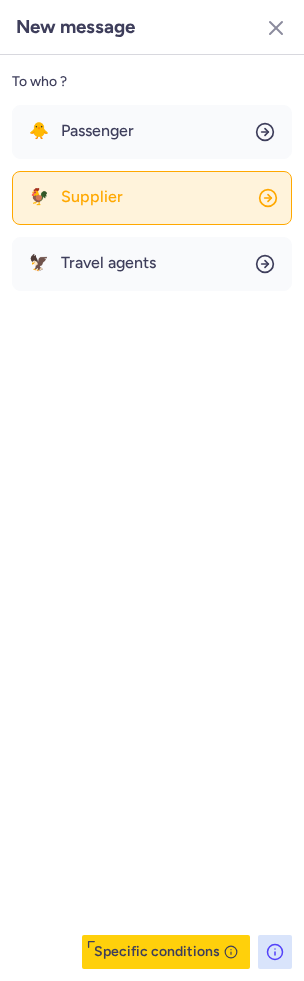 click on "🐓 Supplier" 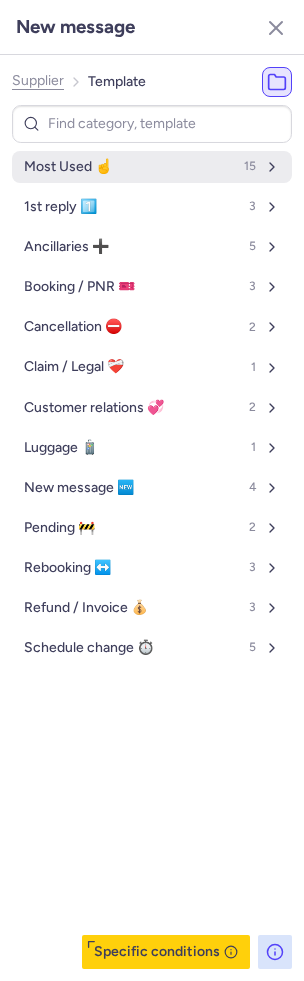 click on "Most Used ☝️" at bounding box center (68, 167) 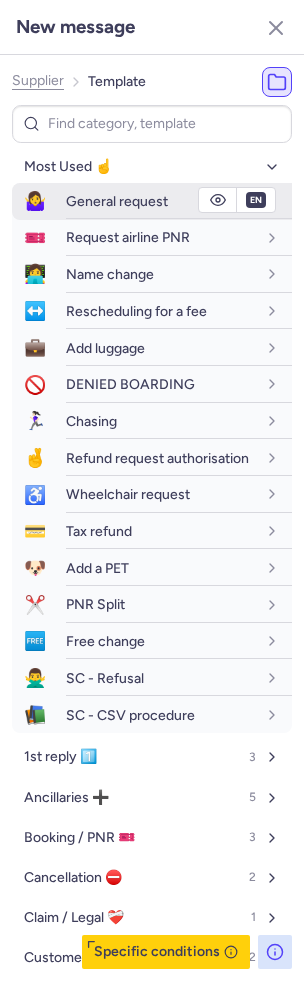 click on "General request" at bounding box center [117, 201] 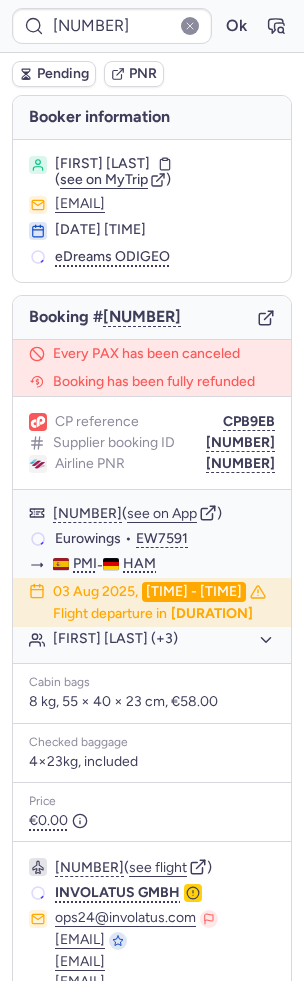 click on "CP reference CPB9EB Supplier booking ID 7366469 Airline PNR 7366469" at bounding box center (152, 443) 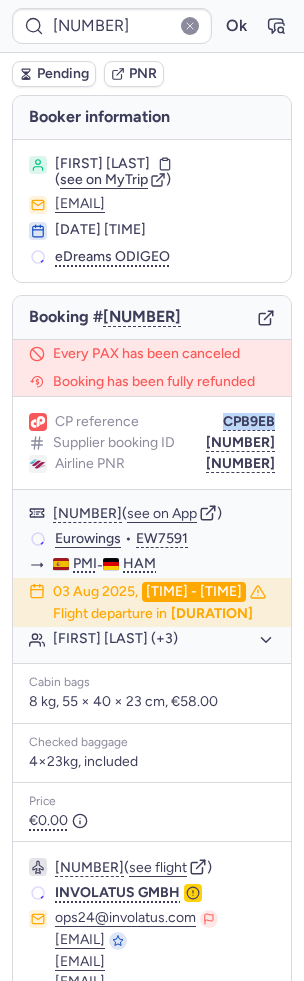 click on "CP reference CPB9EB Supplier booking ID 7366469 Airline PNR 7366469" at bounding box center [152, 443] 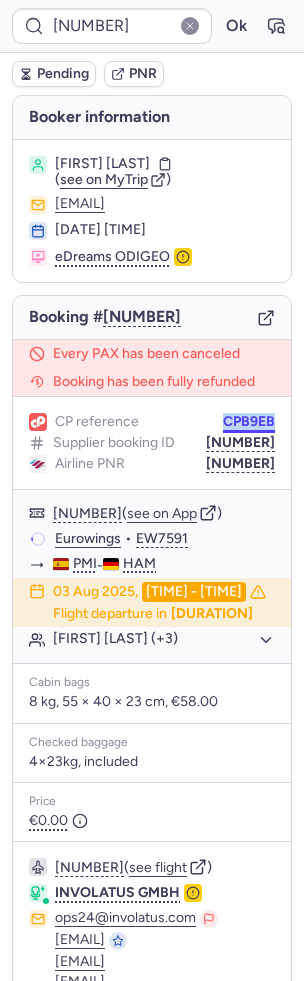 click on "CPB9EB" at bounding box center (249, 422) 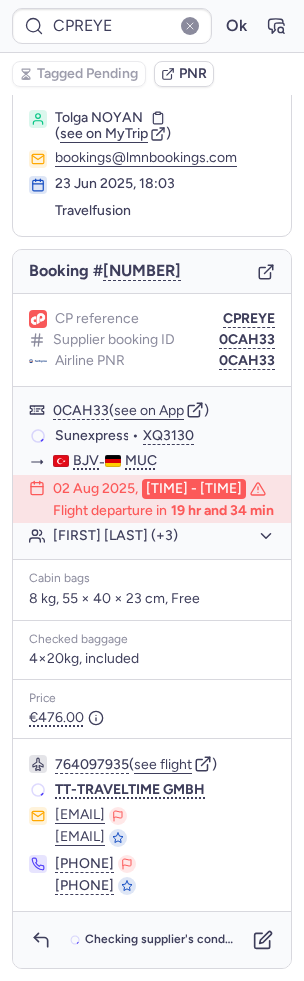 scroll, scrollTop: 60, scrollLeft: 0, axis: vertical 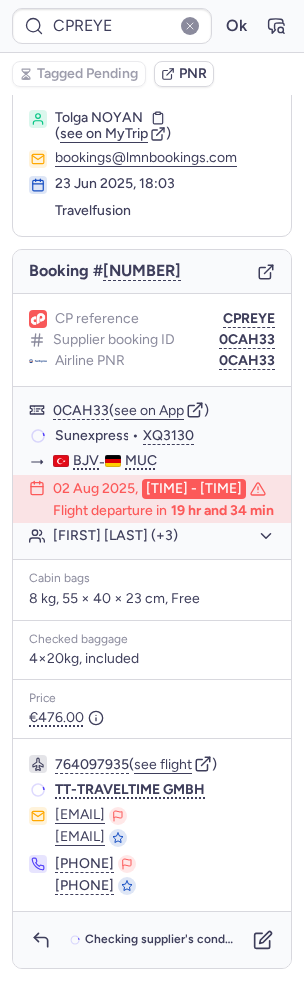 type on "CP4LDJ" 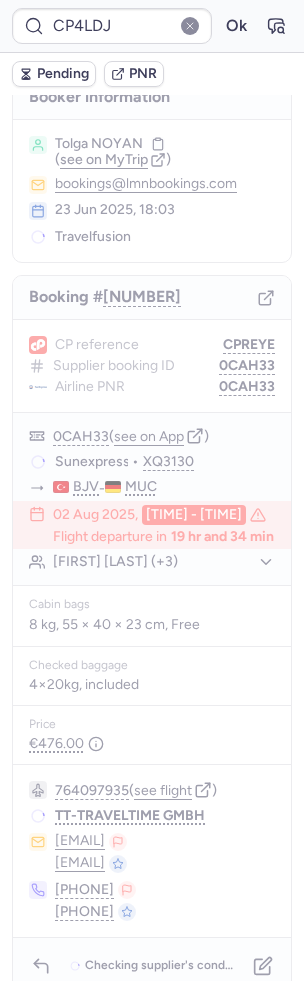 scroll, scrollTop: 0, scrollLeft: 0, axis: both 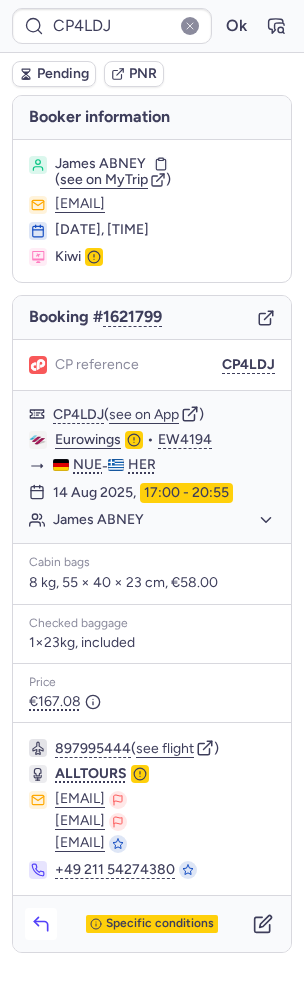 click 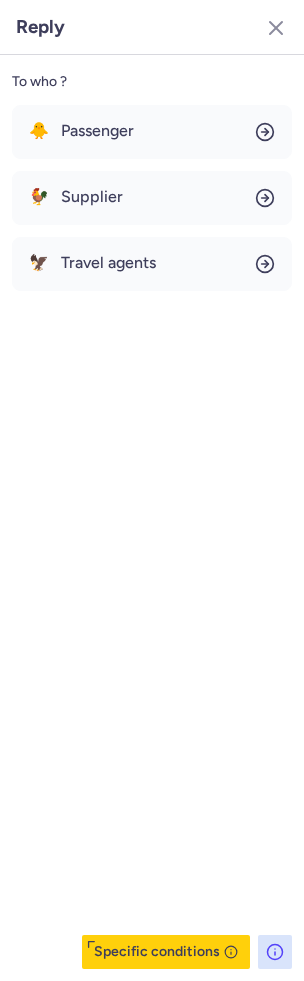 click on "🐥 Passenger 🐓 Supplier 🦅 Travel agents" at bounding box center [152, 198] 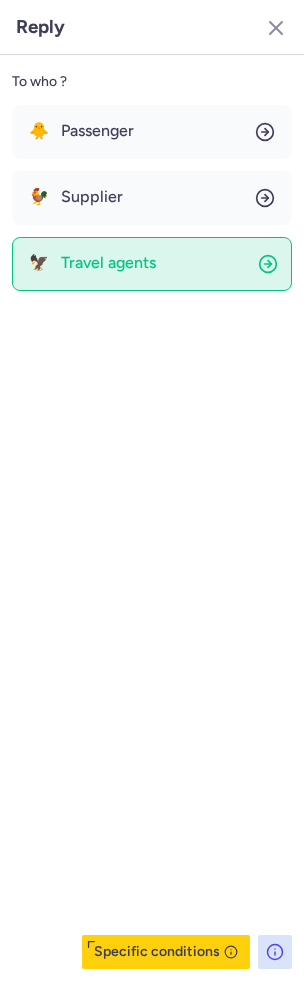 click on "Travel agents" at bounding box center (108, 263) 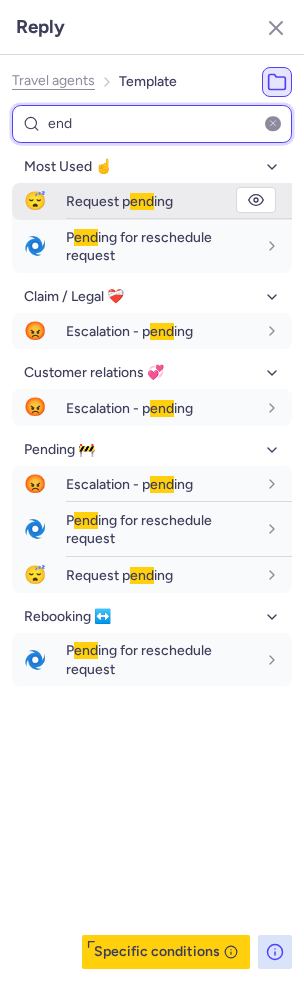 type on "end" 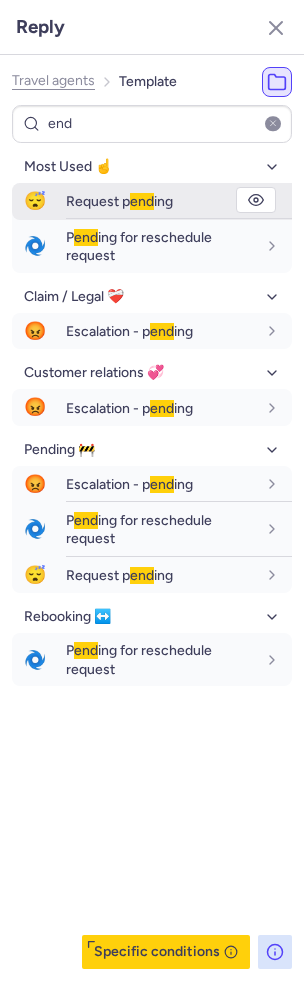 click on "Request p end ing" at bounding box center [119, 201] 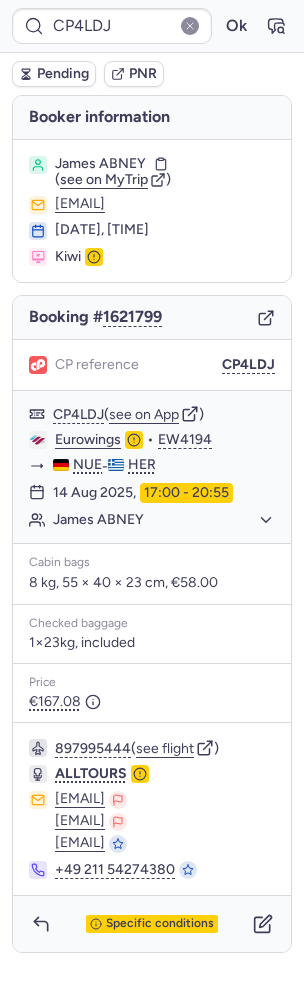 click on "Pending" at bounding box center (63, 74) 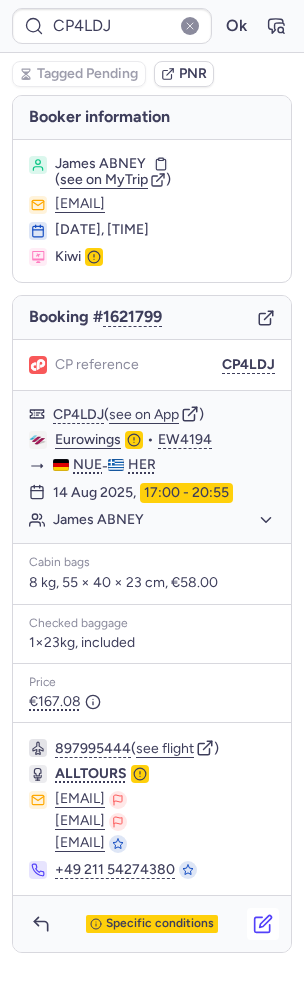 click 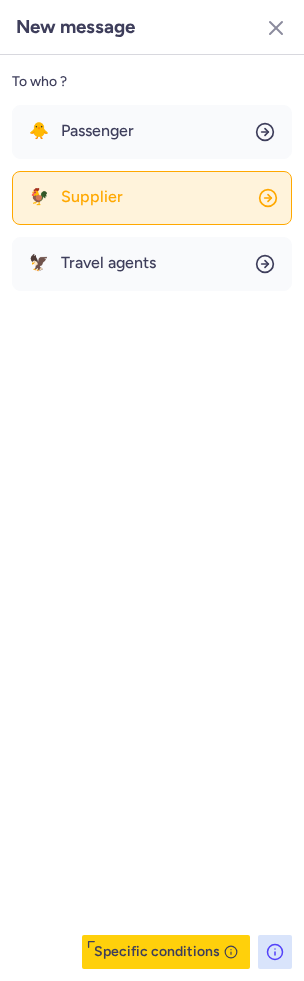 click on "🐓 Supplier" 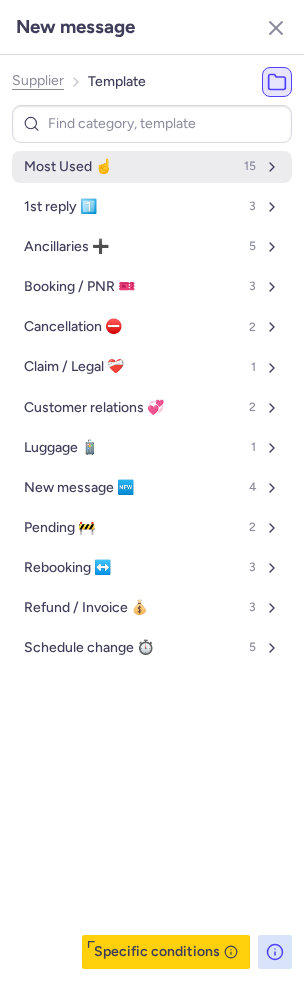 click on "Most Used ☝️ 15" at bounding box center (152, 167) 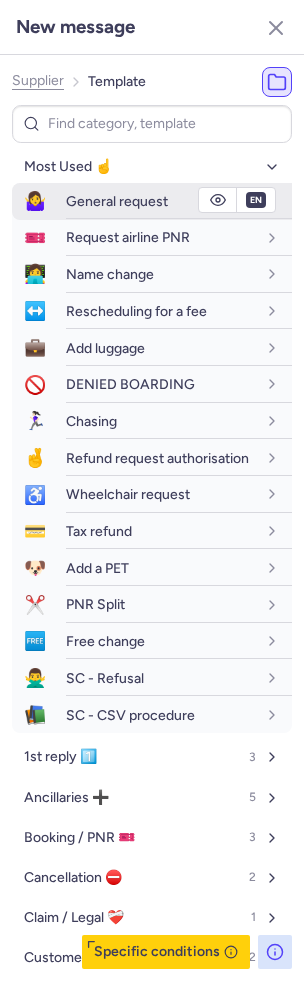 click on "General request" at bounding box center (117, 201) 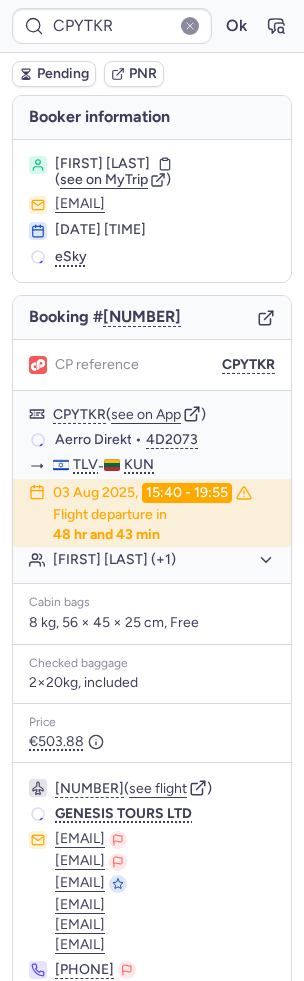 type on "CPREYE" 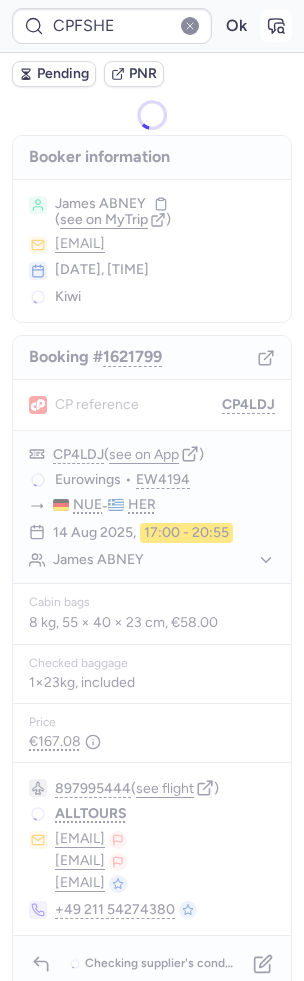 click 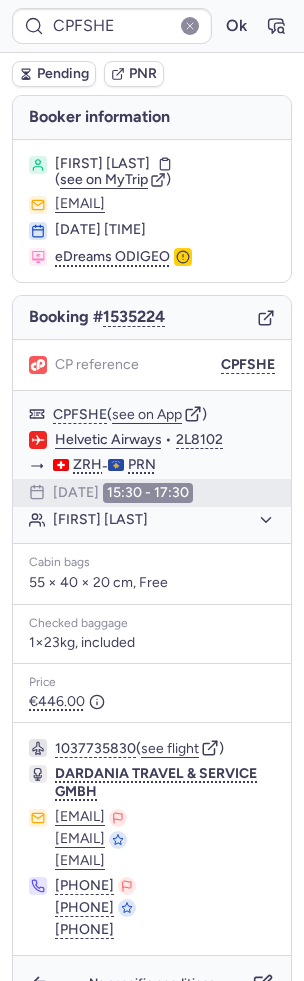 click on "Pending" at bounding box center [63, 74] 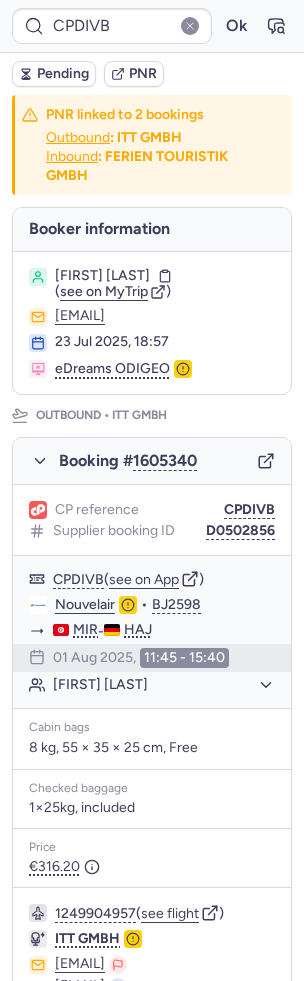 type on "CP3H8V" 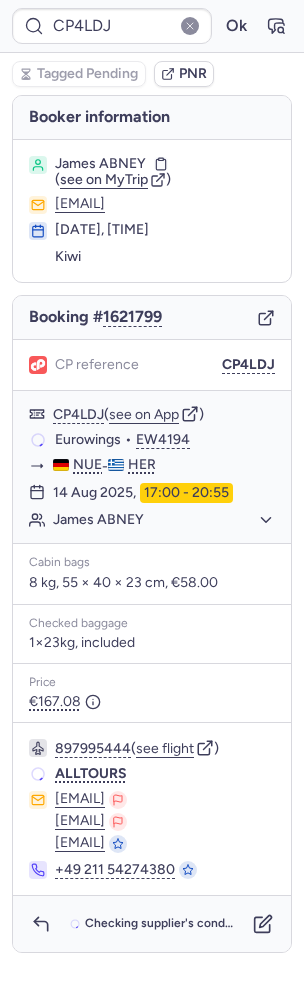 scroll, scrollTop: 0, scrollLeft: 0, axis: both 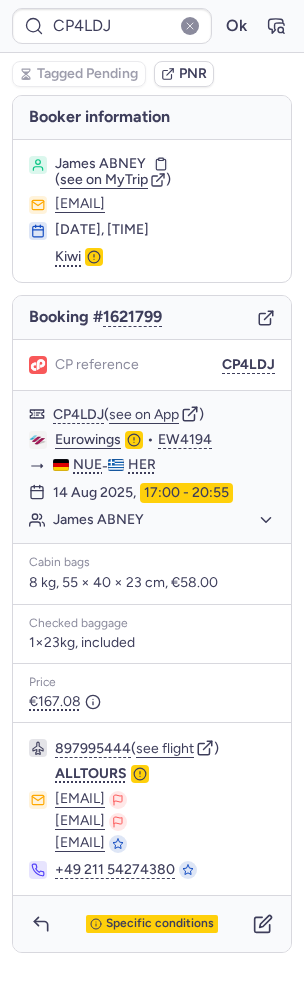 type on "CPREYE" 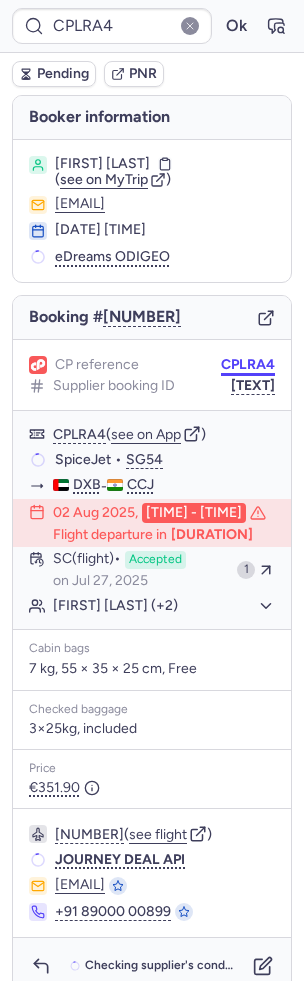 click on "CPLRA4" at bounding box center (248, 365) 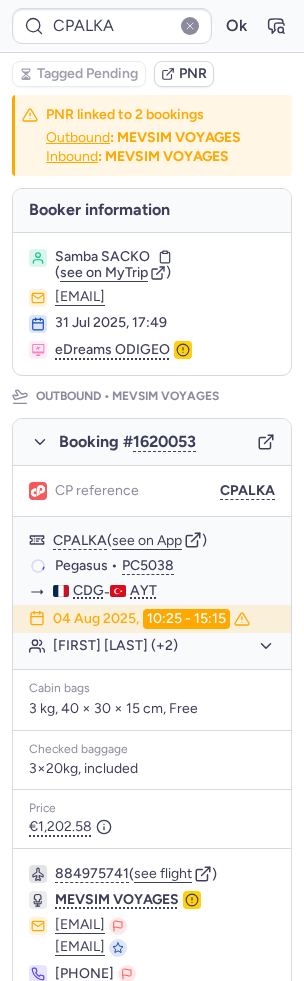 type on "CPBUY6" 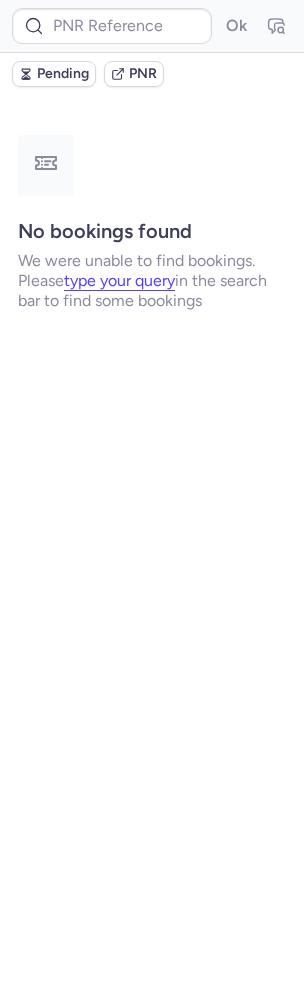 click on "Ok" at bounding box center (152, 26) 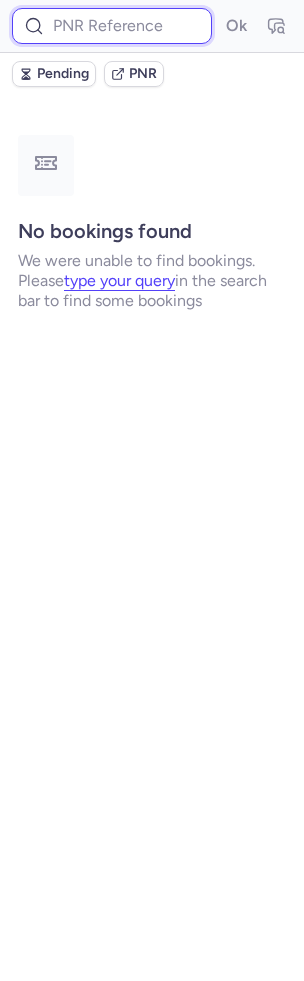 click at bounding box center (112, 26) 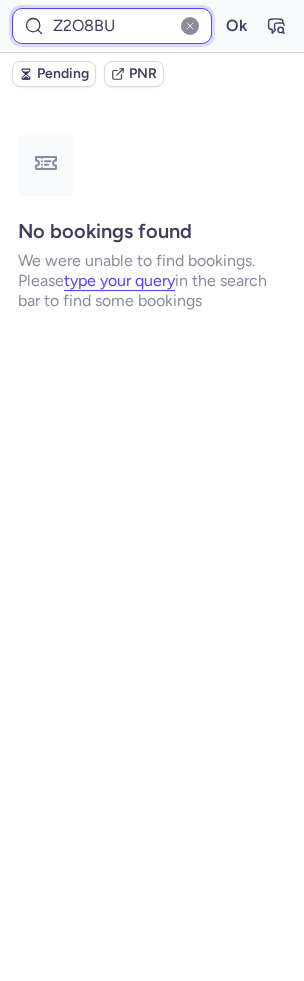 click on "Ok" at bounding box center (236, 26) 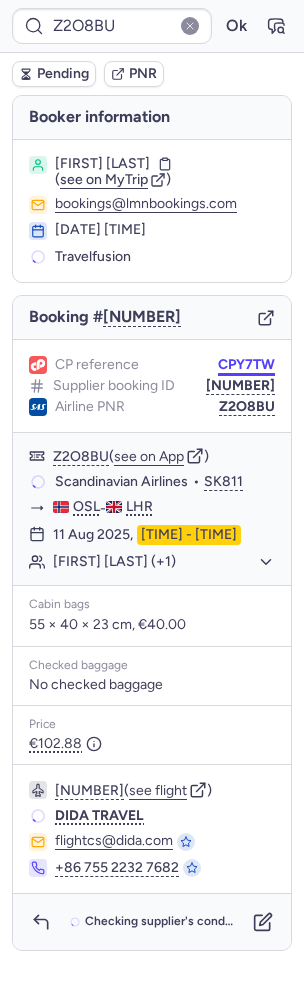 click on "CPY7TW" at bounding box center [246, 365] 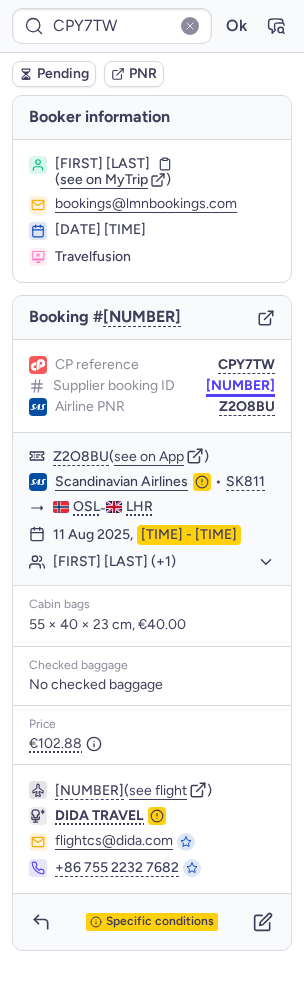 click on "DT1750107274861317" at bounding box center [240, 386] 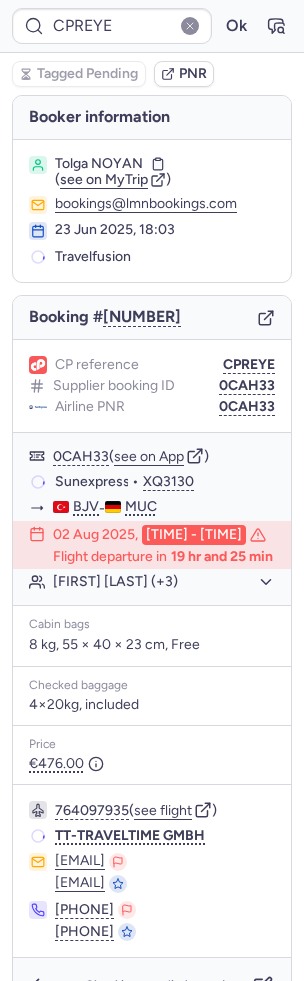 type on "CPDIVB" 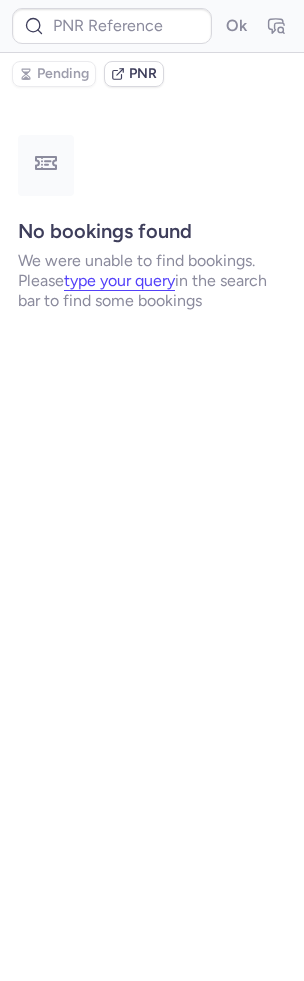 type on "CPALLA" 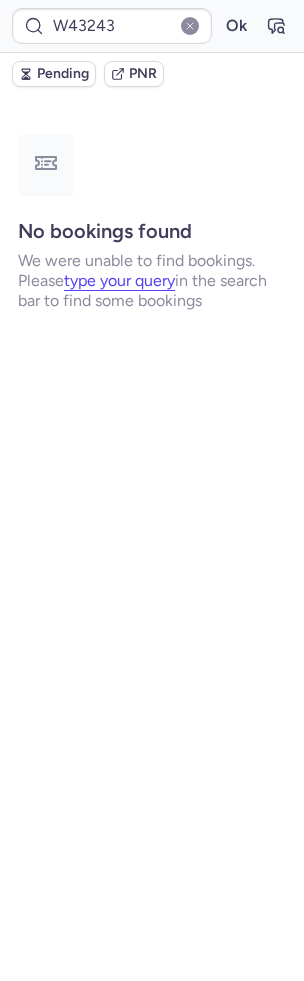 type on "CPI9YH" 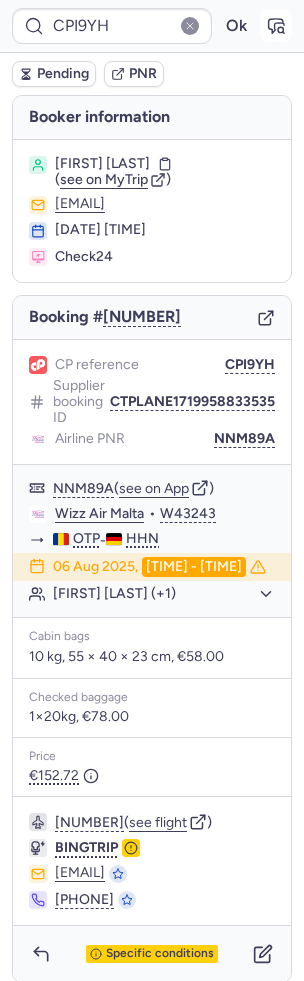 click 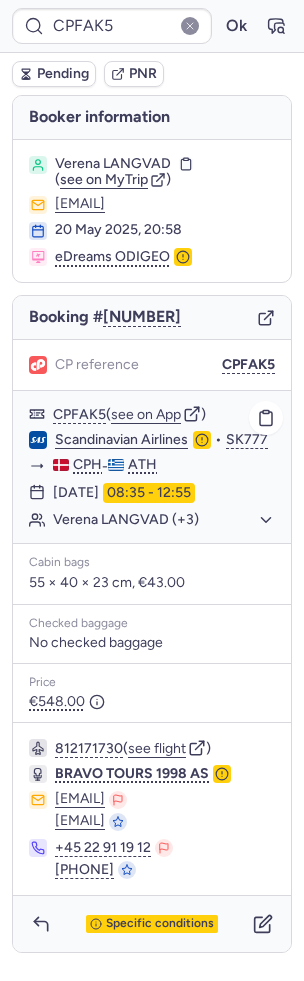 type on "CPI9YH" 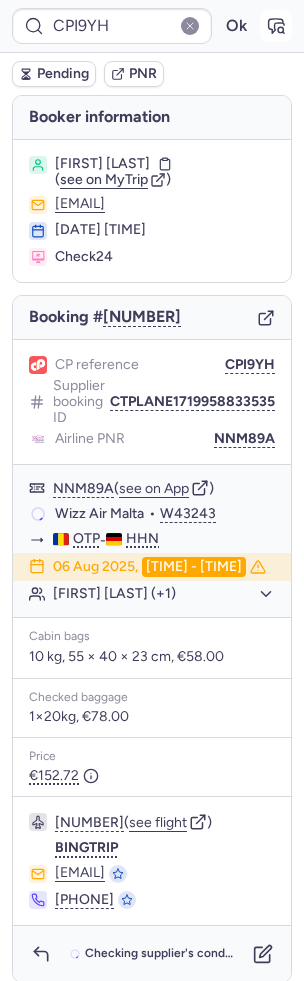 click 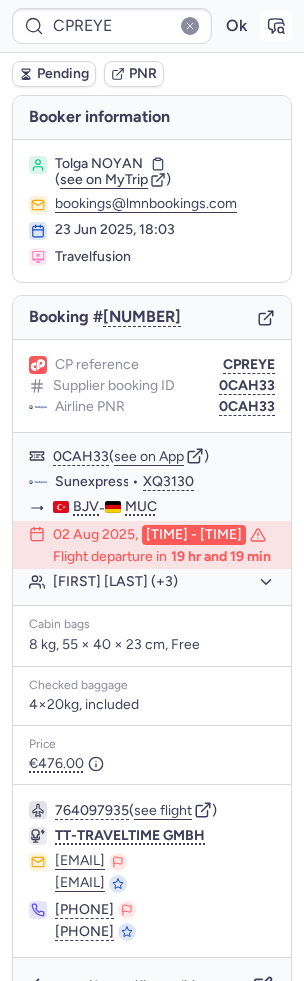 click 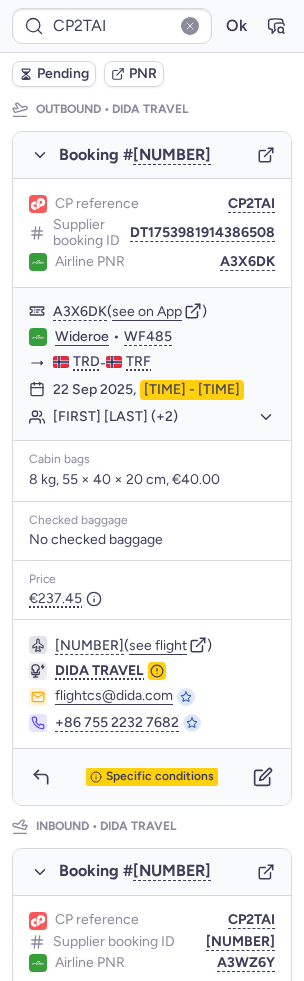 scroll, scrollTop: 268, scrollLeft: 0, axis: vertical 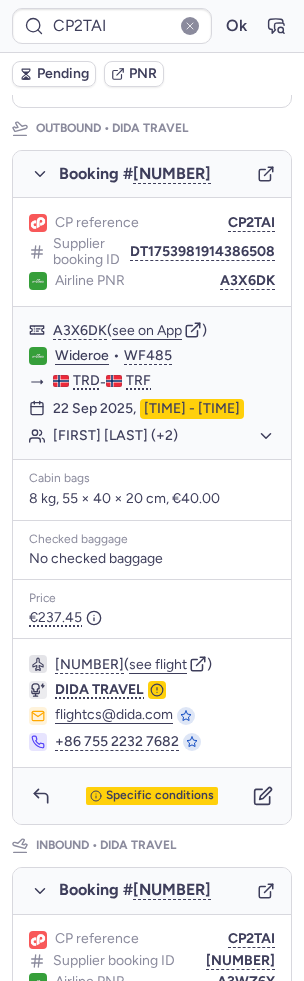 type on "CPYXXP" 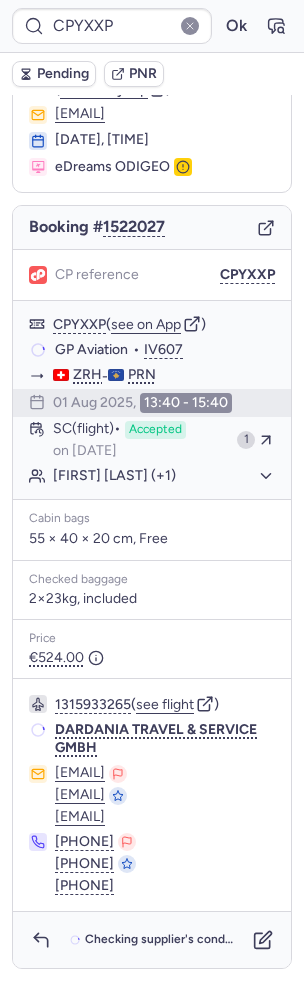 scroll, scrollTop: 104, scrollLeft: 0, axis: vertical 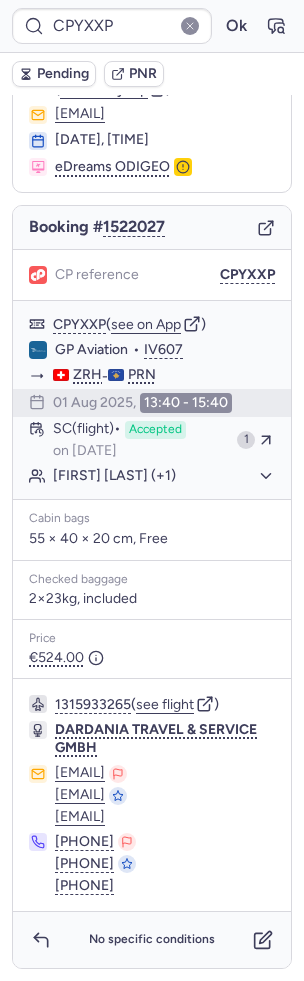 click on "CPYXXP  Ok" at bounding box center [152, 26] 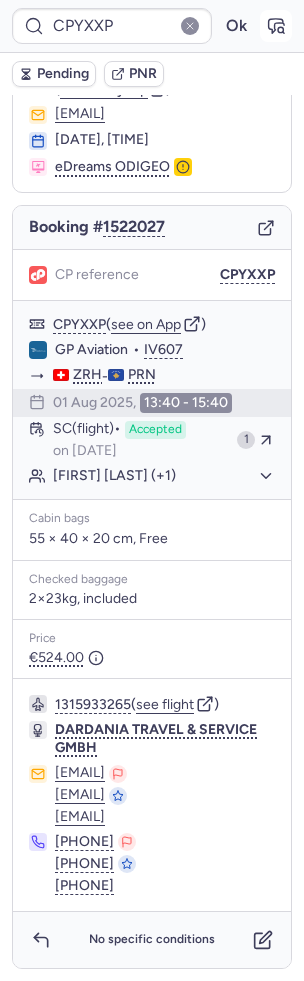 click 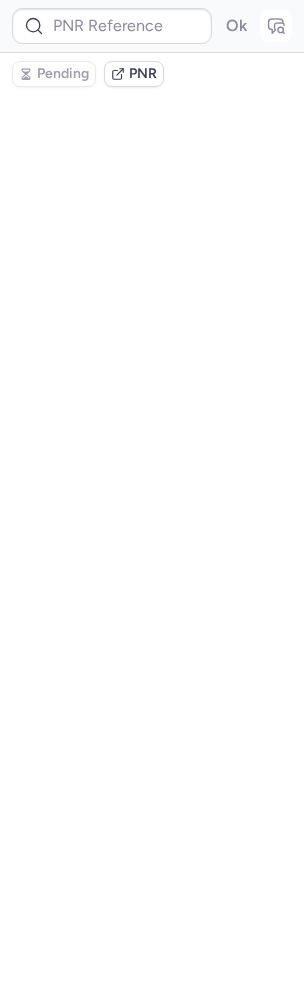 scroll, scrollTop: 0, scrollLeft: 0, axis: both 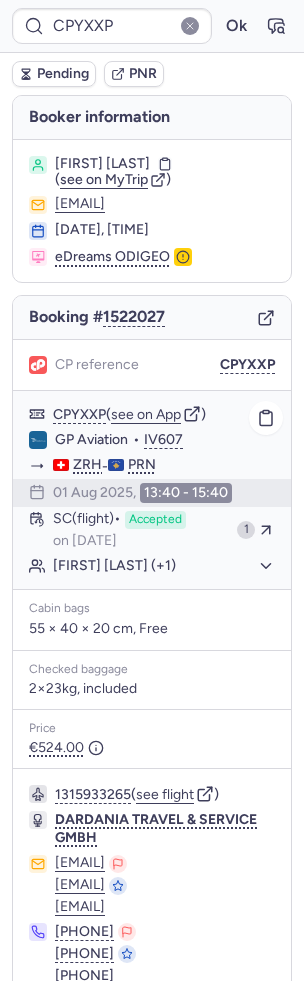 type on "CPI9YH" 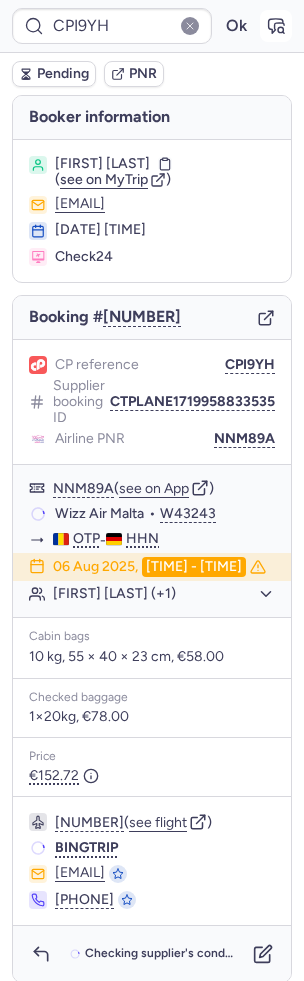 click 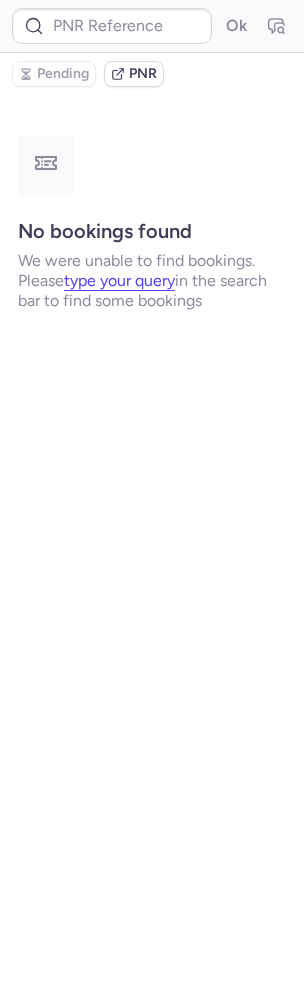 type on "CPI9YH" 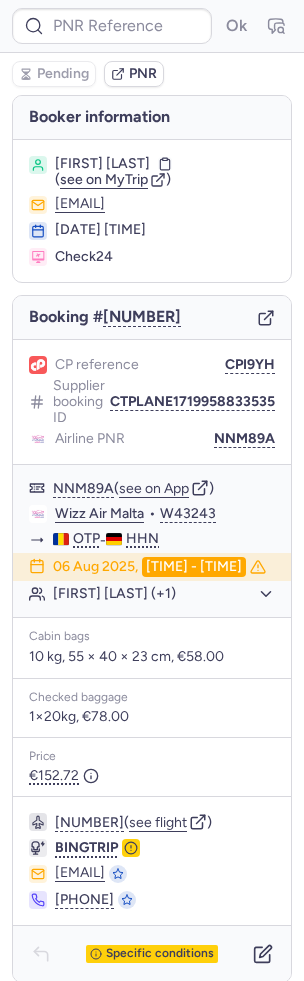type on "CPI9YH" 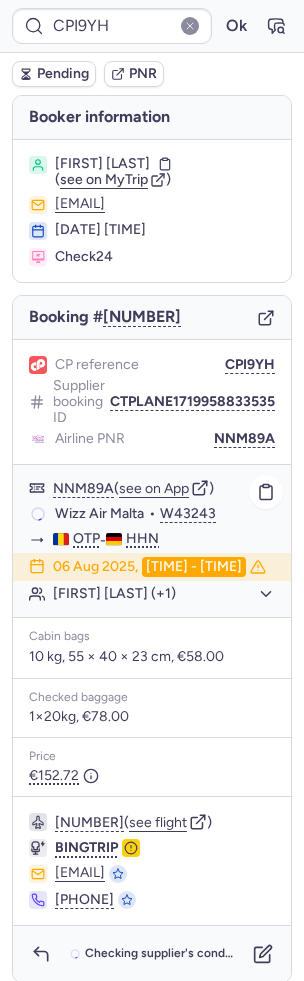scroll, scrollTop: 8, scrollLeft: 0, axis: vertical 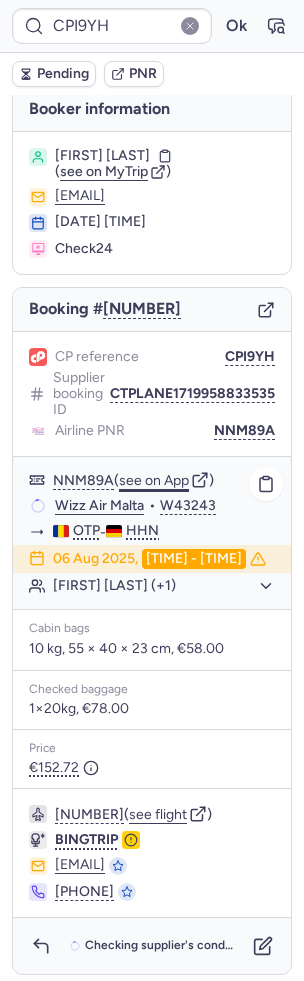click on "see on App" 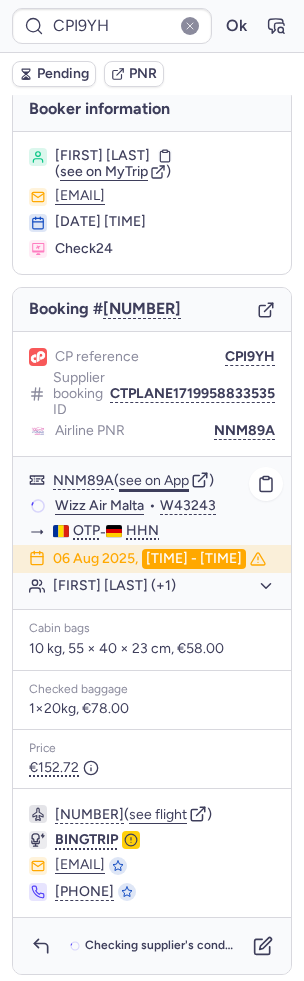 type 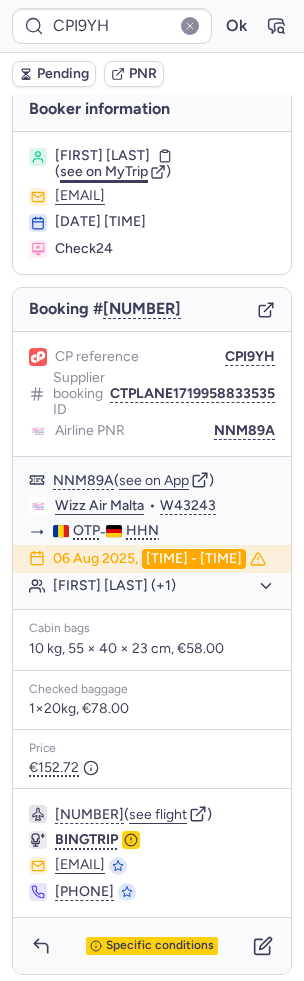 click on "see on MyTrip" at bounding box center [104, 171] 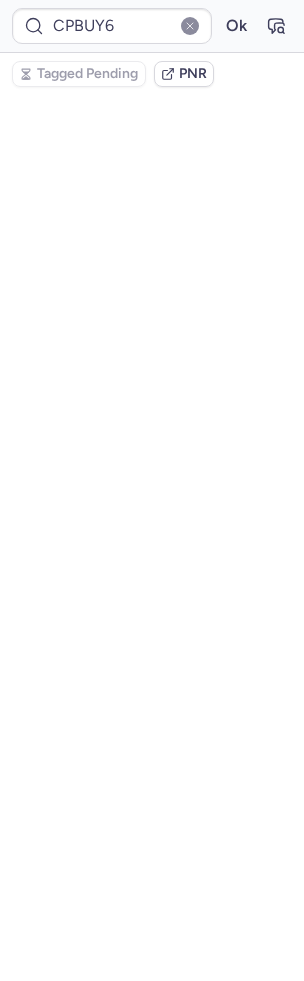 scroll, scrollTop: 88, scrollLeft: 0, axis: vertical 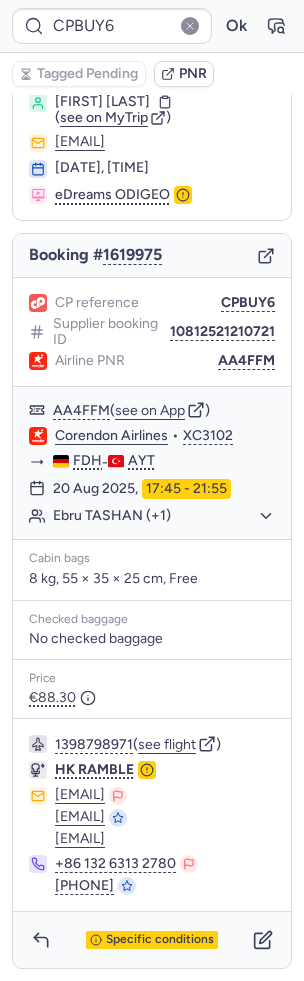 type on "CPRJPP" 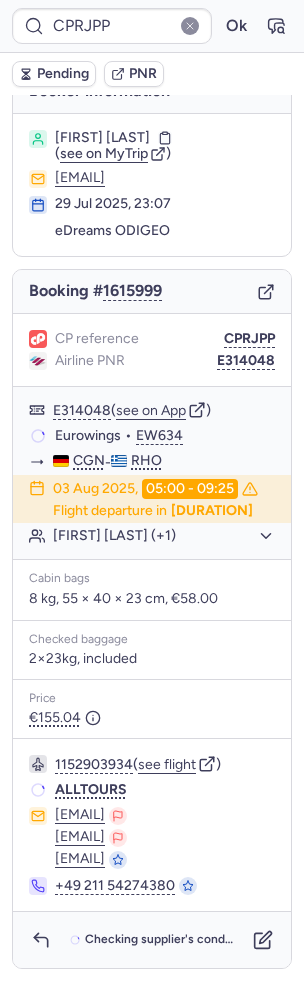 scroll, scrollTop: 70, scrollLeft: 0, axis: vertical 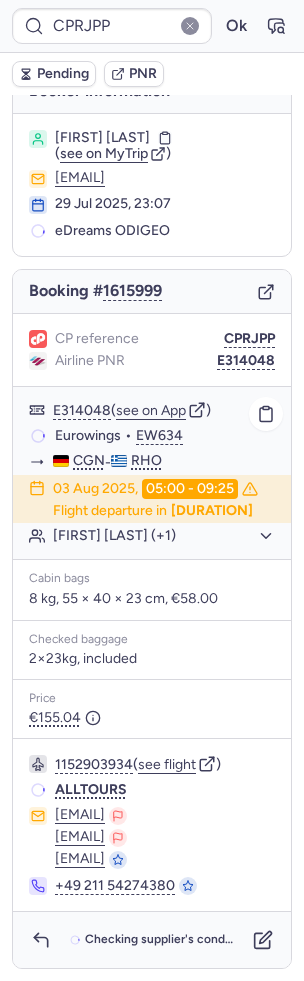 click on "[FIRST] [LAST] (+1)" 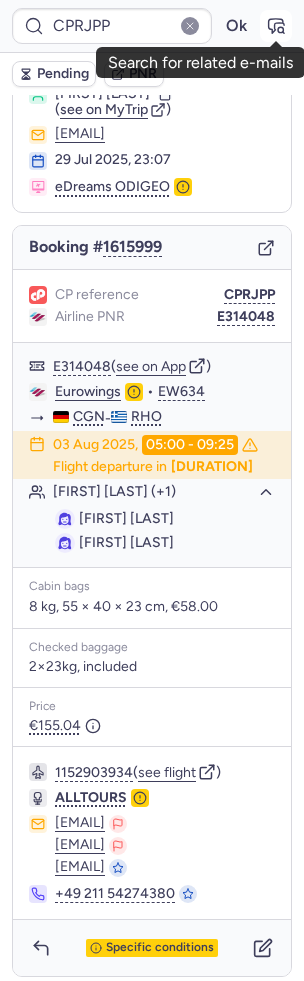 click 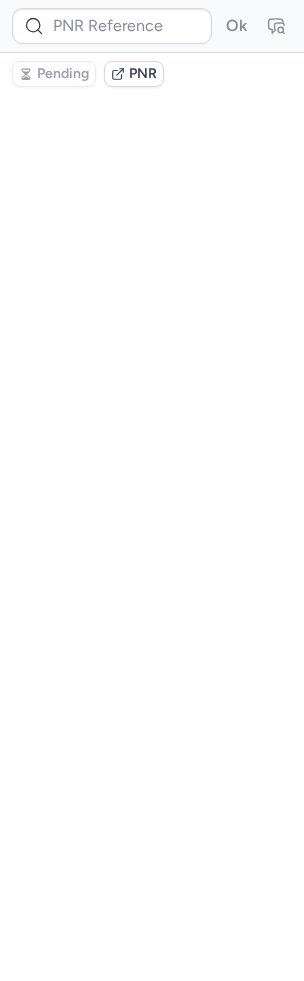 type on "CPRJPP" 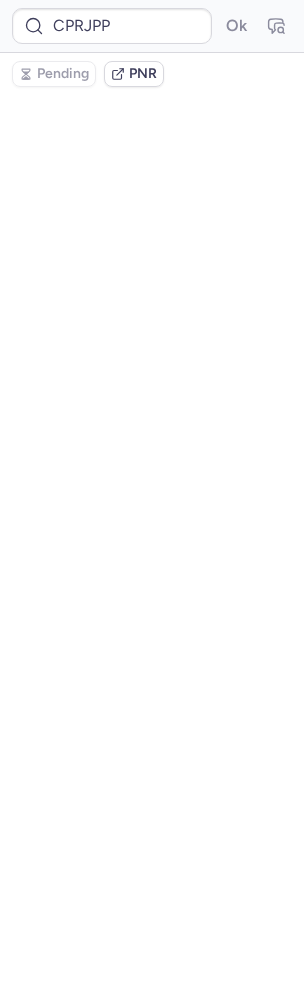 scroll, scrollTop: 0, scrollLeft: 0, axis: both 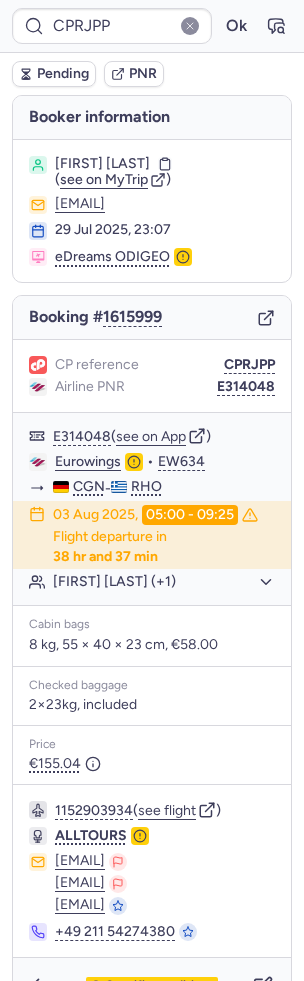 click on "Pending" at bounding box center (54, 74) 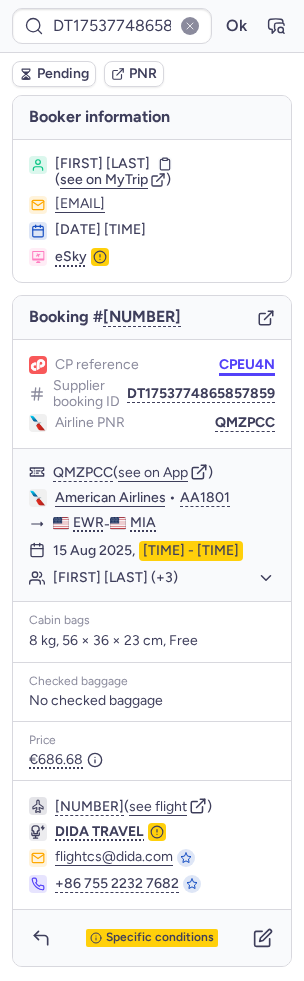 click on "CPEU4N" at bounding box center [247, 365] 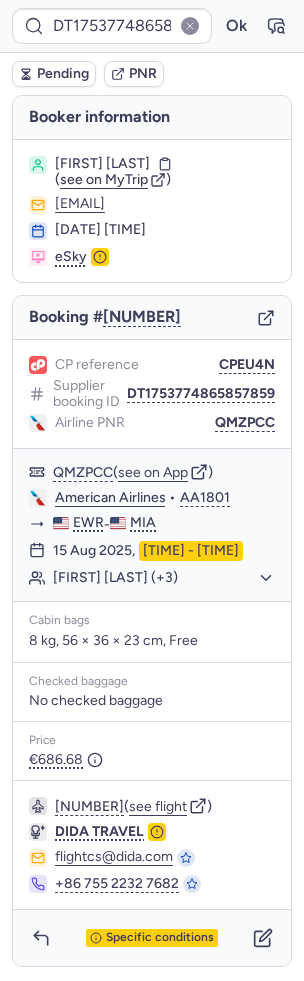 type on "CP2V9L" 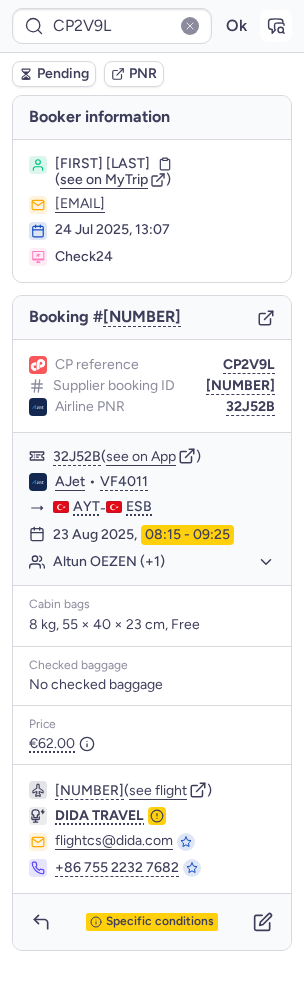 click 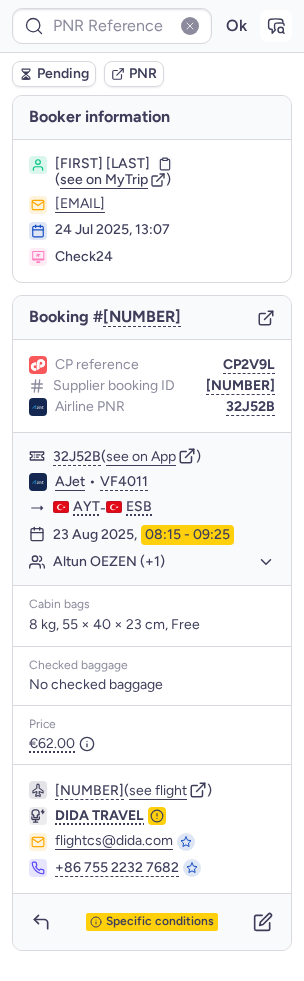 type on "CP2V9L" 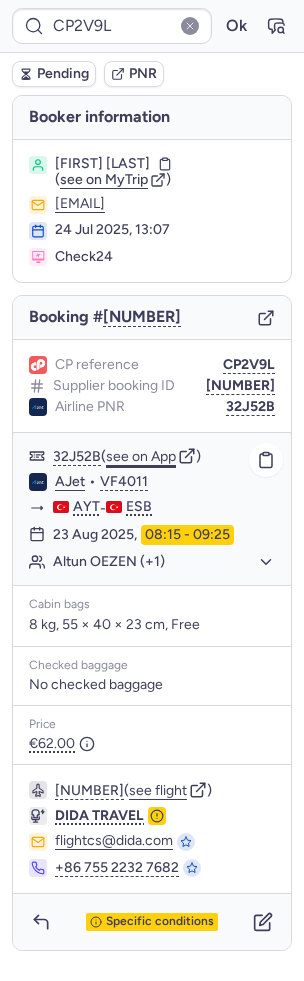 click on "see on App" 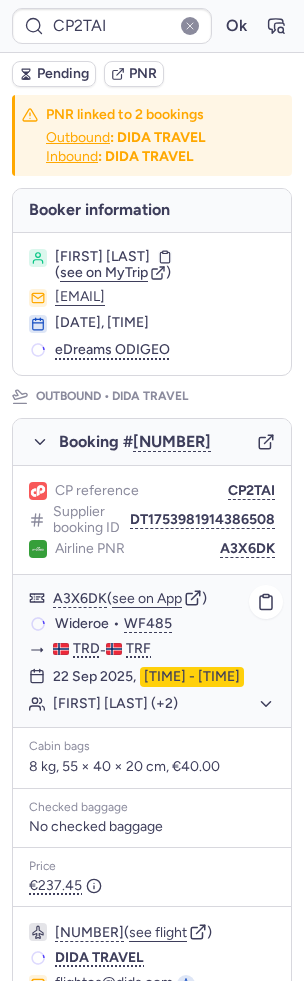 click on "Olaug EIDSKREM (+2)" 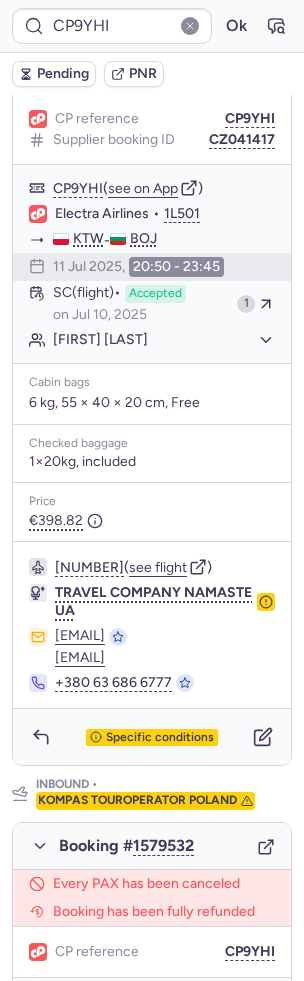 scroll, scrollTop: 949, scrollLeft: 0, axis: vertical 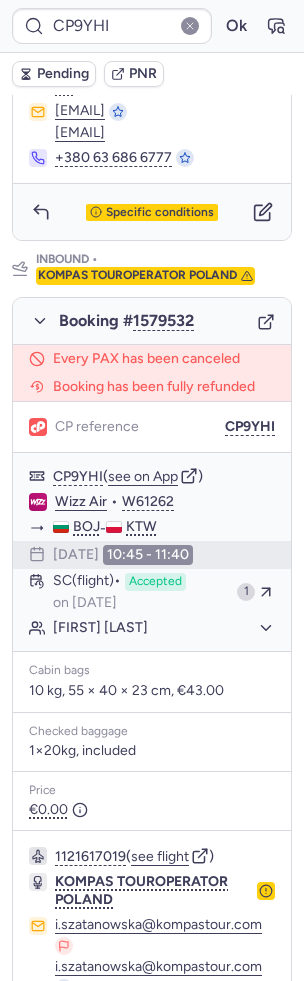 type on "CPRJPP" 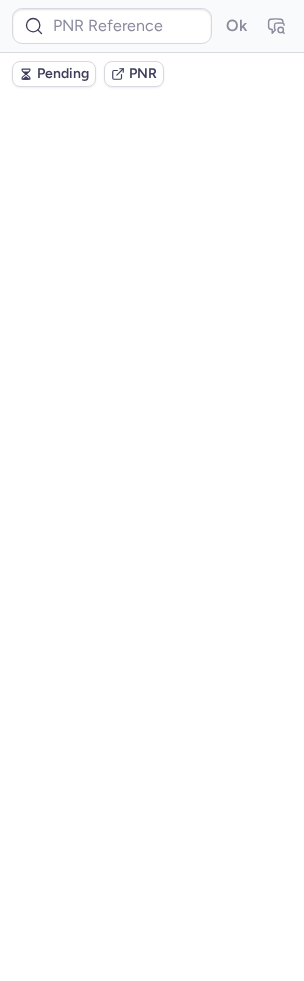 scroll, scrollTop: 0, scrollLeft: 0, axis: both 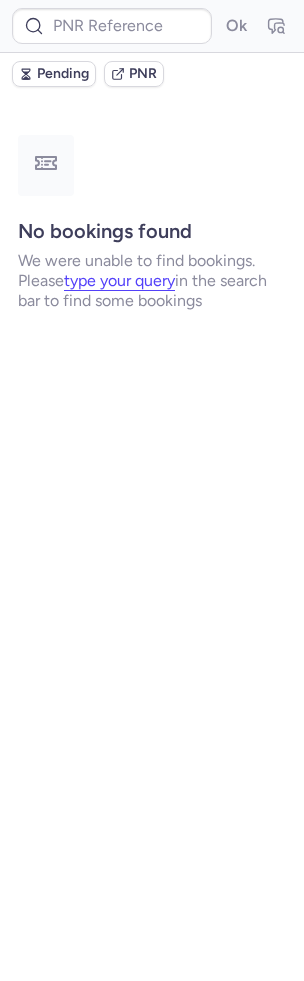 type on "CPRP8P" 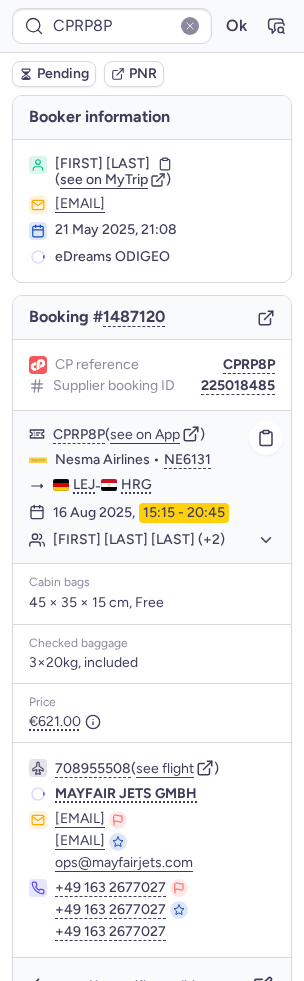 scroll, scrollTop: 74, scrollLeft: 0, axis: vertical 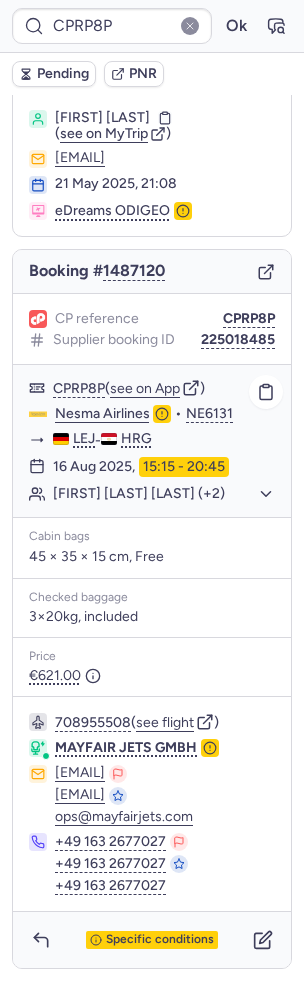 click on "[FIRST] [LAST] (+2)" 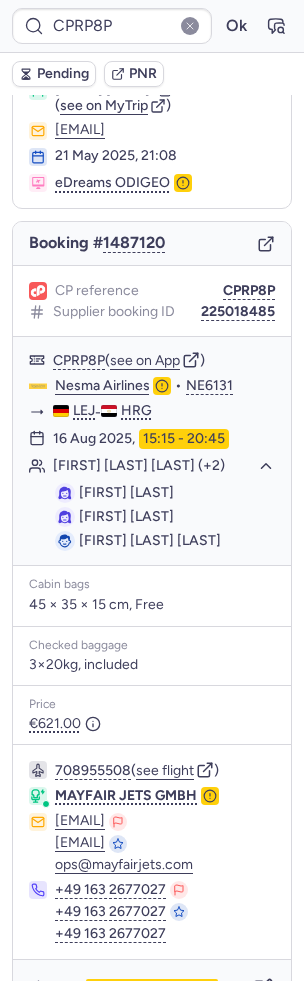 scroll, scrollTop: 150, scrollLeft: 0, axis: vertical 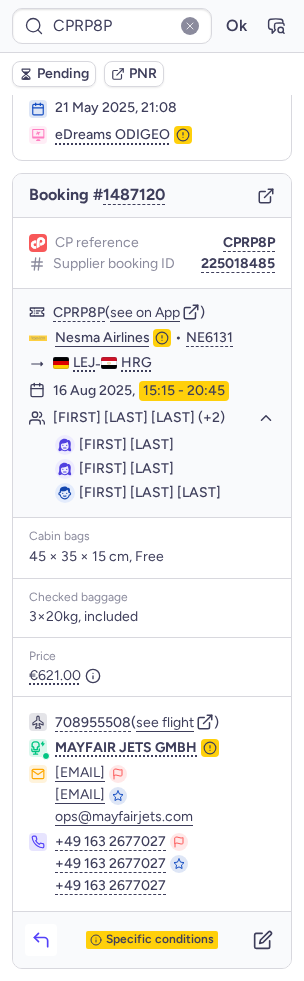 click 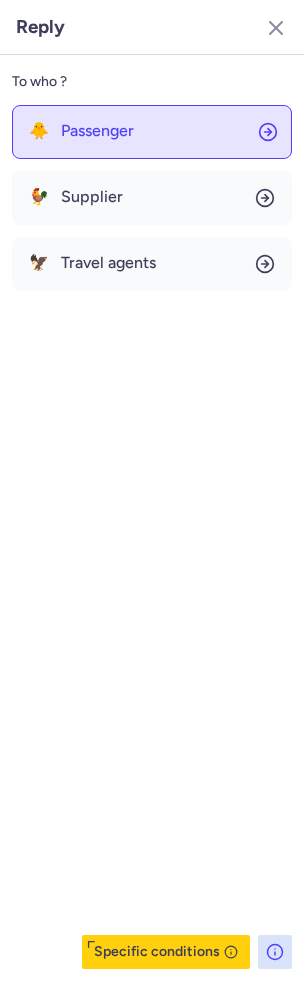 click on "🐥 Passenger" 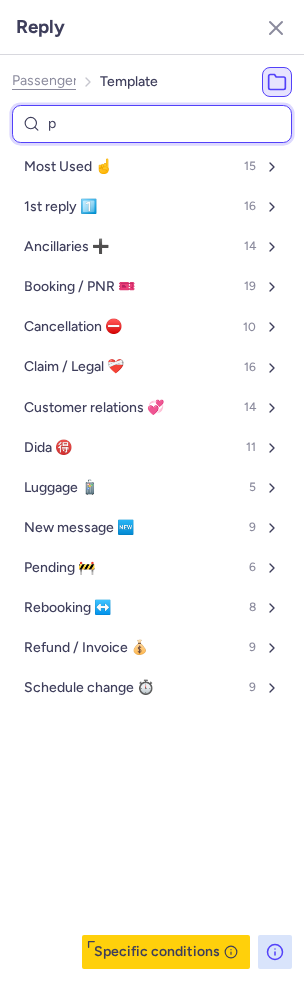 type on "pe" 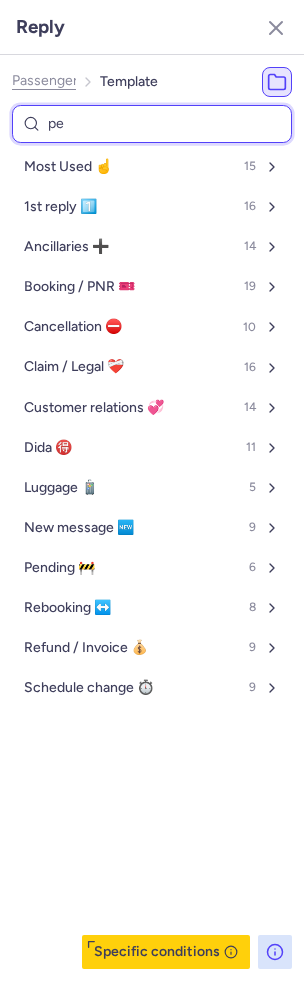 select on "en" 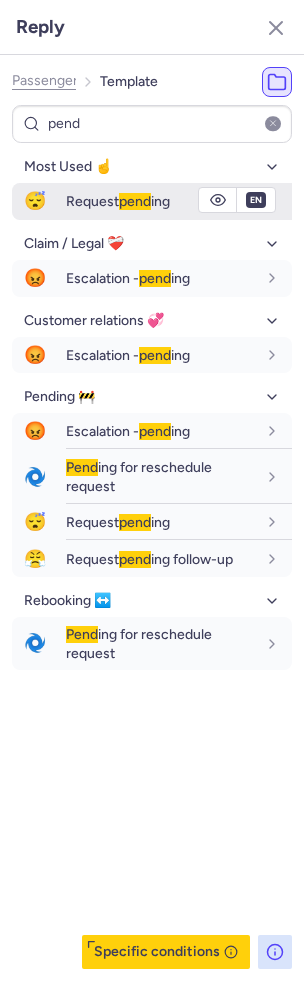 click on "😴 Request  pend ing fr en de nl pt es it ru en" 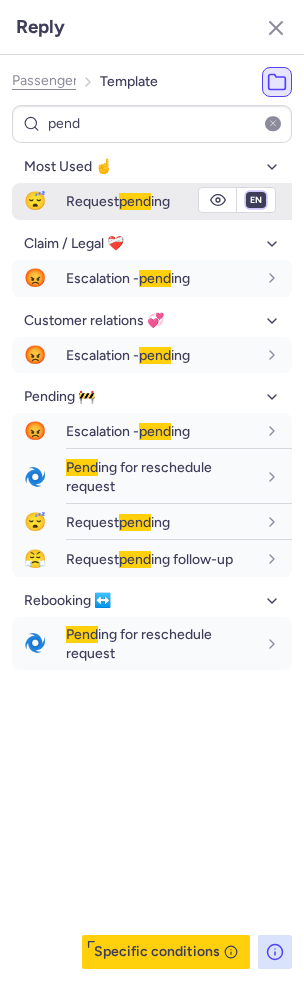 click on "fr en de nl pt es it ru" at bounding box center (256, 200) 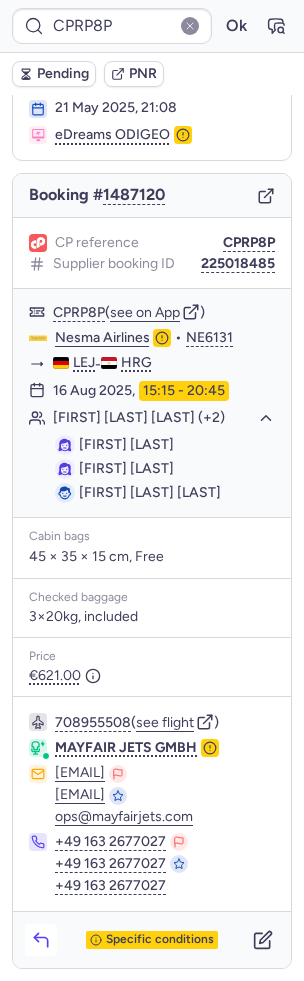 click 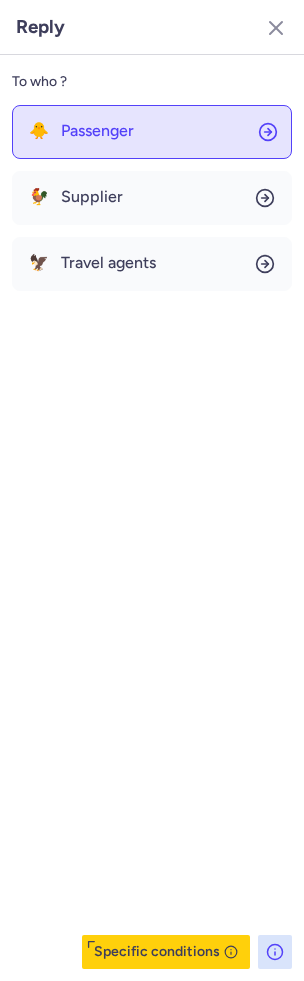 click on "Passenger" at bounding box center (97, 131) 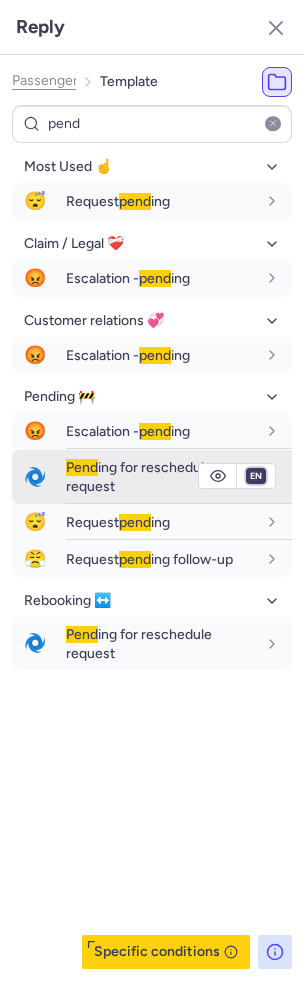 click on "fr en de nl pt es it ru" at bounding box center (256, 476) 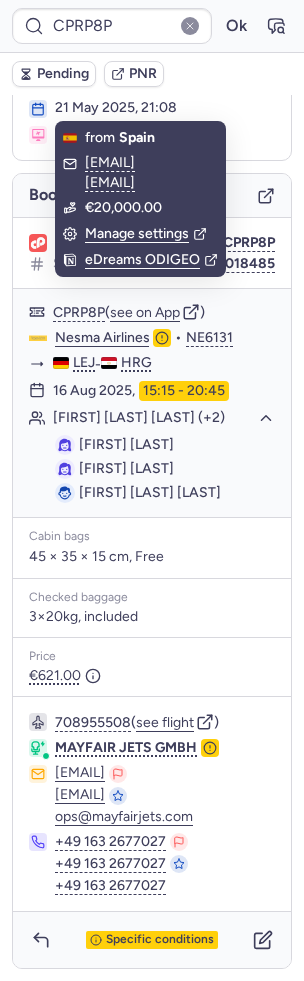 click on "Pending" at bounding box center (63, 74) 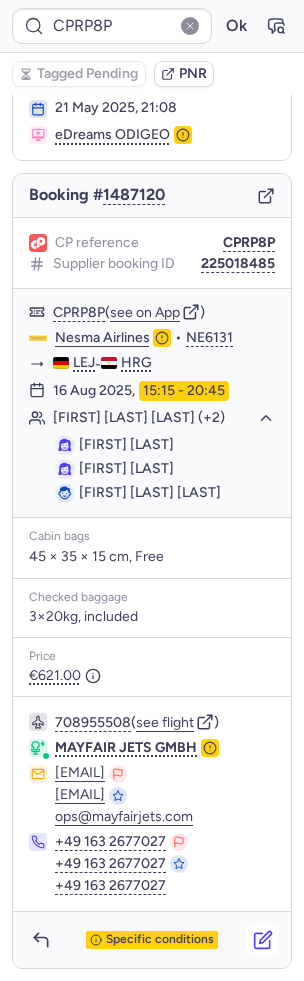 click 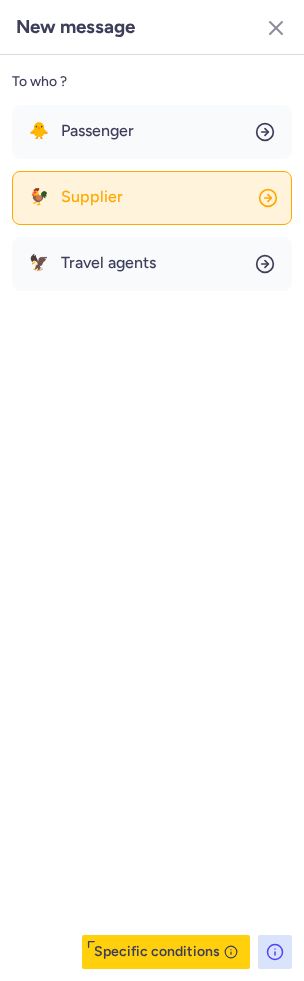 click on "🐓 Supplier" 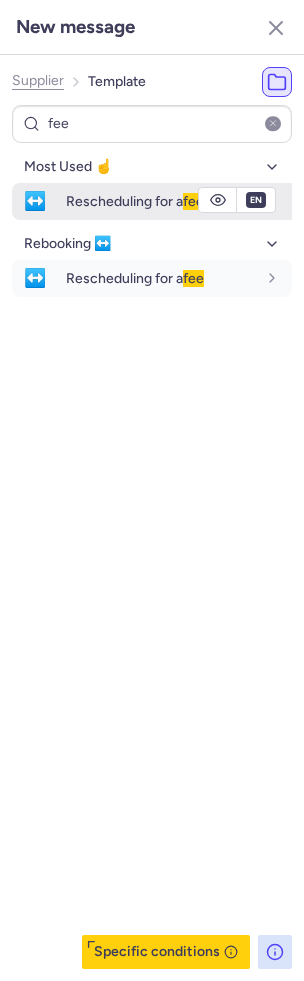 click on "Rescheduling for a  fee" at bounding box center [135, 201] 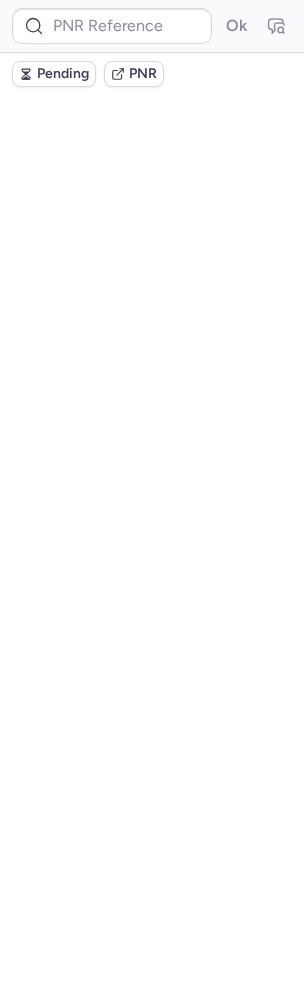 scroll, scrollTop: 0, scrollLeft: 0, axis: both 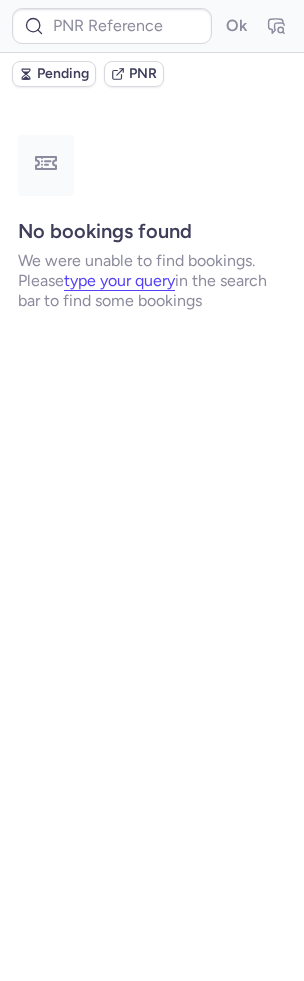 click on "Ok" at bounding box center [152, 26] 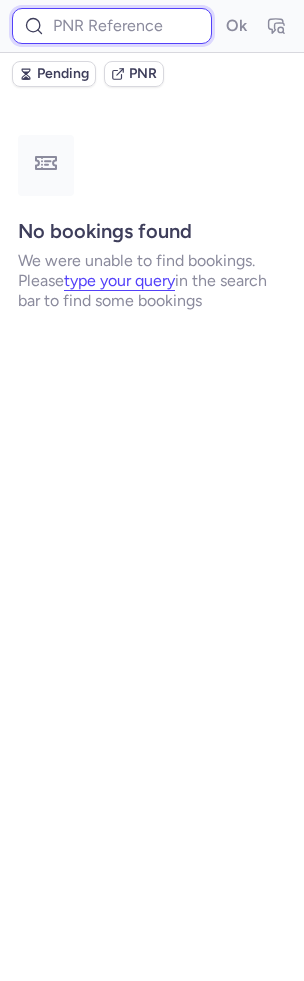 click at bounding box center (112, 26) 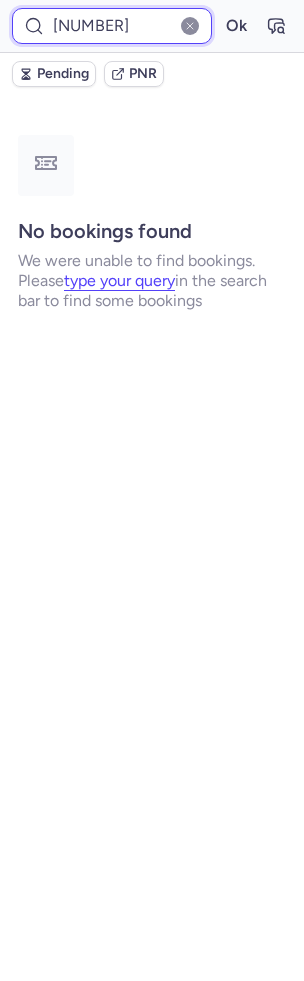 click on "Ok" at bounding box center (236, 26) 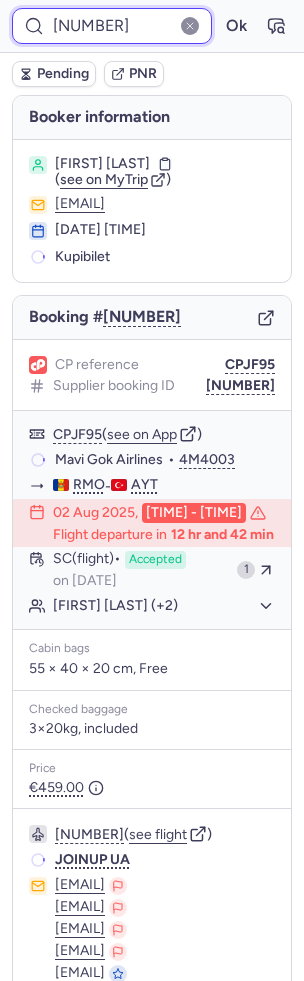 scroll, scrollTop: 273, scrollLeft: 0, axis: vertical 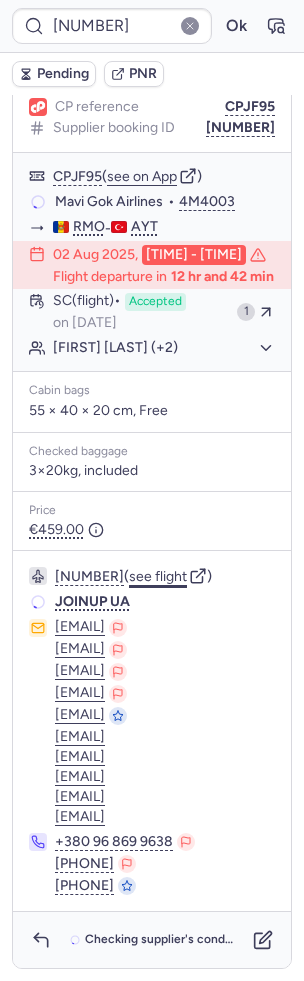 click on "see flight" 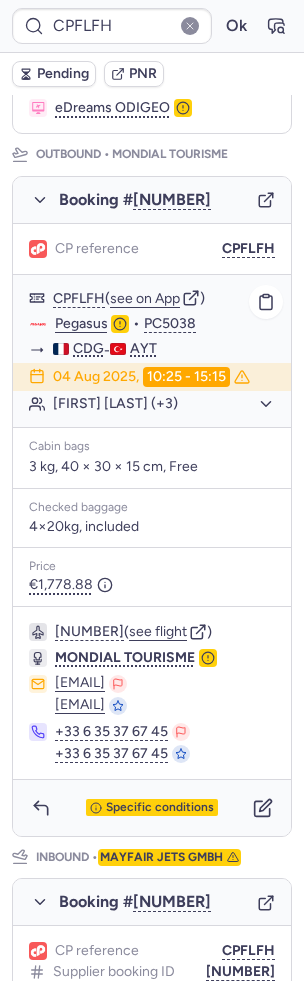 scroll, scrollTop: 288, scrollLeft: 0, axis: vertical 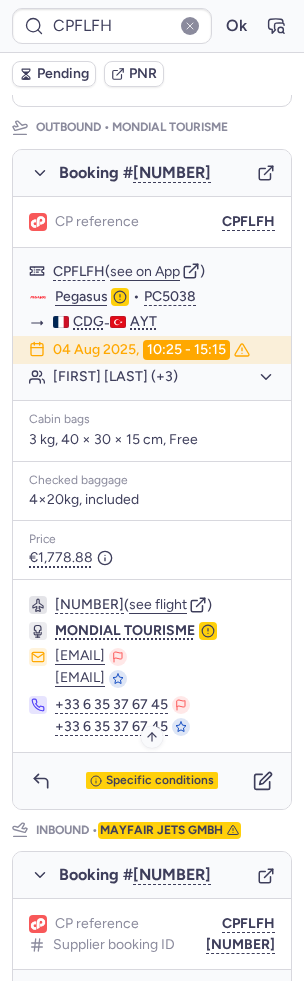 click on "Specific conditions" at bounding box center (160, 781) 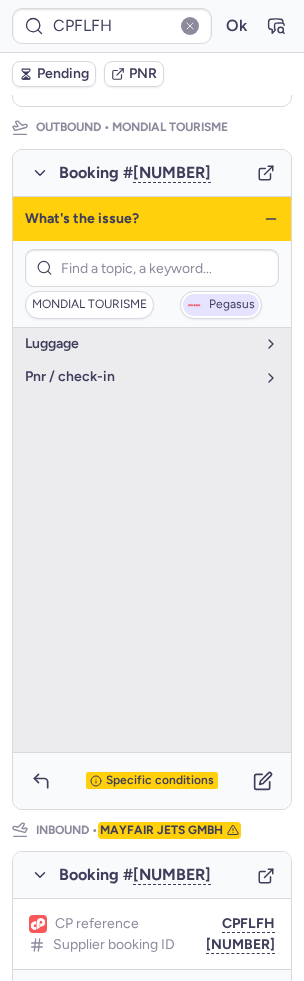 click on "Pegasus" at bounding box center [221, 305] 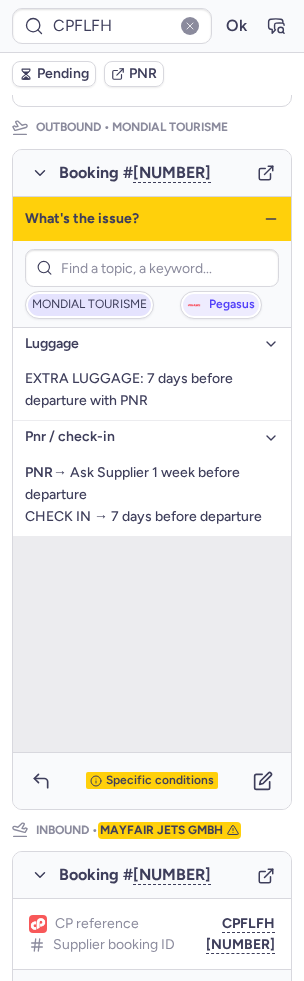 click on "MONDIAL TOURISME" at bounding box center (89, 305) 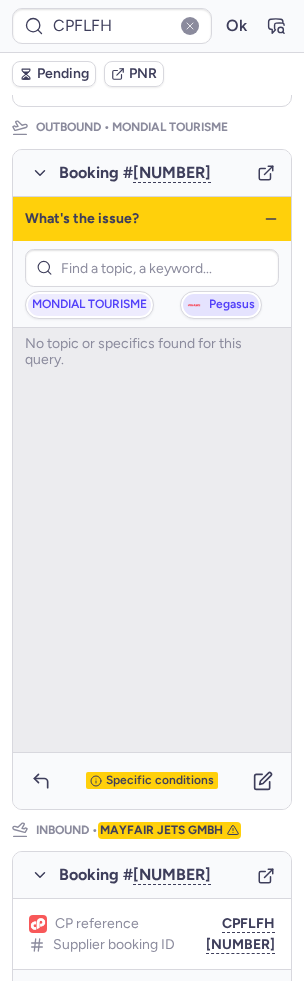 click on "Pegasus" at bounding box center (221, 305) 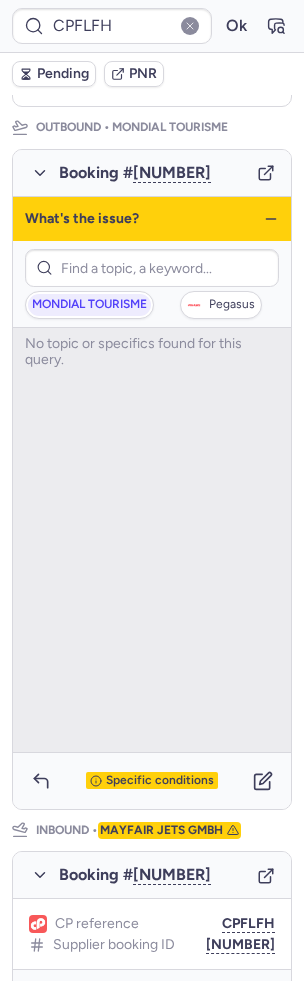 click 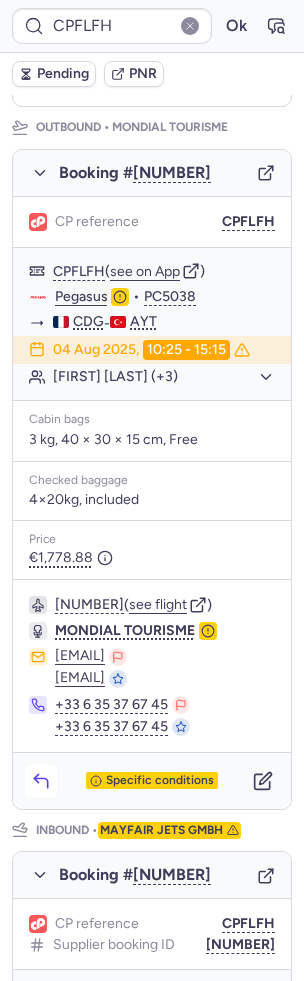 click 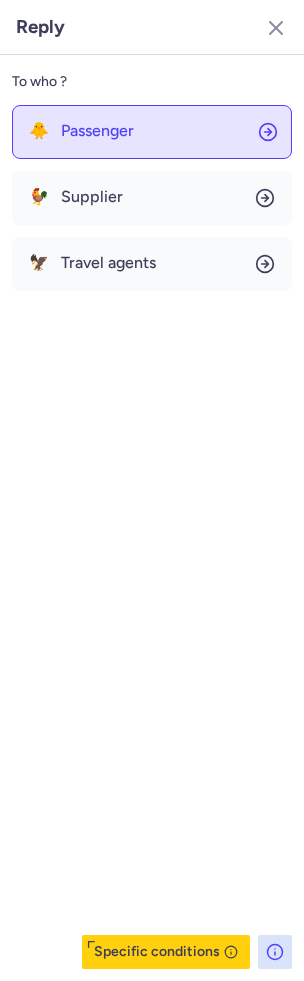 click on "Passenger" at bounding box center (97, 131) 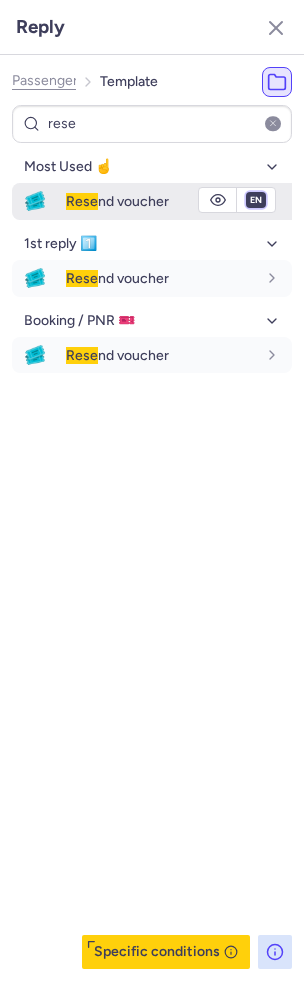 click on "fr en de nl pt es it ru" at bounding box center (256, 200) 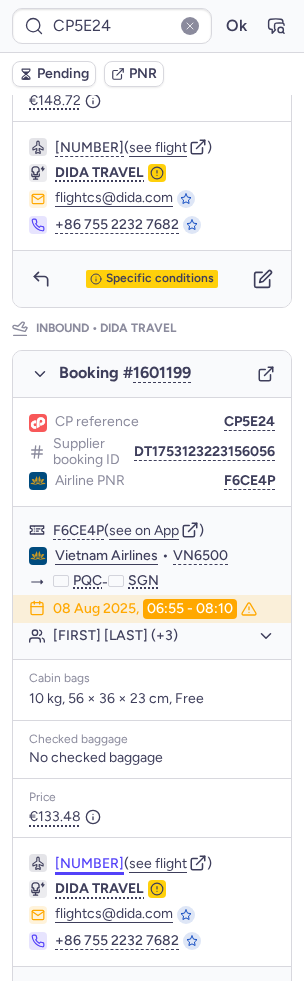 scroll, scrollTop: 831, scrollLeft: 0, axis: vertical 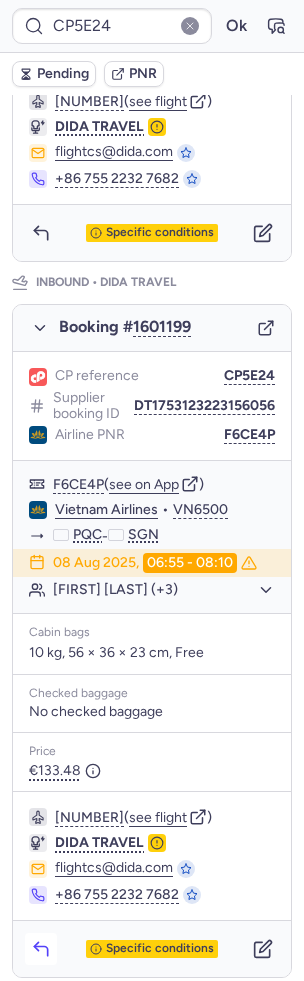 click at bounding box center [41, 949] 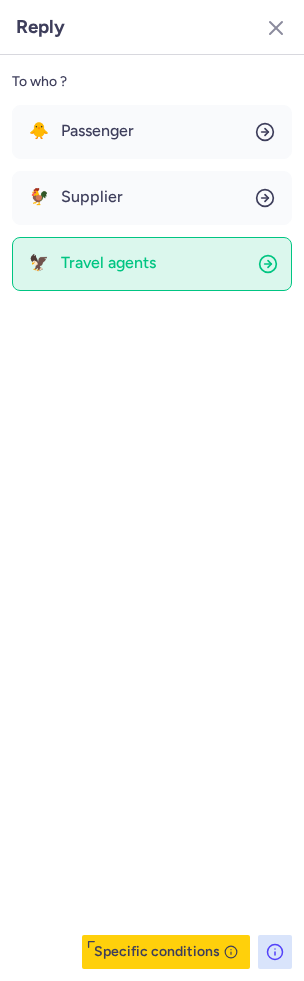 click on "Travel agents" at bounding box center [108, 263] 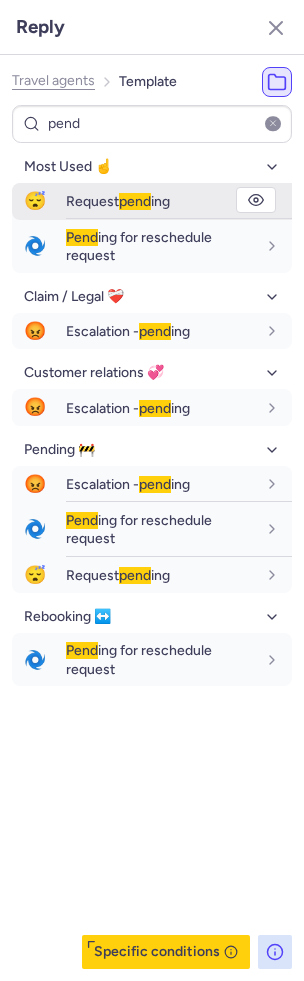 click on "pend" at bounding box center [135, 201] 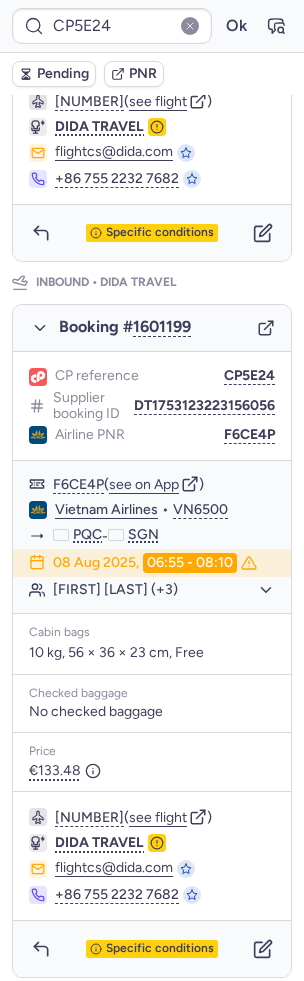 click on "Pending" at bounding box center [63, 74] 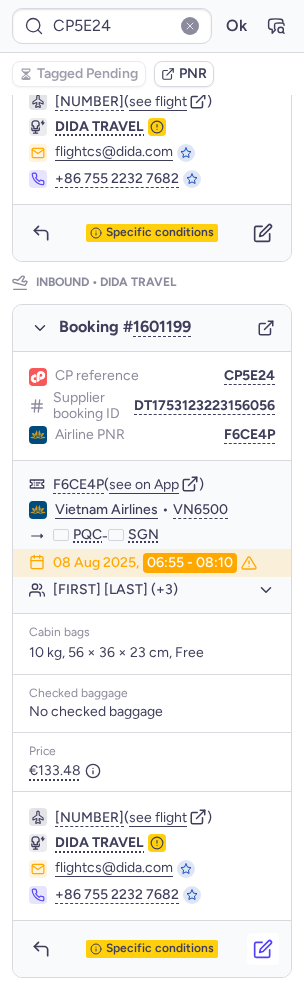 click 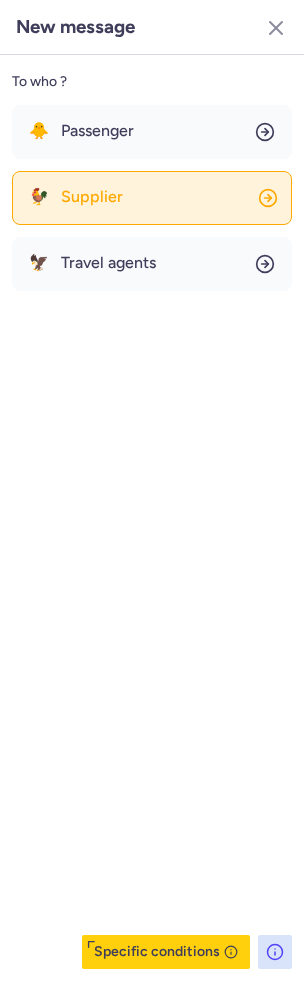 click on "🐓 Supplier" 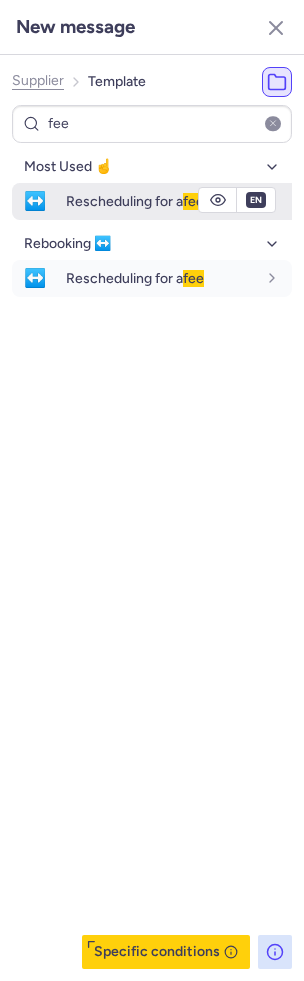 click on "Rescheduling for a  fee" at bounding box center [135, 201] 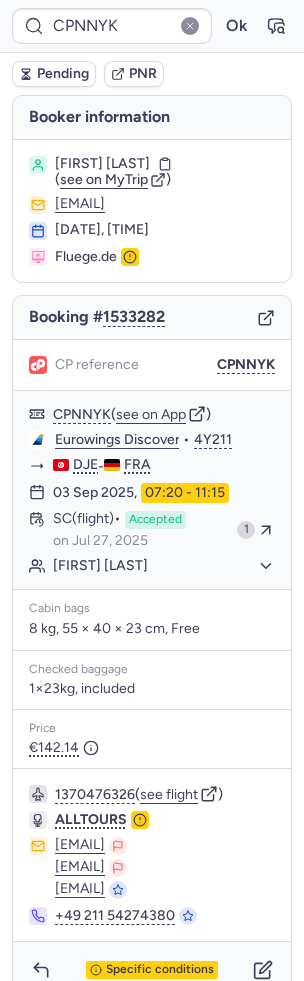 scroll, scrollTop: 48, scrollLeft: 0, axis: vertical 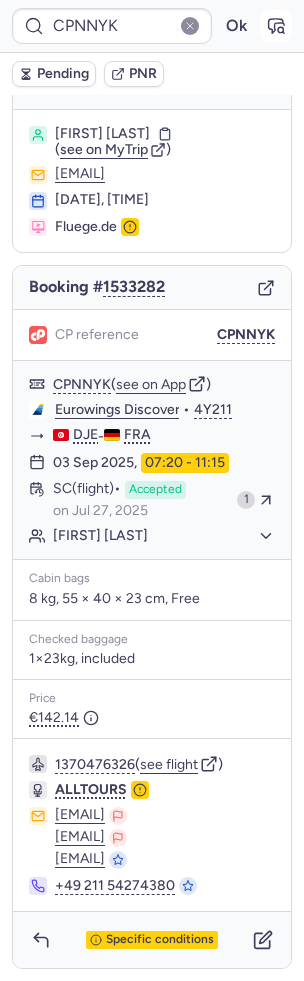 click 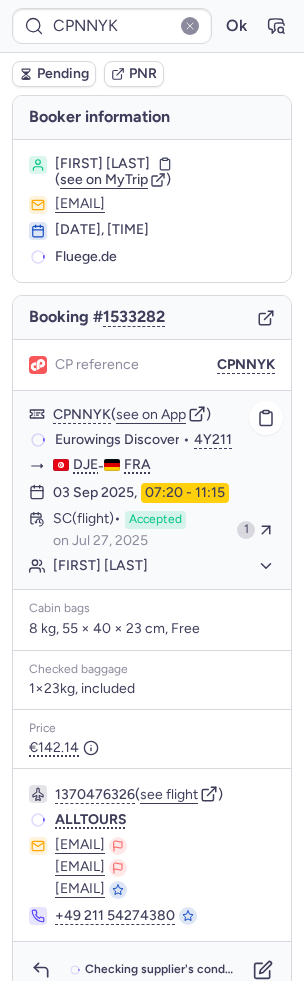 scroll, scrollTop: 48, scrollLeft: 0, axis: vertical 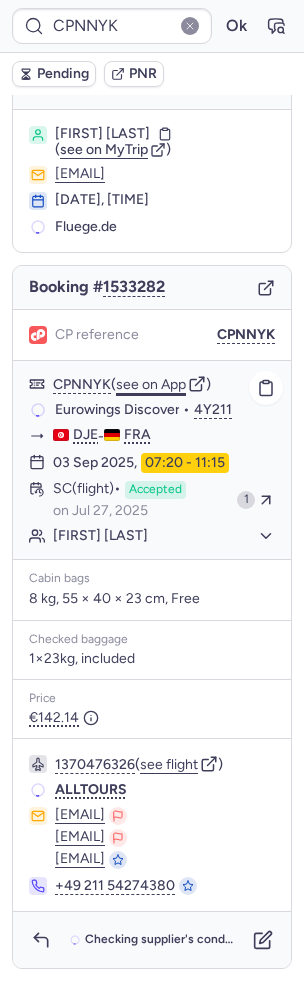 click on "see on App" 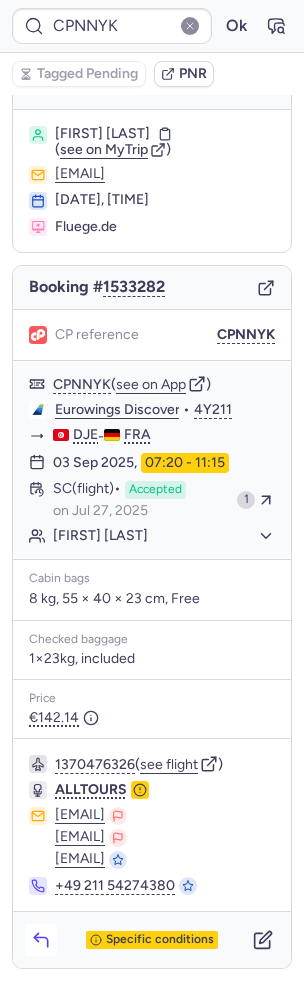 click 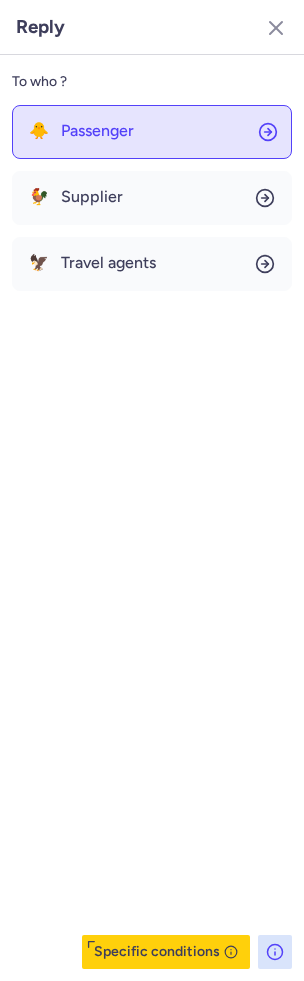 click on "🐥 Passenger" 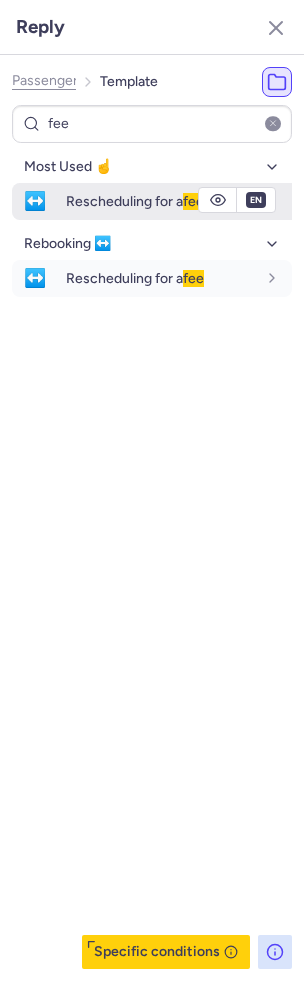 click on "Rescheduling for a  fee" at bounding box center [135, 201] 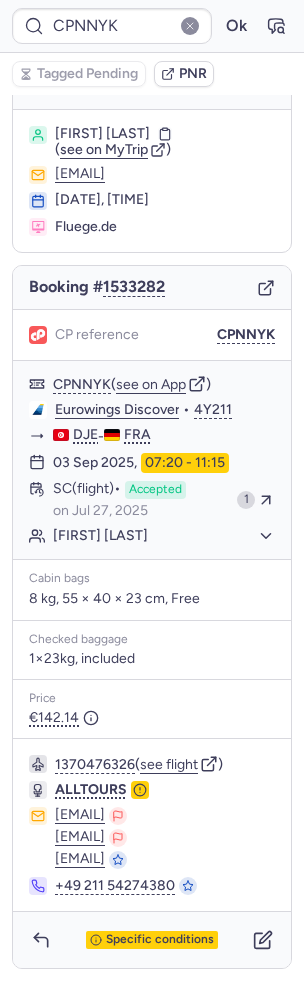 scroll, scrollTop: 0, scrollLeft: 0, axis: both 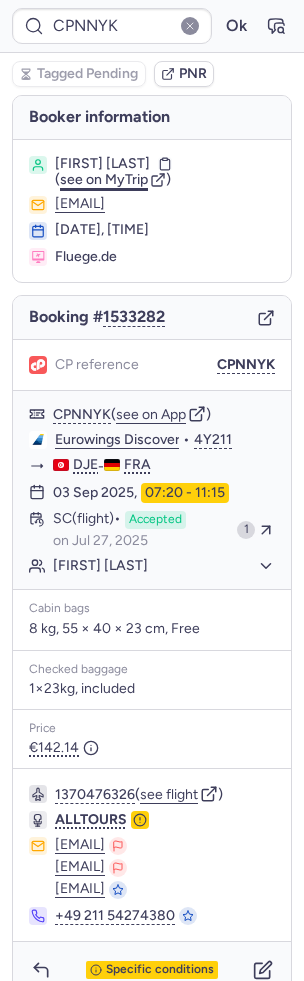 click on "see on MyTrip" at bounding box center [104, 179] 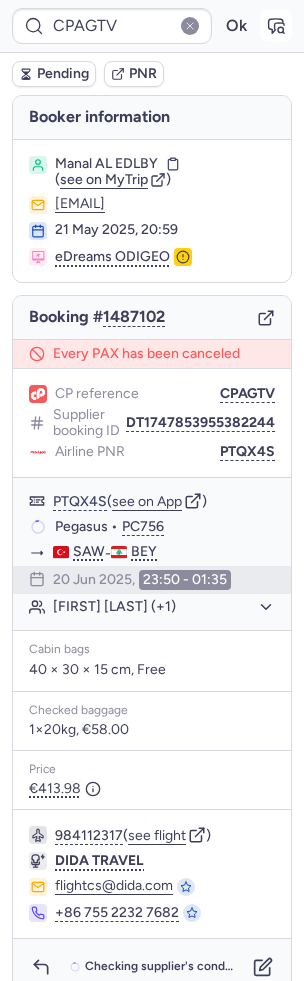 click 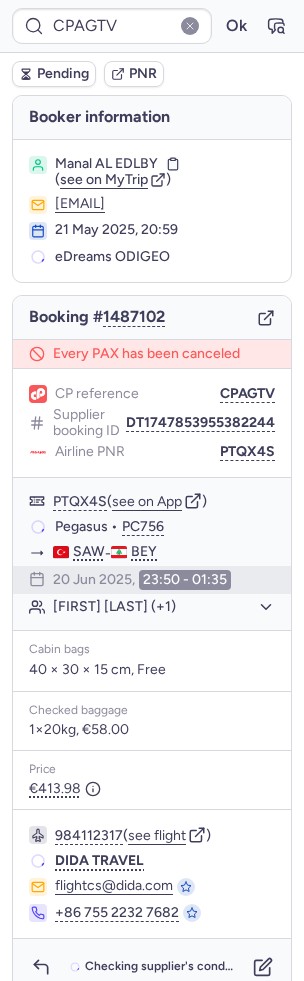 click on "Pending" at bounding box center [63, 74] 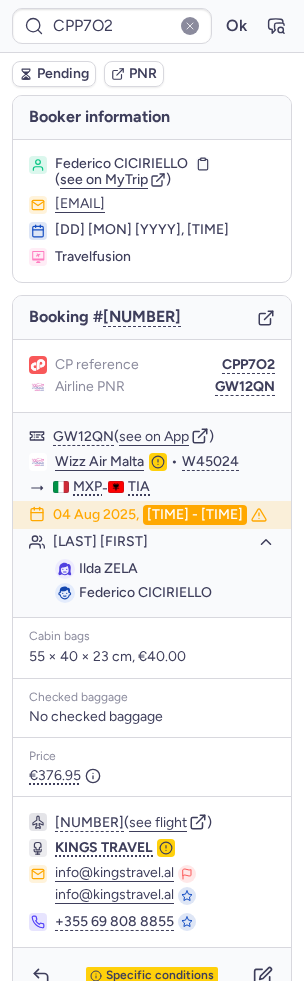 scroll, scrollTop: 0, scrollLeft: 0, axis: both 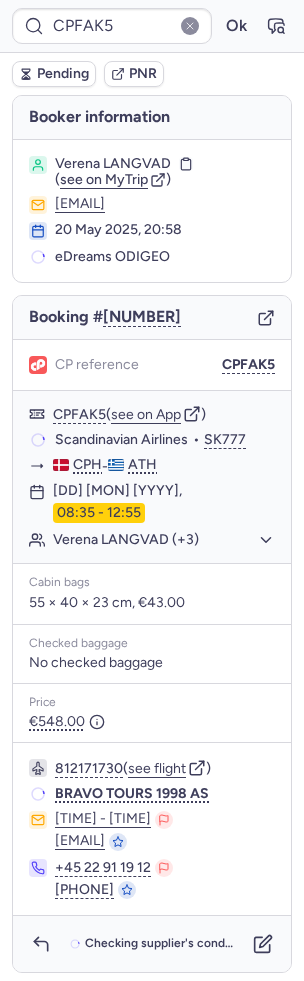 type on "CPREYE" 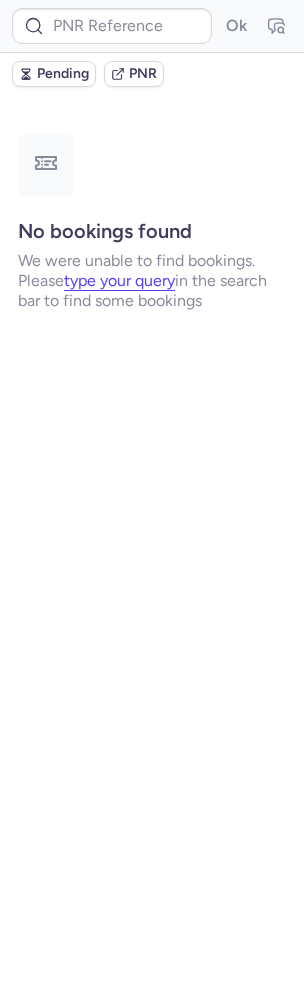type on "CPREYE" 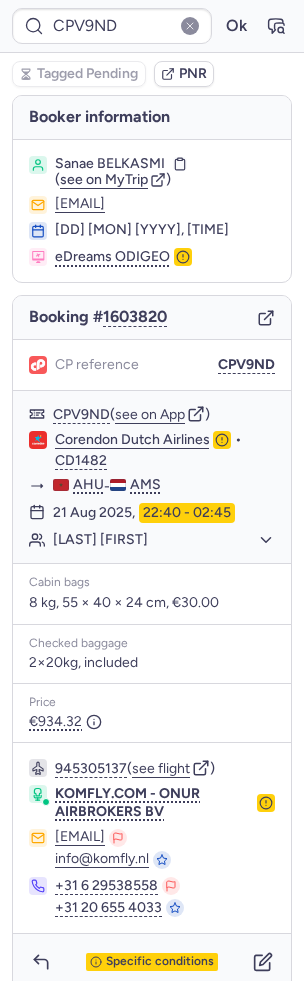 type on "CPR9FM" 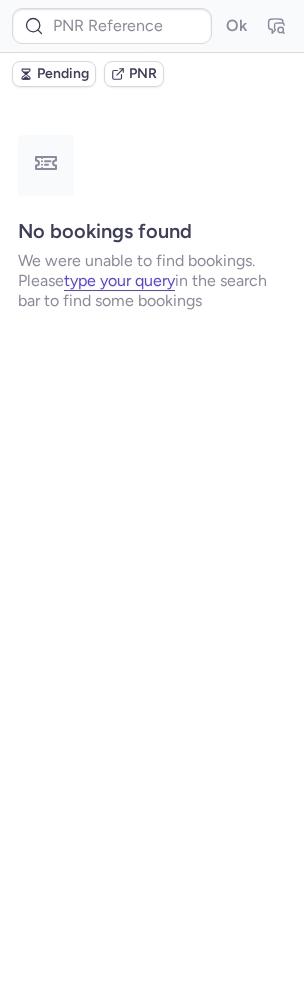 type on "CPR9FM" 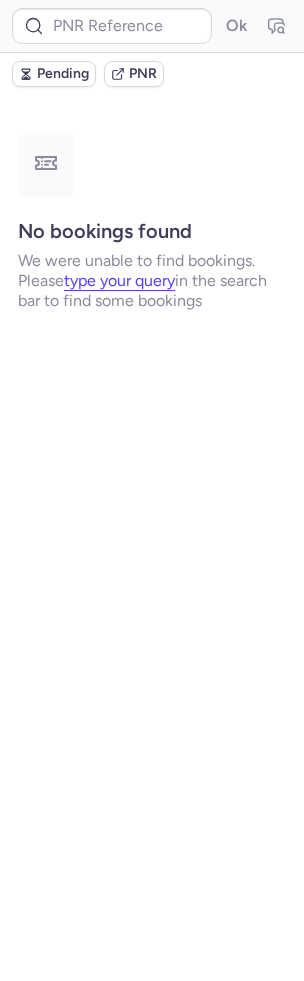 type on "CP4LDJ" 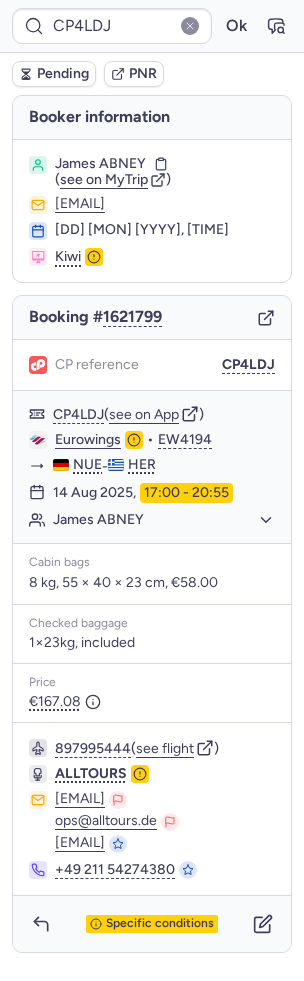 type 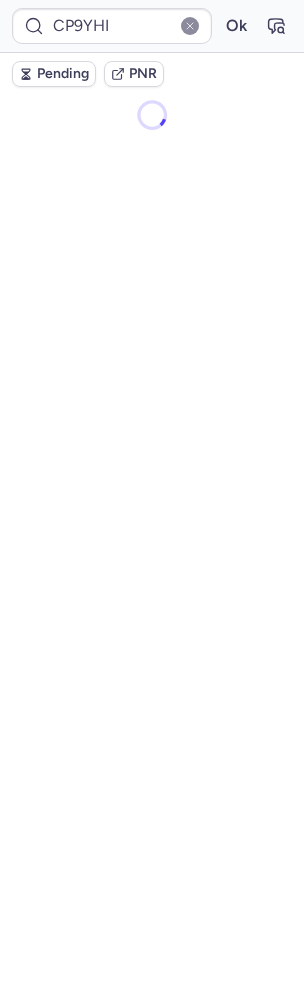 scroll, scrollTop: 0, scrollLeft: 0, axis: both 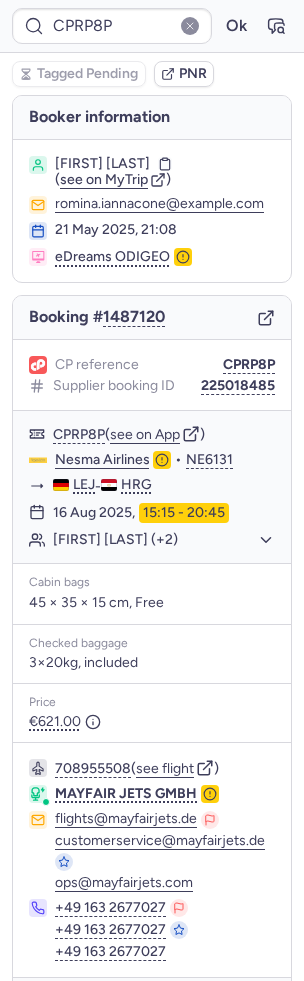 type on "CPUQT6" 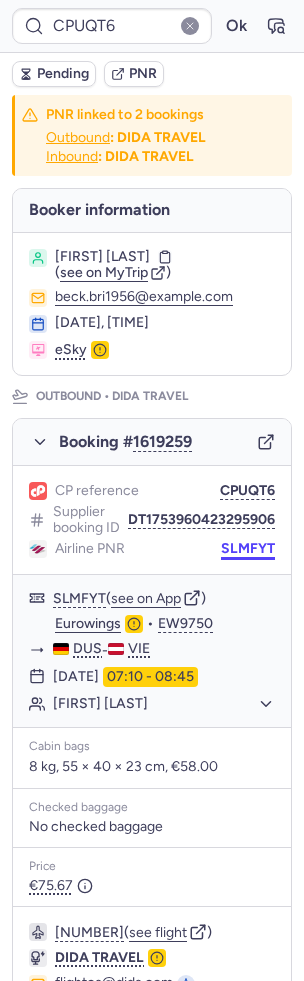 click on "SLMFYT" at bounding box center [248, 549] 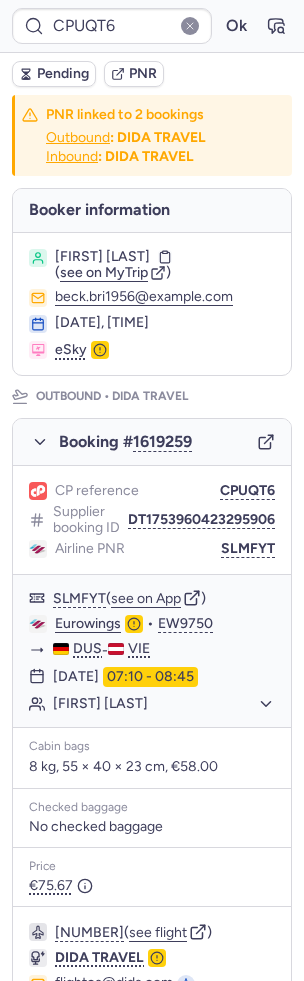 scroll, scrollTop: 831, scrollLeft: 0, axis: vertical 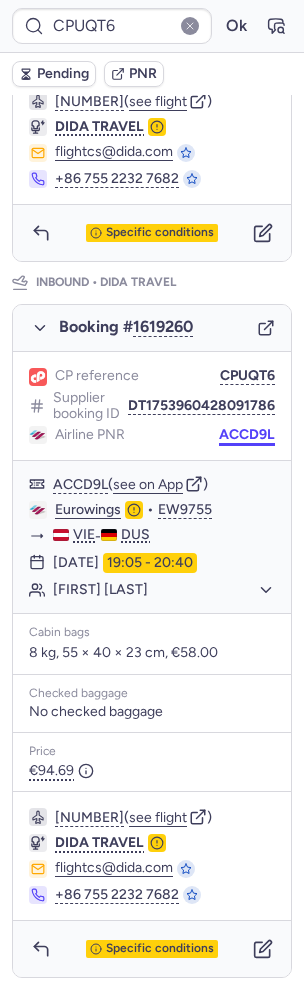click on "ACCD9L" at bounding box center [247, 435] 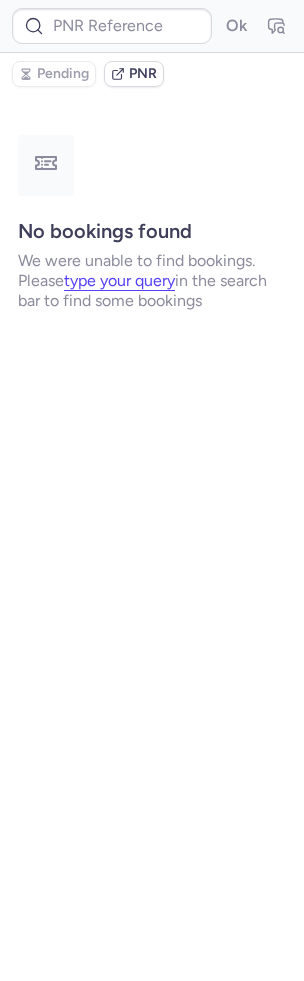 scroll, scrollTop: 0, scrollLeft: 0, axis: both 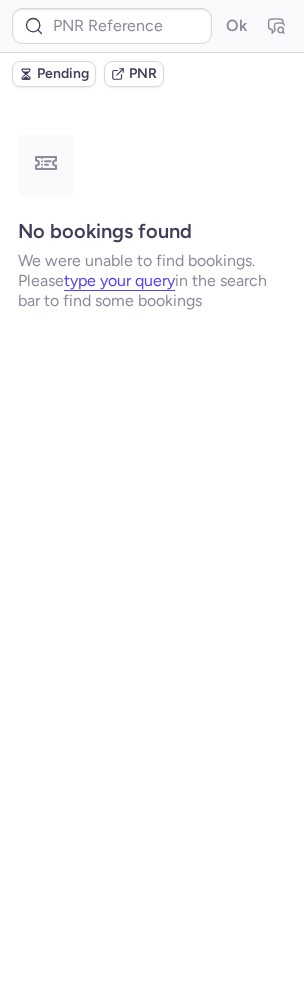 type on "CPMXUD" 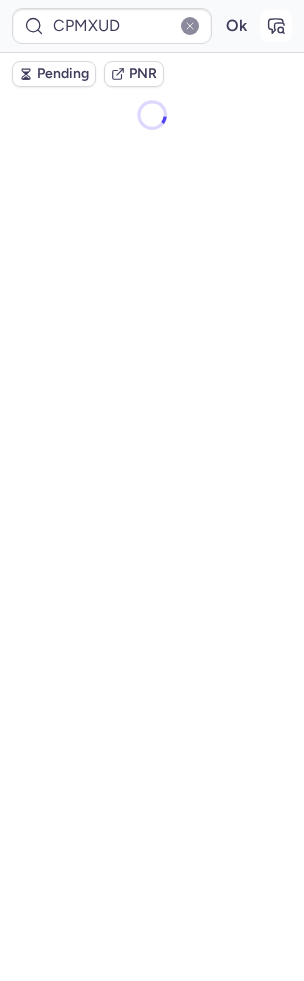 click at bounding box center [276, 26] 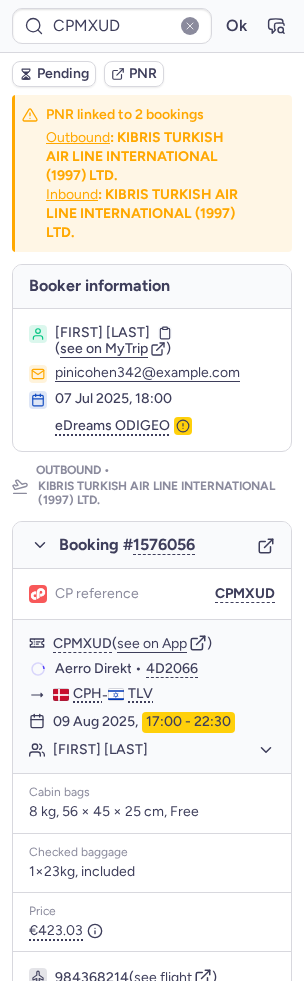 type 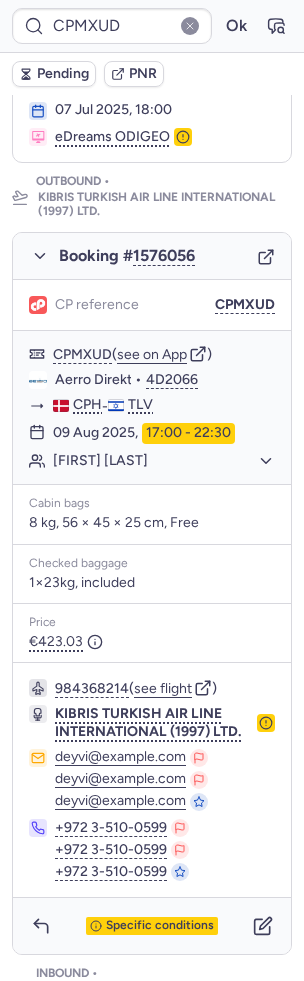 scroll, scrollTop: 0, scrollLeft: 0, axis: both 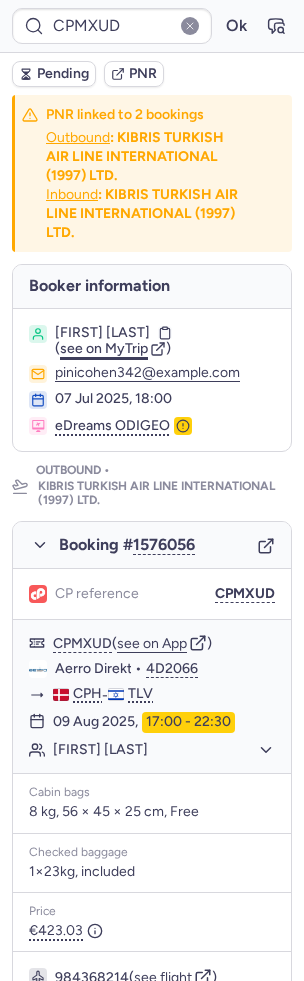 click on "see on MyTrip" at bounding box center [104, 348] 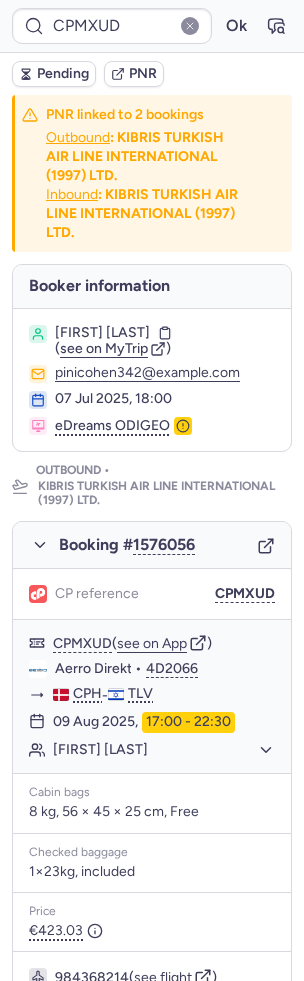 click on "Pending" at bounding box center (63, 74) 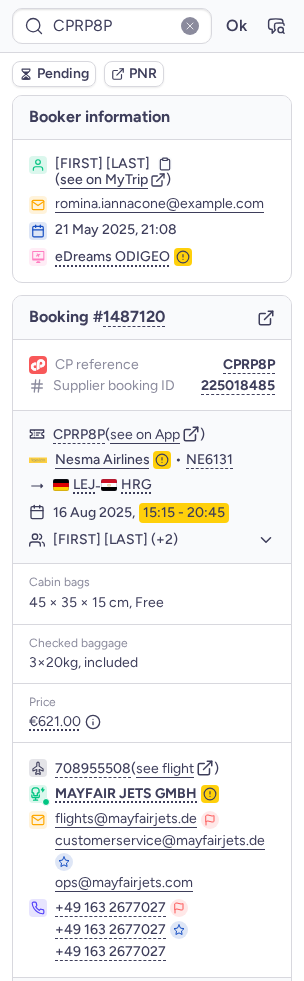 click on "Pending" at bounding box center [63, 74] 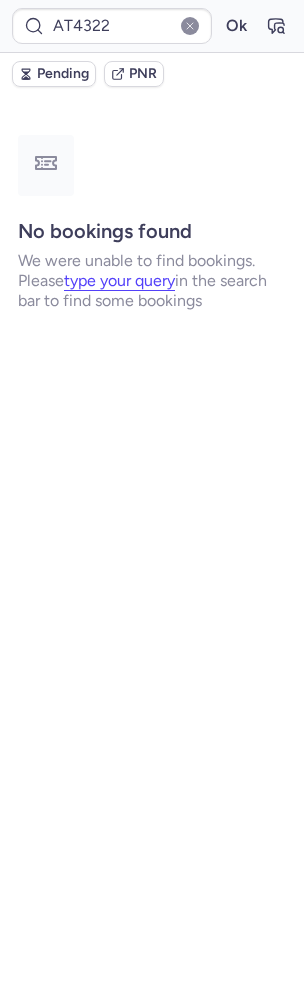 type on "CPRJPP" 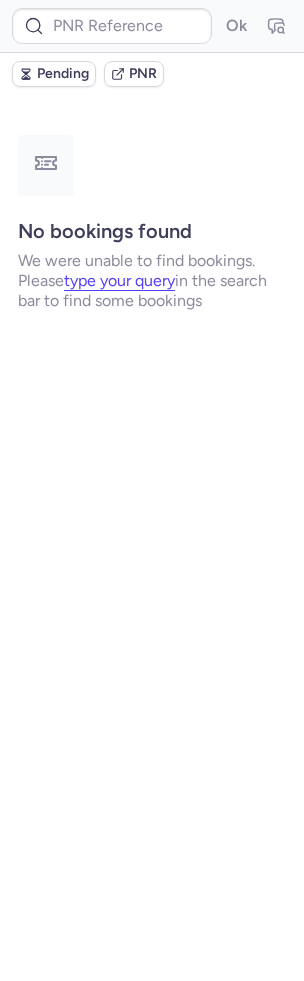 type on "CP5E24" 